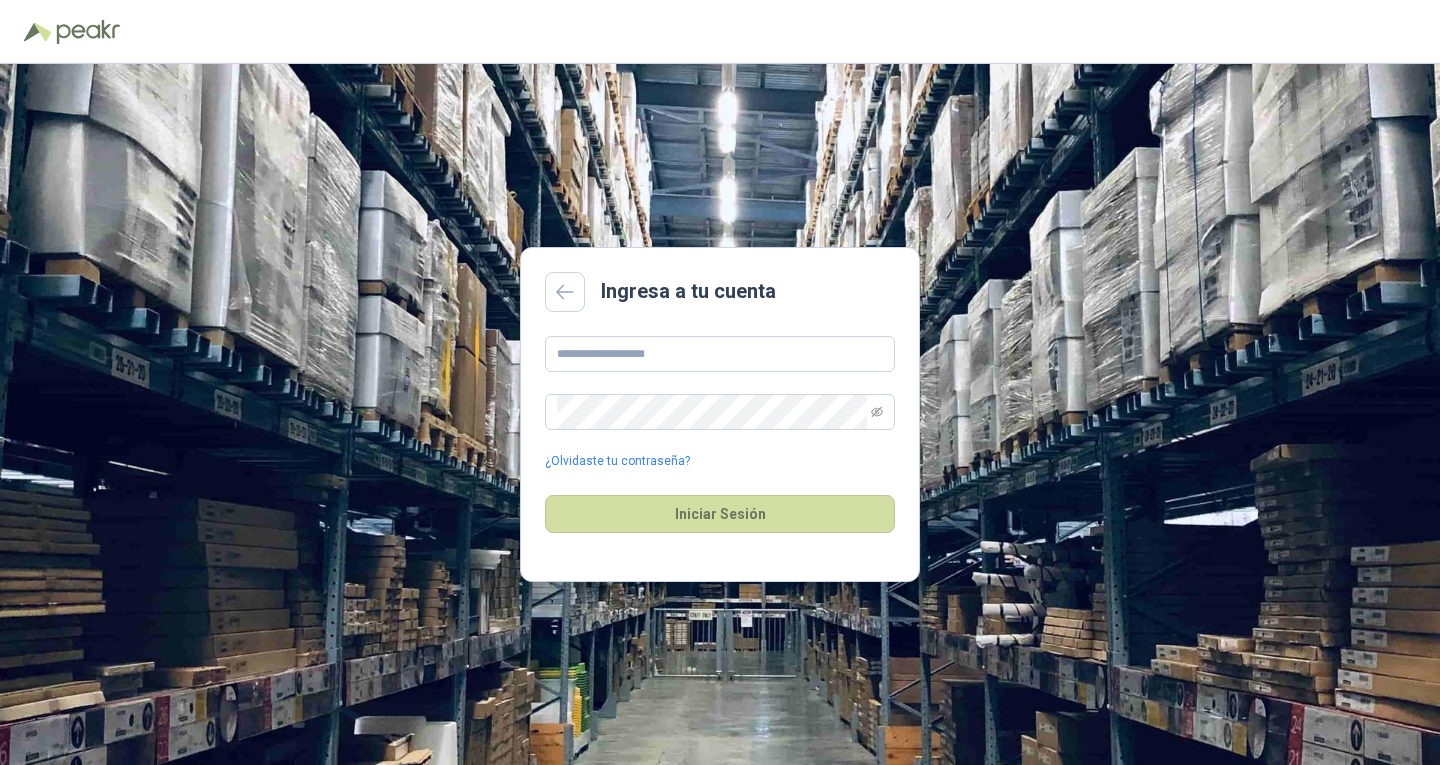scroll, scrollTop: 0, scrollLeft: 0, axis: both 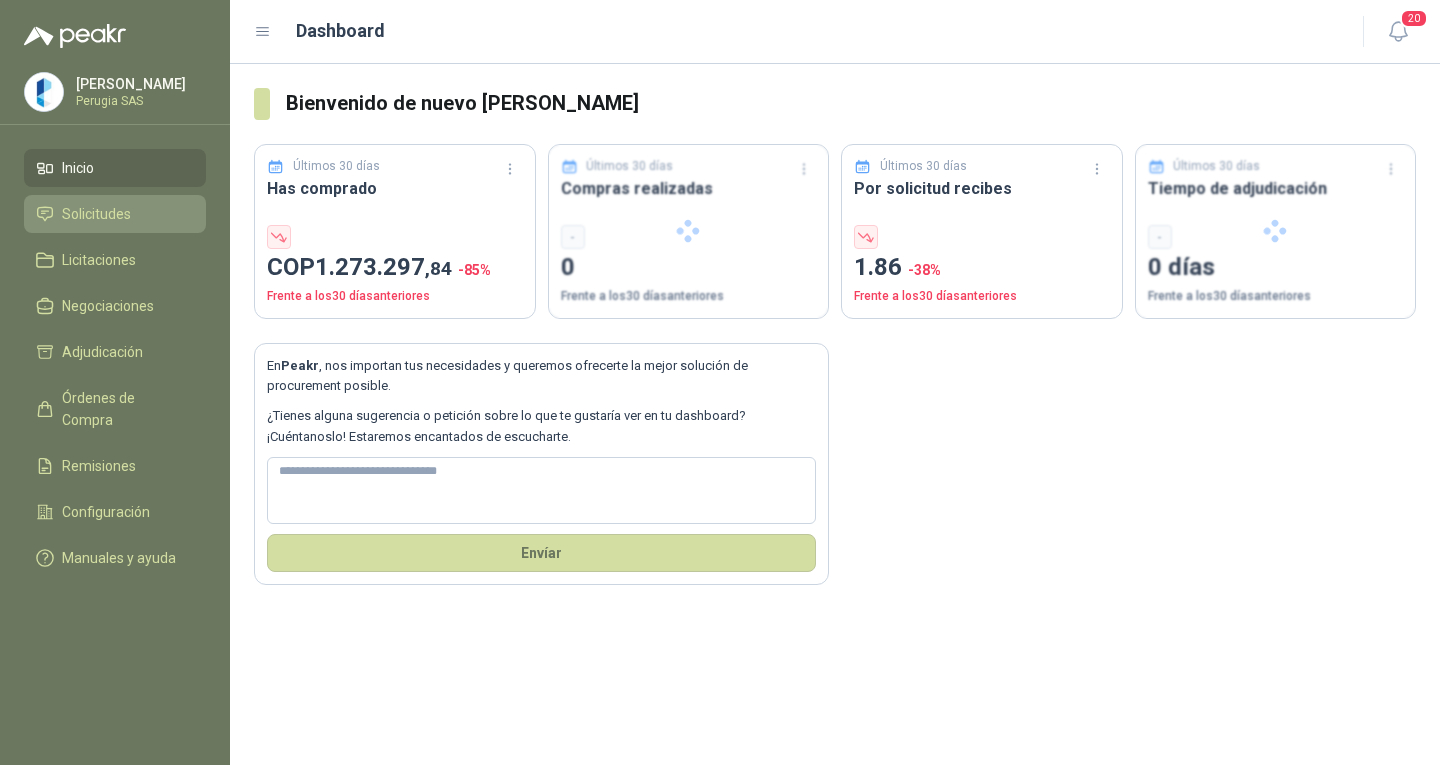 click 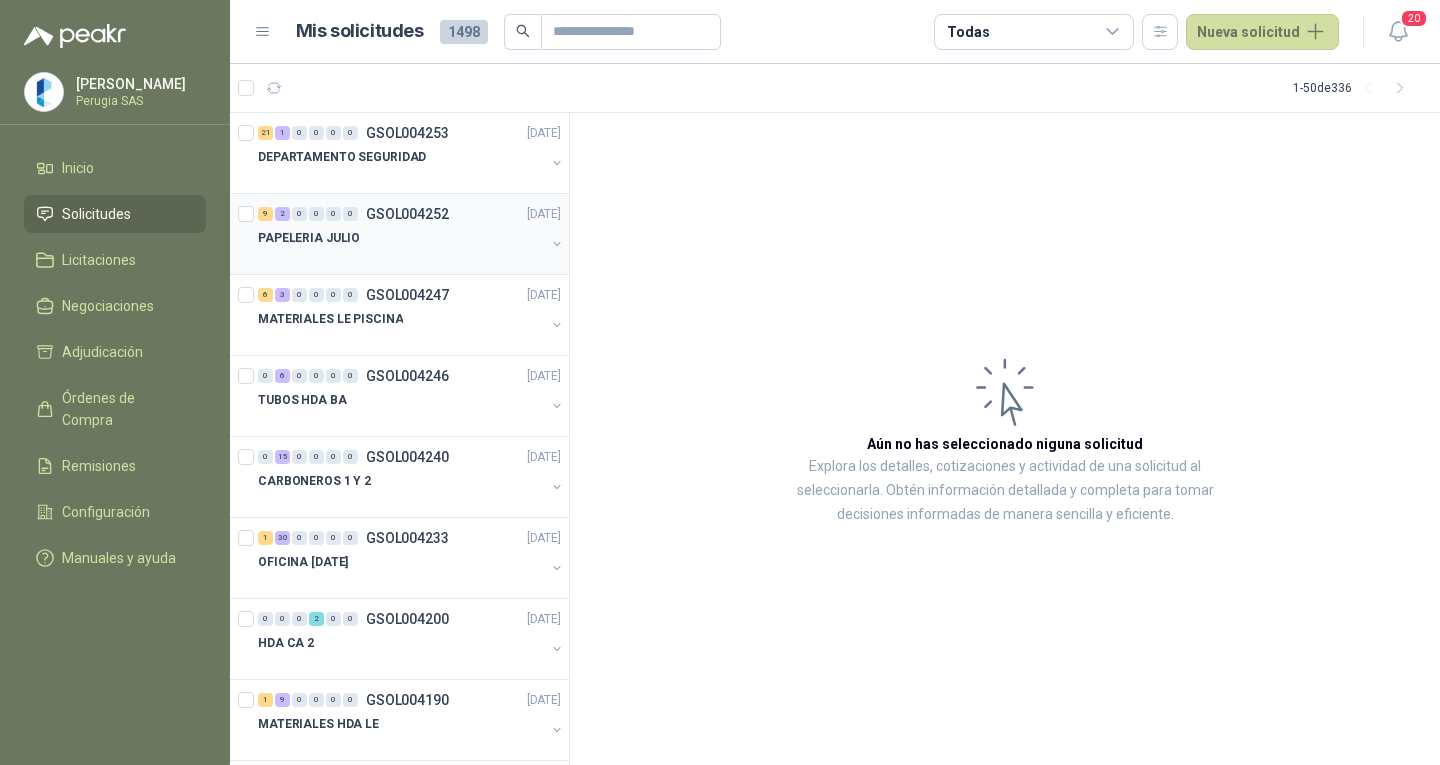 click on "GSOL004252" at bounding box center [407, 214] 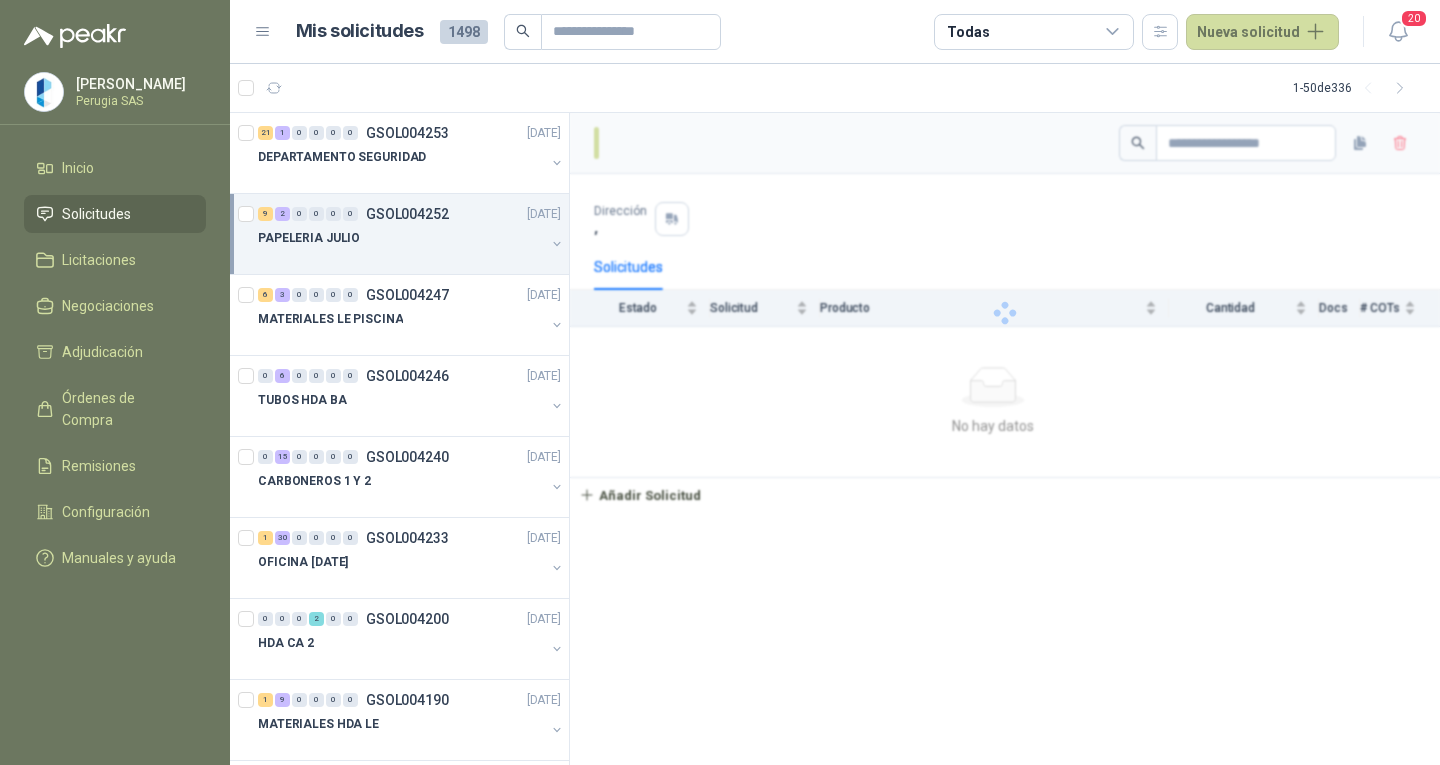 click on "GSOL004252" at bounding box center (407, 214) 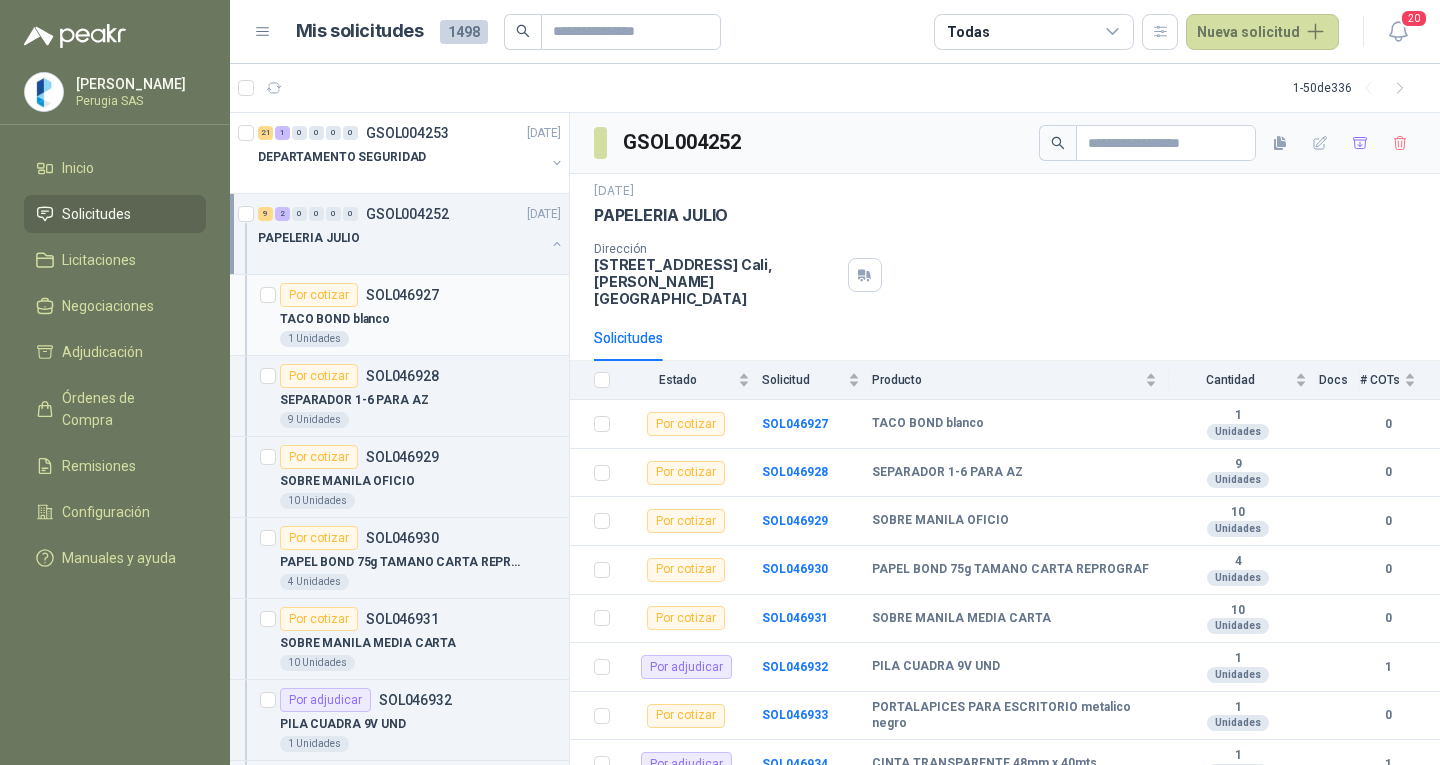 click on "TACO BOND blanco" at bounding box center [420, 319] 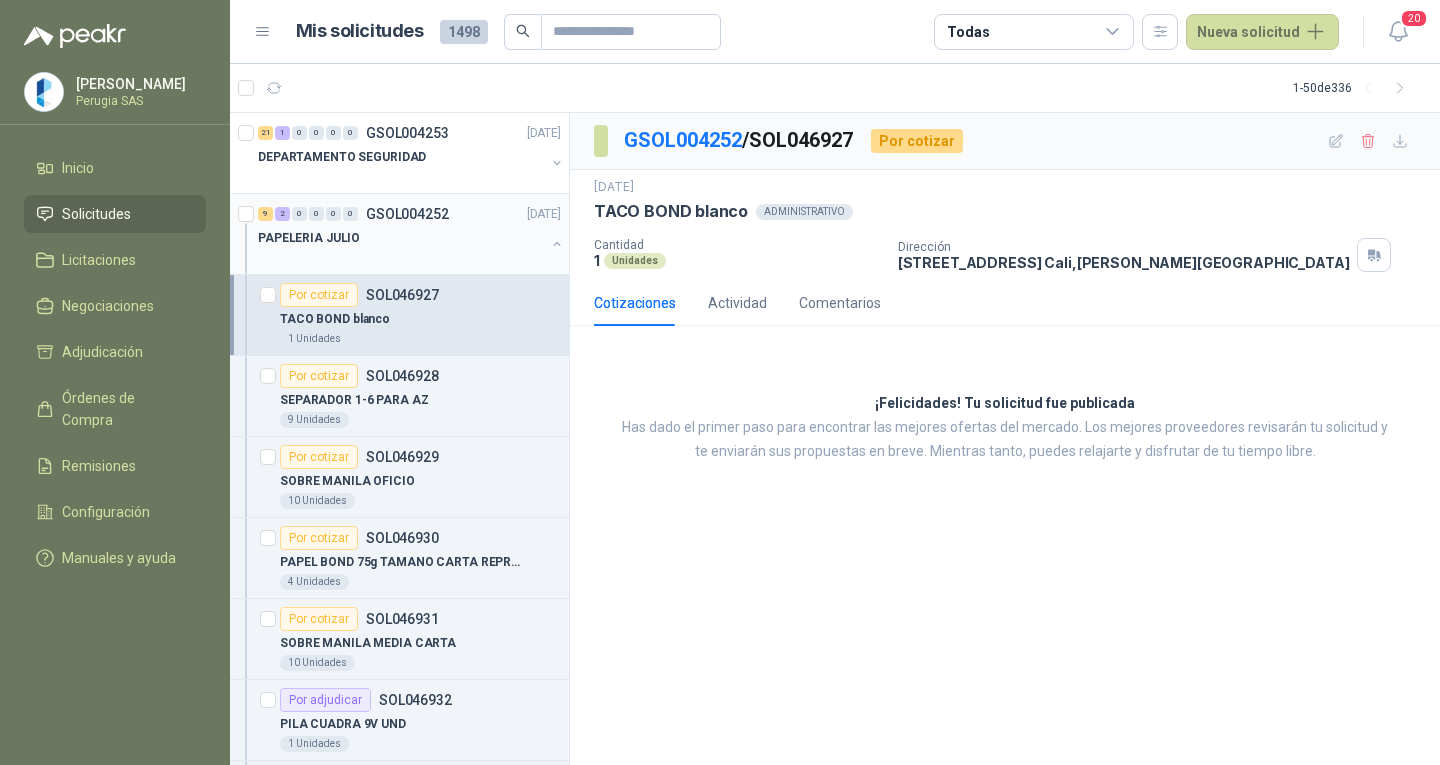 click on "PAPELERIA JULIO" at bounding box center (401, 238) 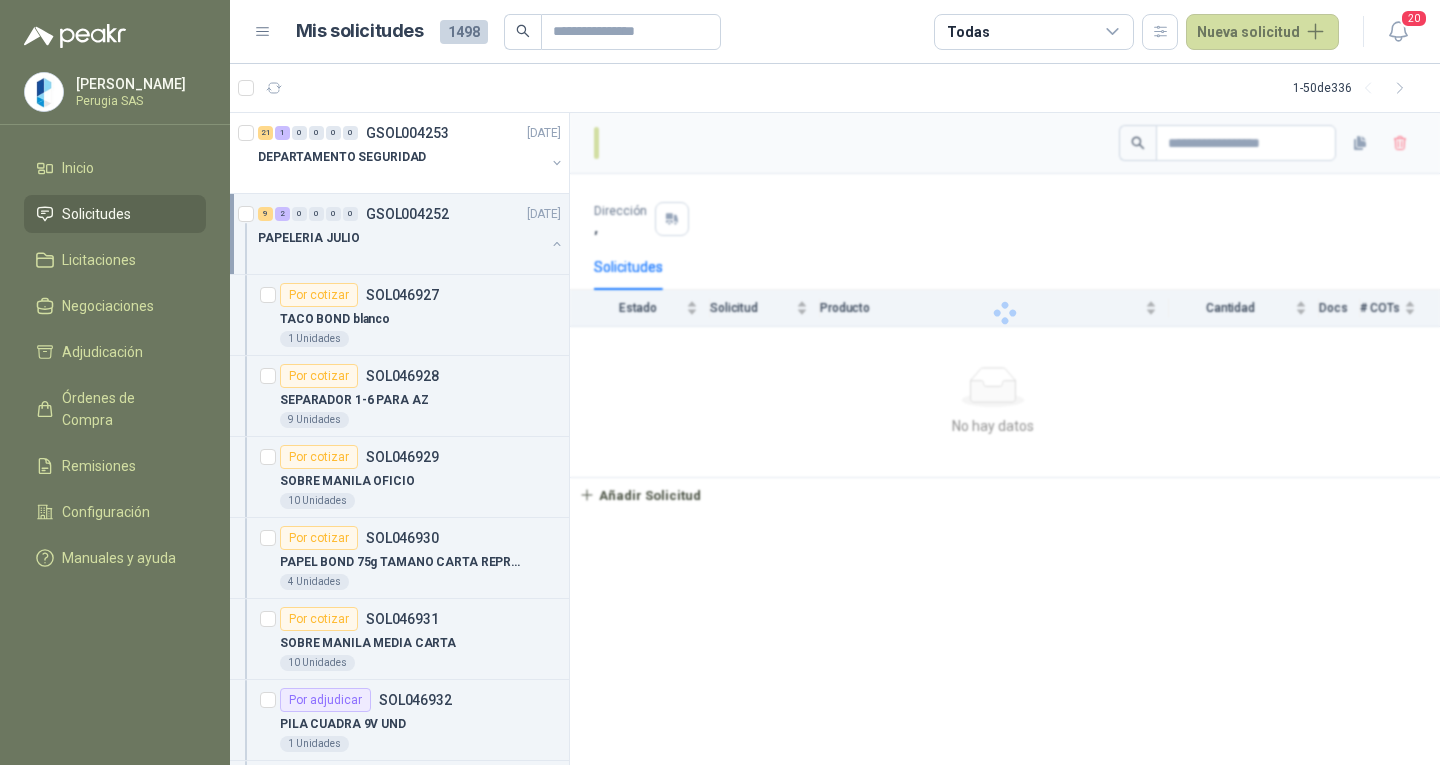 click on "PAPELERIA JULIO" at bounding box center (401, 238) 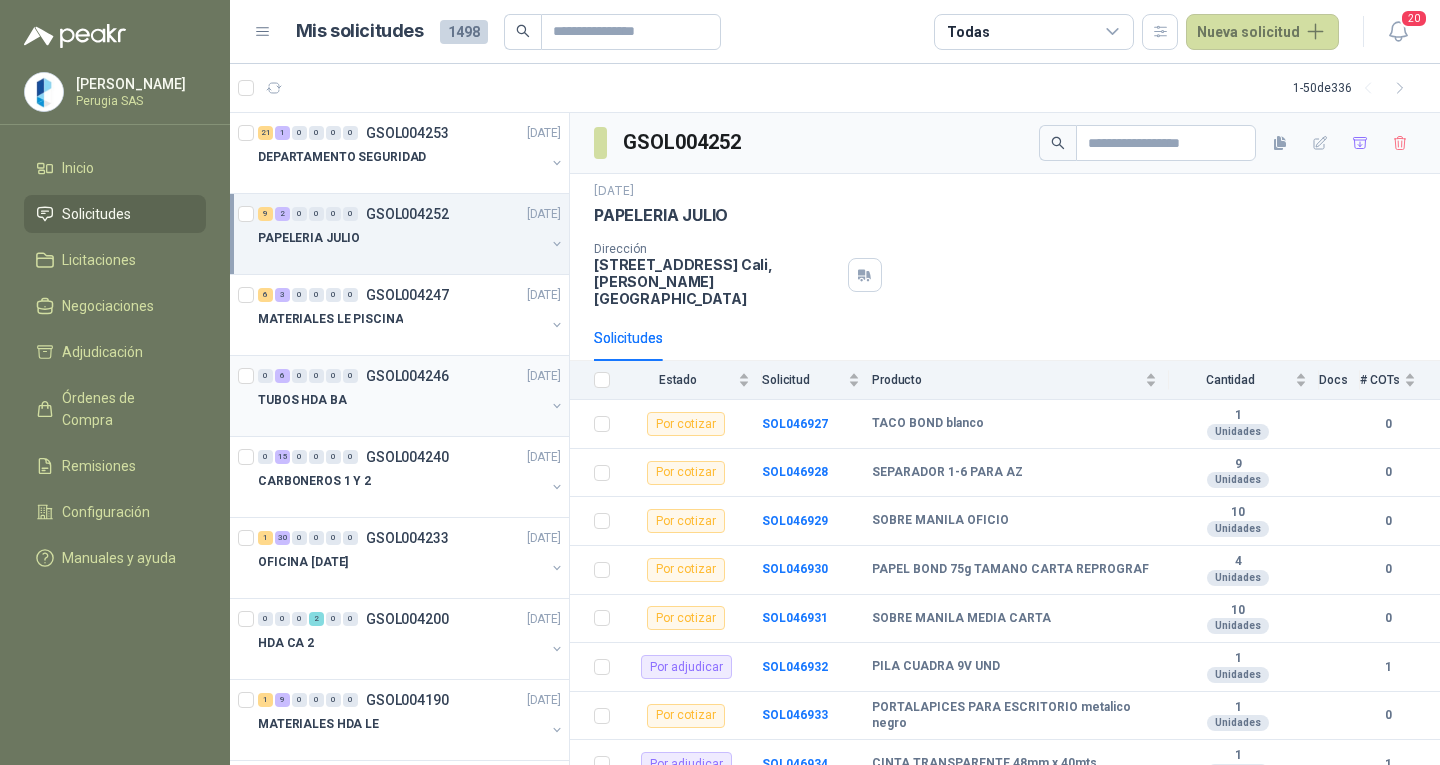 scroll, scrollTop: 1, scrollLeft: 0, axis: vertical 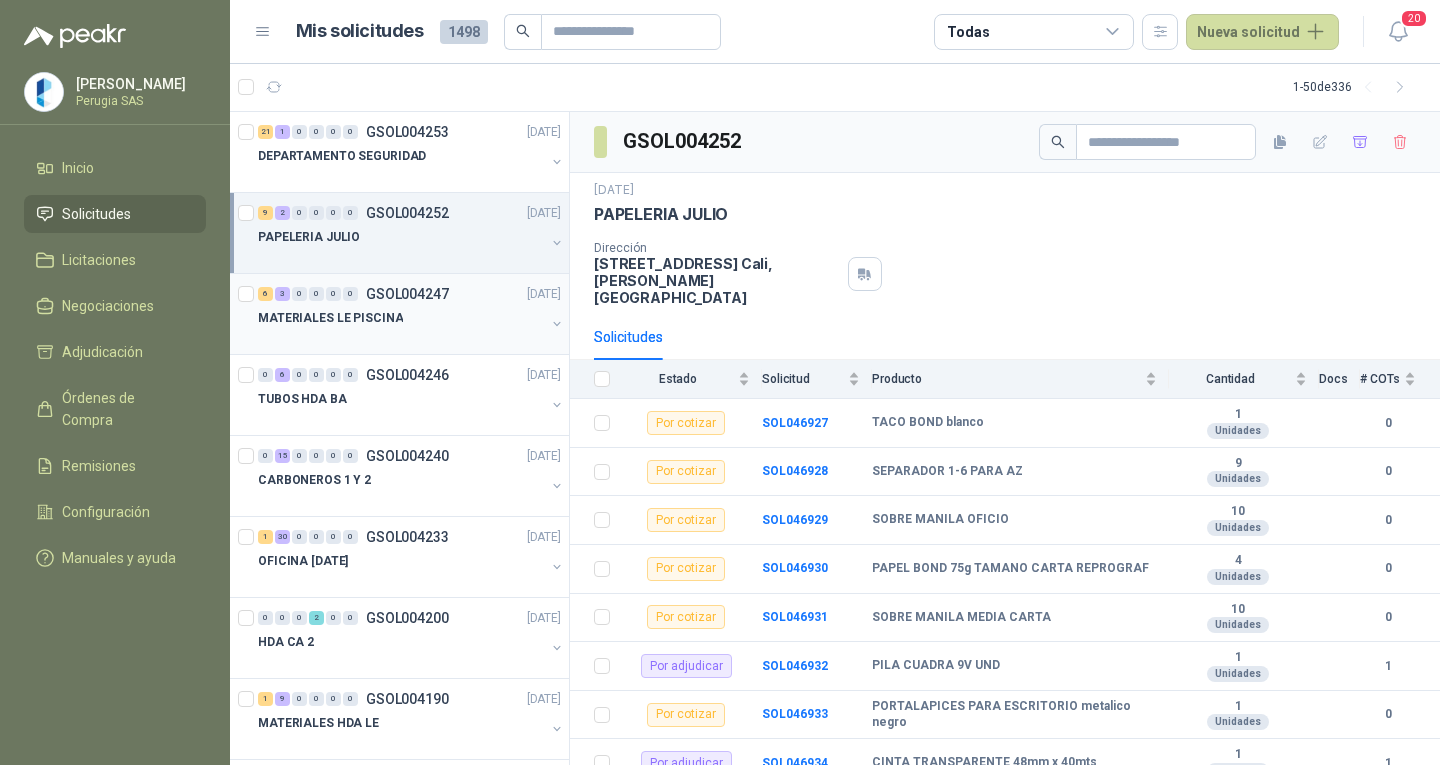 click on "MATERIALES LE PISCINA" at bounding box center [330, 318] 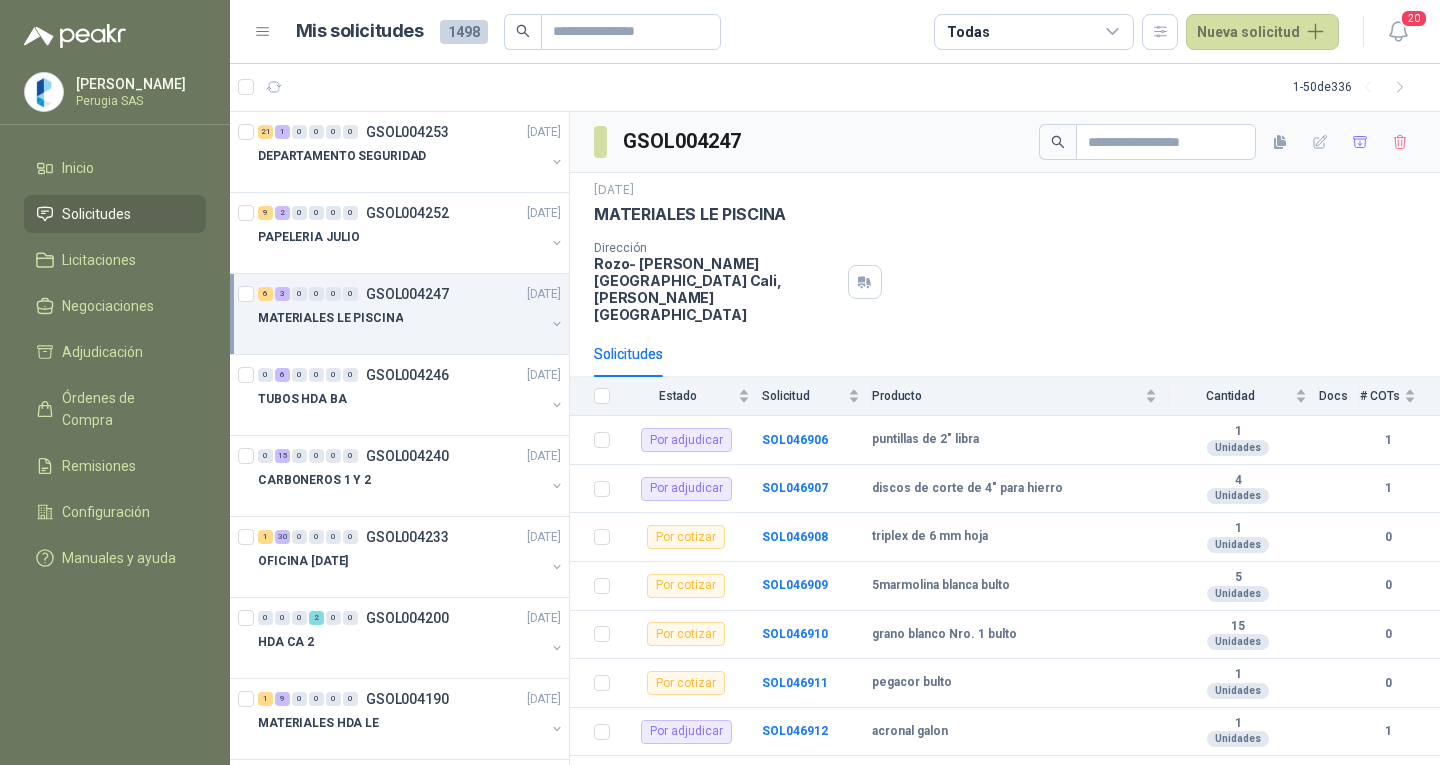 click on "MATERIALES LE PISCINA" at bounding box center (330, 318) 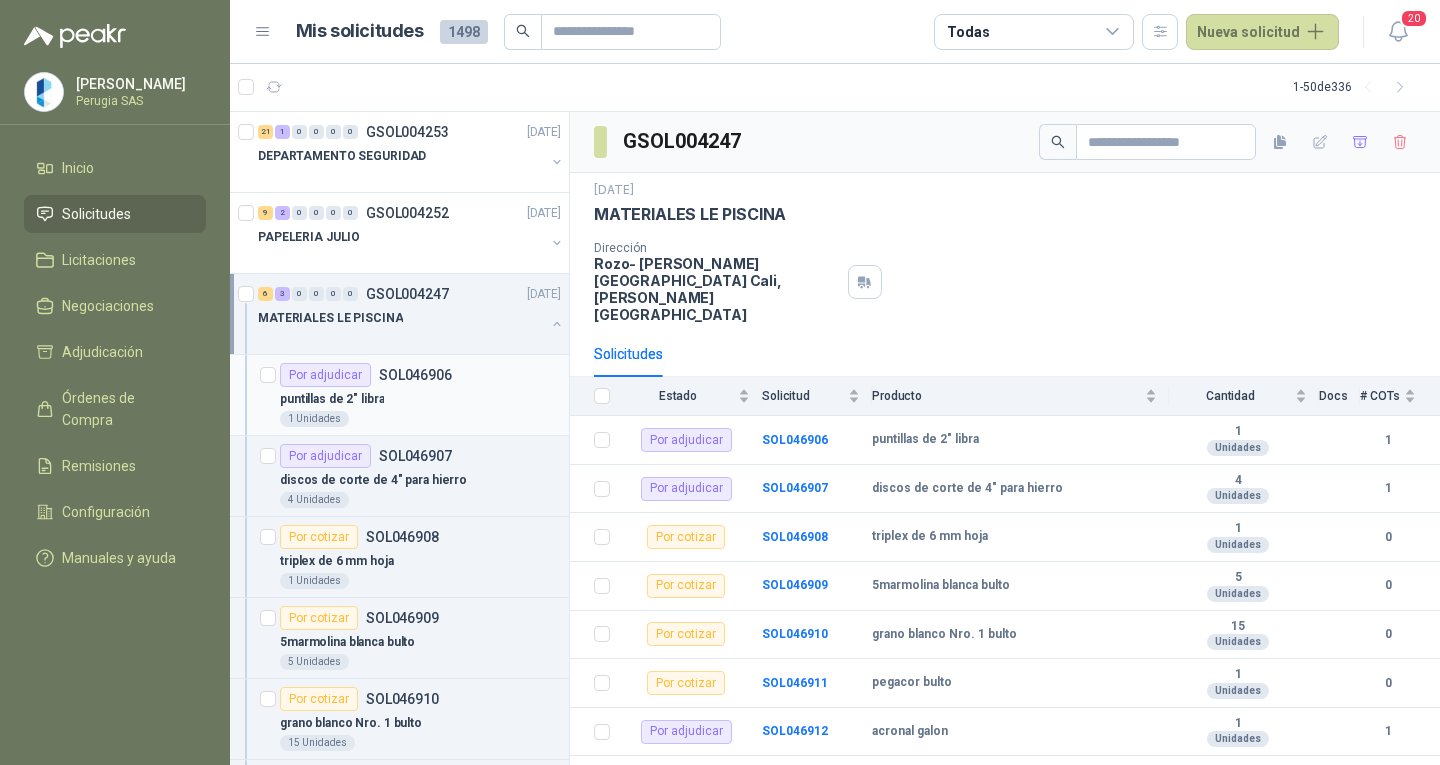 click on "Por adjudicar SOL046906 puntillas de 2" libra 1   Unidades" at bounding box center [420, 395] 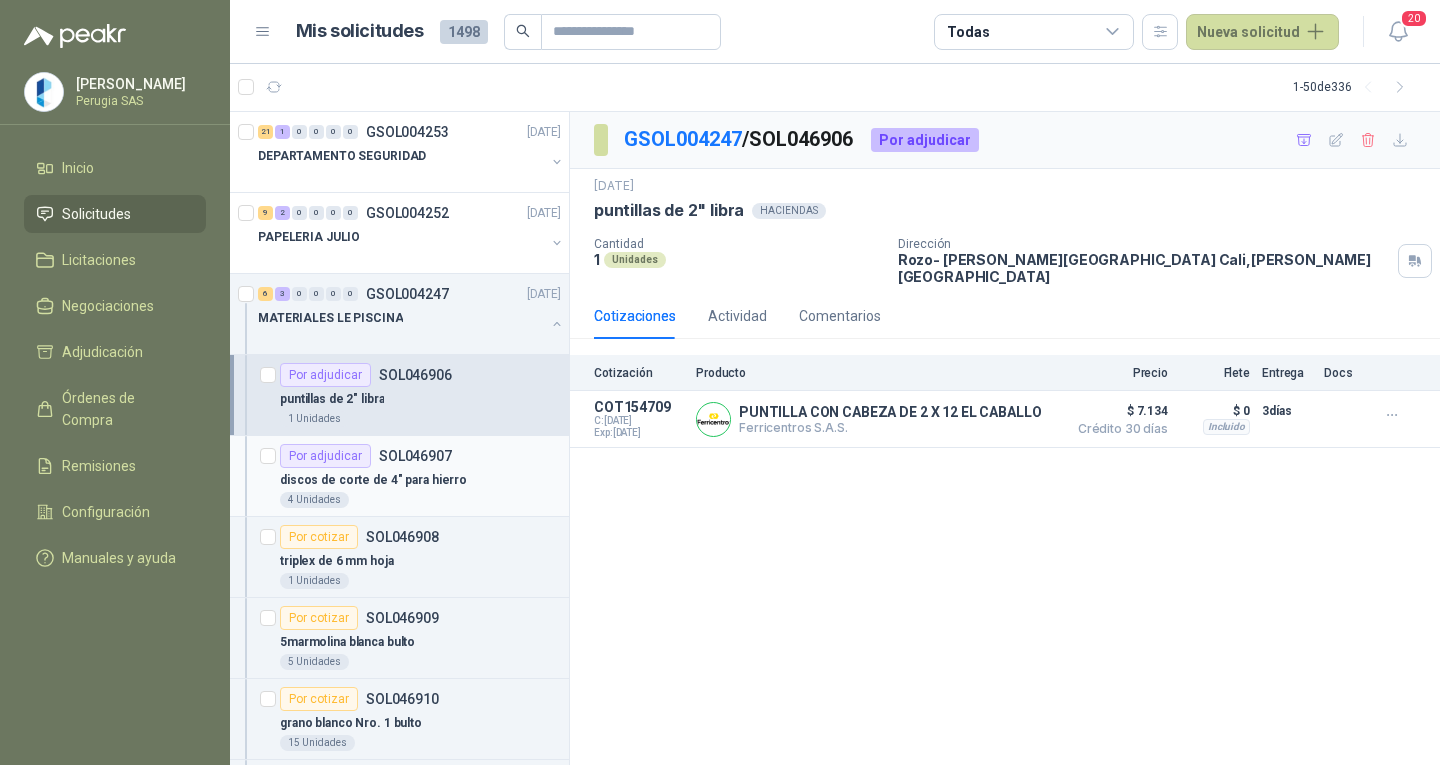 click on "discos de corte de 4" para hierro" at bounding box center [420, 480] 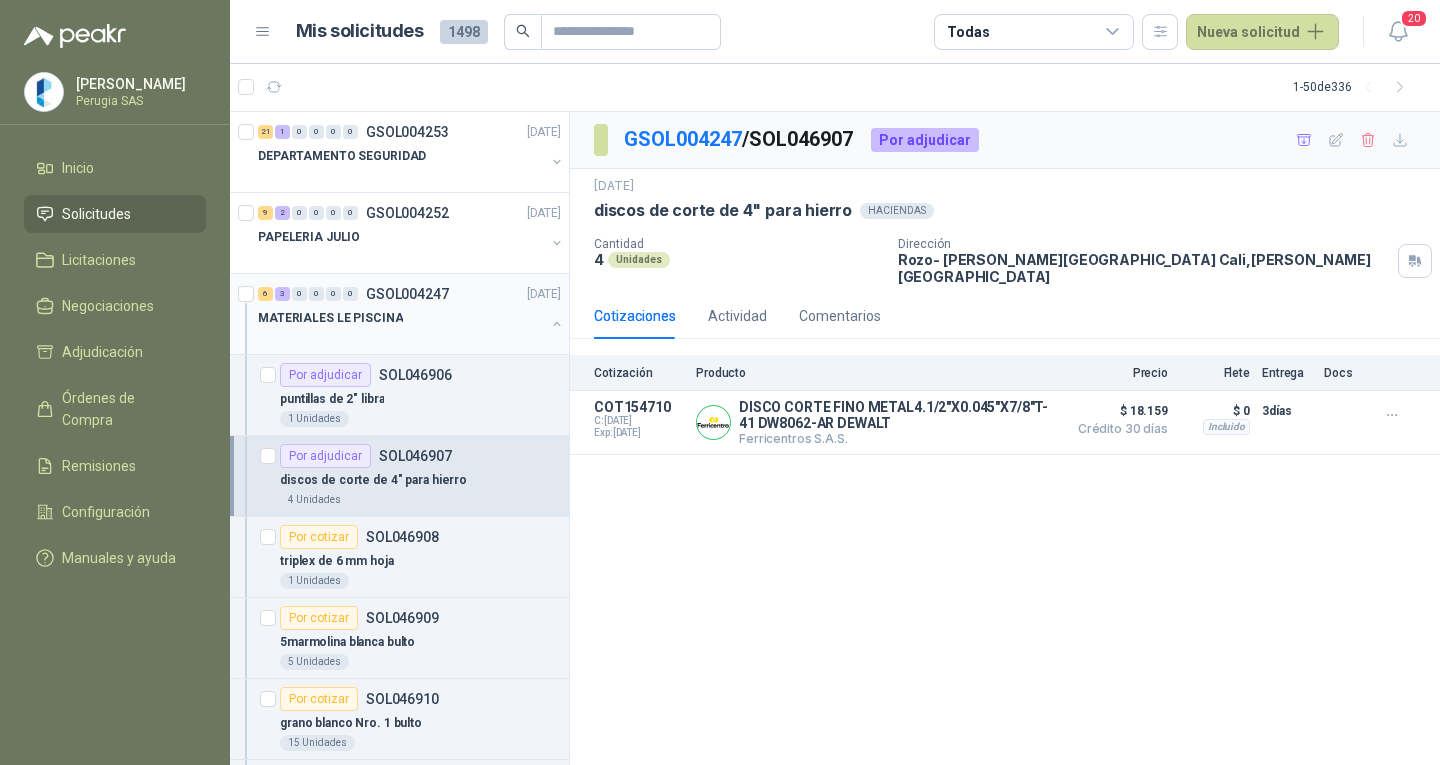 click on "6   3   0   0   0   0   GSOL004247 [DATE]" at bounding box center (411, 294) 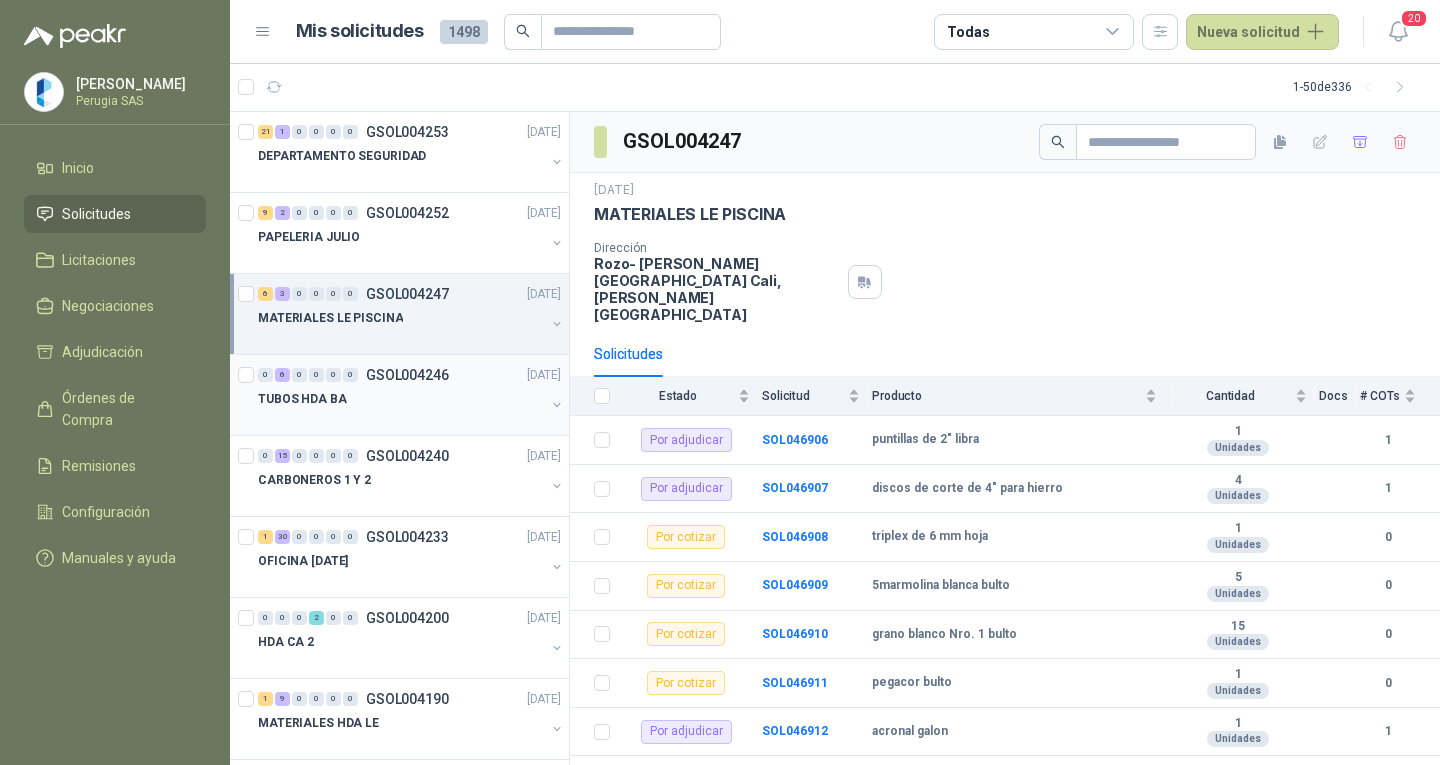 click on "TUBOS HDA BA" at bounding box center [401, 399] 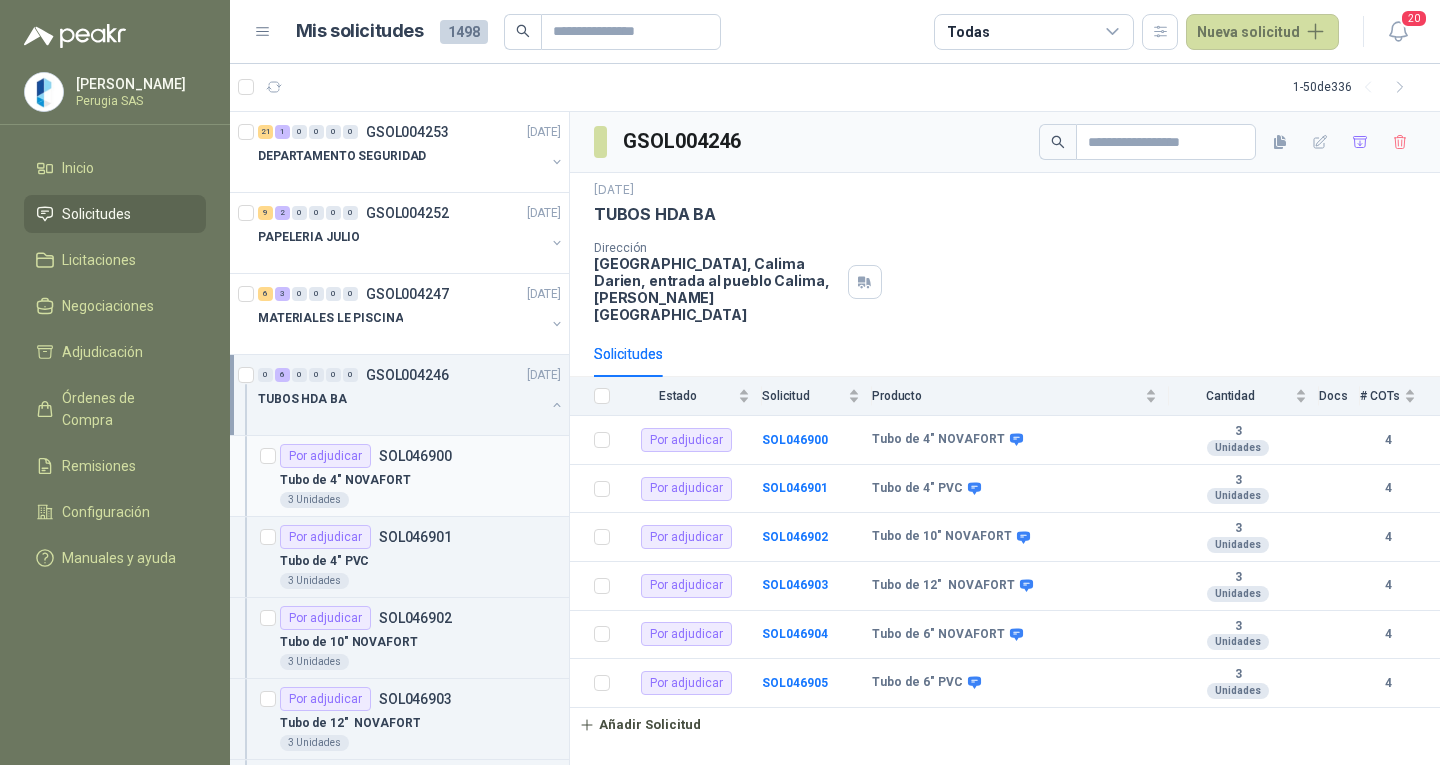 click on "3   Unidades" at bounding box center [420, 500] 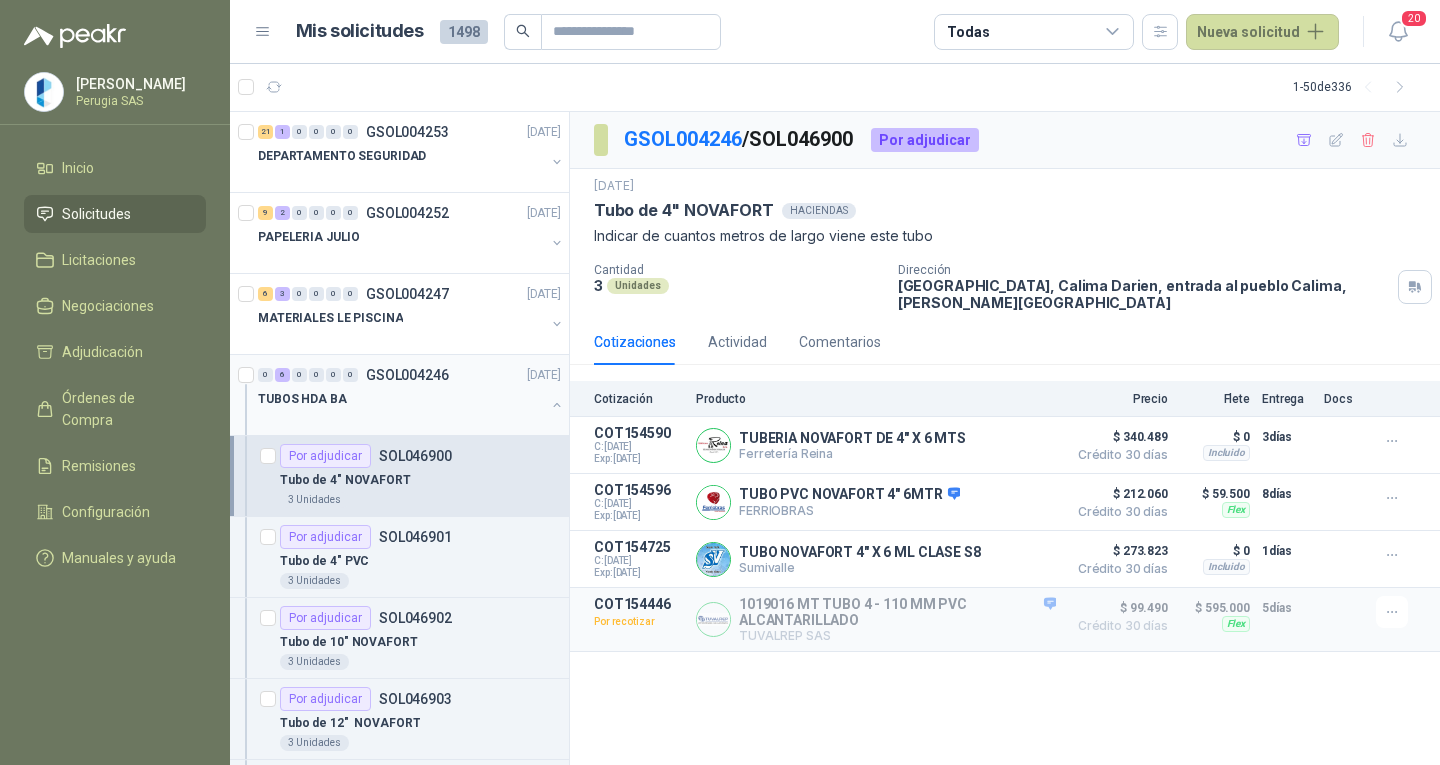 click on "TUBOS HDA BA" at bounding box center (401, 399) 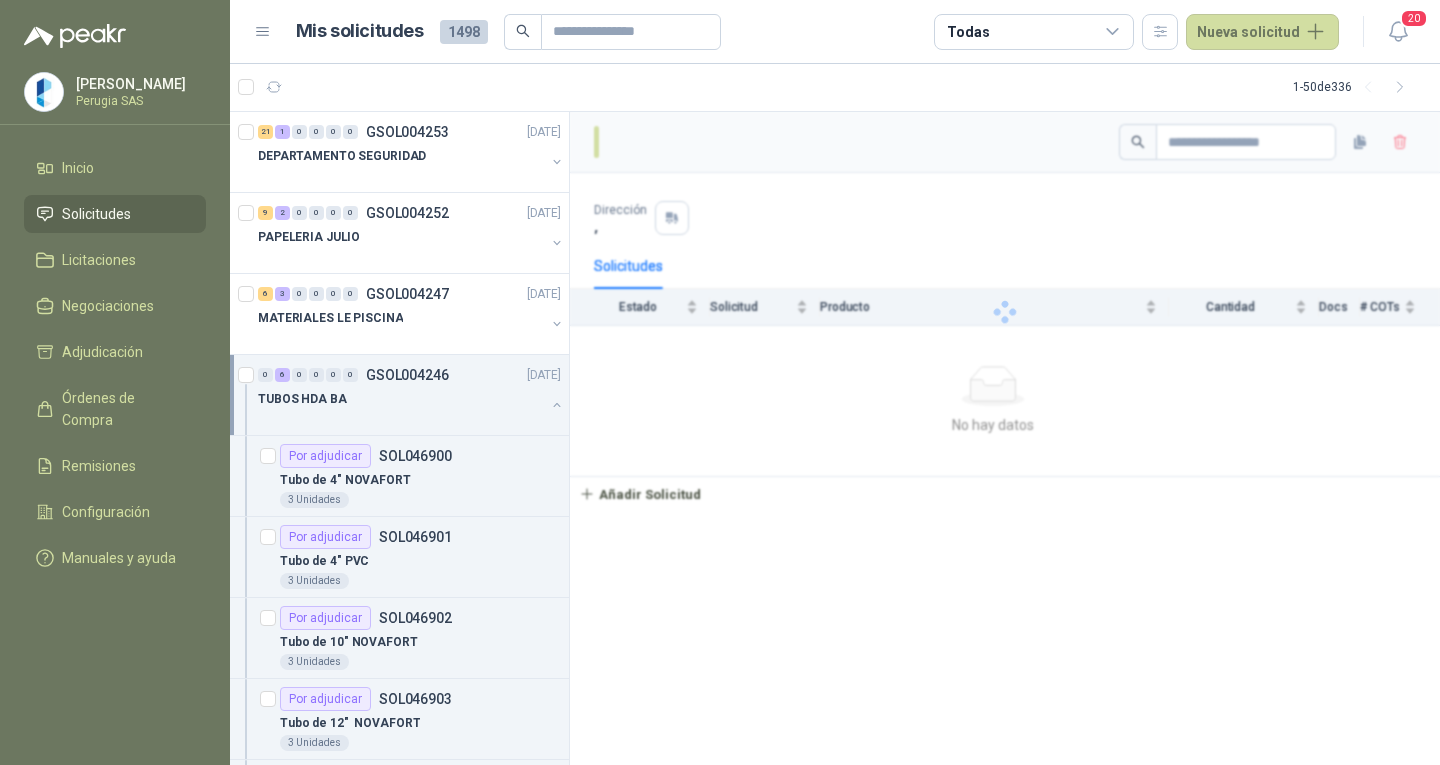click on "TUBOS HDA BA" at bounding box center (401, 399) 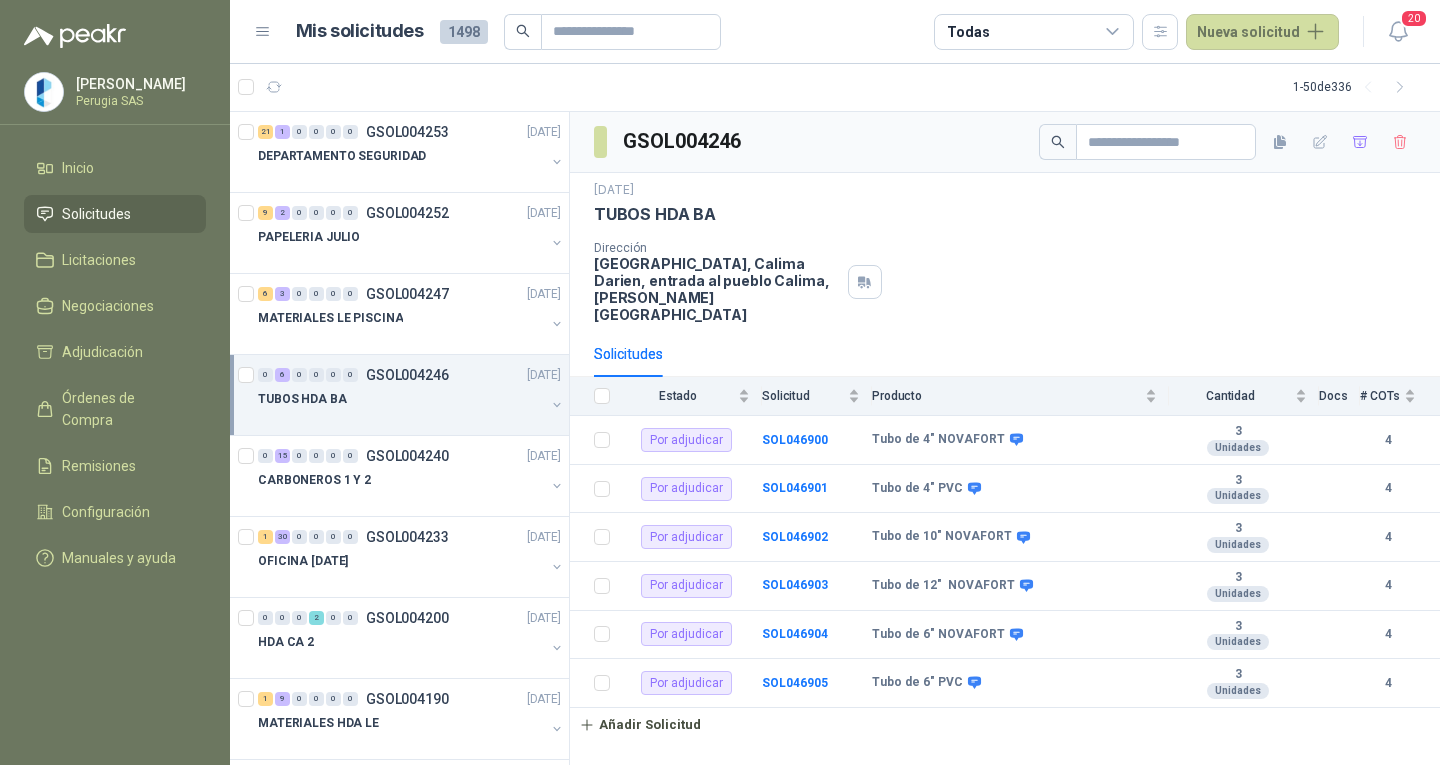 click on "TUBOS HDA BA" at bounding box center (401, 399) 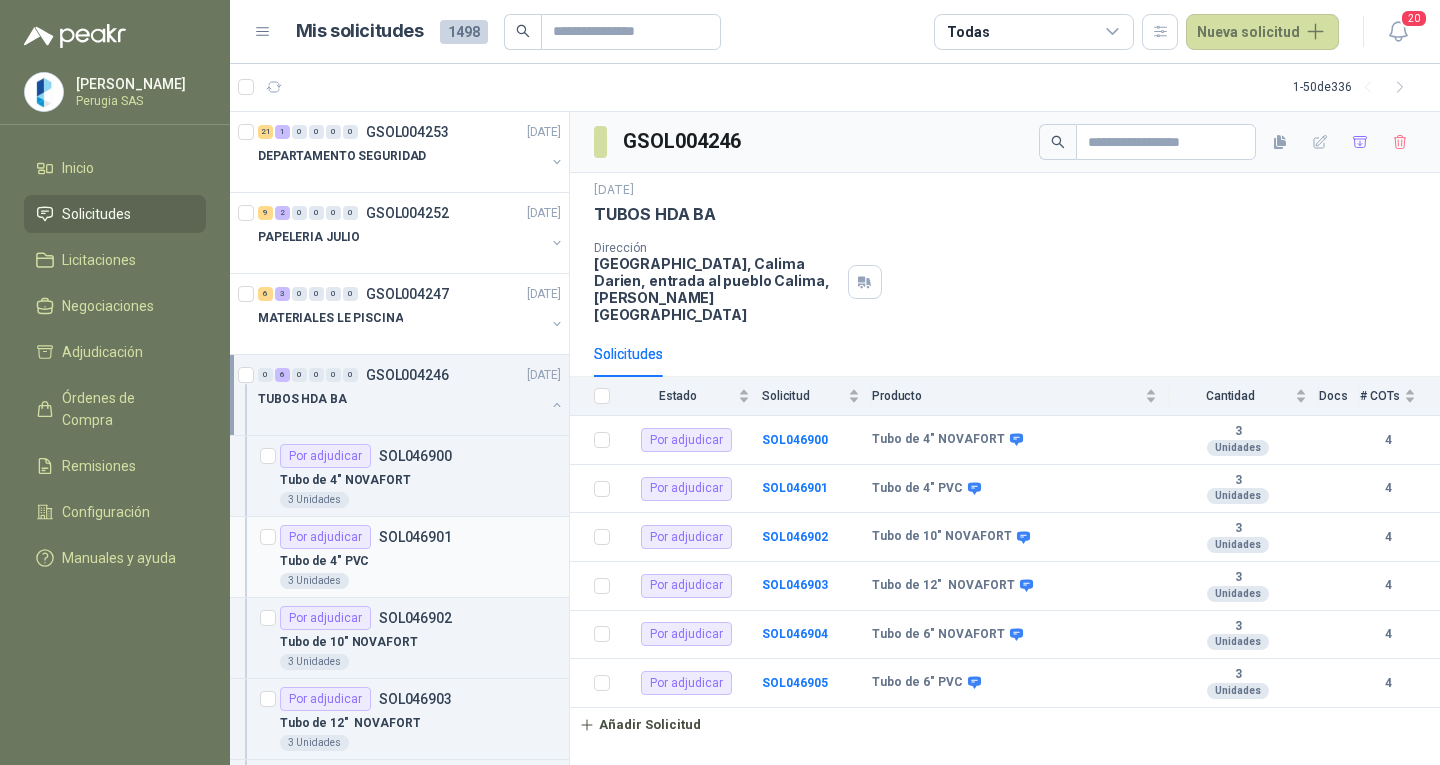 click on "Por adjudicar SOL046901 Tubo de 4"  PVC   3   Unidades" at bounding box center (399, 557) 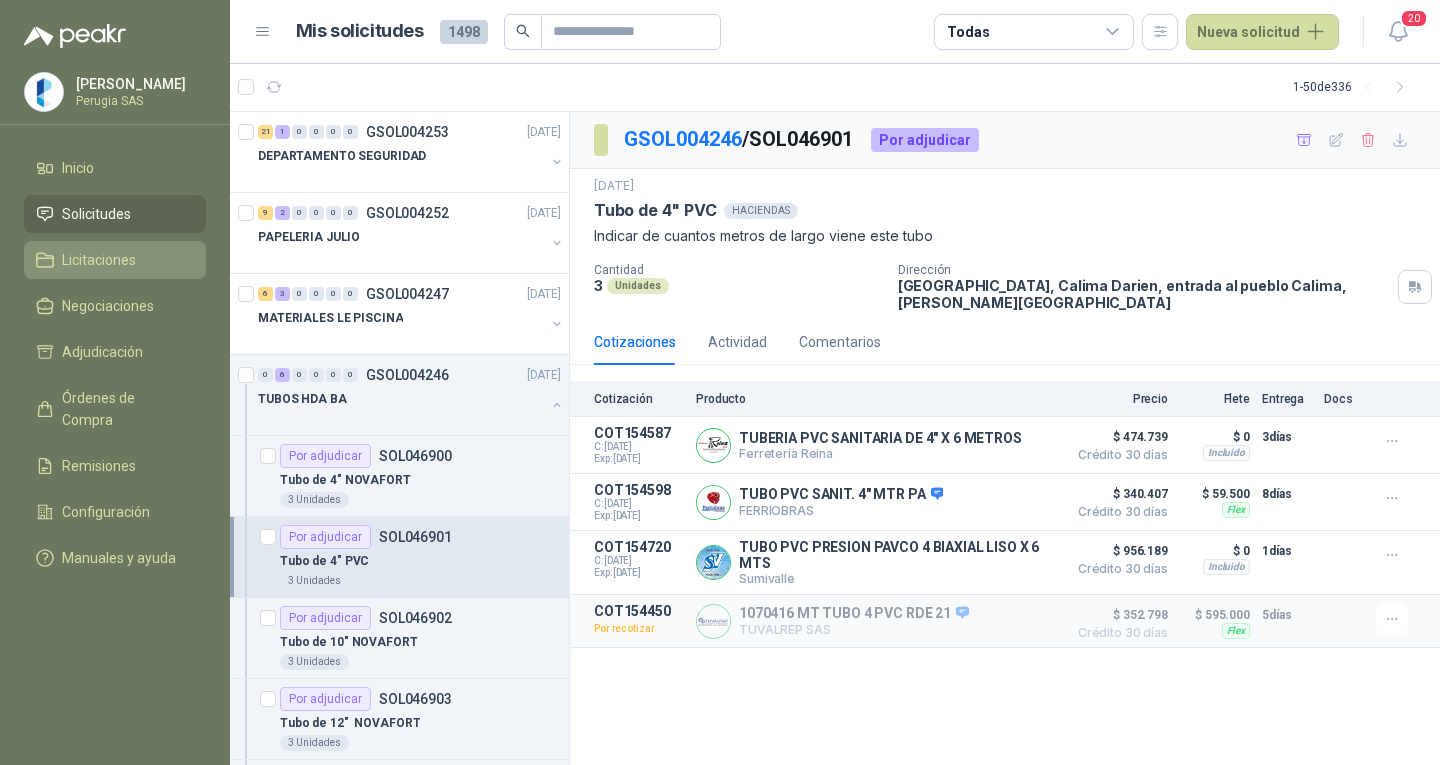 click on "Licitaciones" at bounding box center (99, 260) 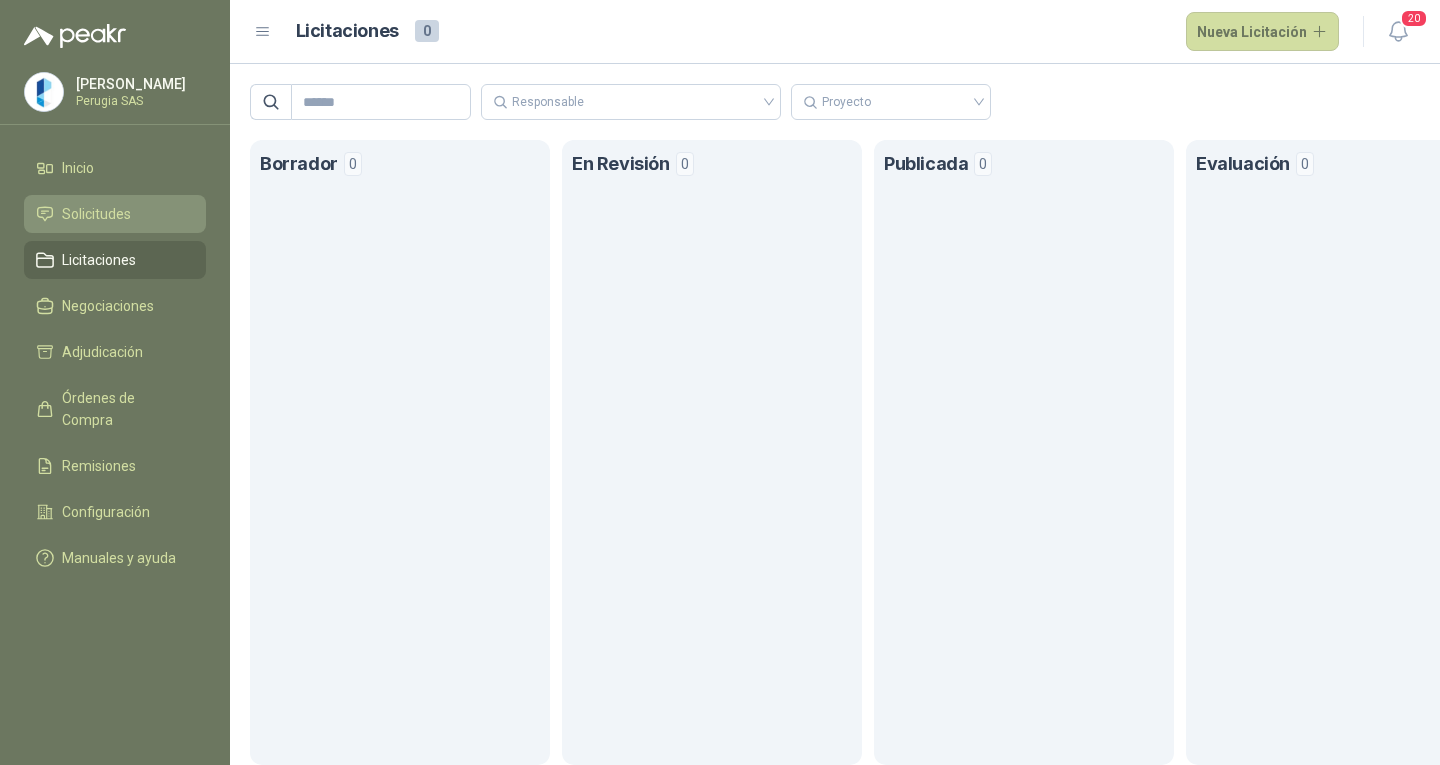 click on "Solicitudes" at bounding box center [96, 214] 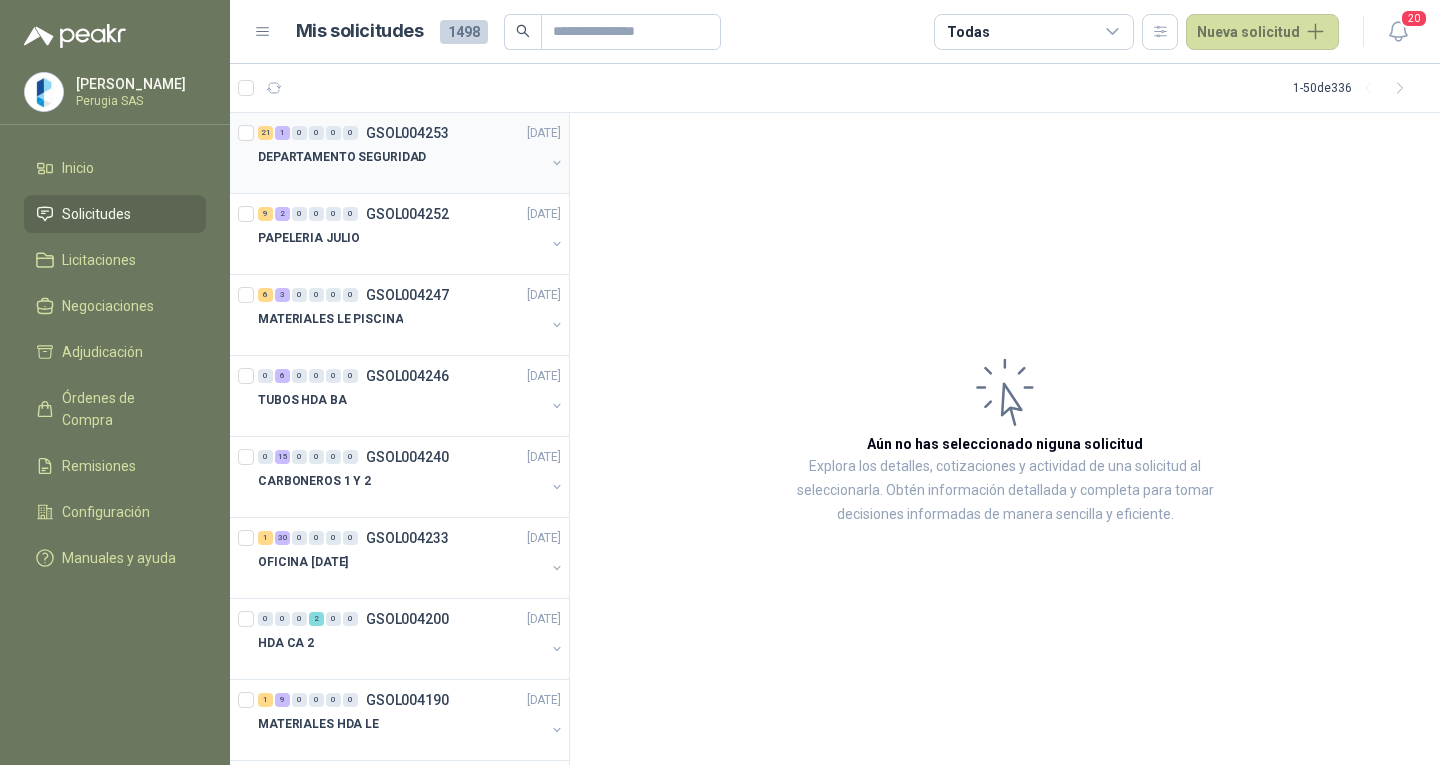 drag, startPoint x: 436, startPoint y: 212, endPoint x: 411, endPoint y: 175, distance: 44.65423 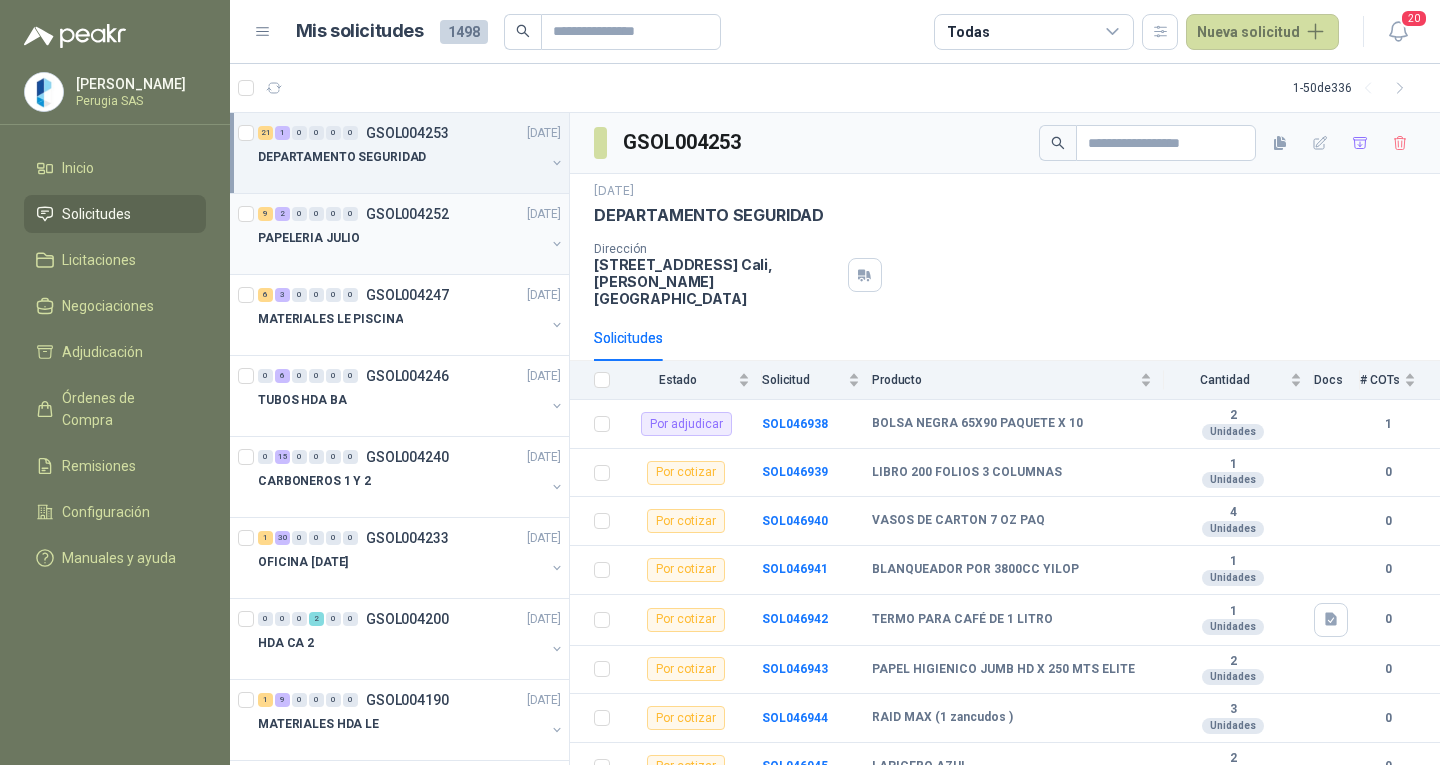 click on "PAPELERIA JULIO" at bounding box center [401, 238] 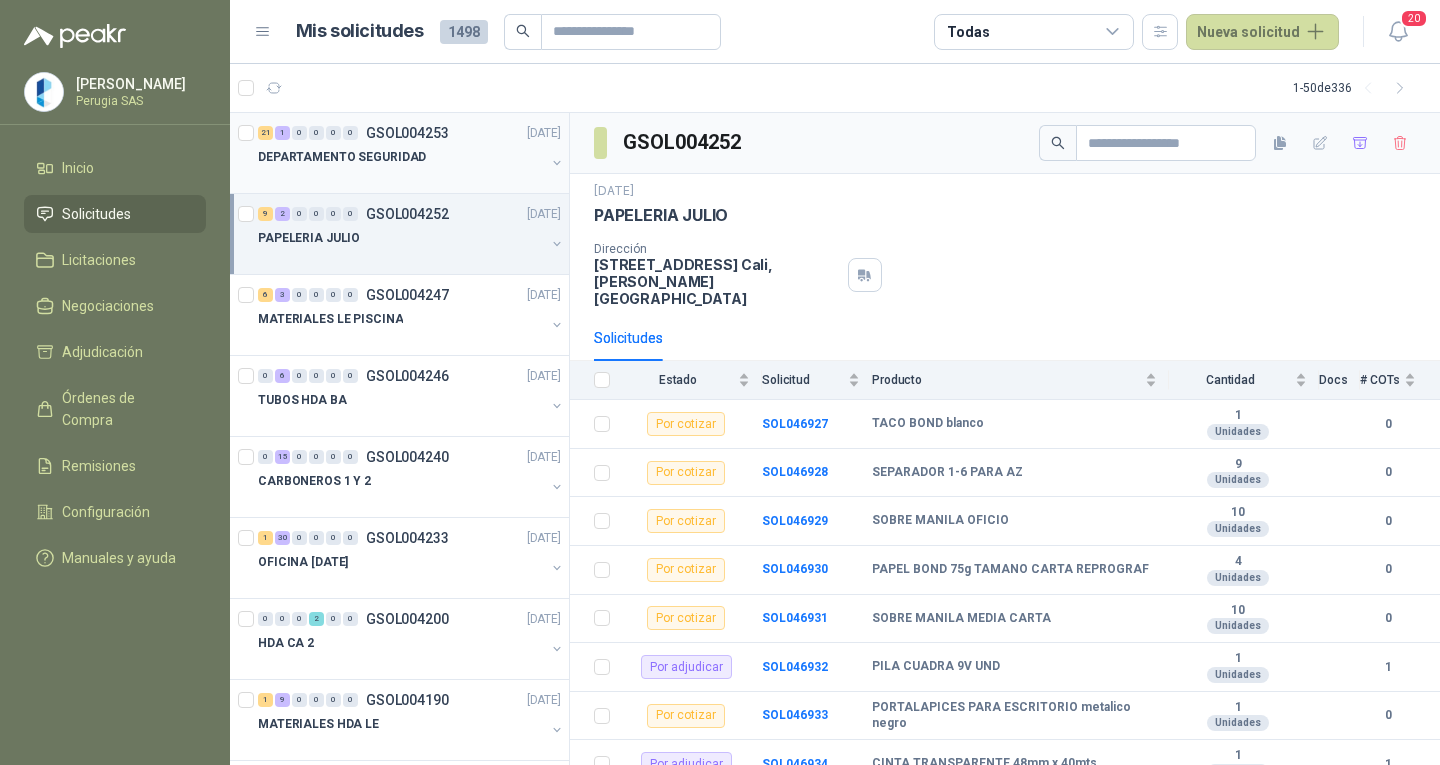 click on "DEPARTAMENTO SEGURIDAD" at bounding box center (342, 157) 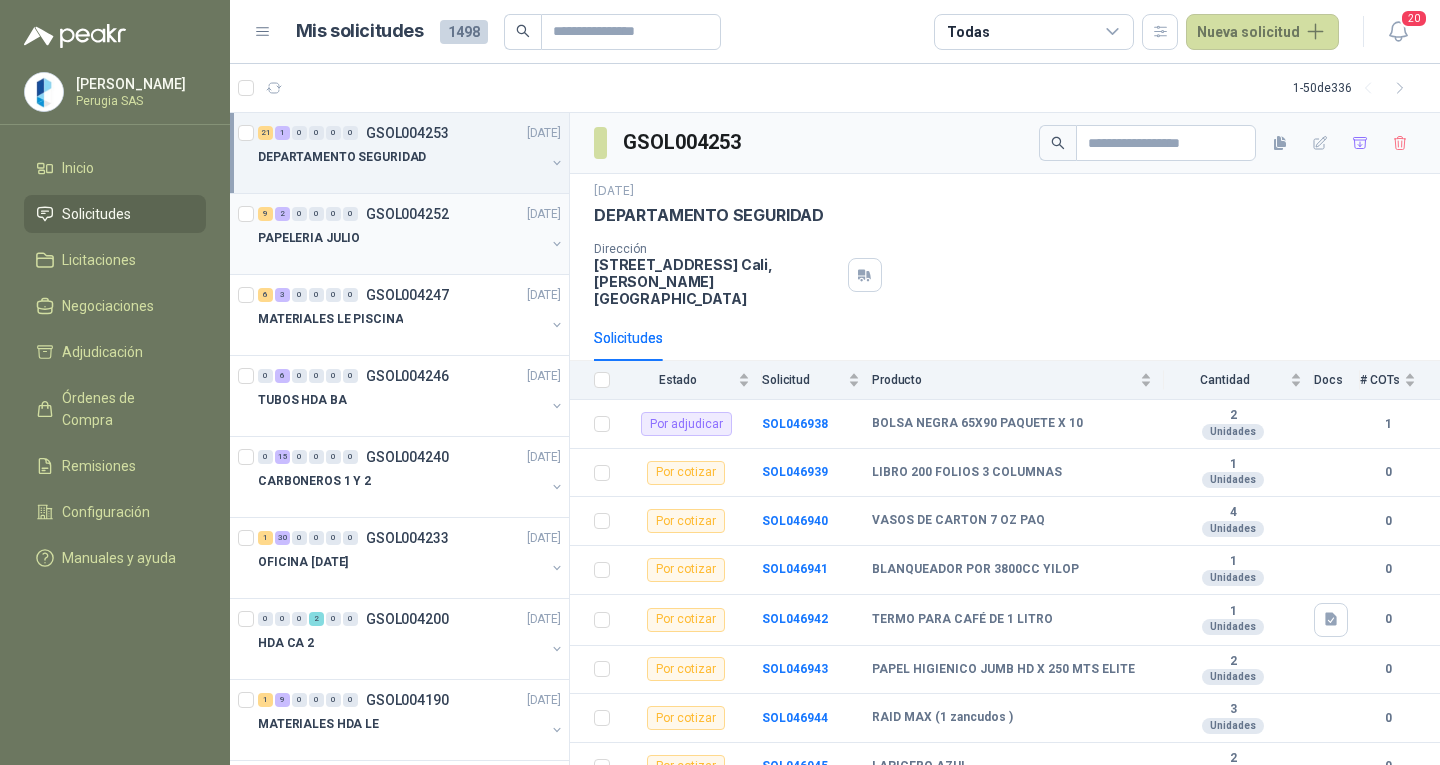 click at bounding box center [401, 258] 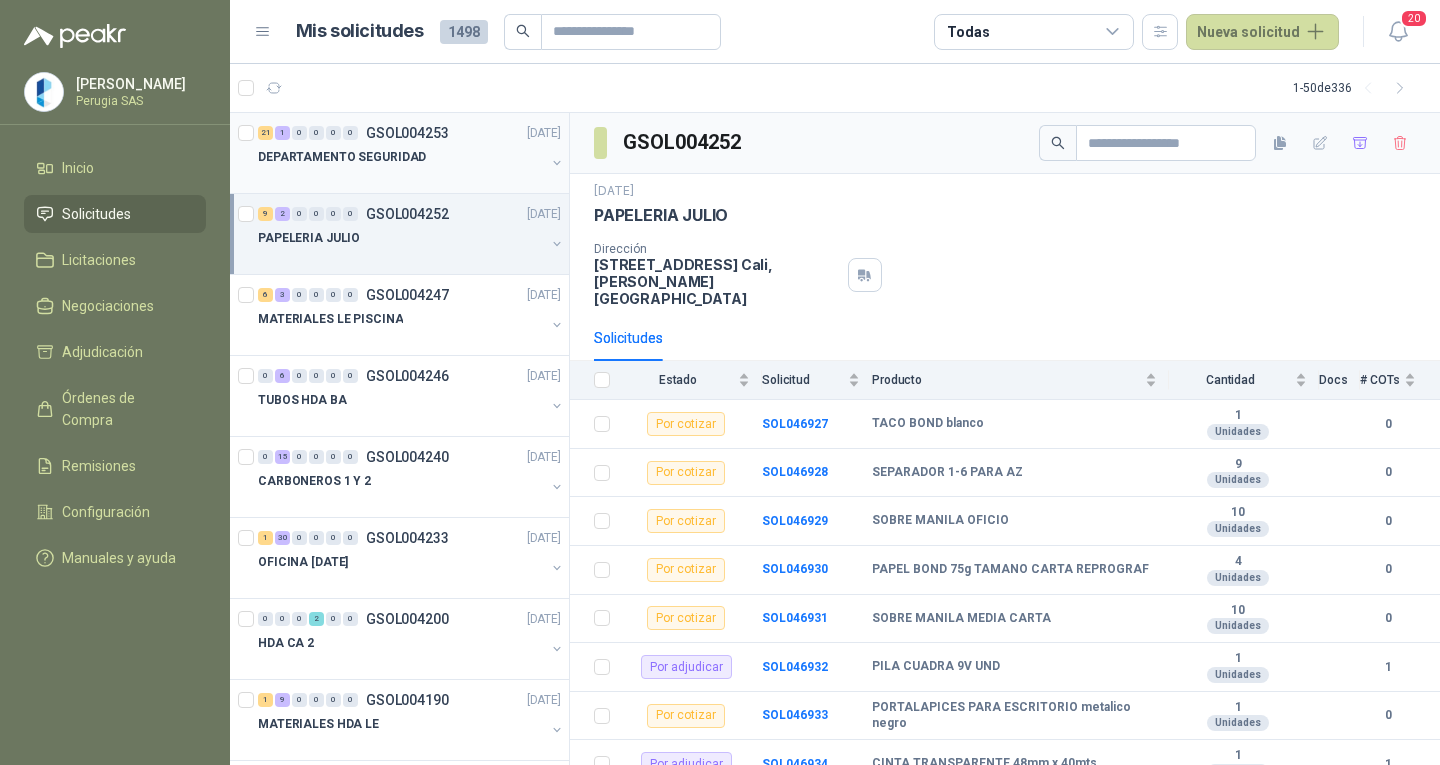 click on "DEPARTAMENTO SEGURIDAD" at bounding box center (342, 157) 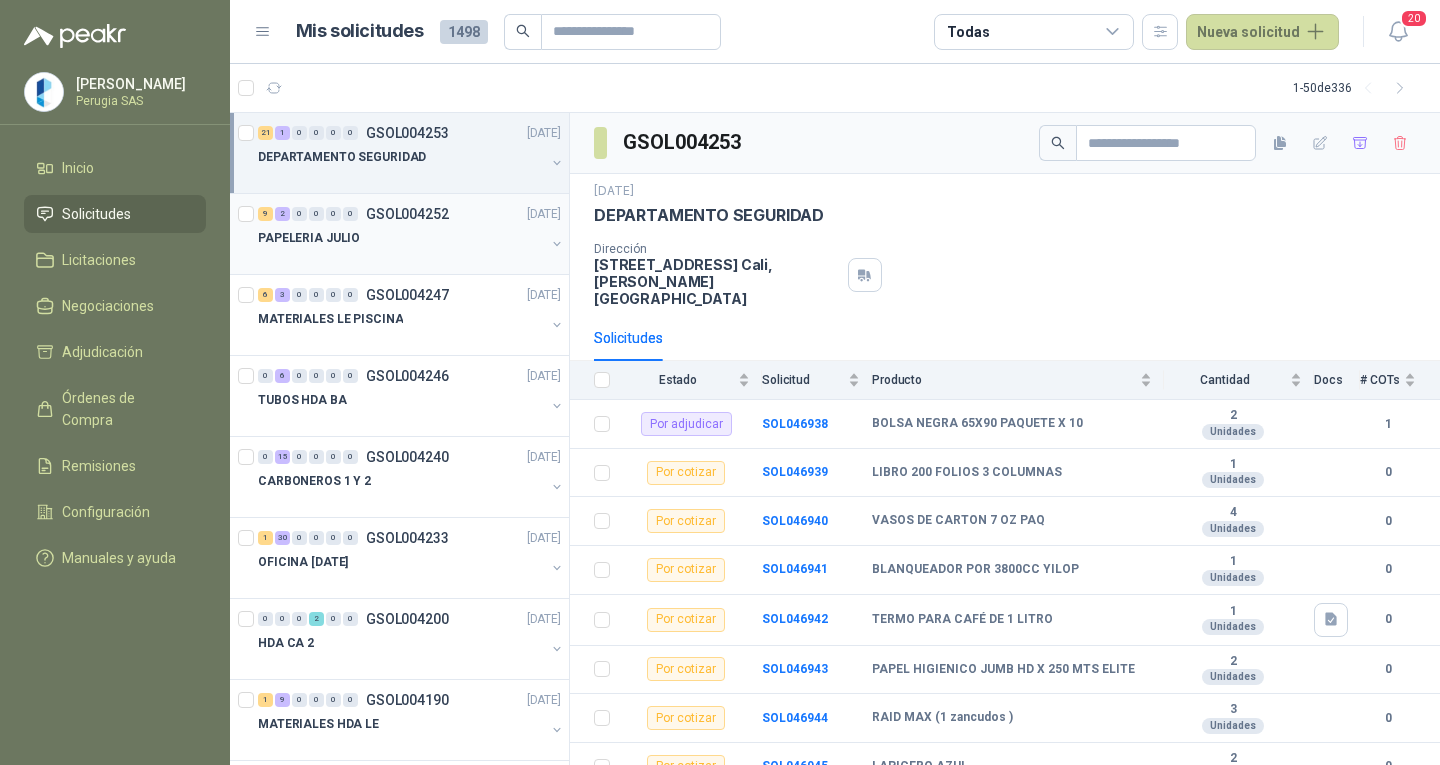 click on "PAPELERIA JULIO" at bounding box center [401, 238] 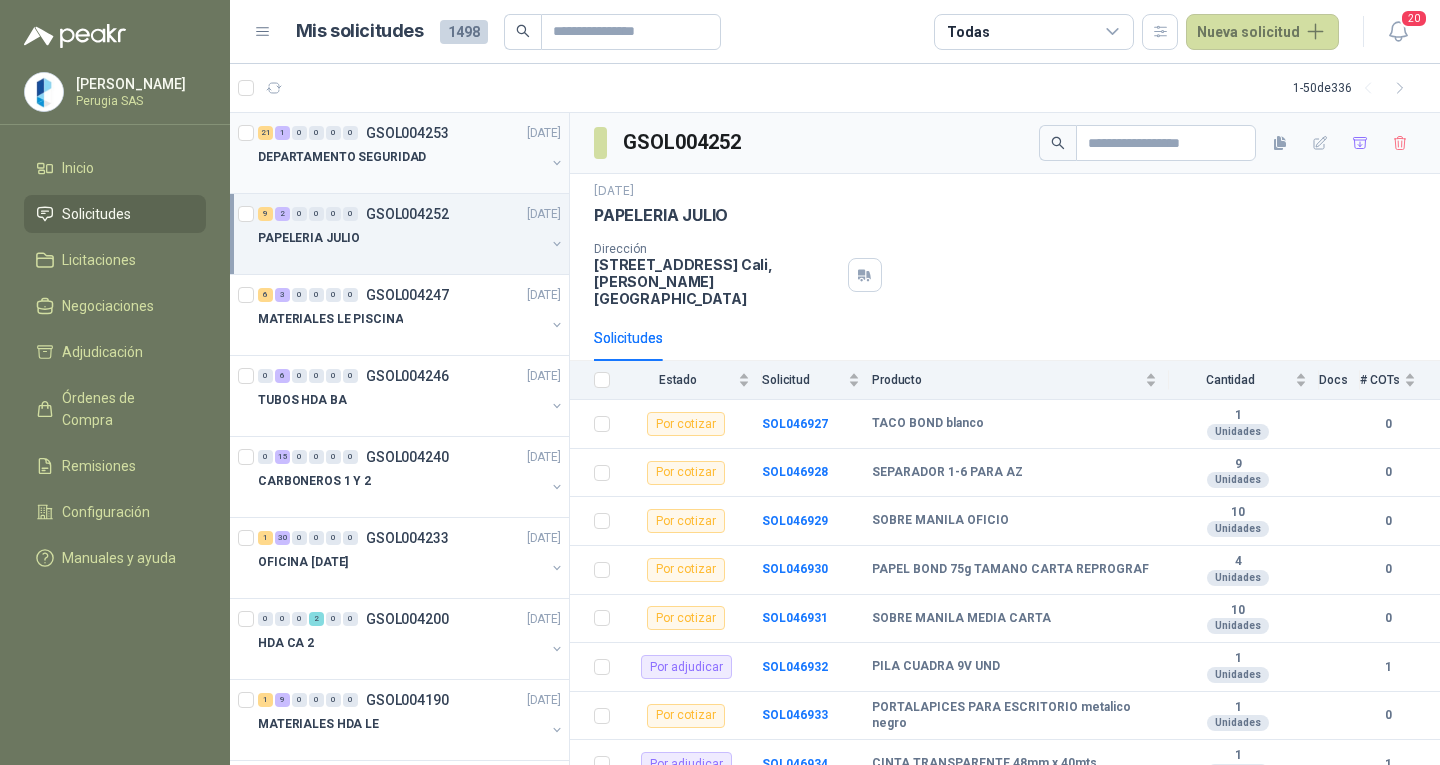 click on "DEPARTAMENTO SEGURIDAD" at bounding box center [401, 157] 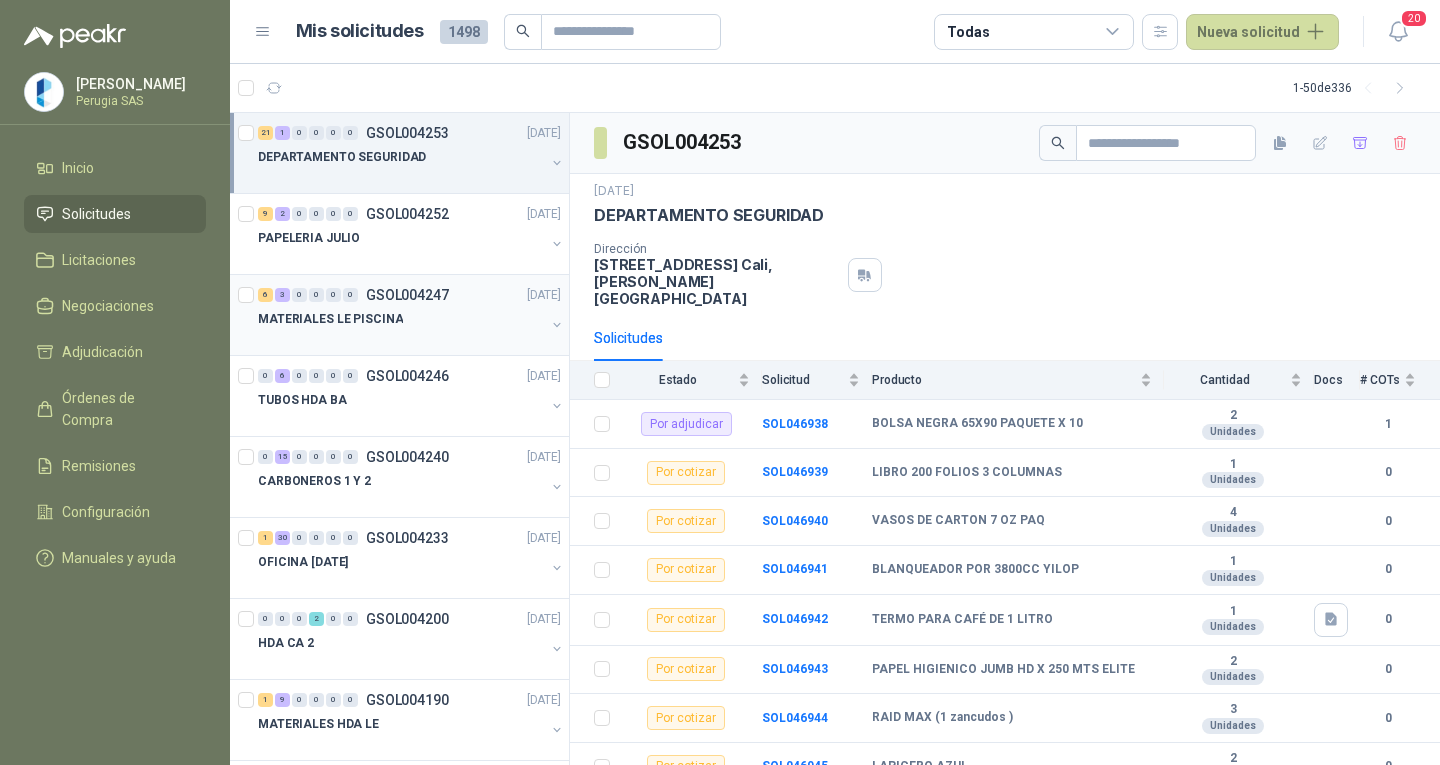 click on "MATERIALES LE PISCINA" at bounding box center (401, 319) 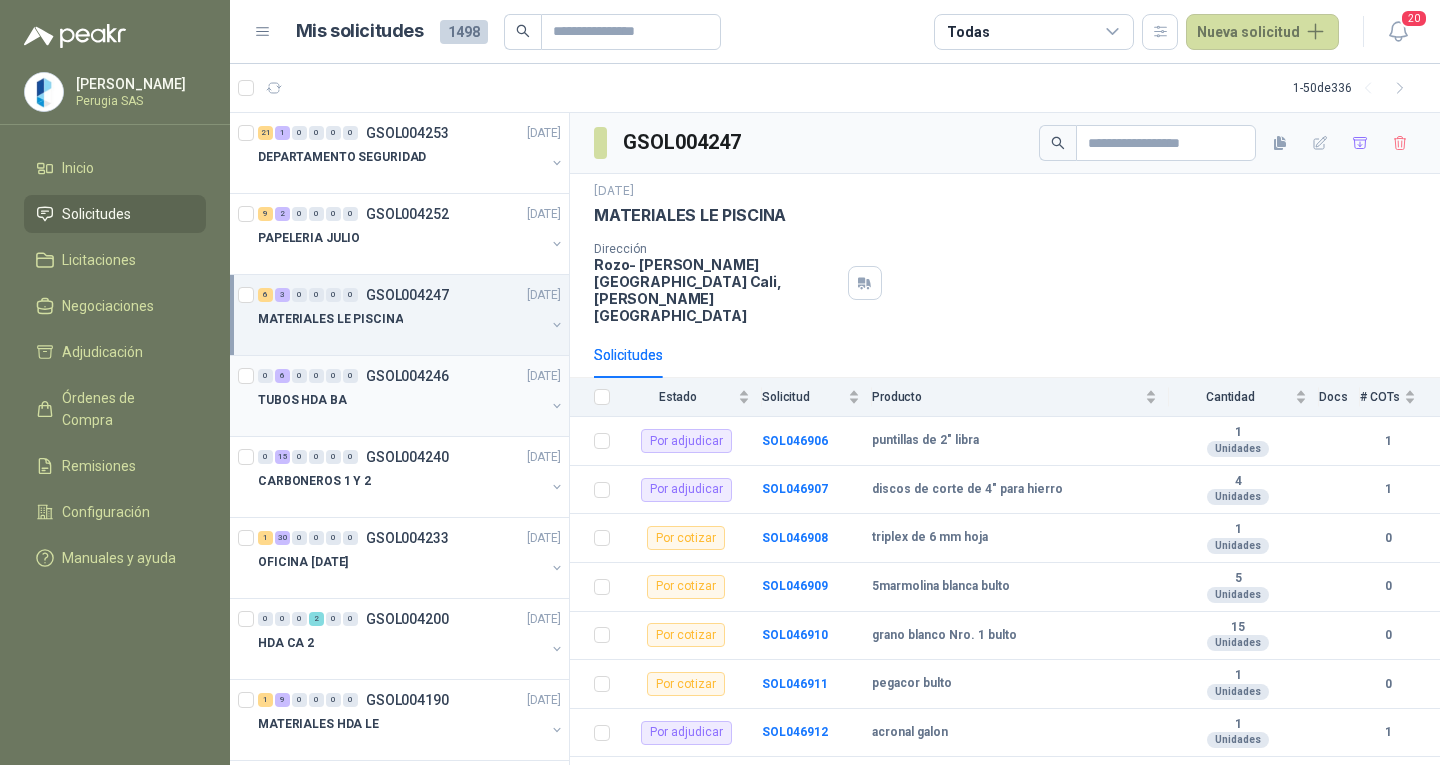 click at bounding box center (401, 420) 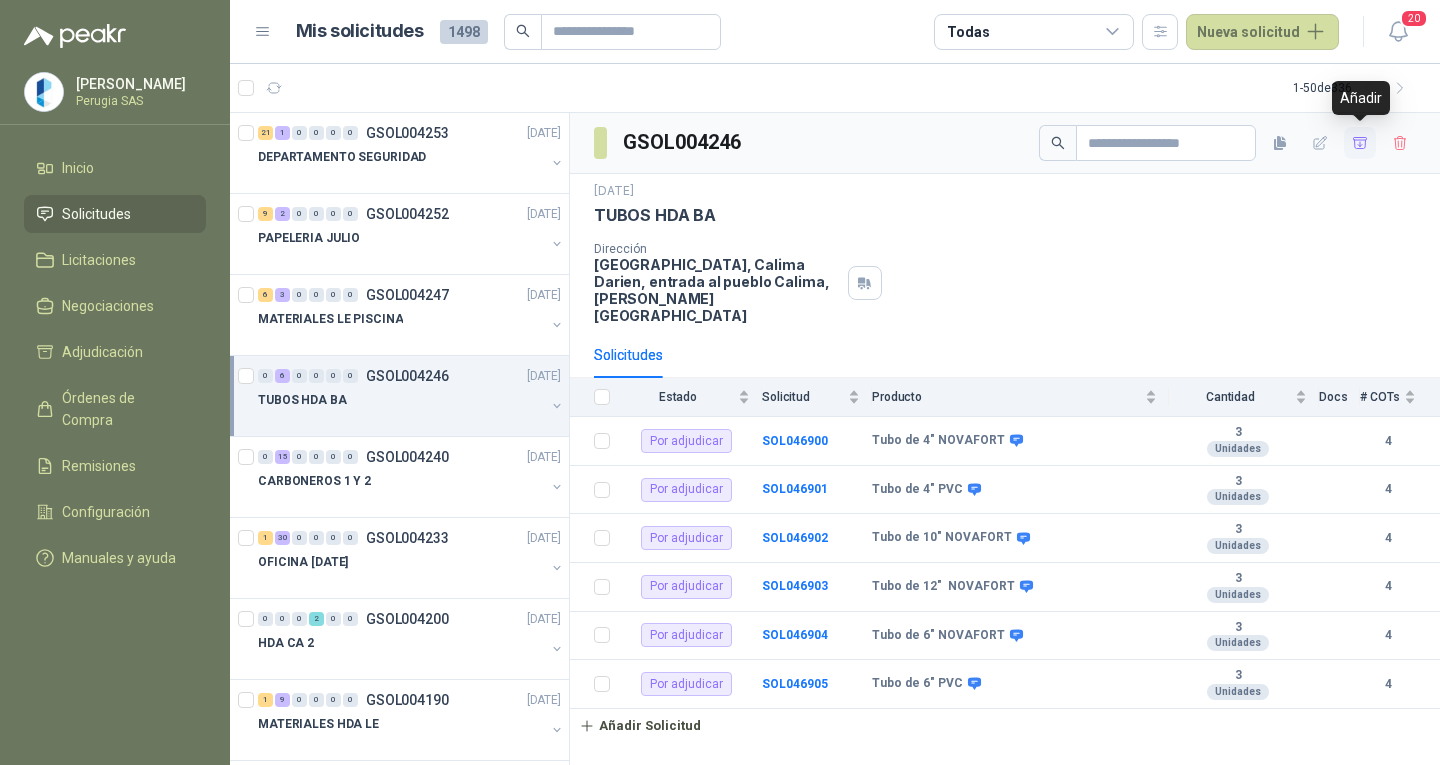 click 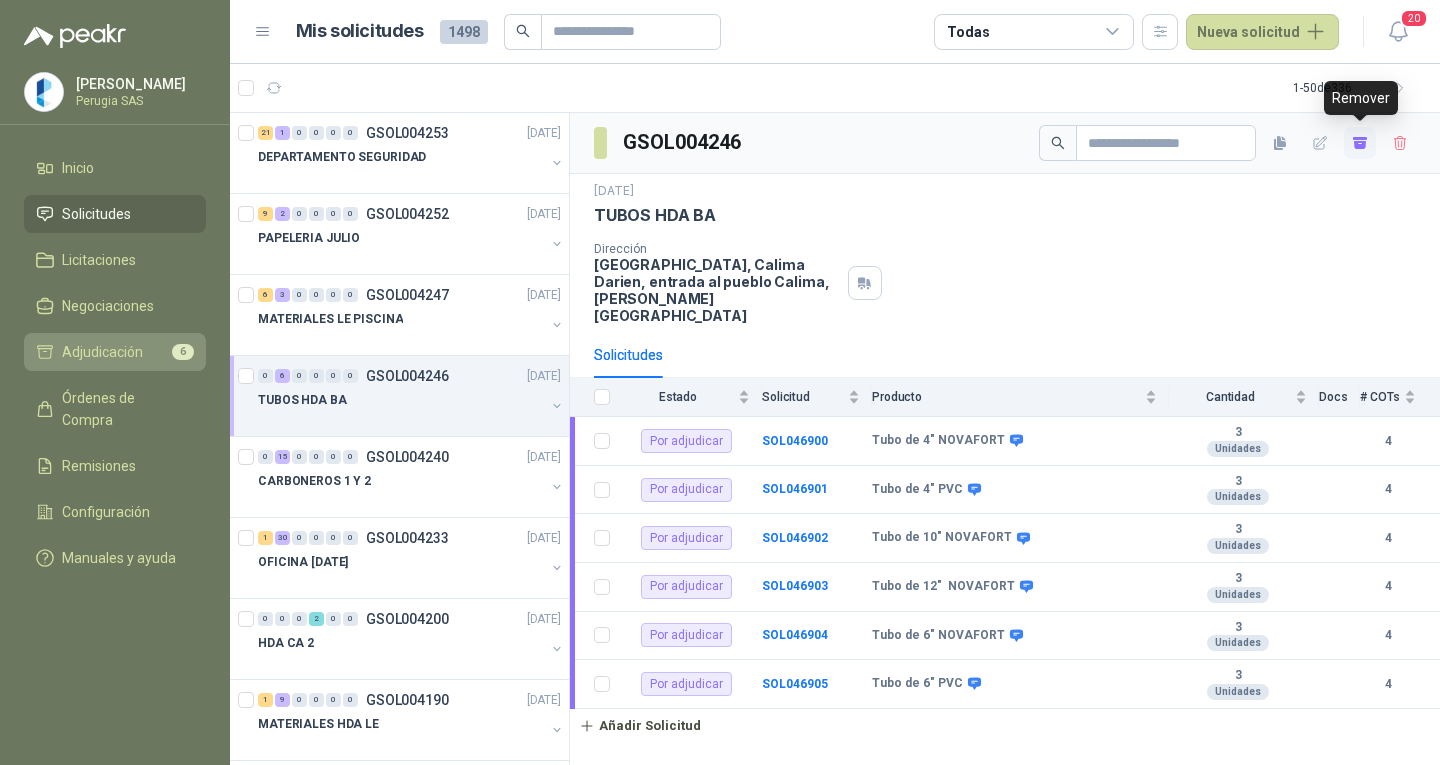 click on "Adjudicación" at bounding box center (102, 352) 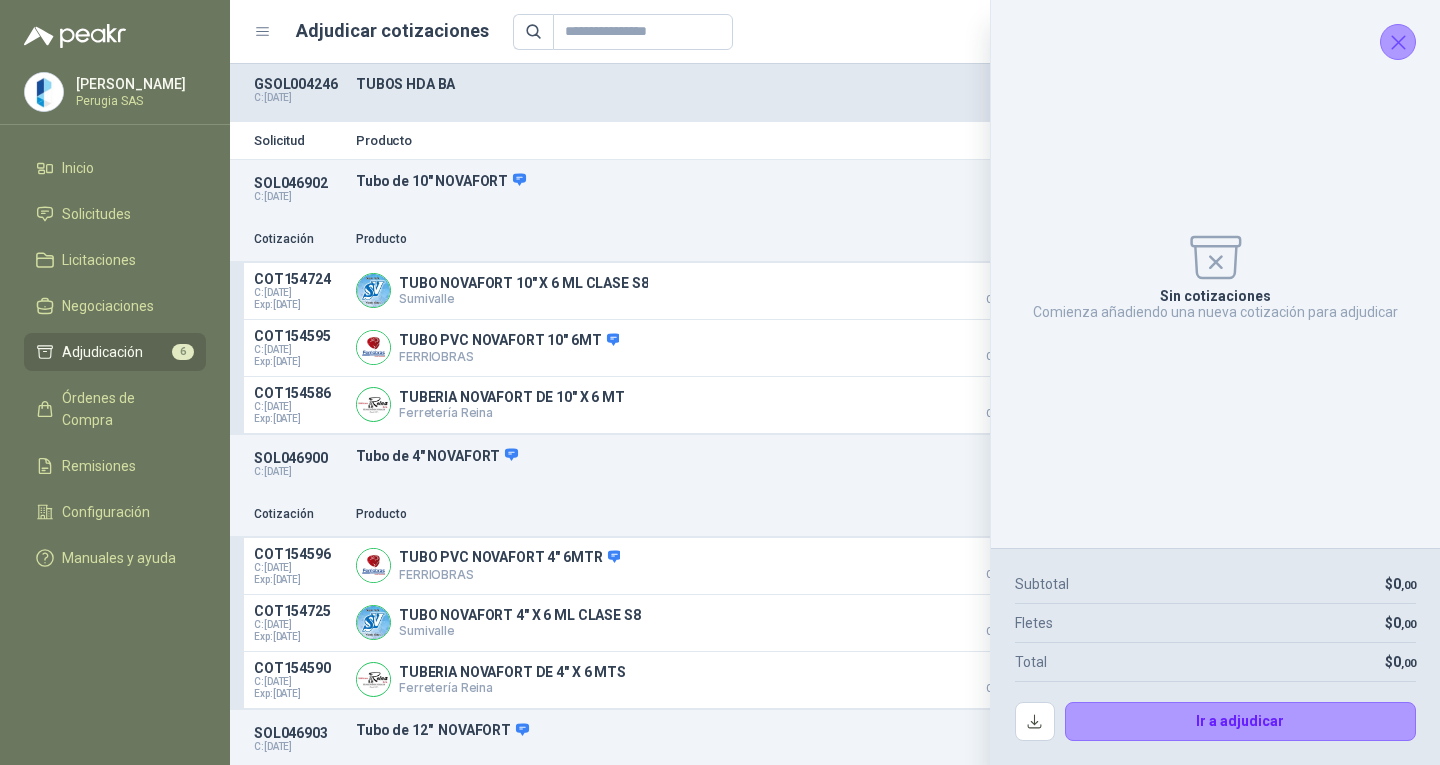 click 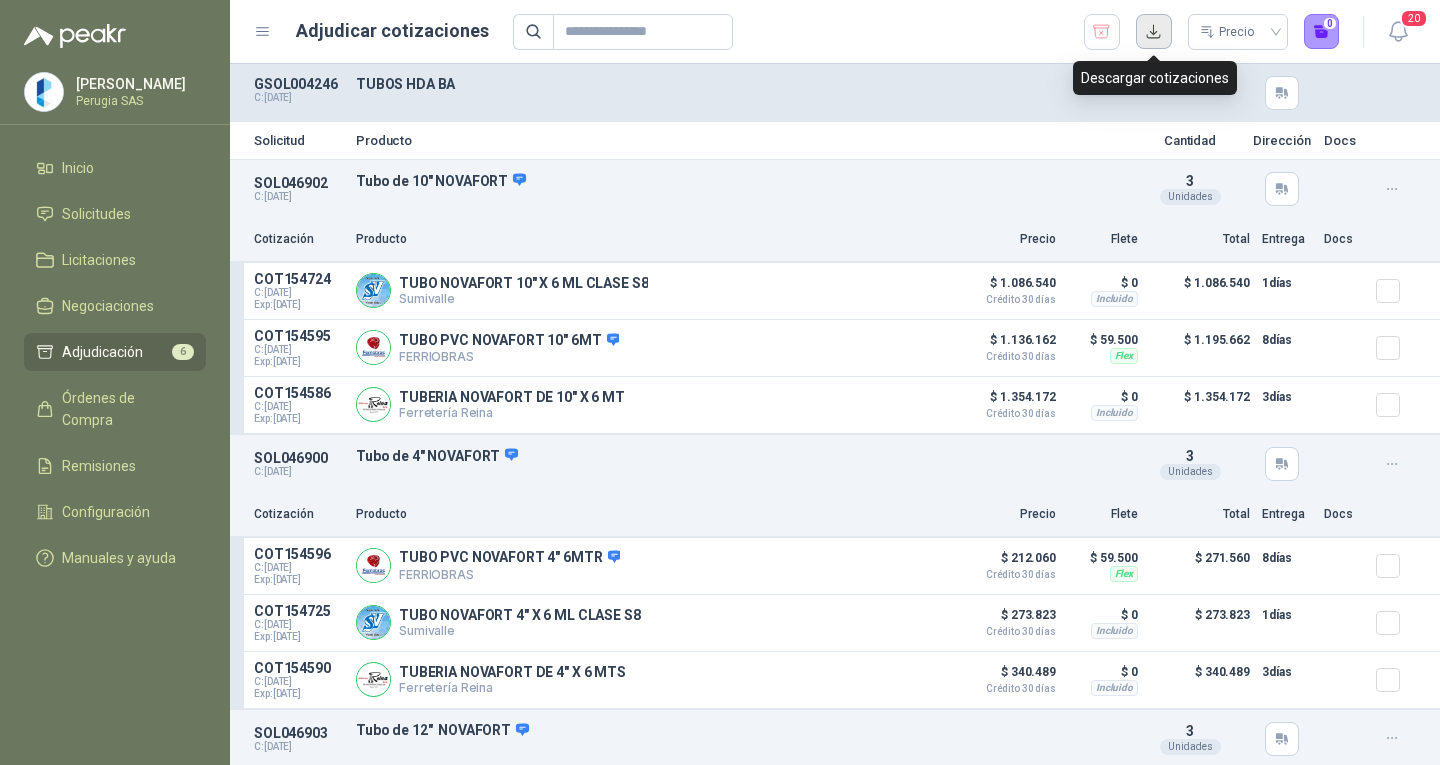 click at bounding box center (1154, 32) 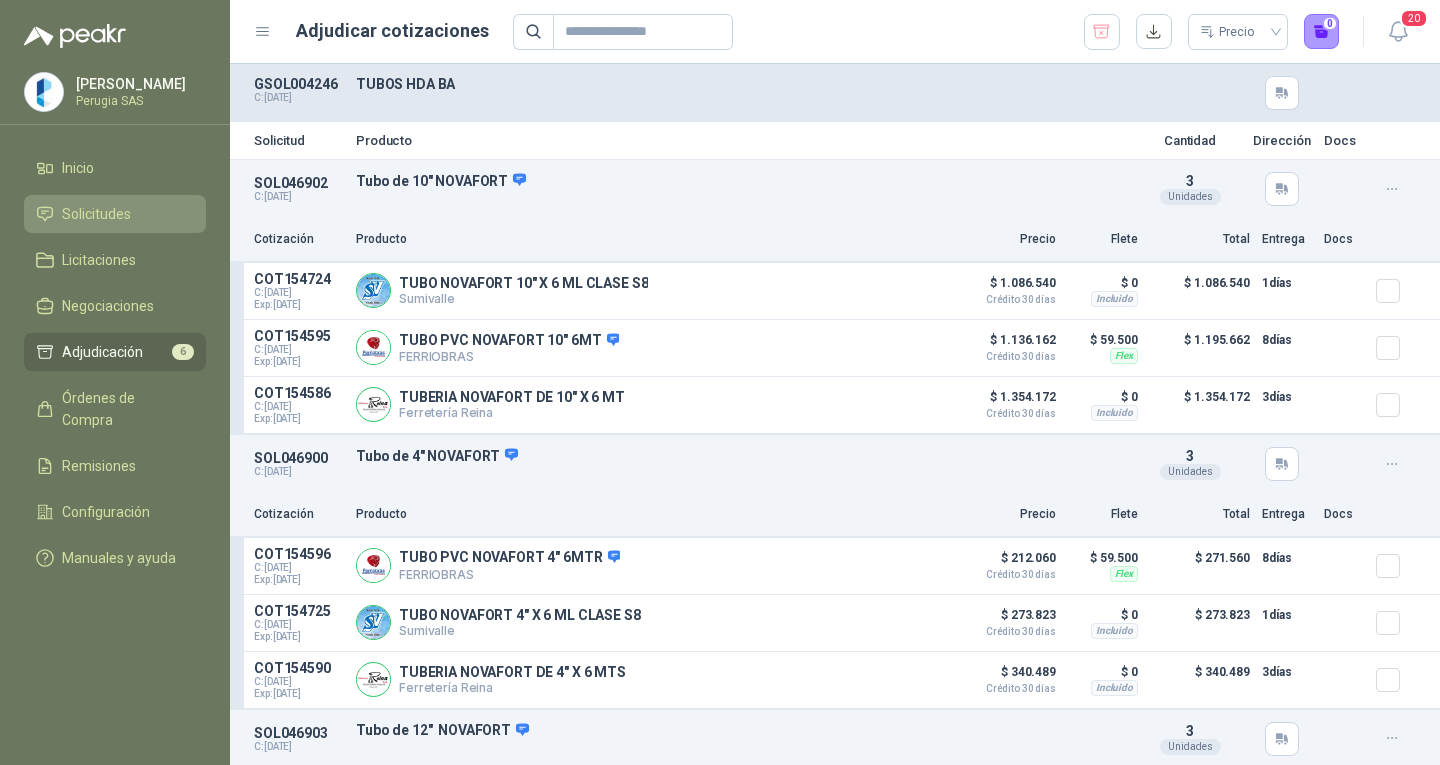 click on "Solicitudes" at bounding box center [96, 214] 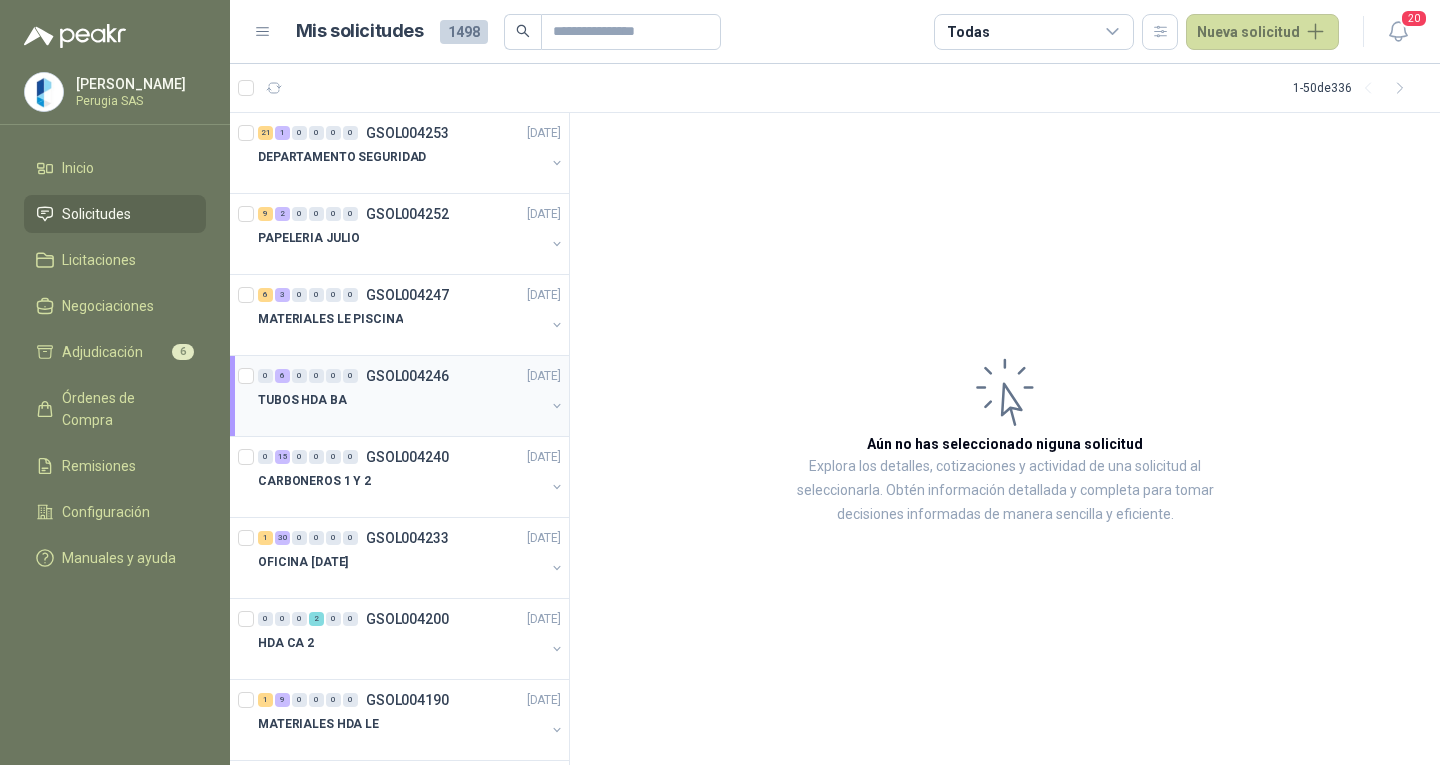 click on "TUBOS HDA BA" at bounding box center (401, 400) 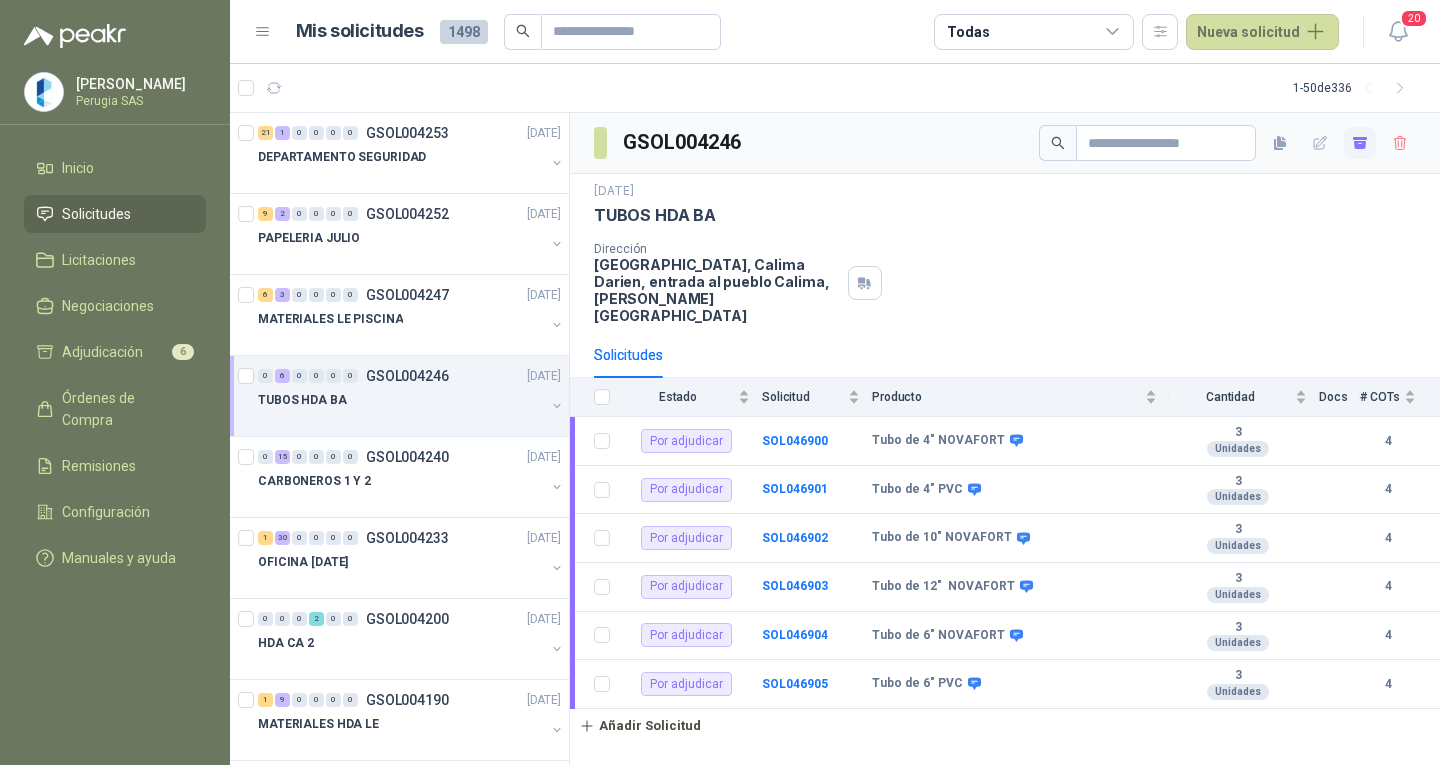 click 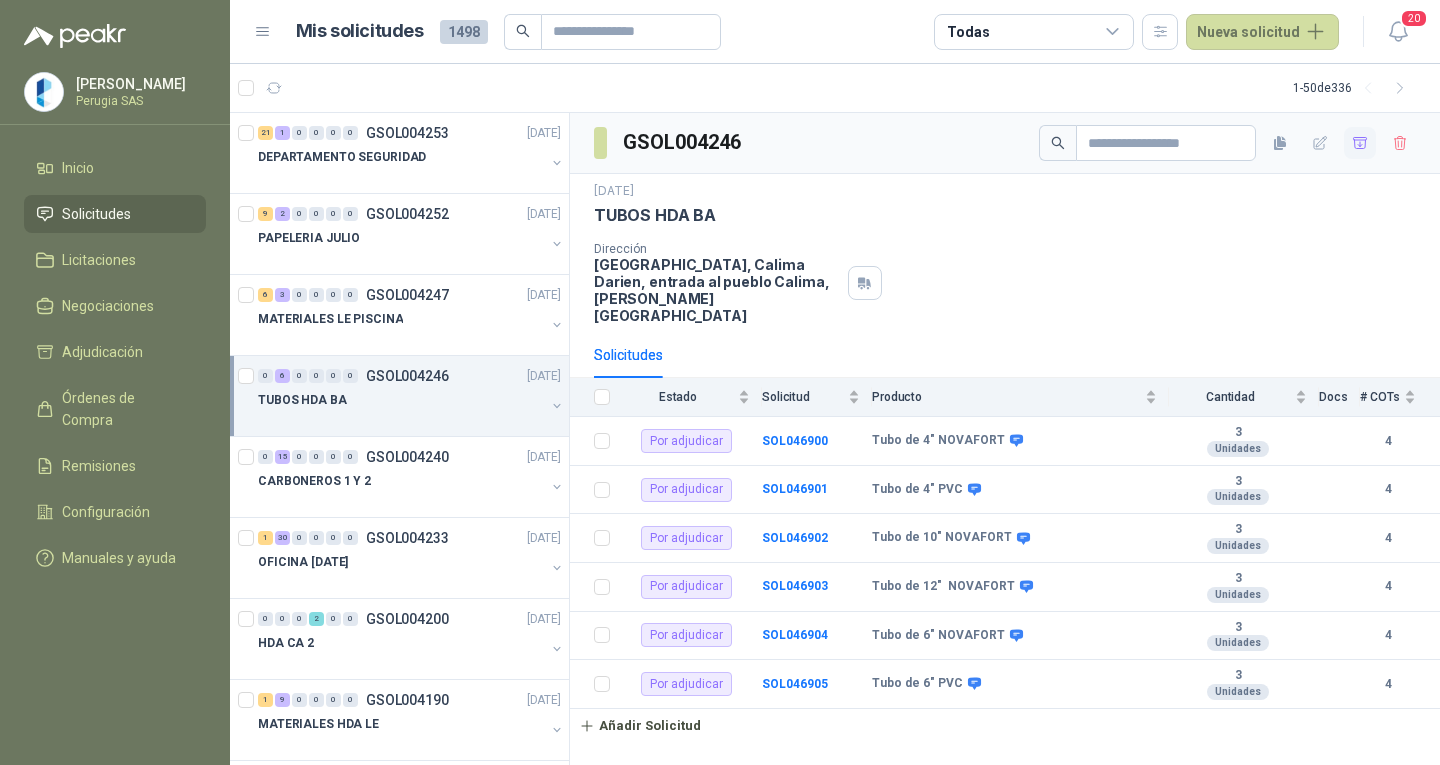 click on "Solicitudes" at bounding box center [96, 214] 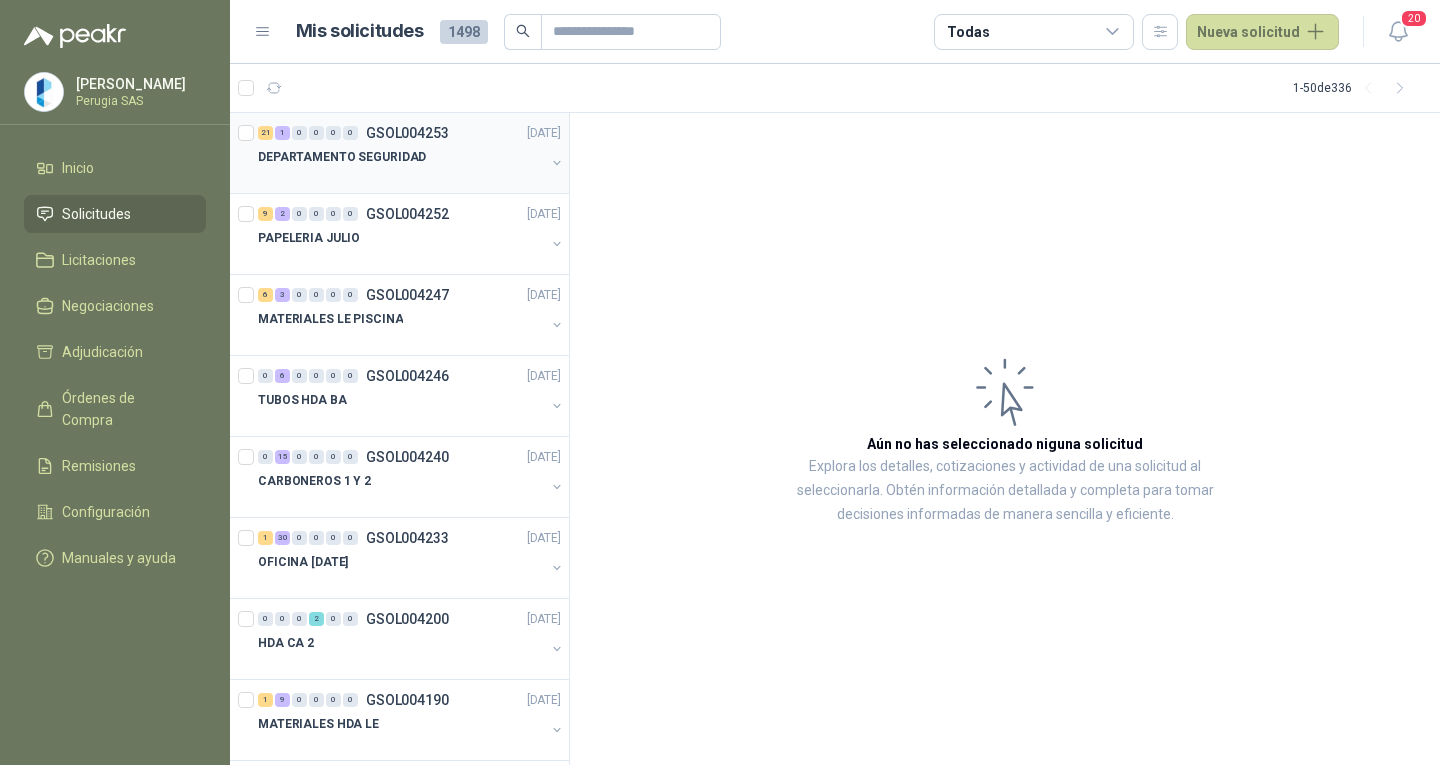 click on "DEPARTAMENTO SEGURIDAD" at bounding box center [401, 157] 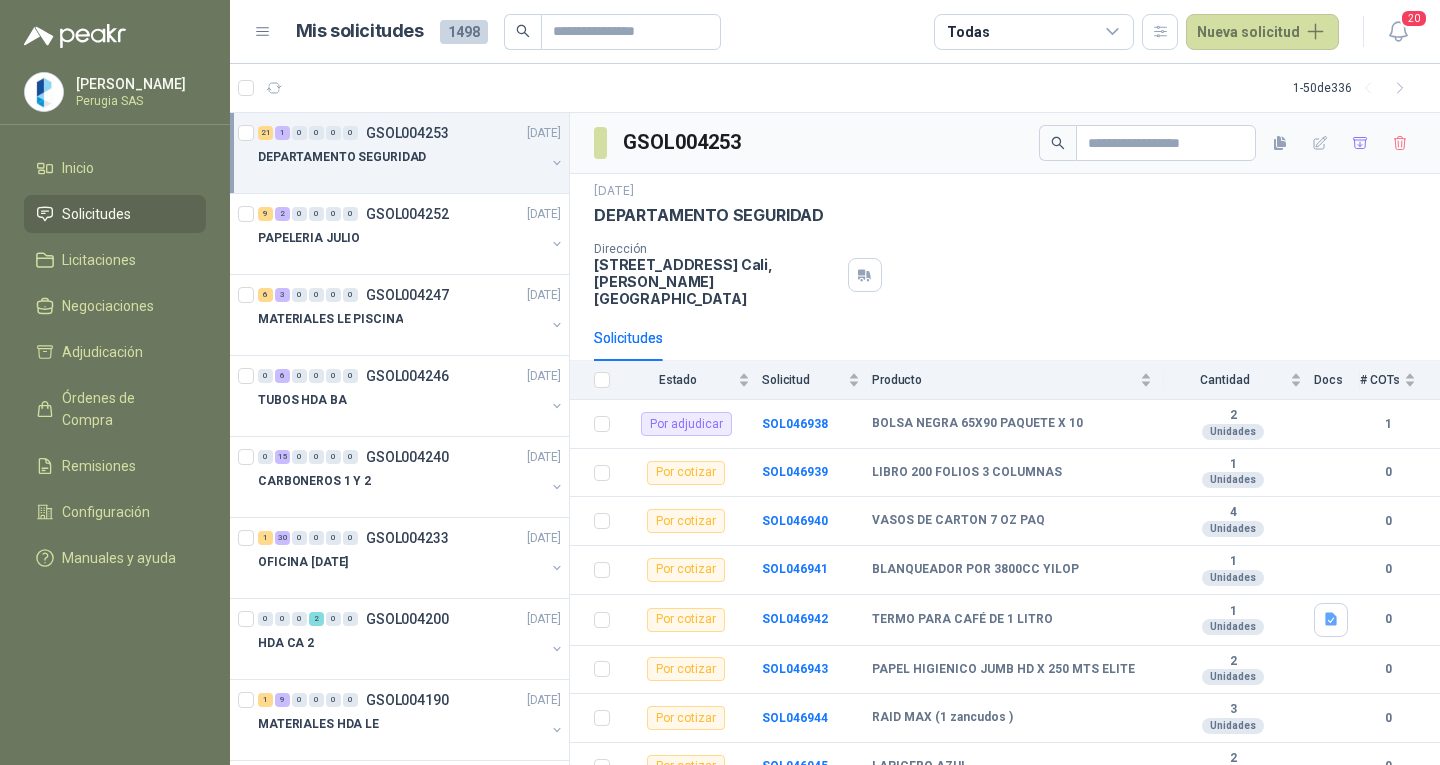 click on "DEPARTAMENTO SEGURIDAD" at bounding box center (411, 165) 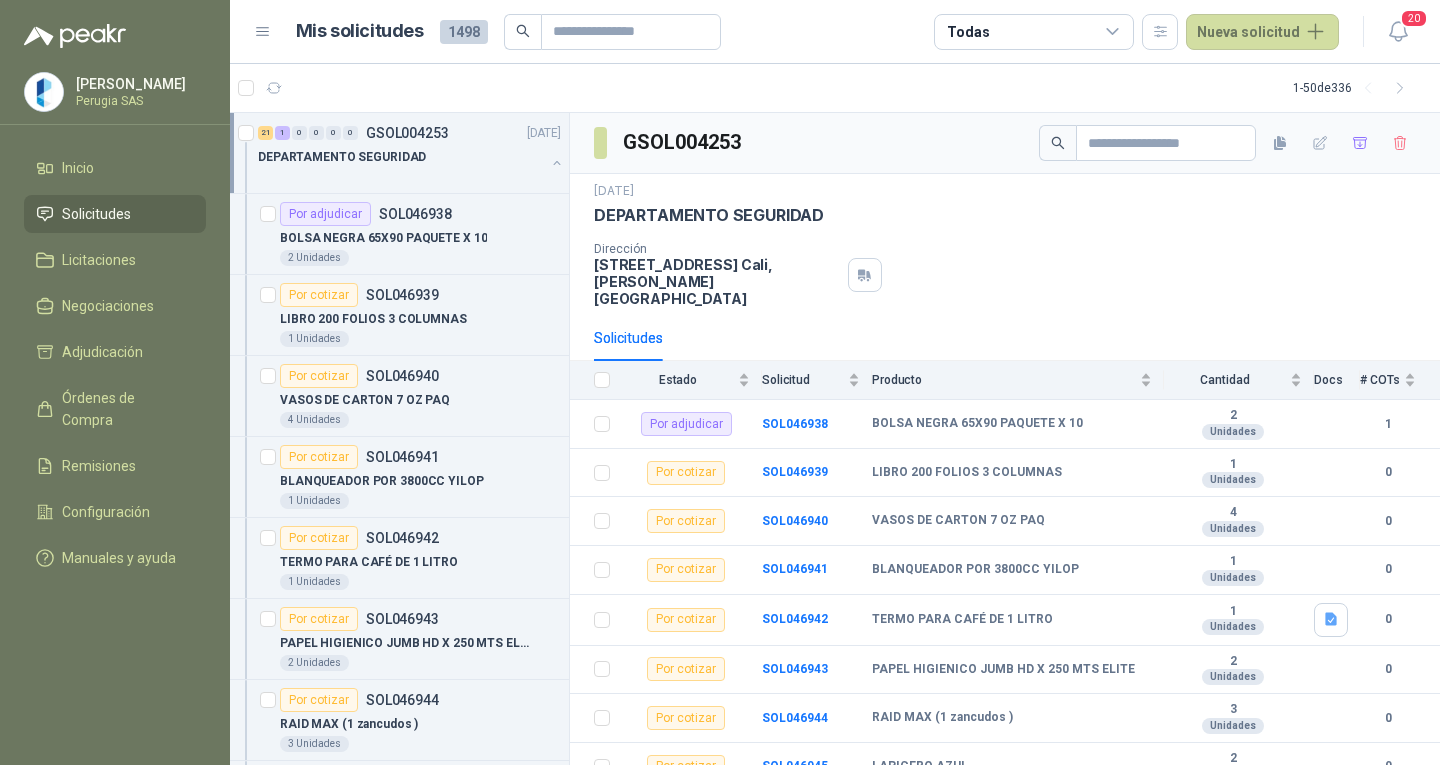 scroll, scrollTop: 1, scrollLeft: 0, axis: vertical 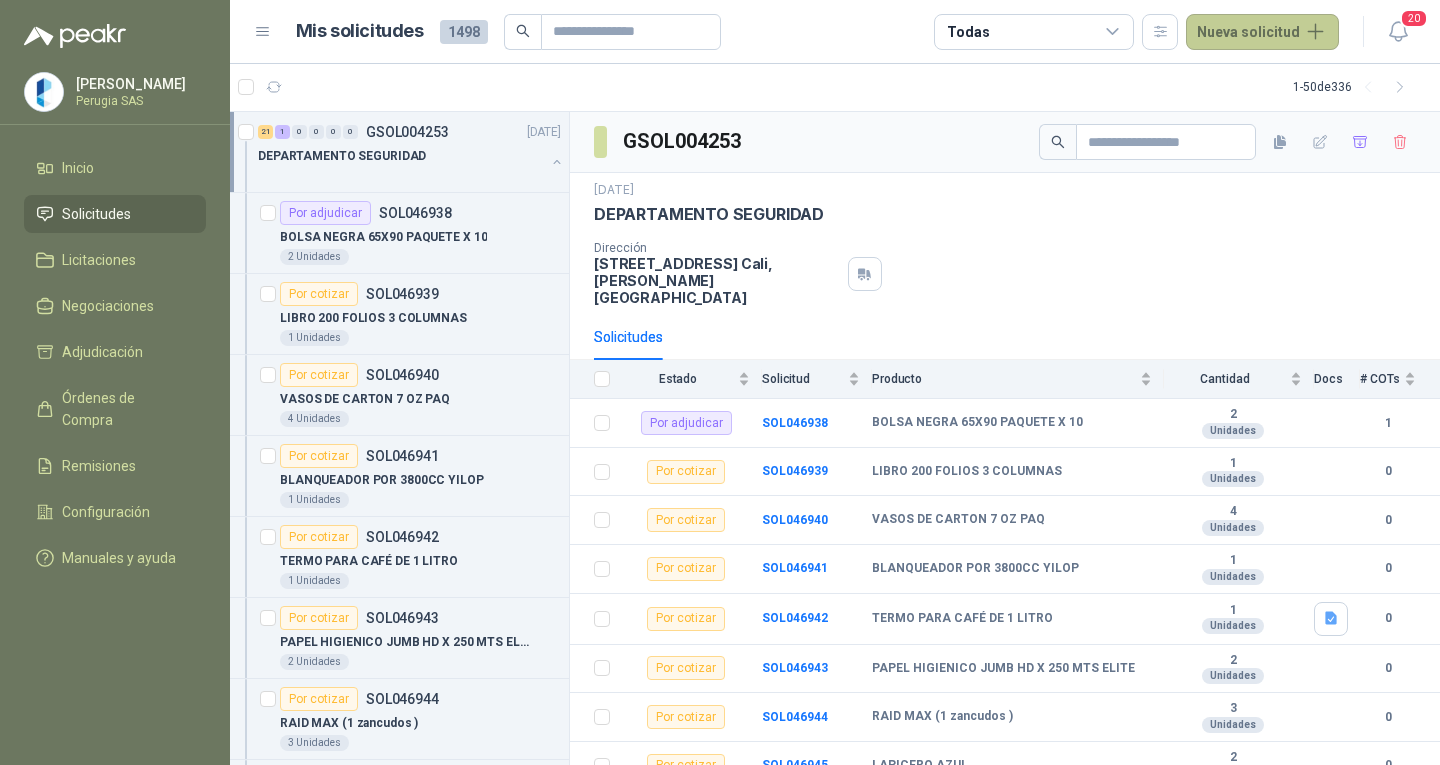 click on "Nueva solicitud" at bounding box center [1262, 32] 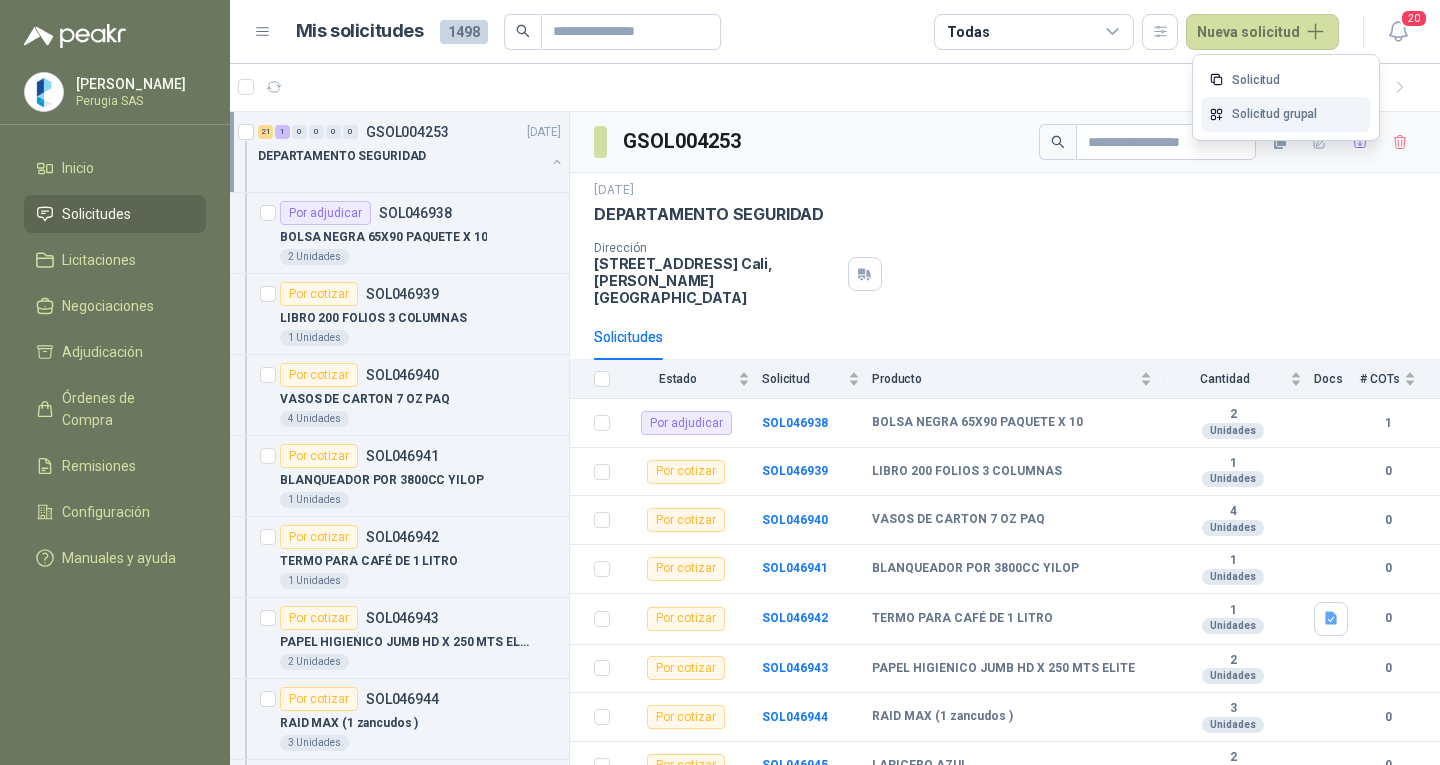 click on "Solicitud grupal" at bounding box center (1286, 114) 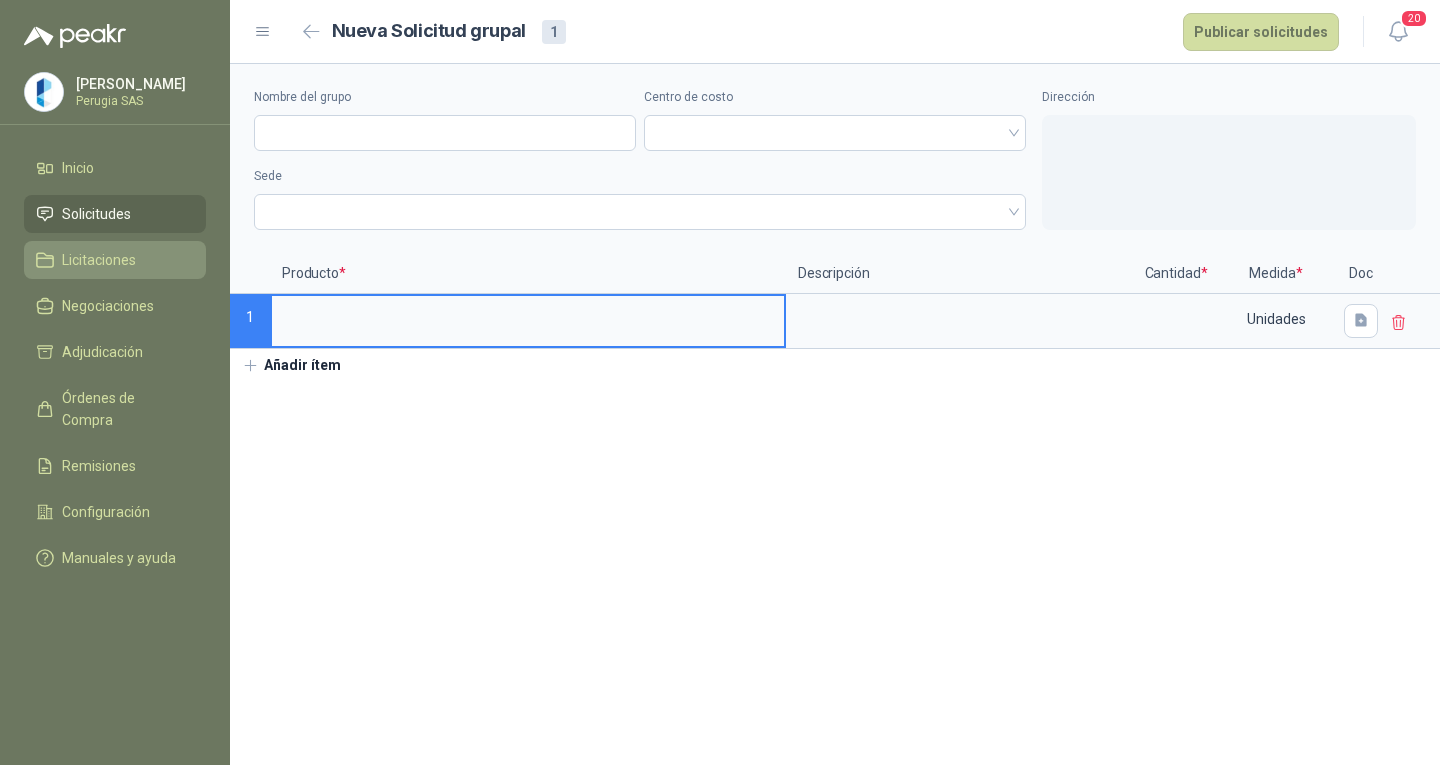 click on "Licitaciones" at bounding box center [115, 260] 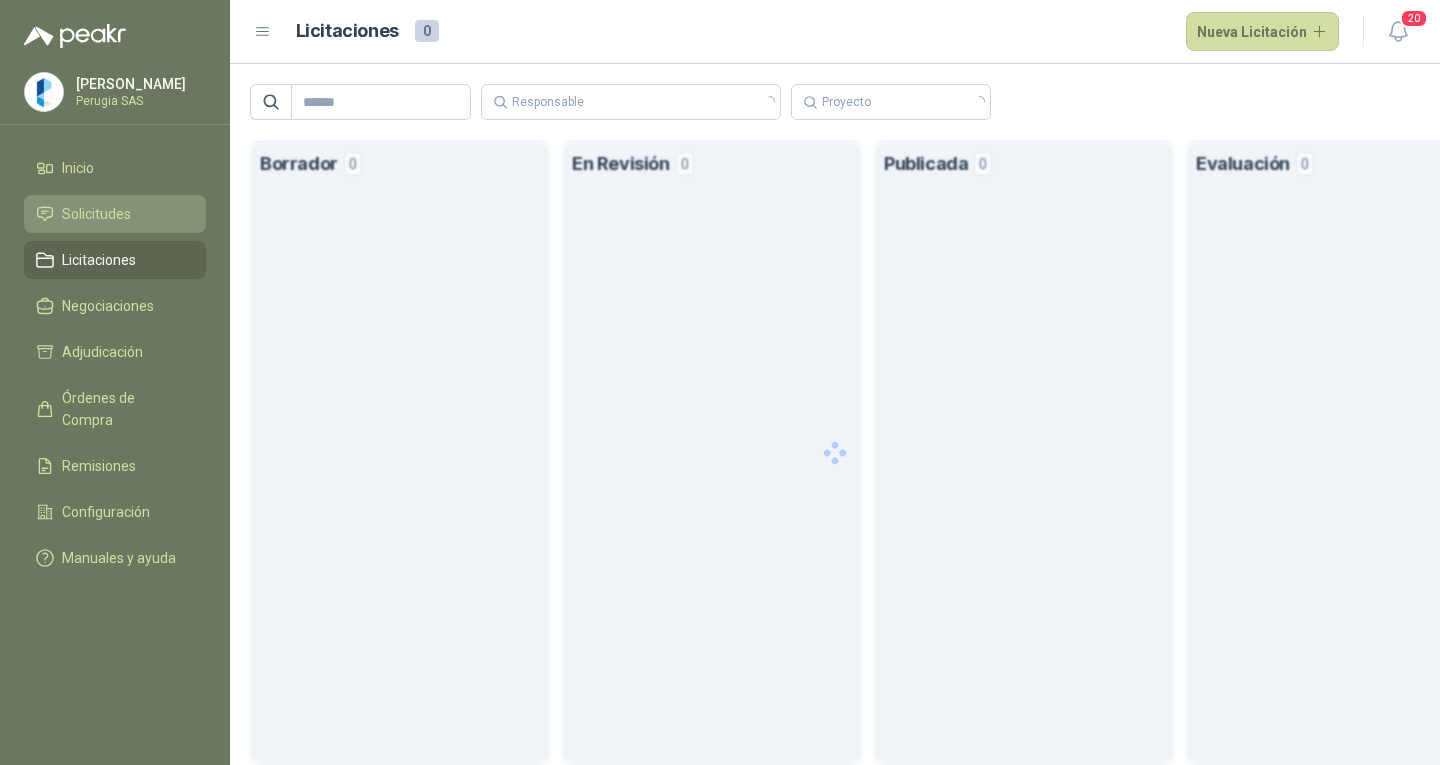 click on "Solicitudes" at bounding box center [96, 214] 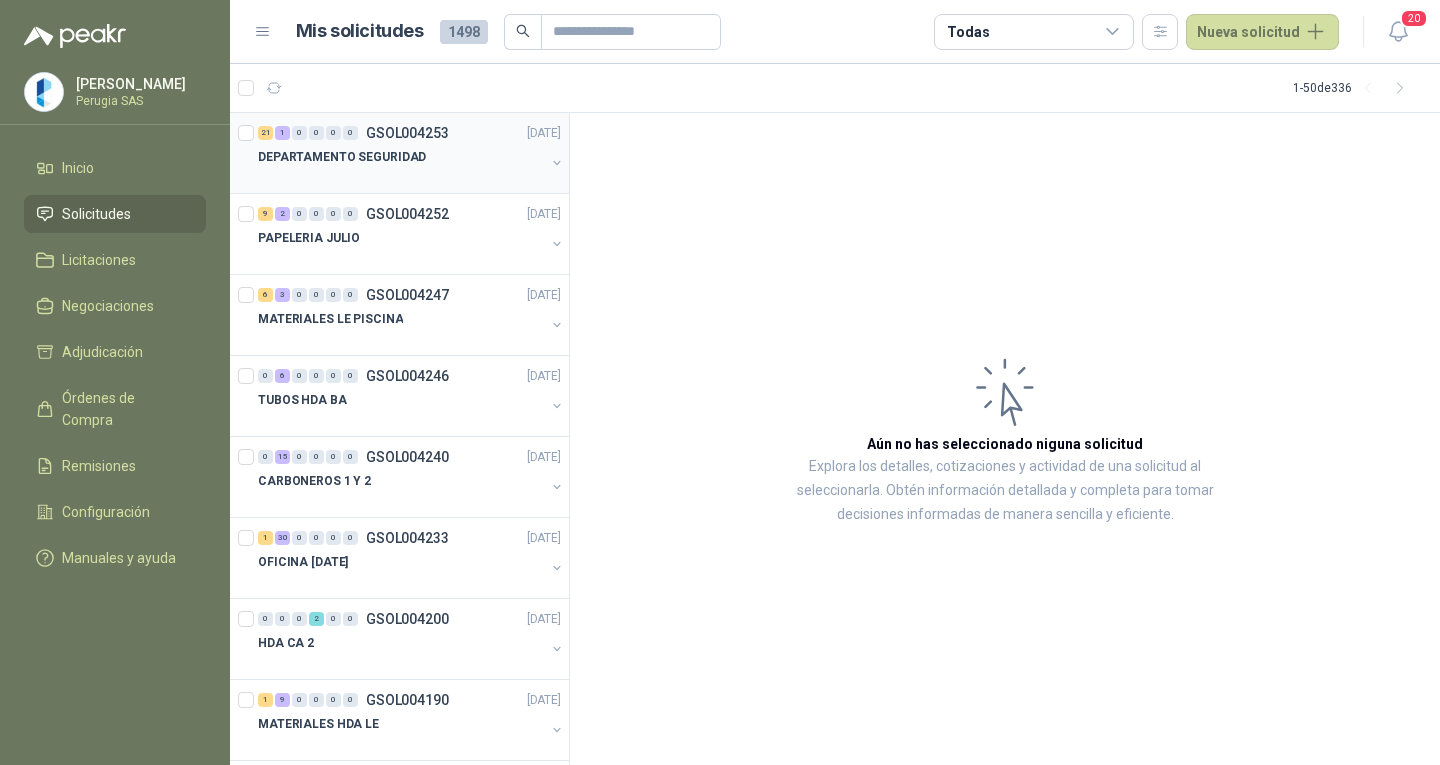 click on "DEPARTAMENTO SEGURIDAD" at bounding box center [401, 157] 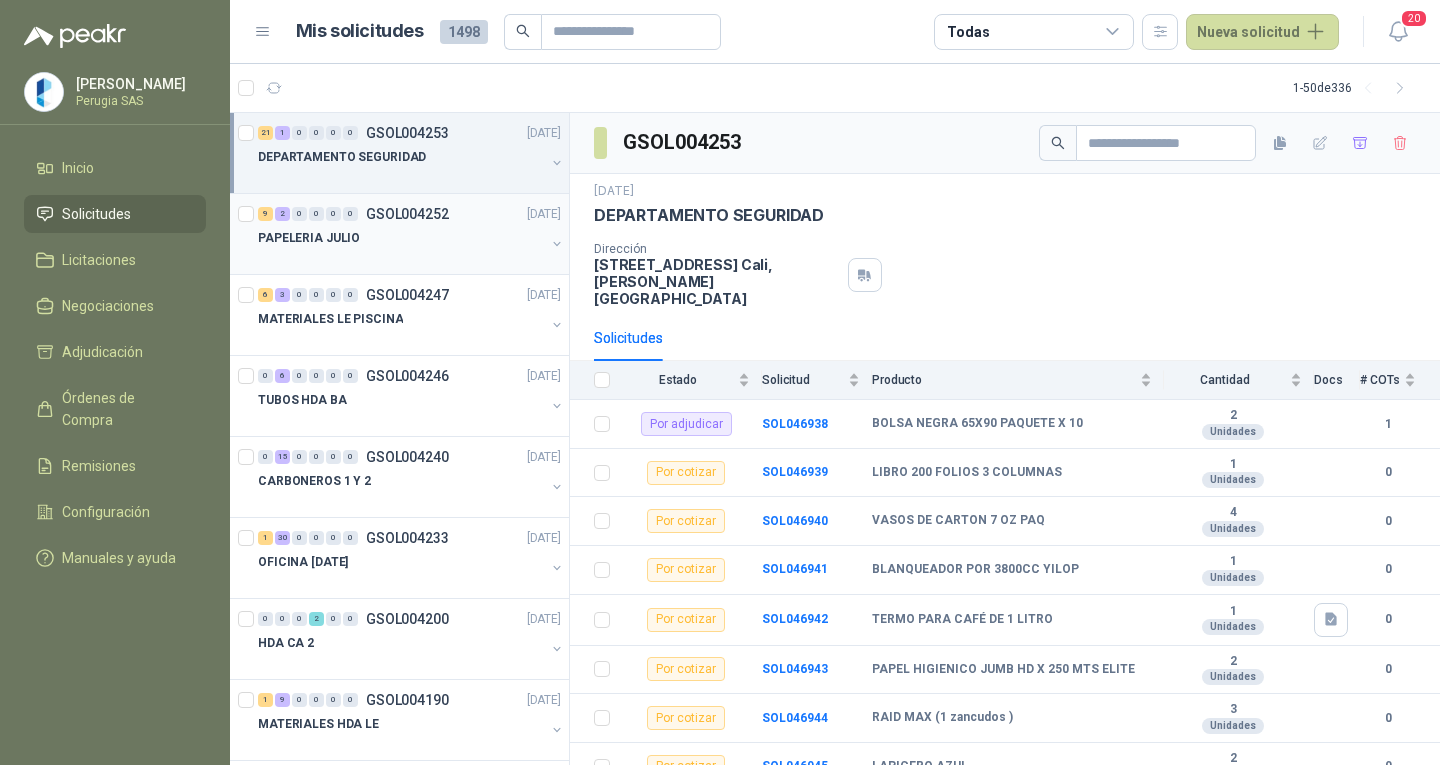 click at bounding box center [401, 258] 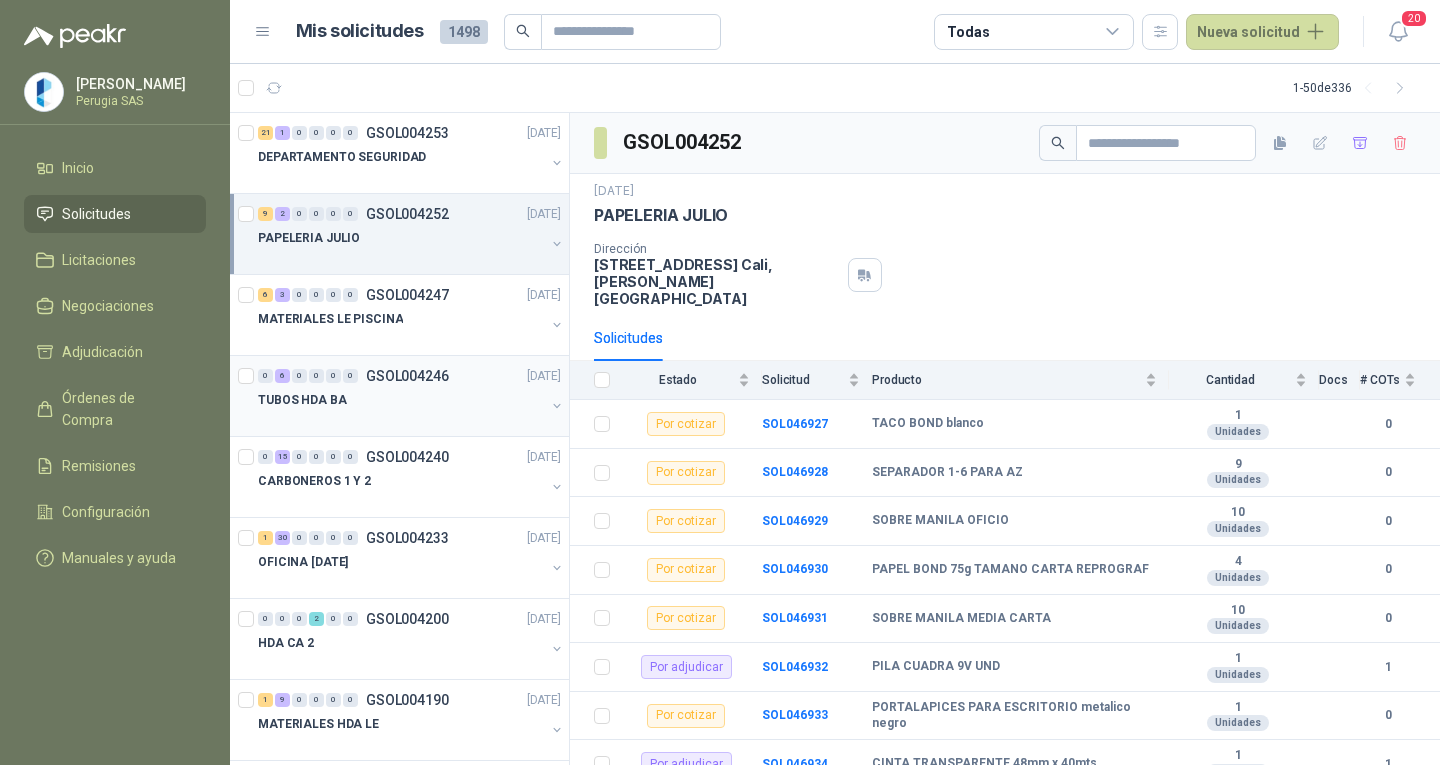 click on "0   6   0   0   0   0   GSOL004246 [DATE]" at bounding box center (411, 376) 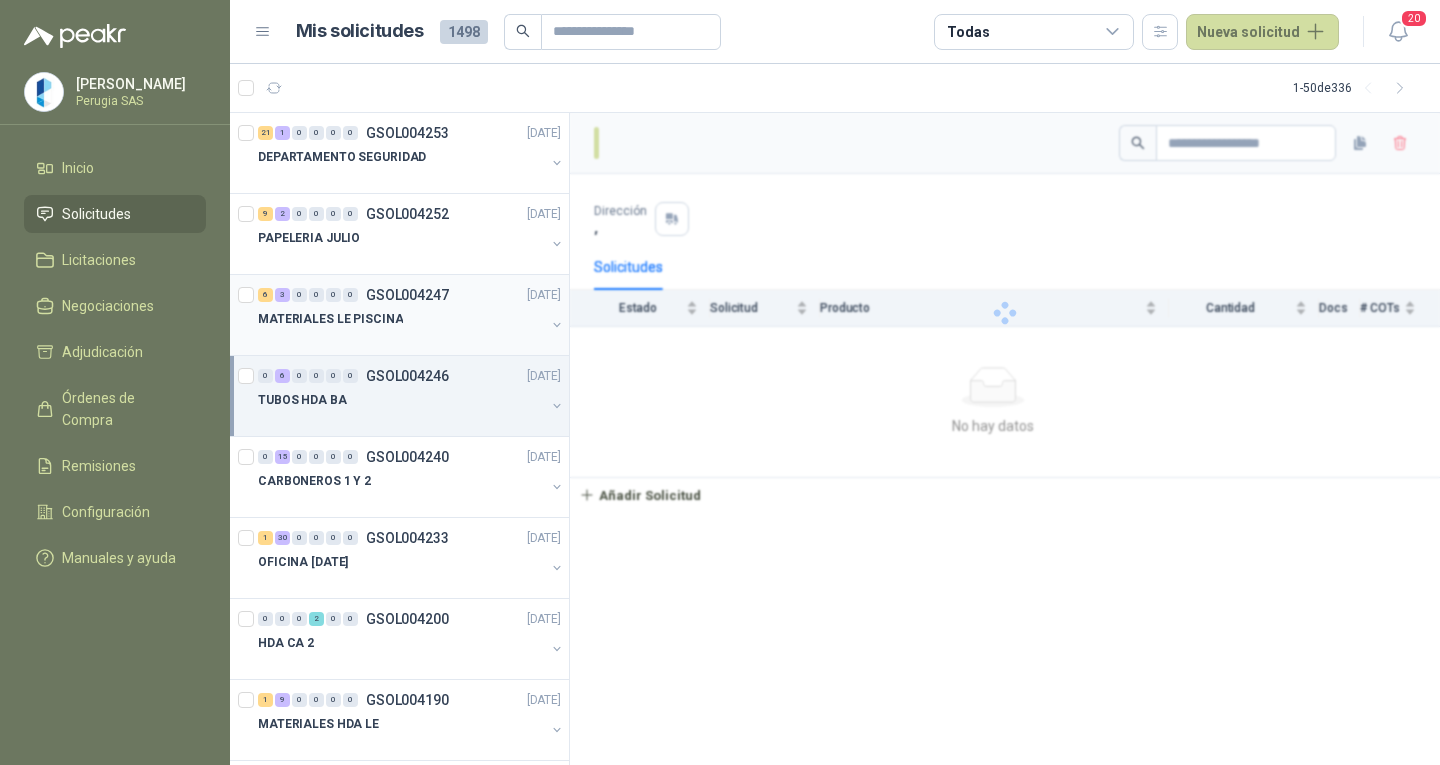click at bounding box center (401, 339) 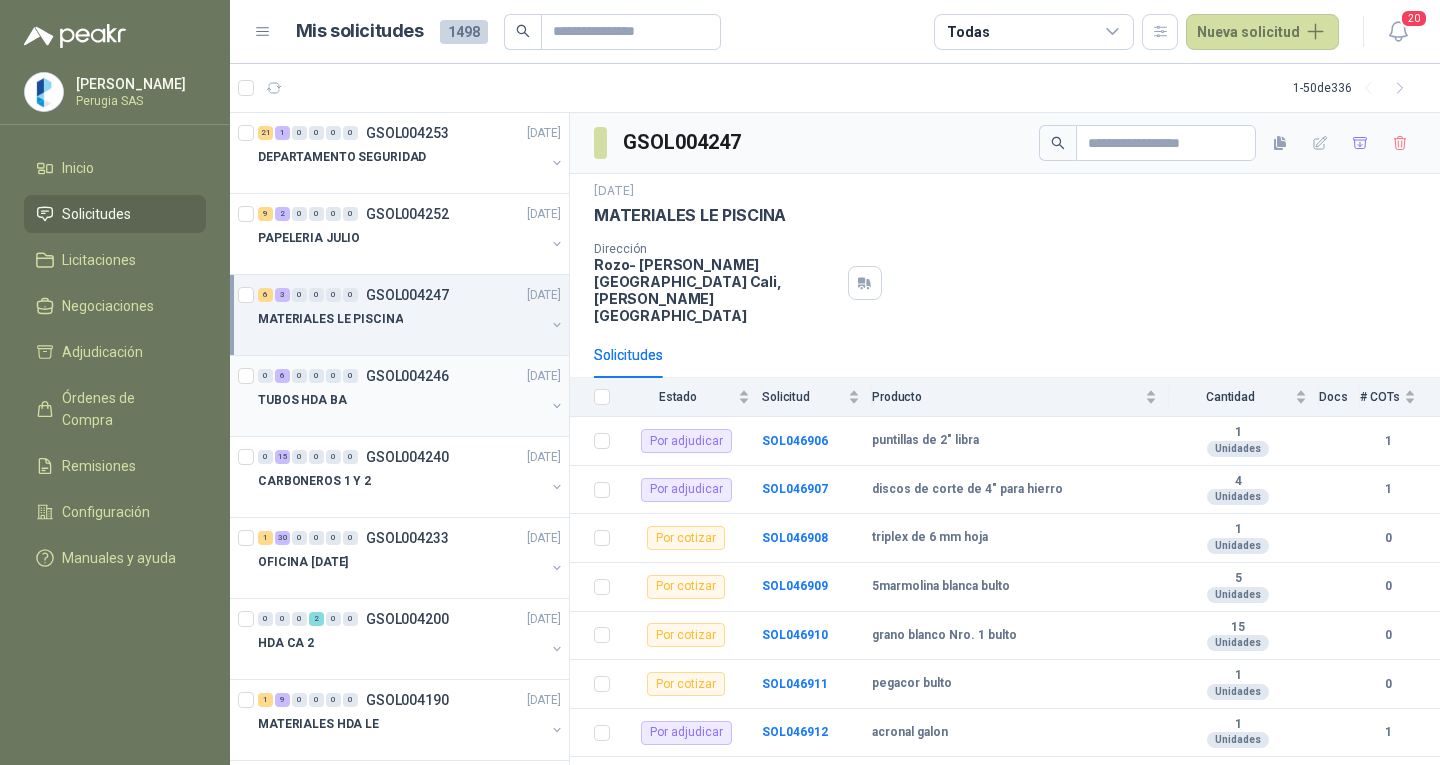 click on "TUBOS HDA BA" at bounding box center (401, 400) 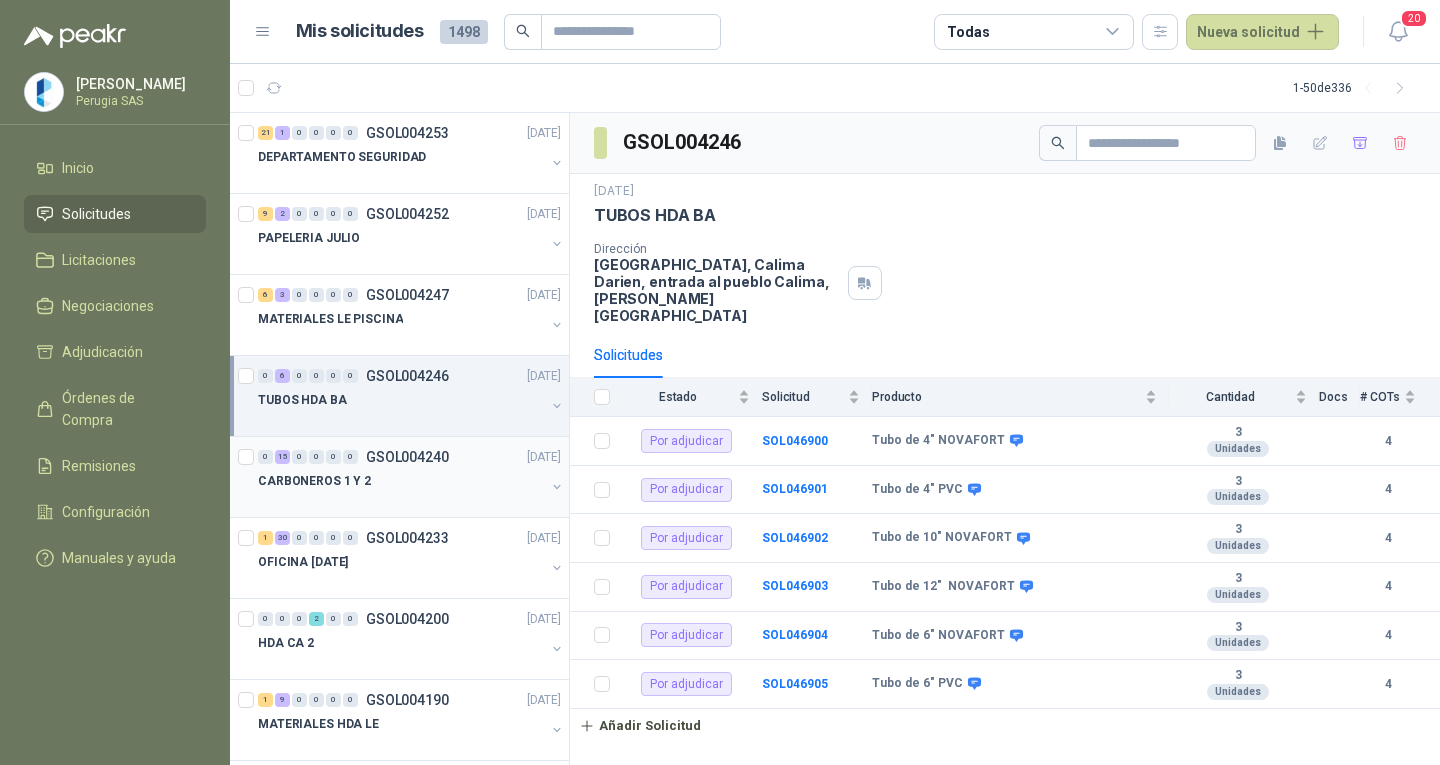 click on "CARBONEROS 1 Y 2" at bounding box center (401, 481) 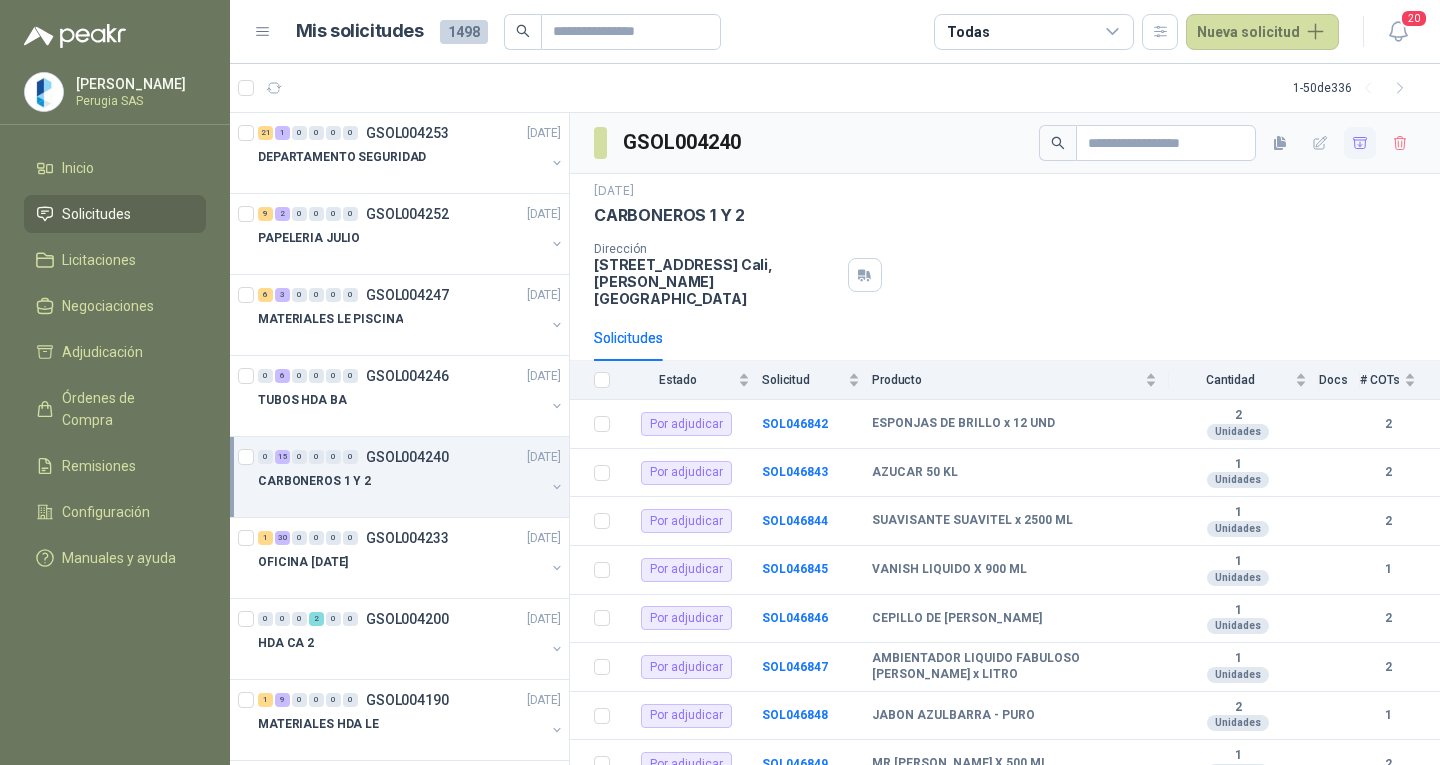 click 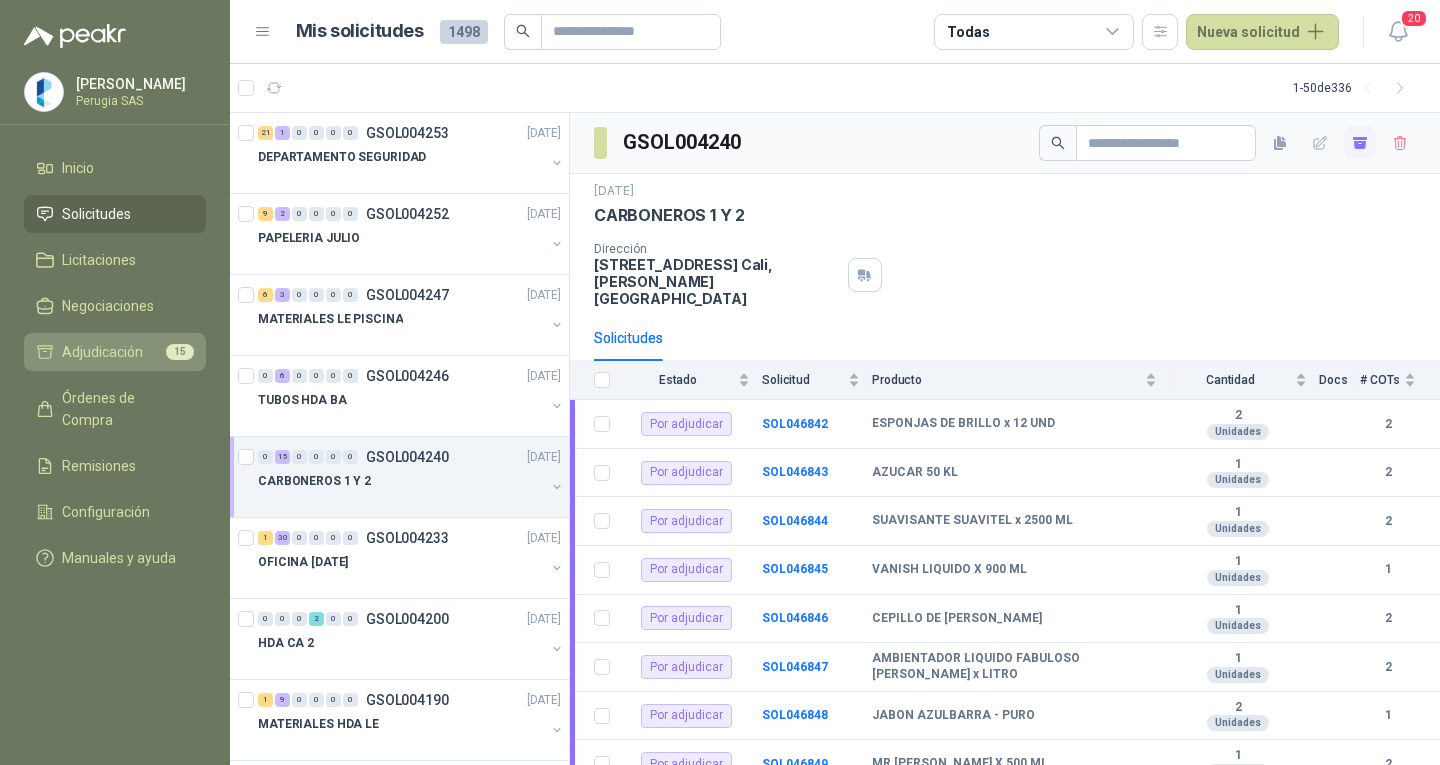 click on "Adjudicación 15" at bounding box center (115, 352) 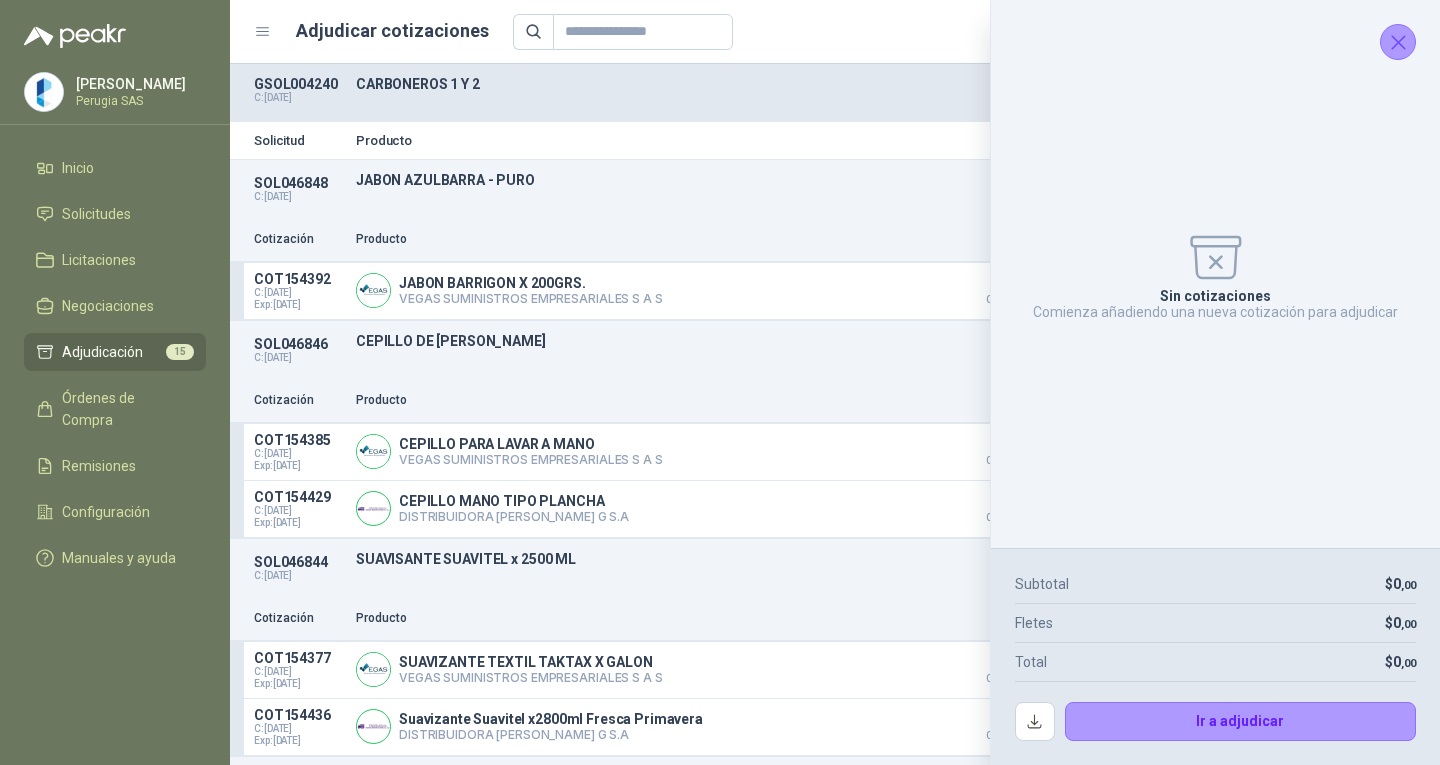 click 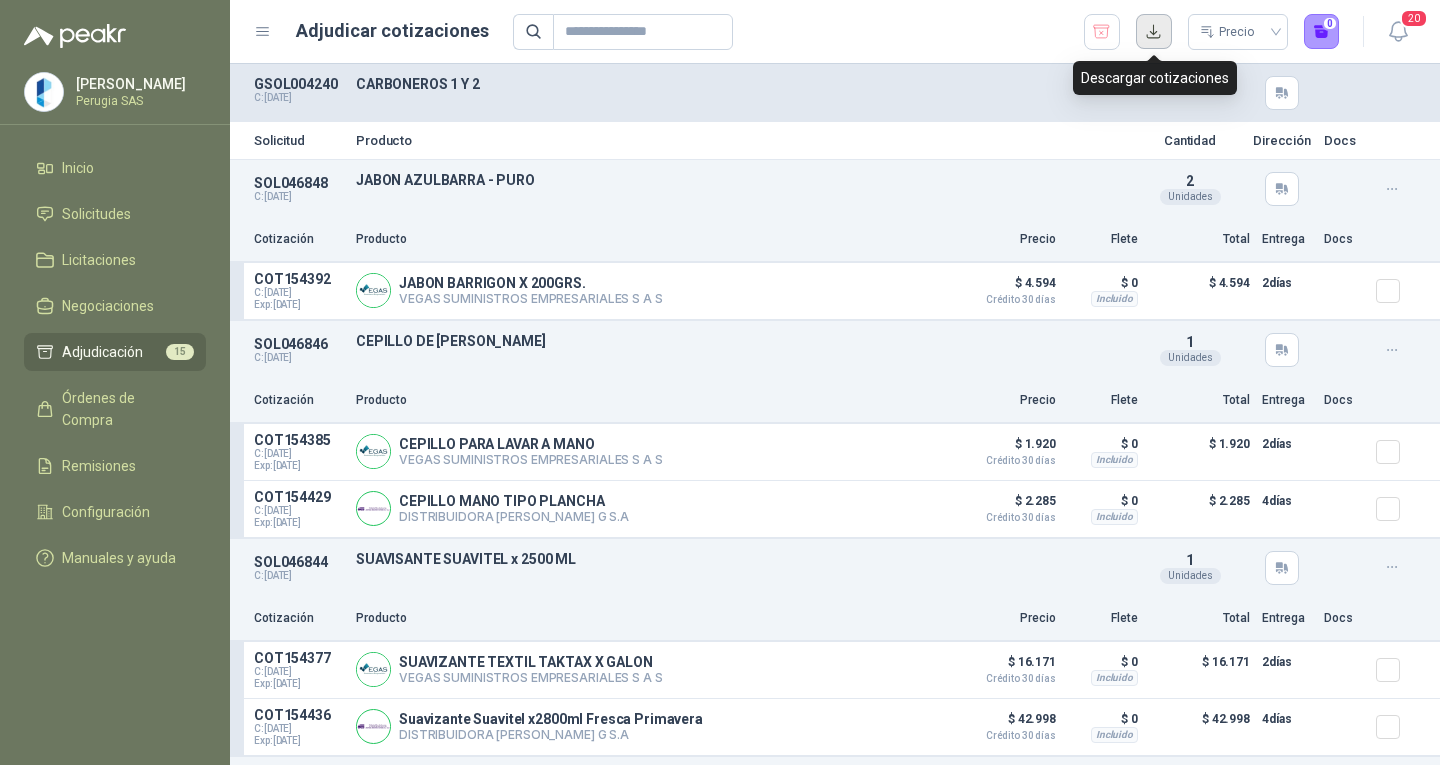 click at bounding box center (1154, 32) 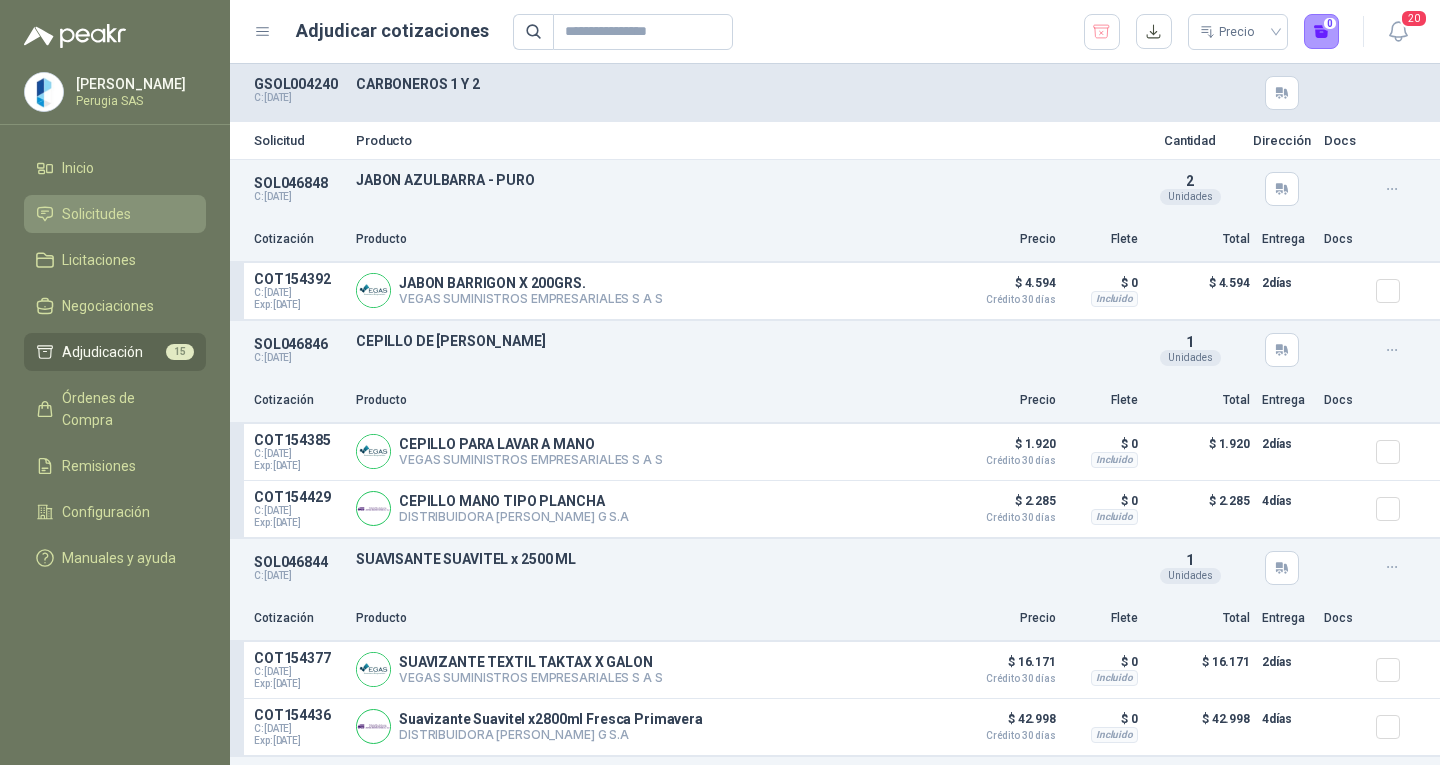 click on "Solicitudes" at bounding box center [96, 214] 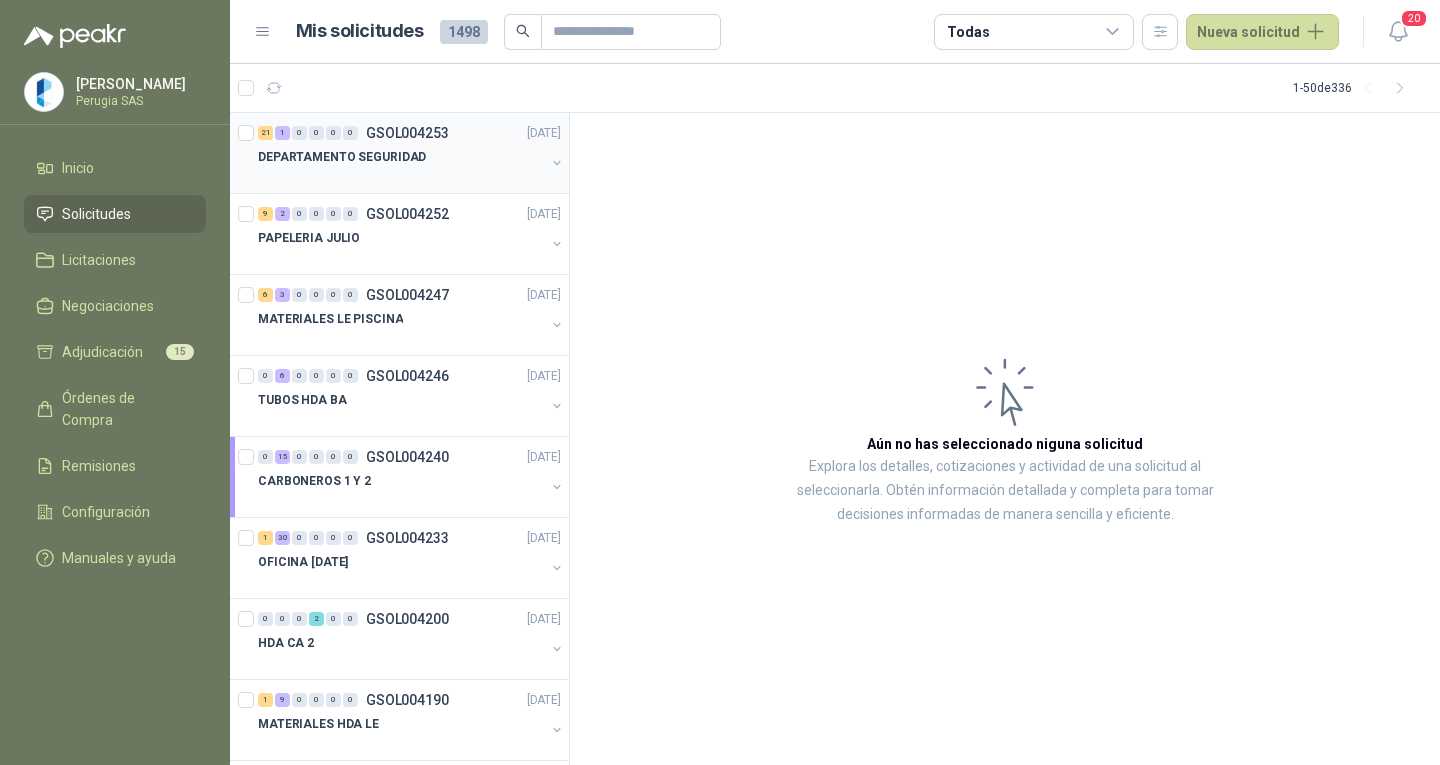 click at bounding box center (401, 177) 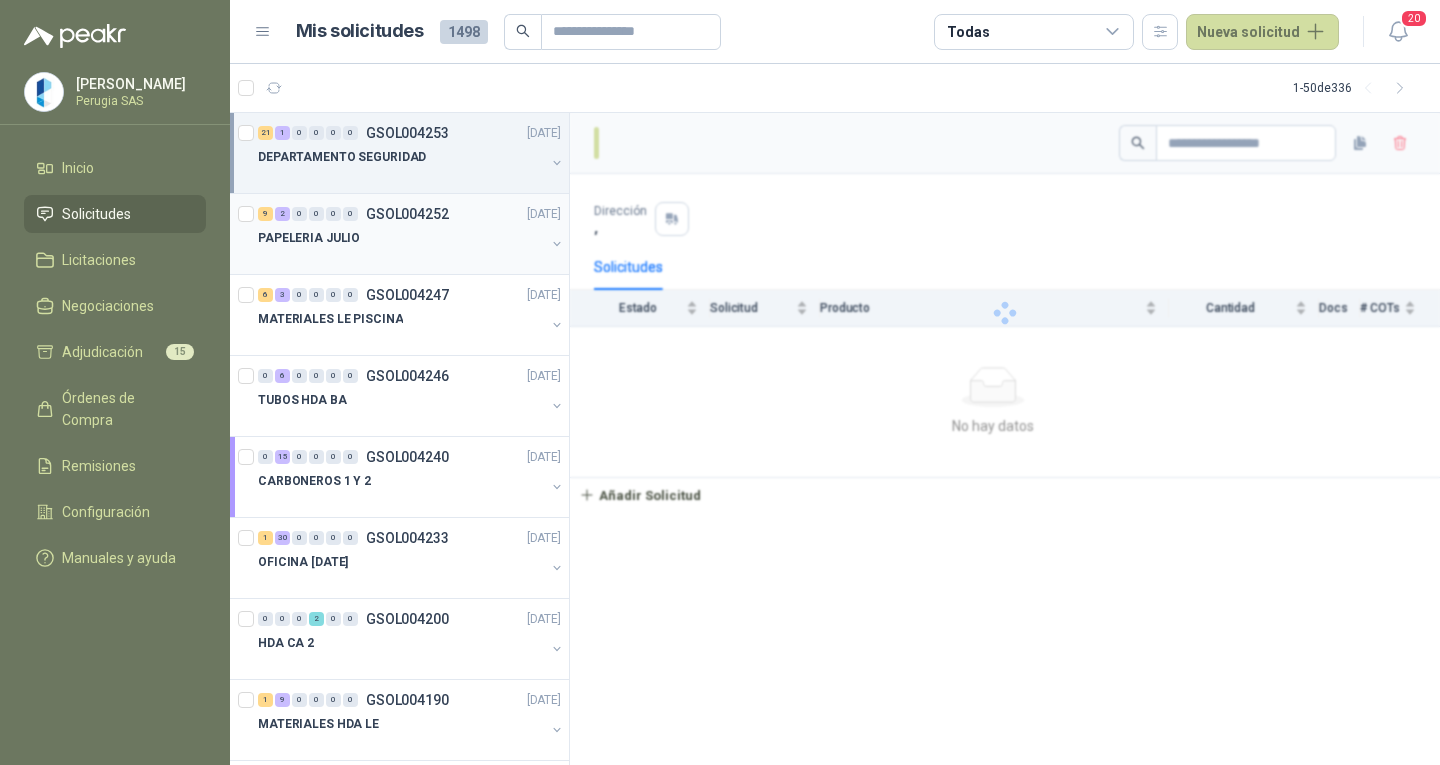 click at bounding box center (401, 258) 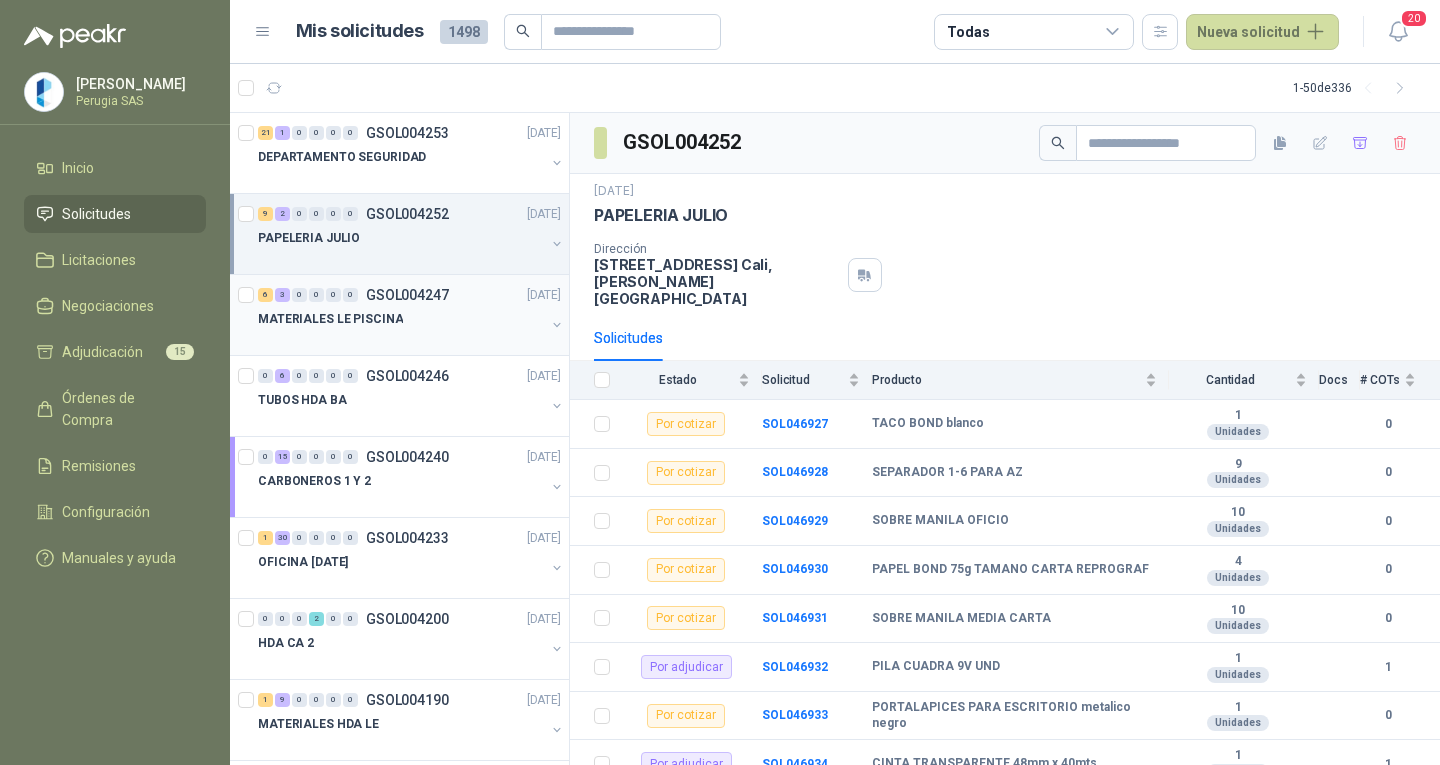 click on "MATERIALES LE PISCINA" at bounding box center (401, 319) 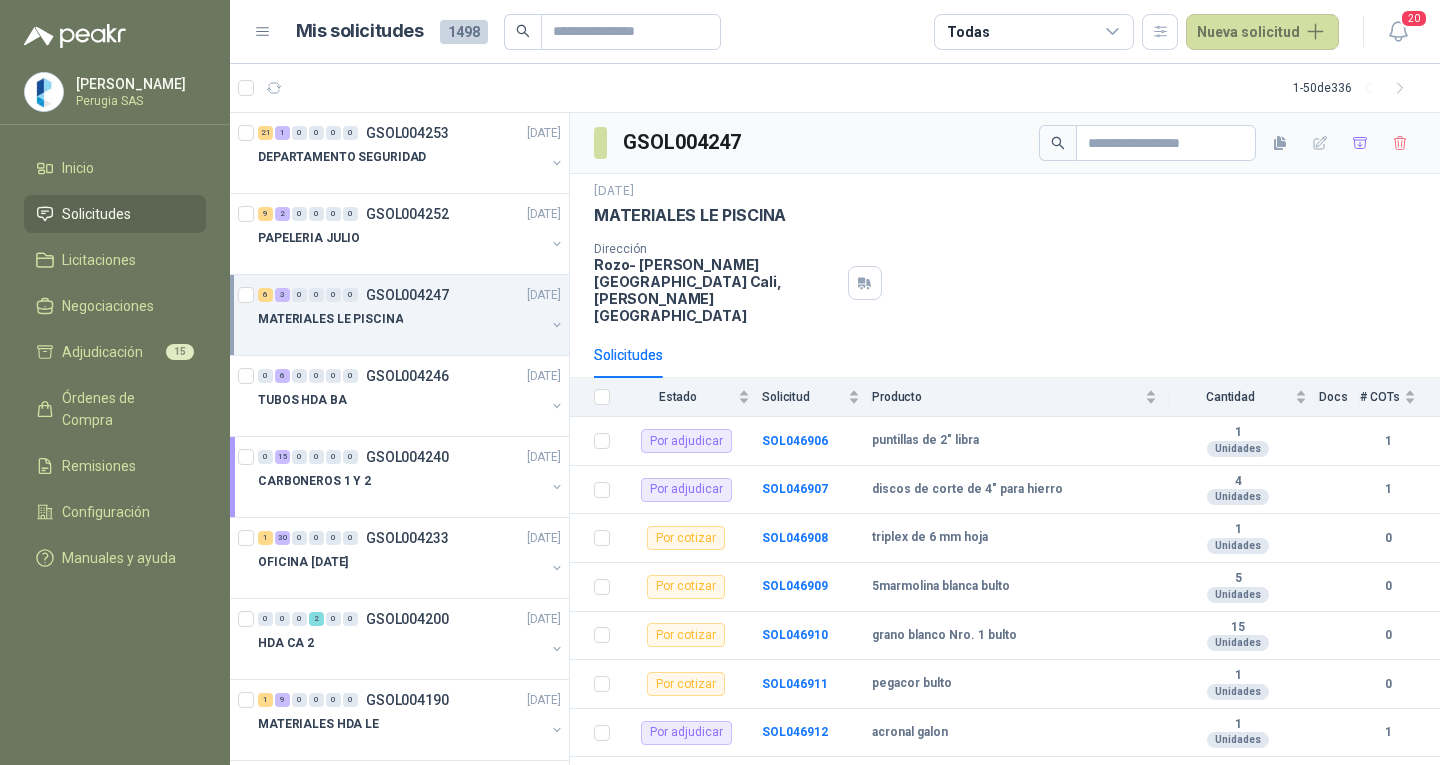 click on "MATERIALES LE PISCINA" at bounding box center (401, 319) 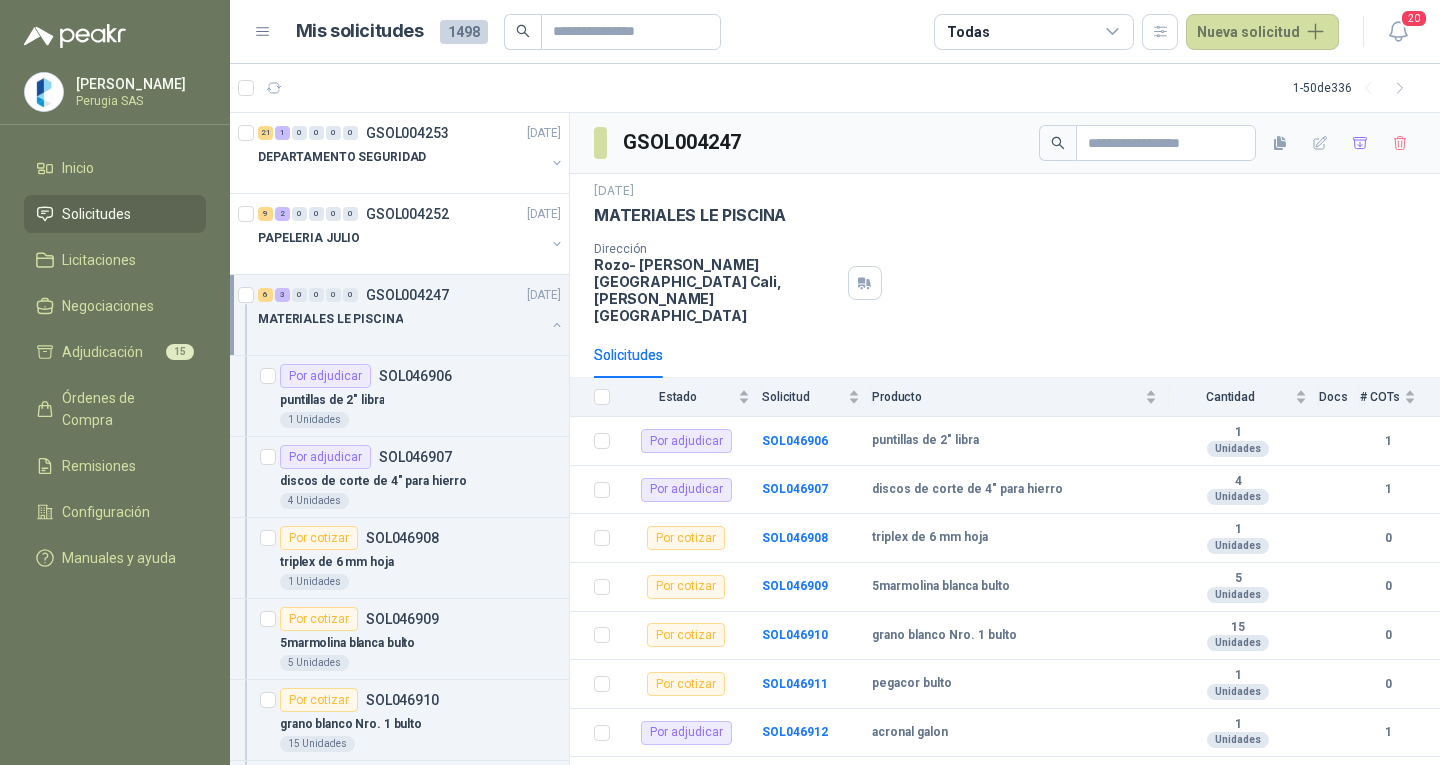 scroll, scrollTop: 1, scrollLeft: 0, axis: vertical 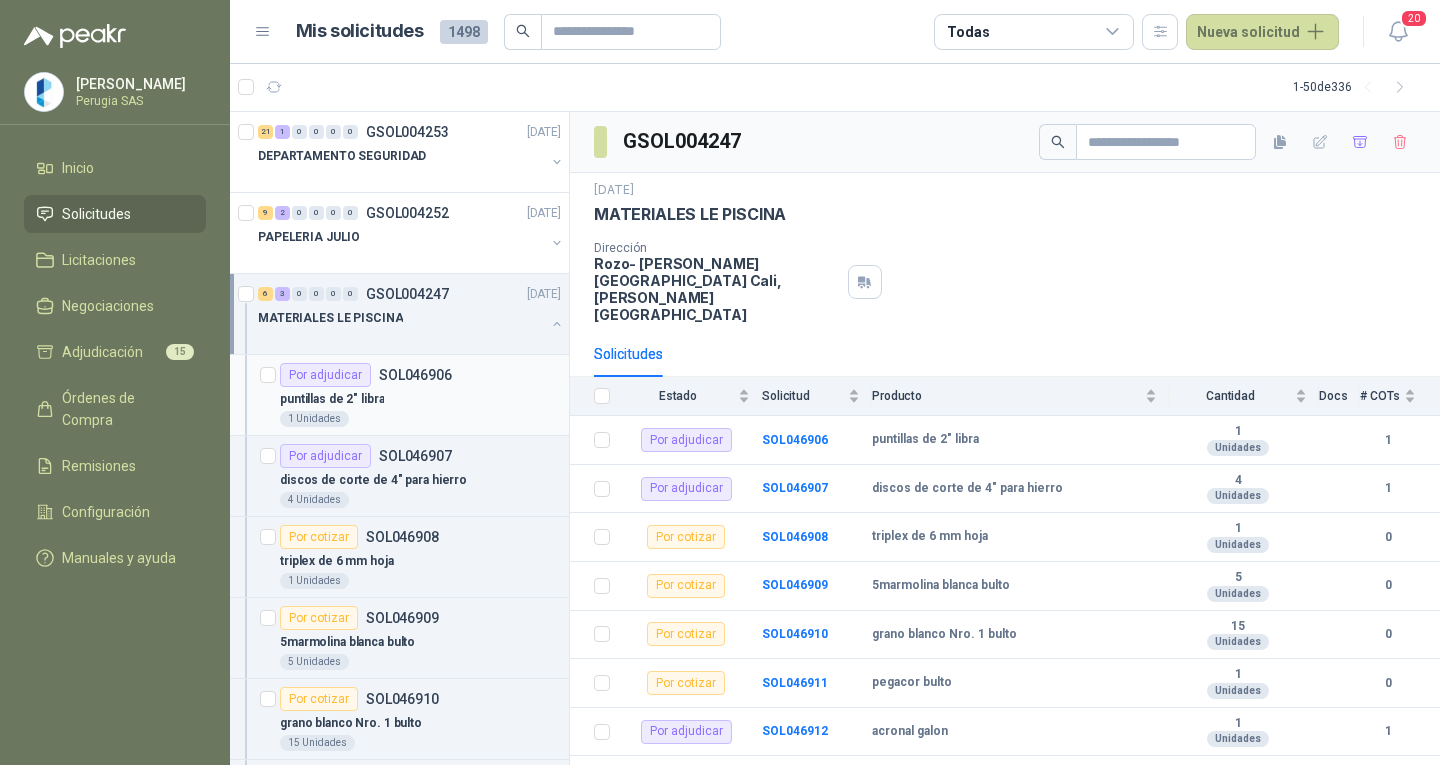 click on "puntillas de 2" libra" at bounding box center [420, 399] 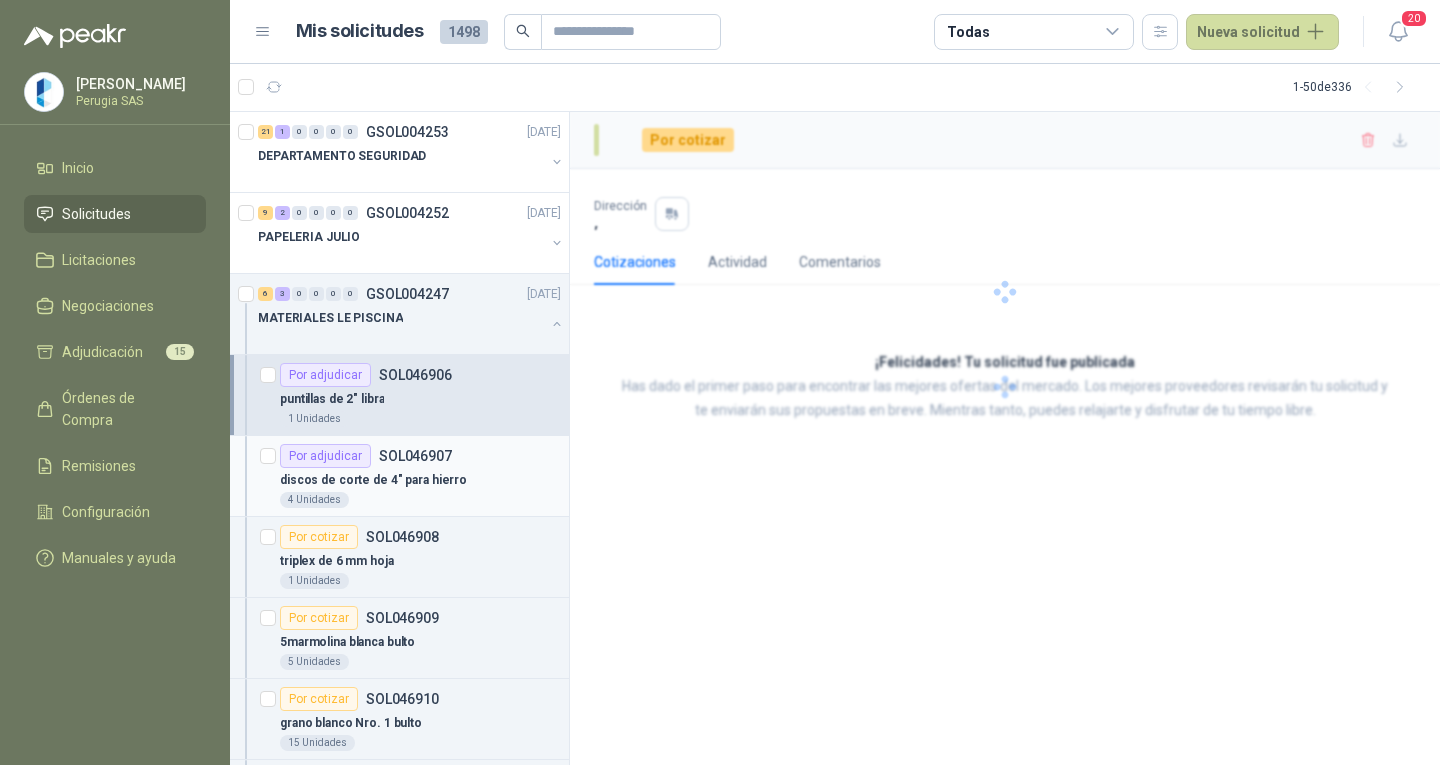 click on "4   Unidades" at bounding box center (420, 500) 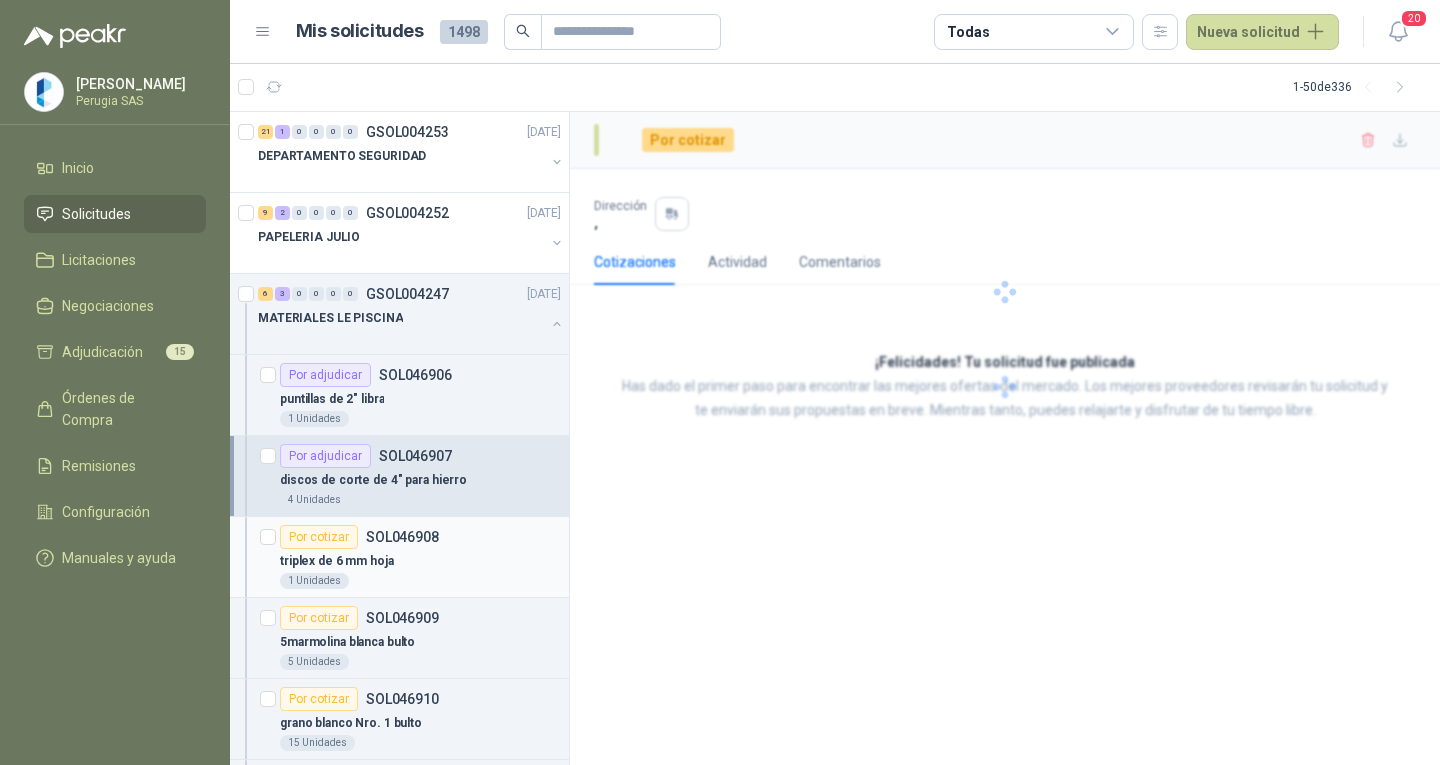 click on "triplex de 6 mm hoja" at bounding box center (420, 561) 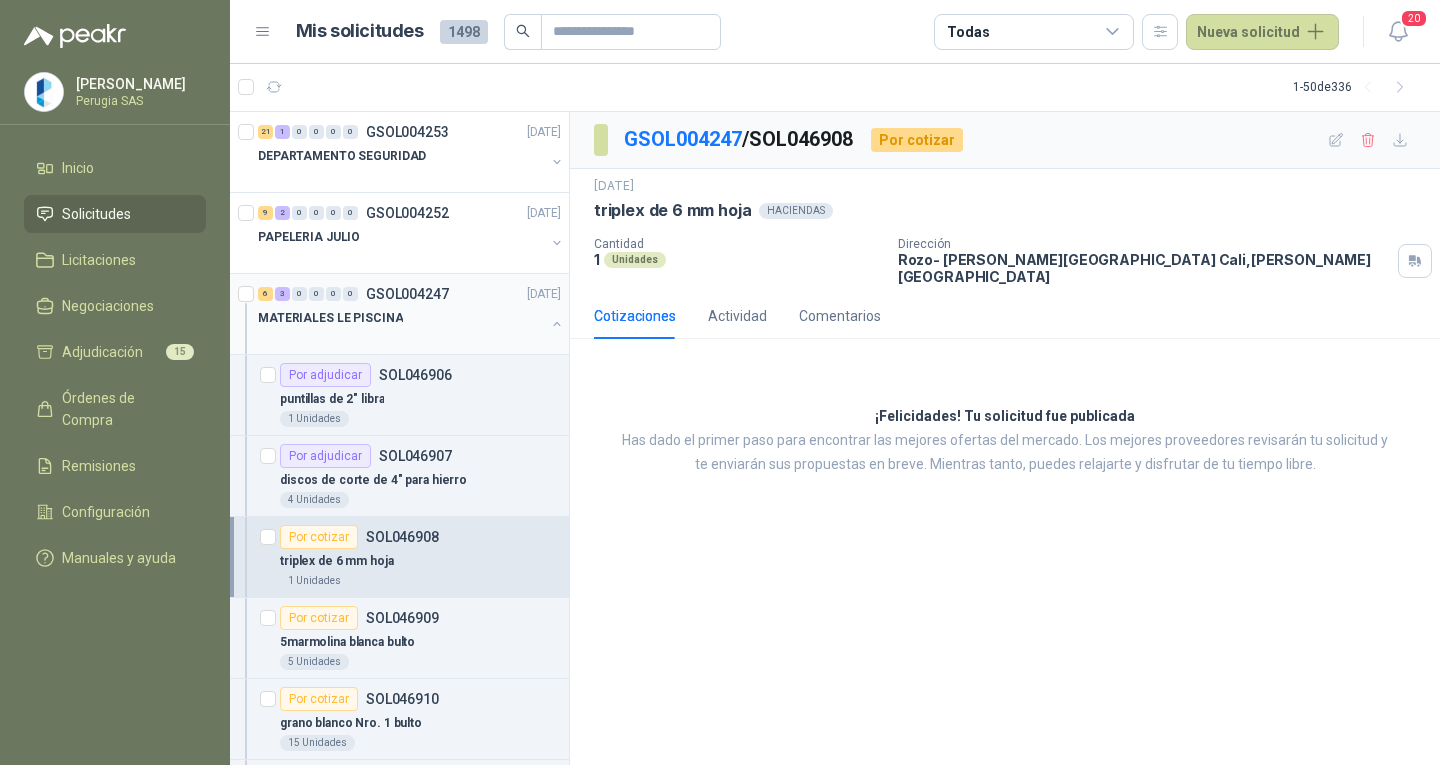 click on "6   3   0   0   0   0   GSOL004247 [DATE]" at bounding box center [411, 294] 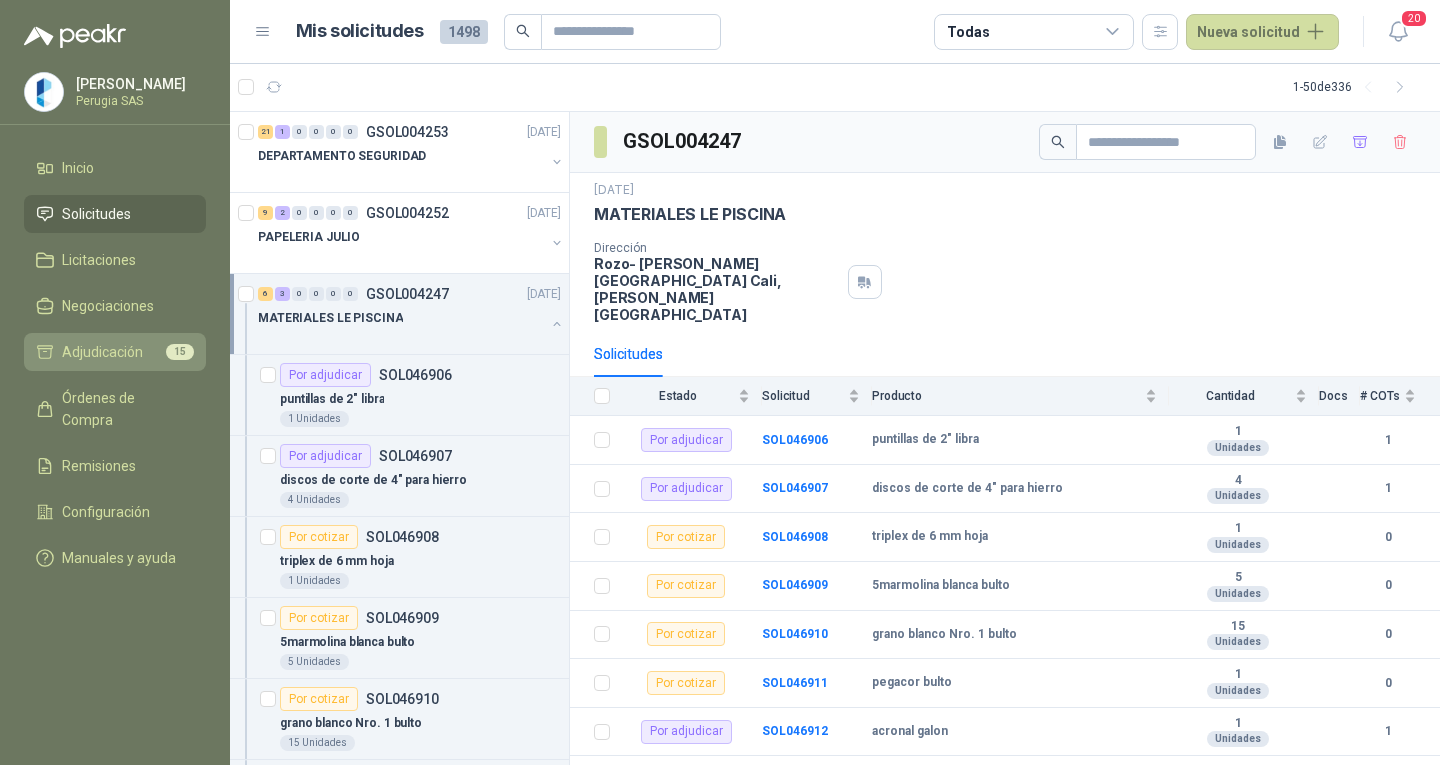 click on "Adjudicación" at bounding box center (102, 352) 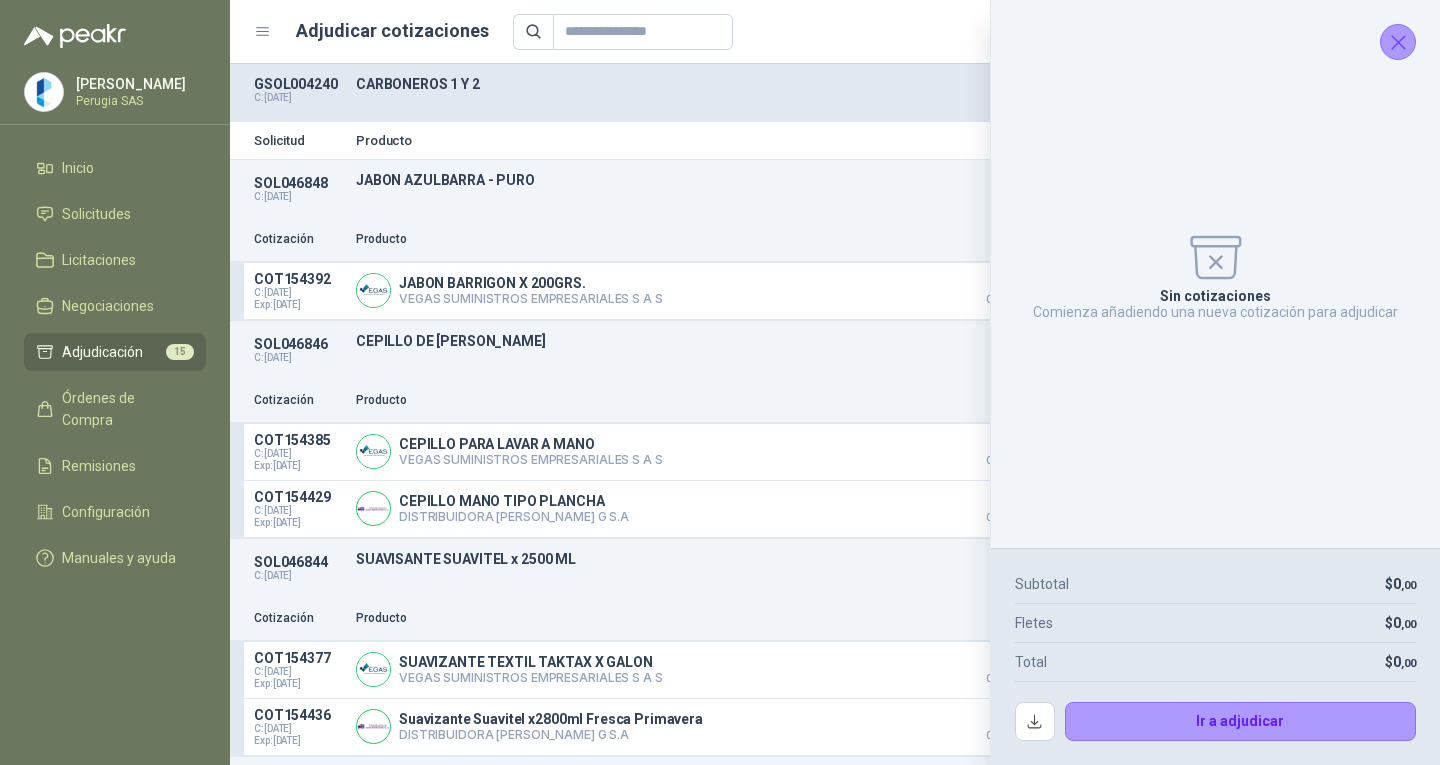 click 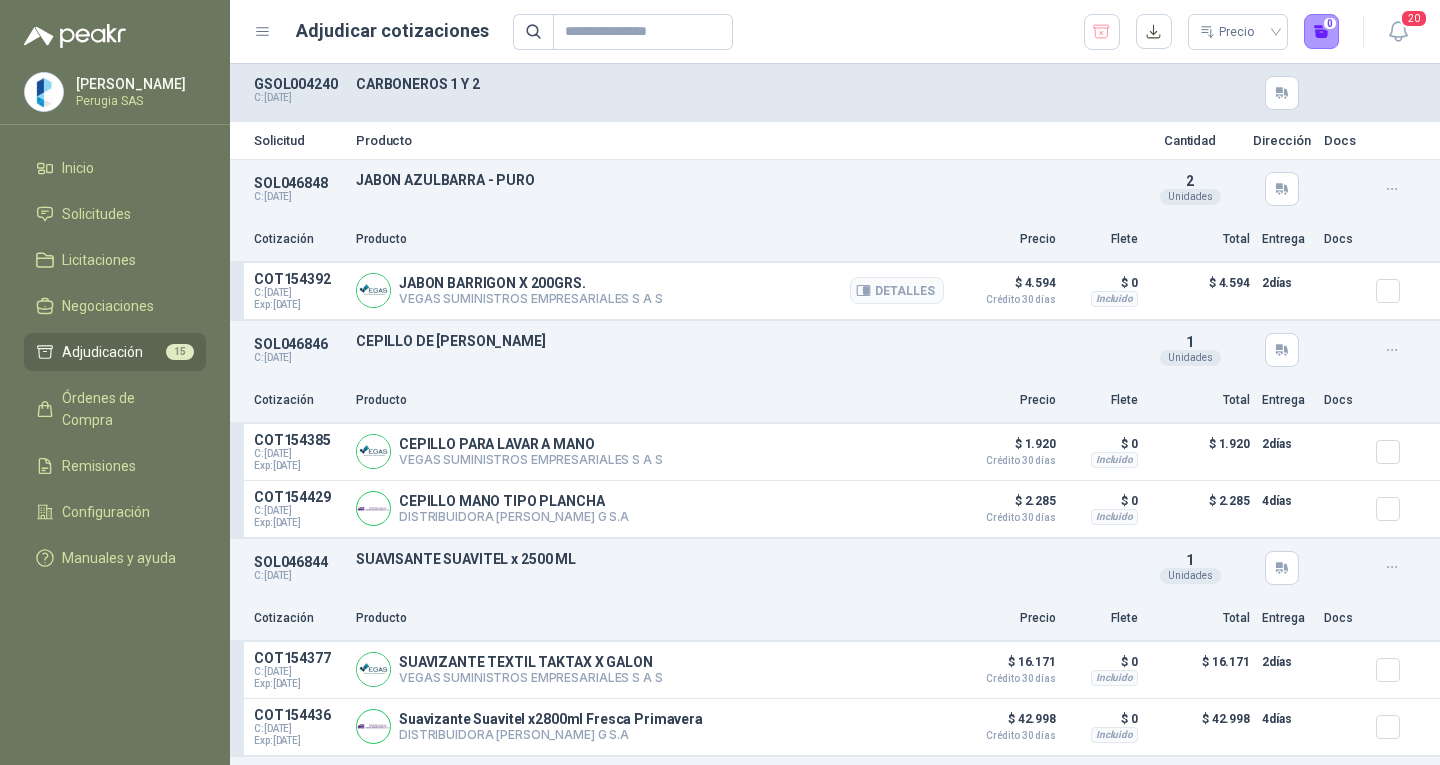click at bounding box center [1396, 291] 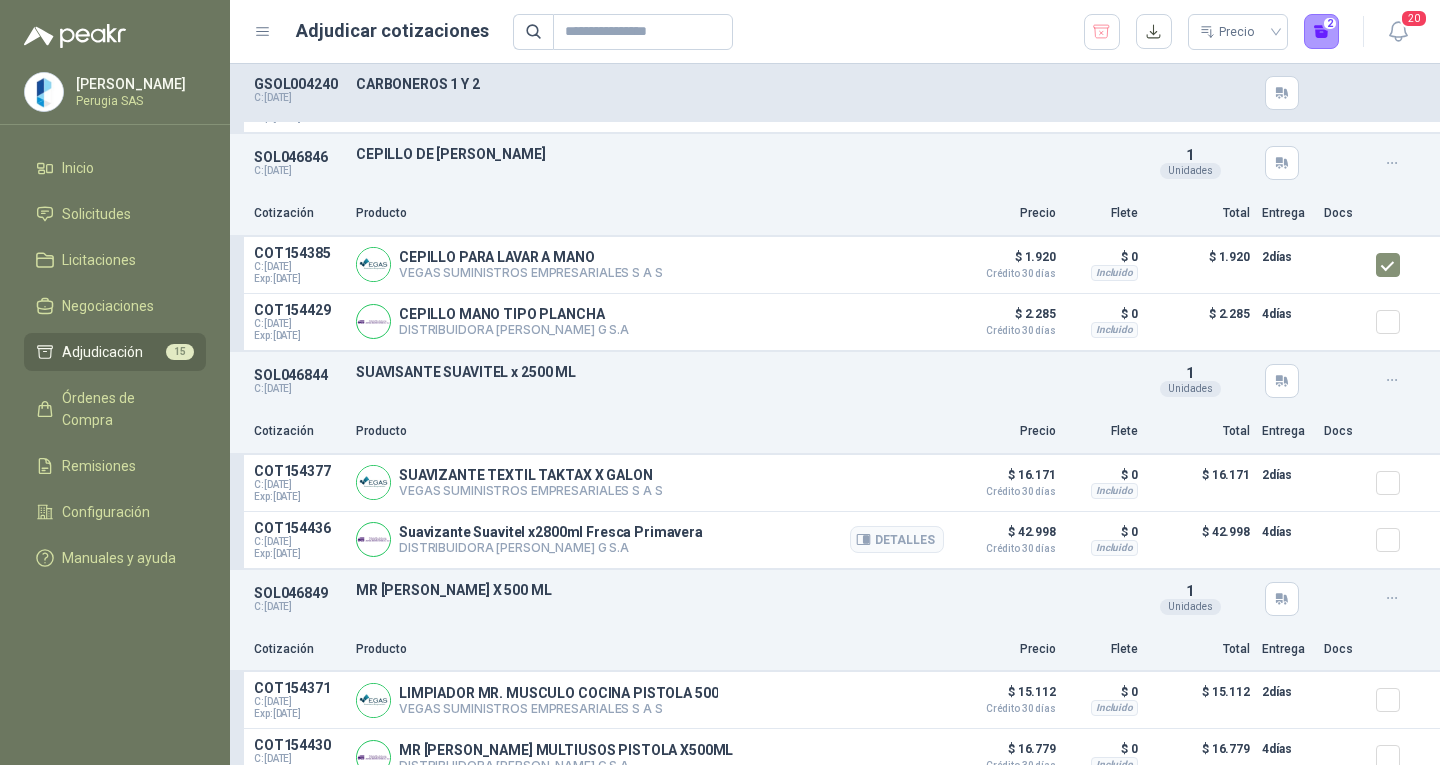 scroll, scrollTop: 200, scrollLeft: 0, axis: vertical 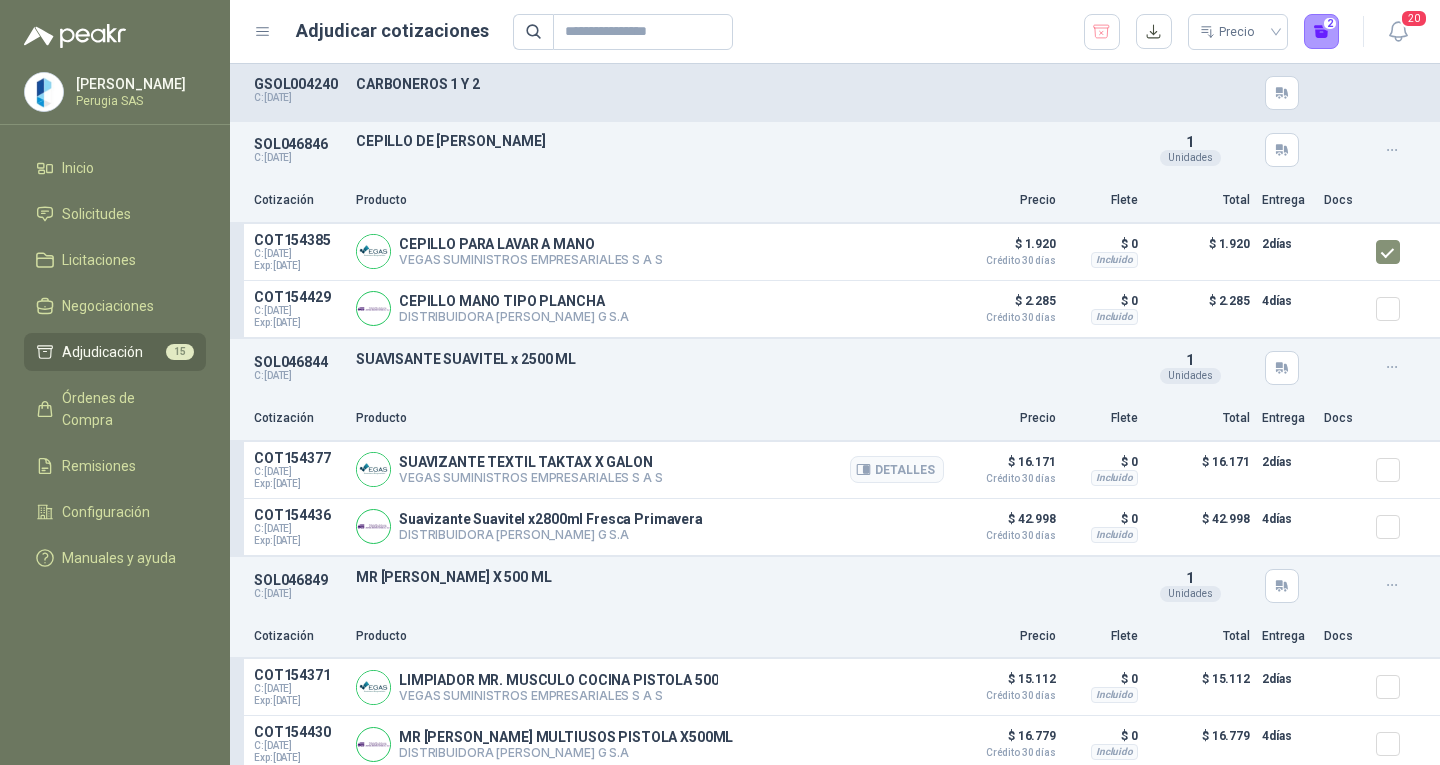 click at bounding box center [1396, 470] 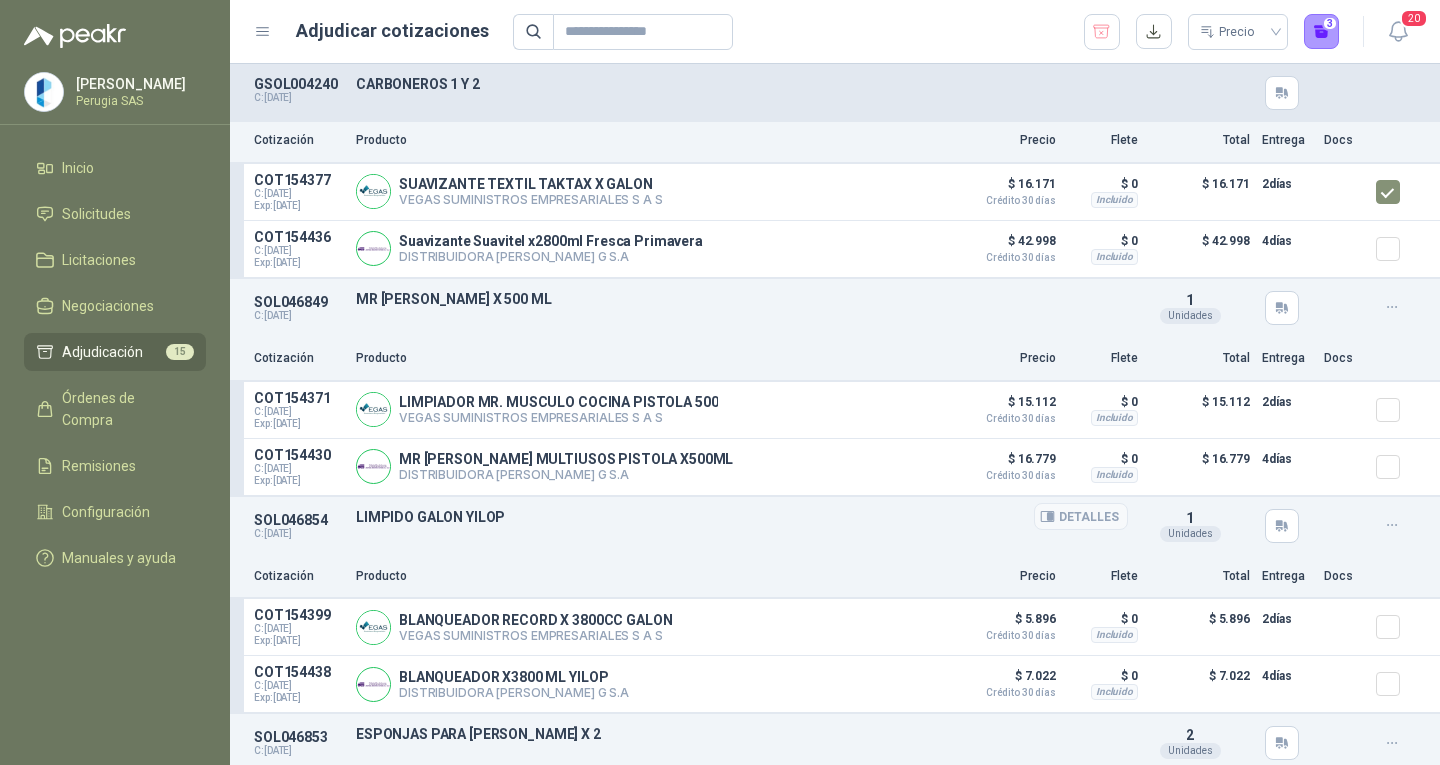 scroll, scrollTop: 500, scrollLeft: 0, axis: vertical 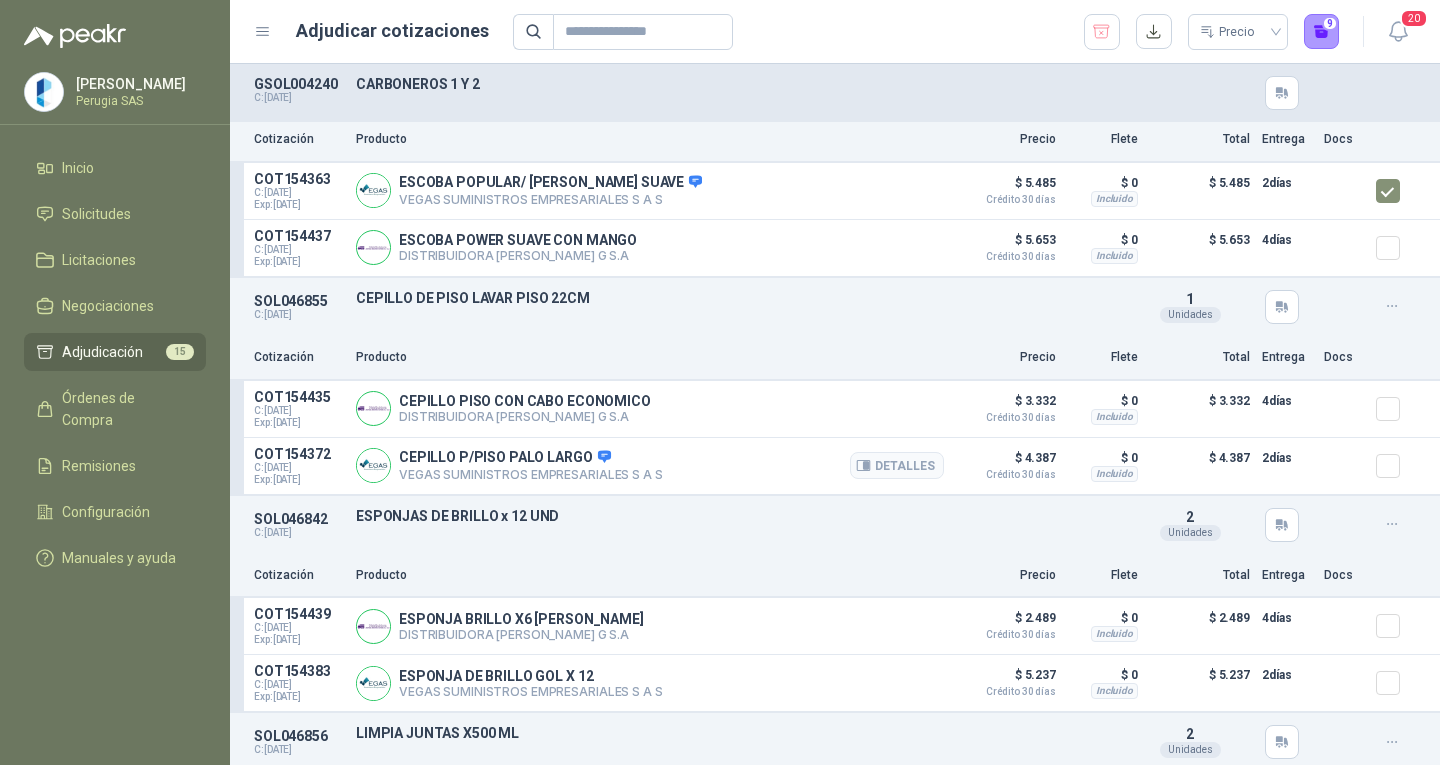 click on "COT154372 C:  [DATE] Exp:  [DATE]  CEPILLO P/PISO [GEOGRAPHIC_DATA] SUMINISTROS EMPRESARIALES S A S  Detalles $ 4.387 Crédito 30 días $ 0 Incluido   $ 4.387 2  días" at bounding box center (835, 466) 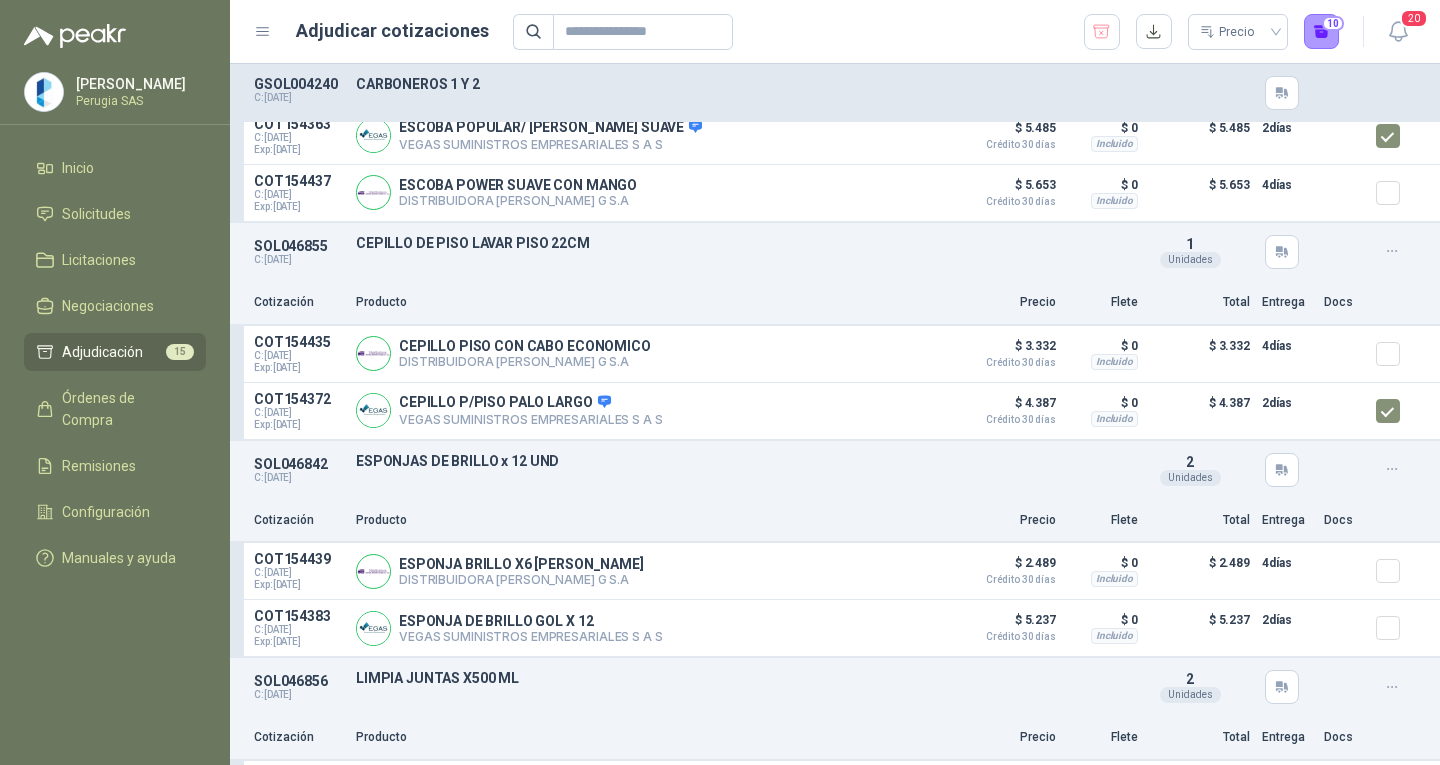scroll, scrollTop: 1900, scrollLeft: 0, axis: vertical 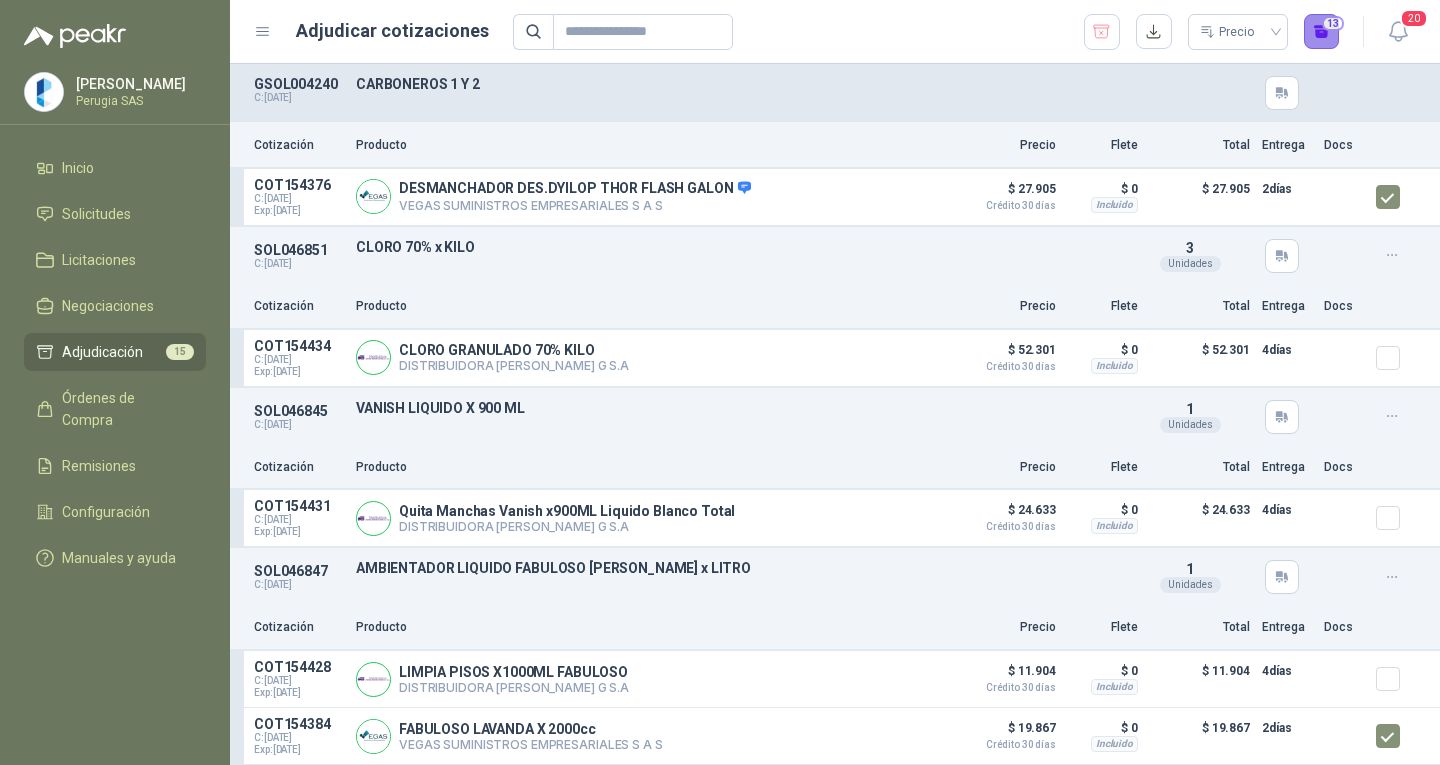 click on "13" at bounding box center (1322, 32) 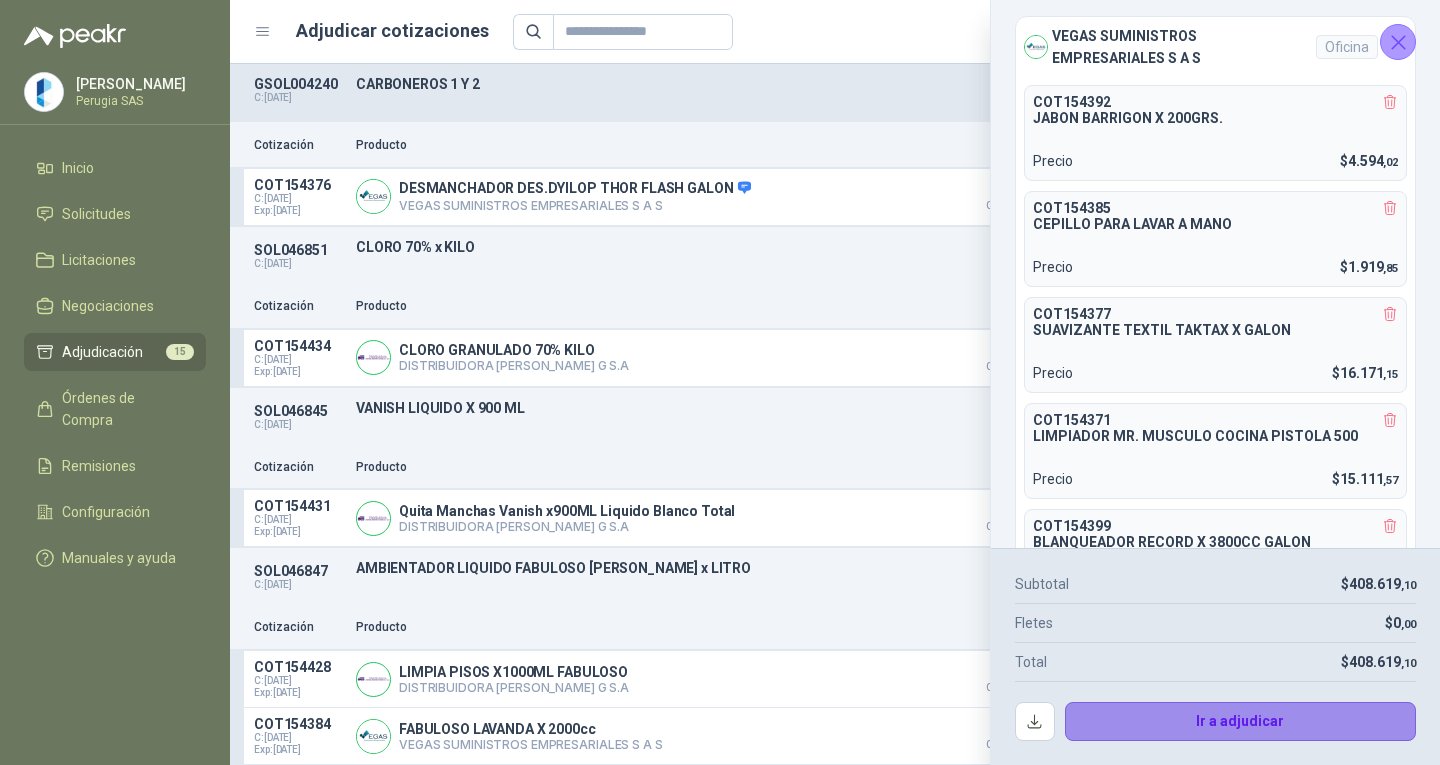 click on "Ir a adjudicar" at bounding box center (1241, 722) 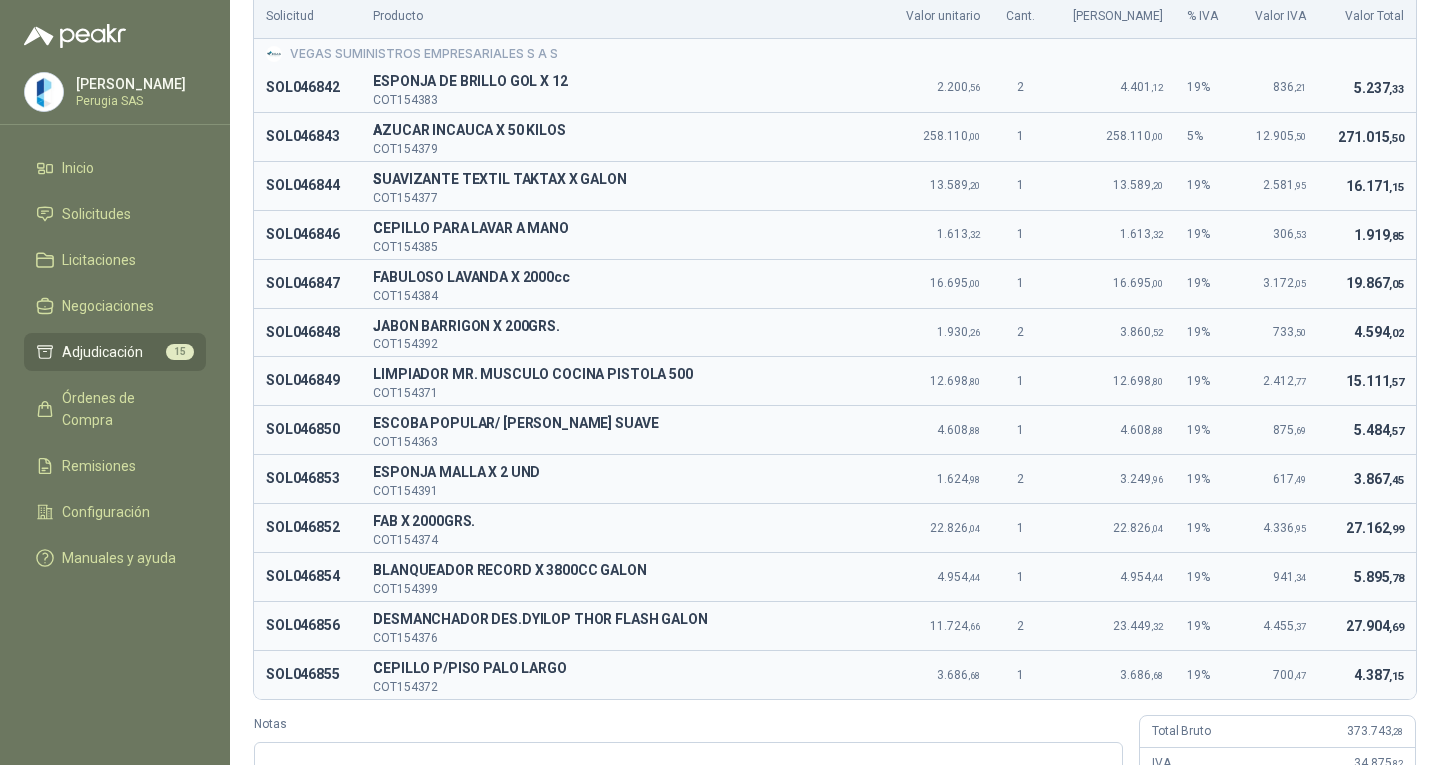 scroll, scrollTop: 339, scrollLeft: 0, axis: vertical 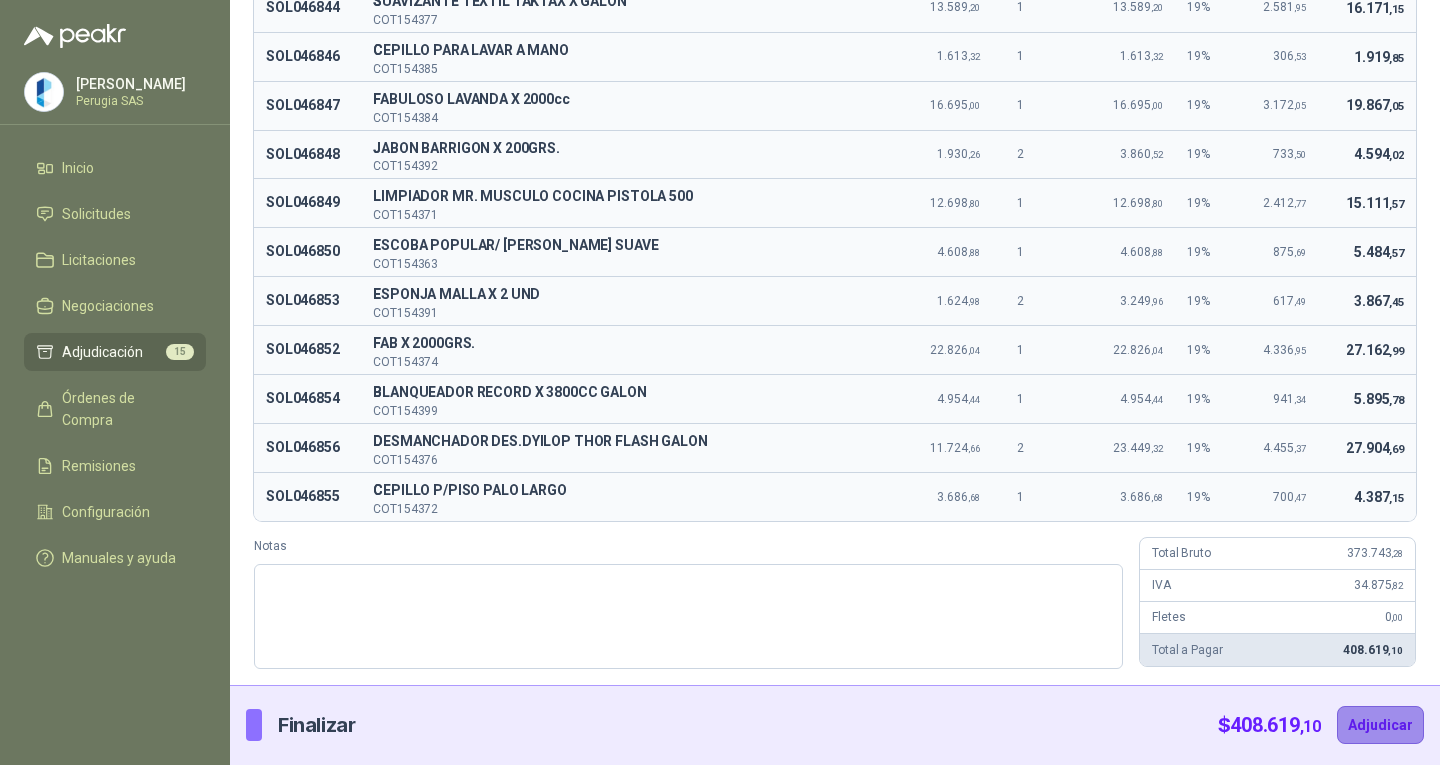 click on "Adjudicar" at bounding box center (1380, 725) 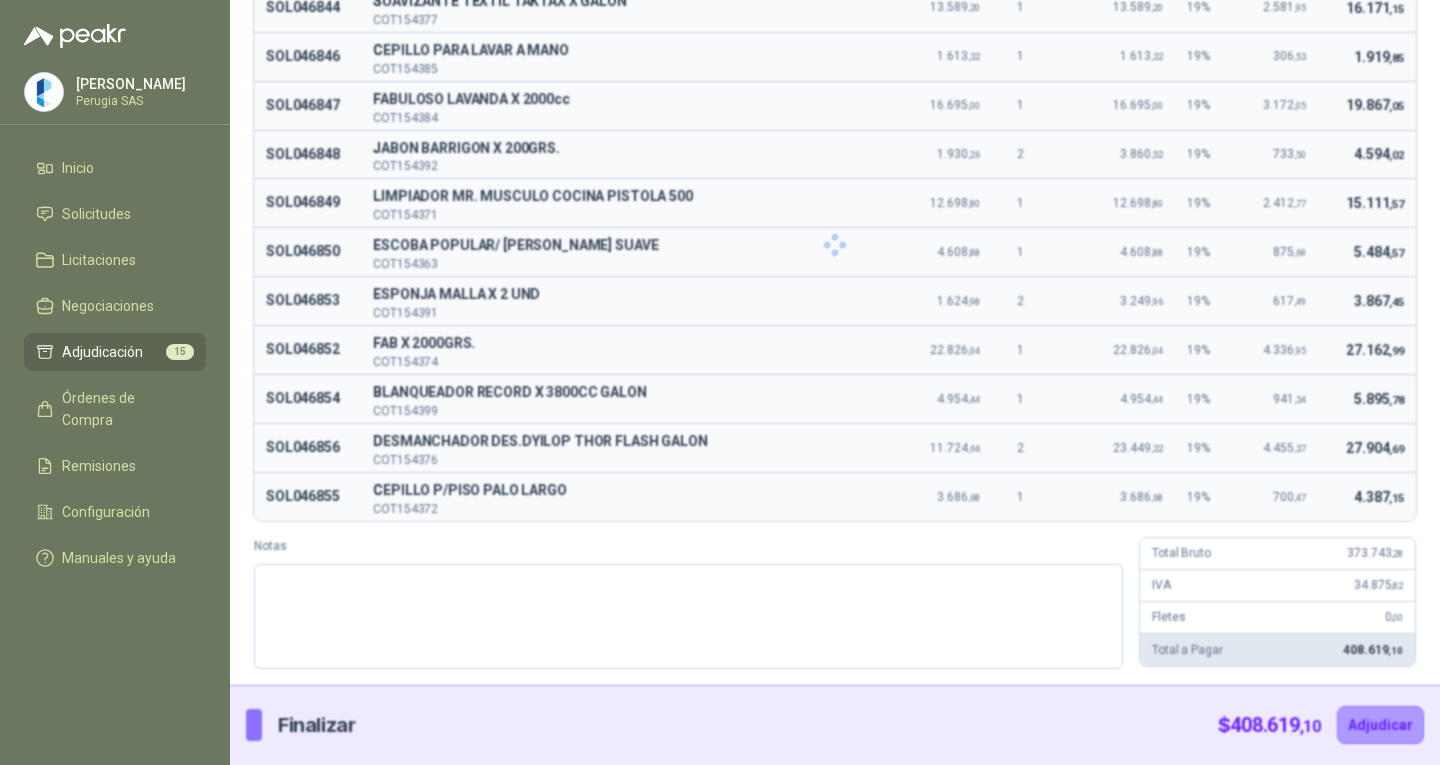 scroll, scrollTop: 0, scrollLeft: 0, axis: both 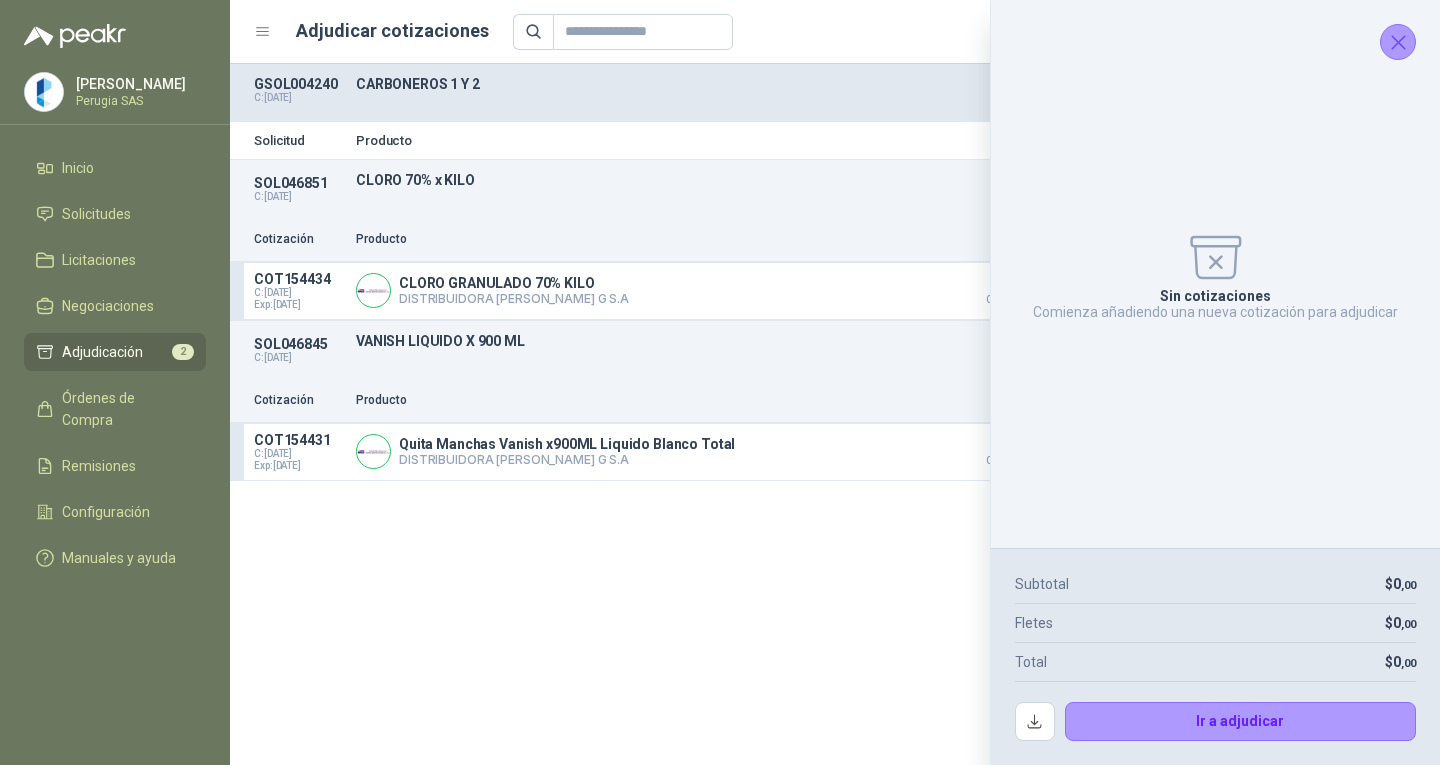 click 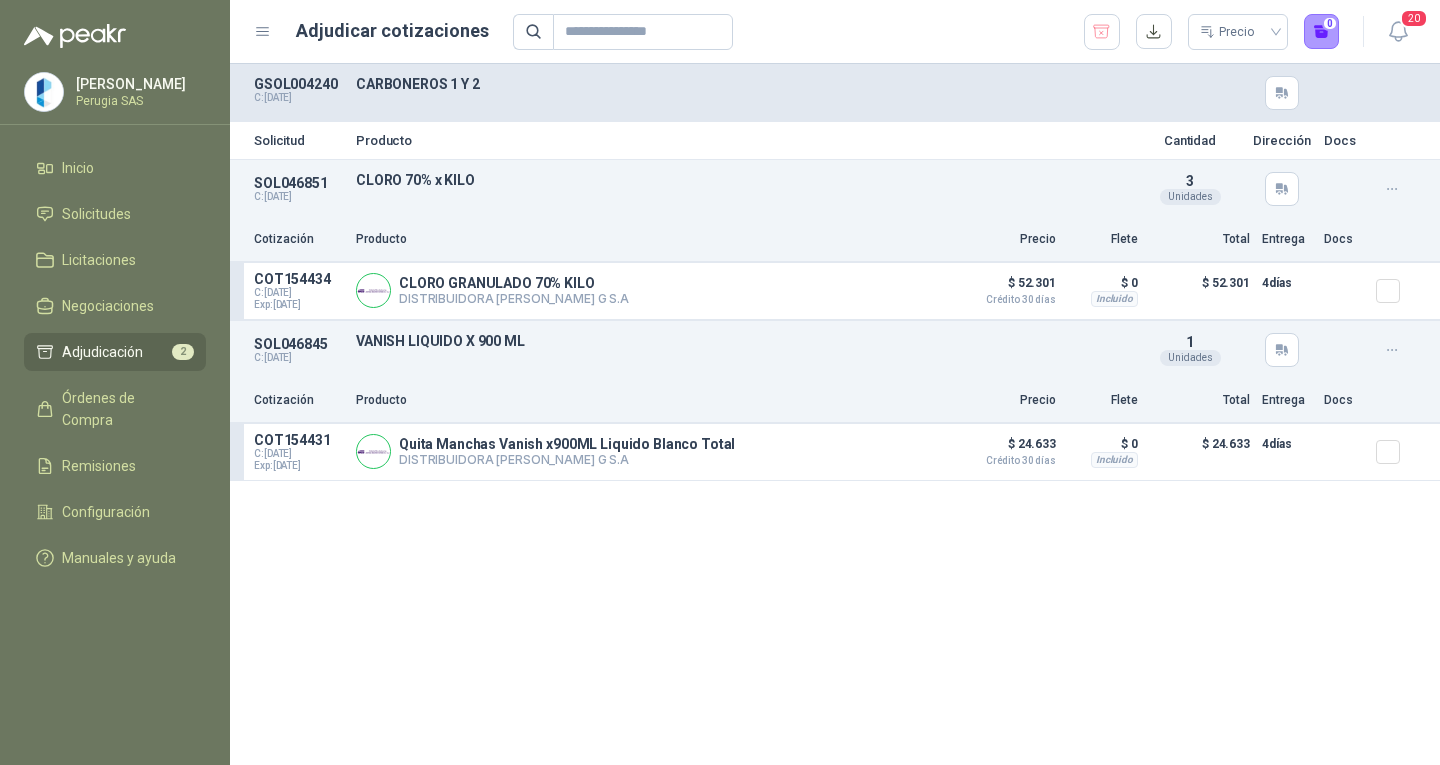 click on "Adjudicación" at bounding box center [102, 352] 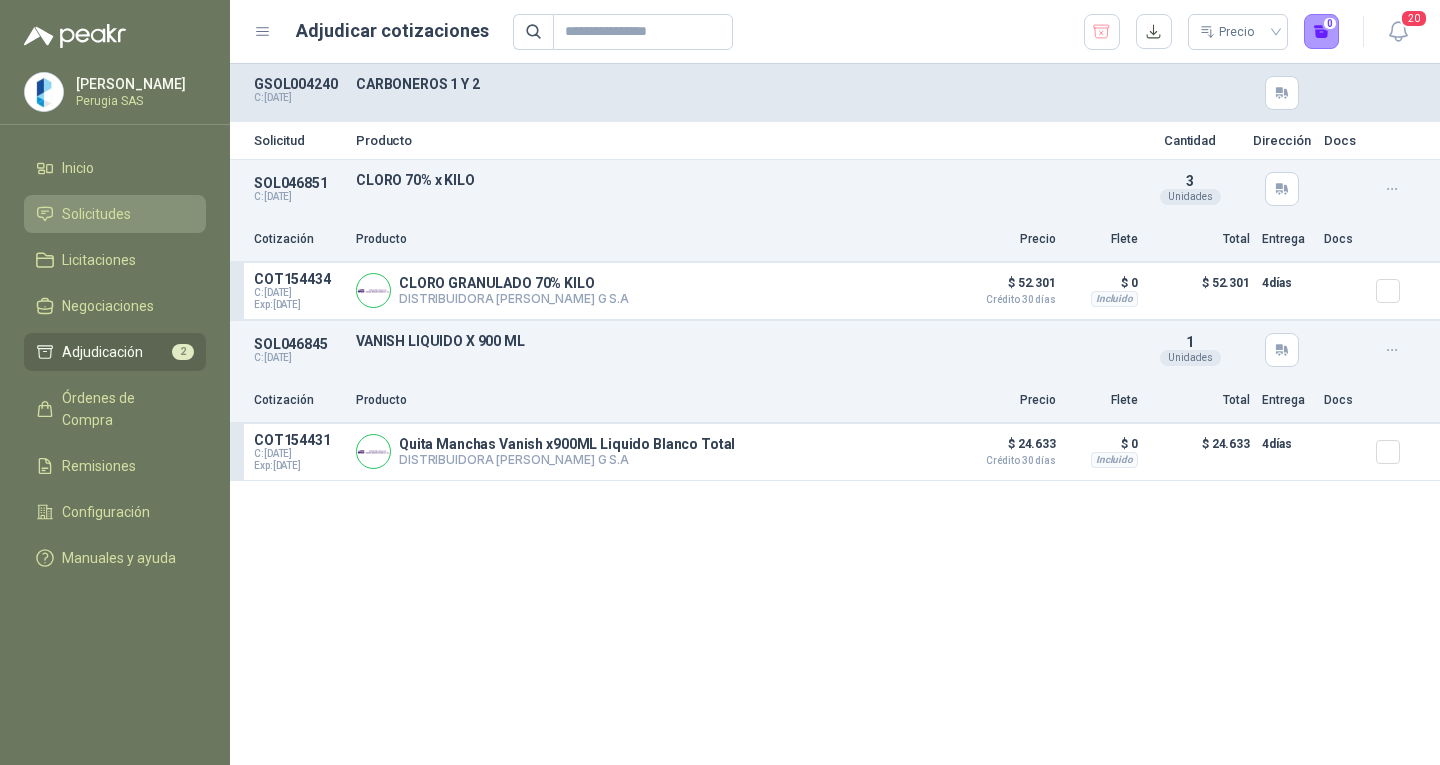 drag, startPoint x: 80, startPoint y: 237, endPoint x: 75, endPoint y: 217, distance: 20.615528 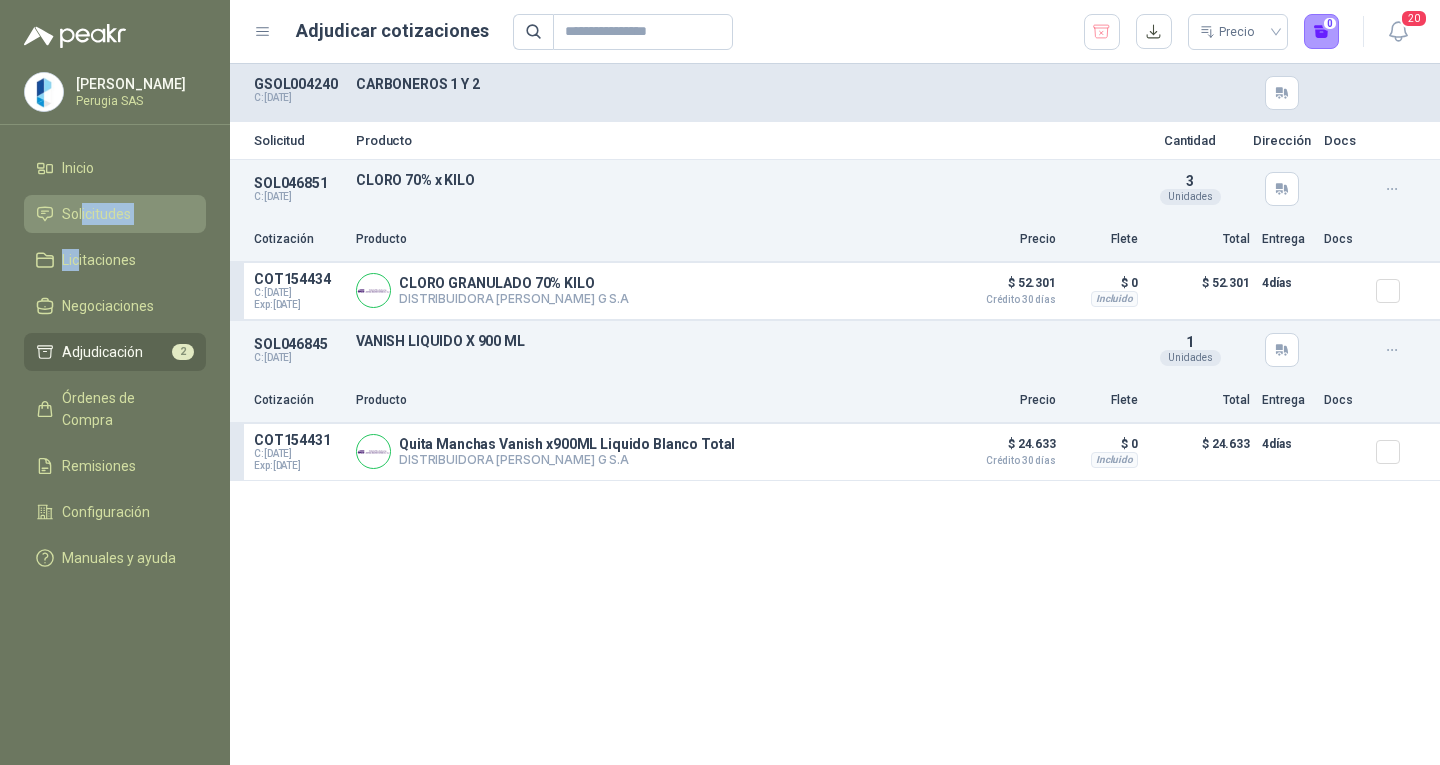click on "Solicitudes" at bounding box center [96, 214] 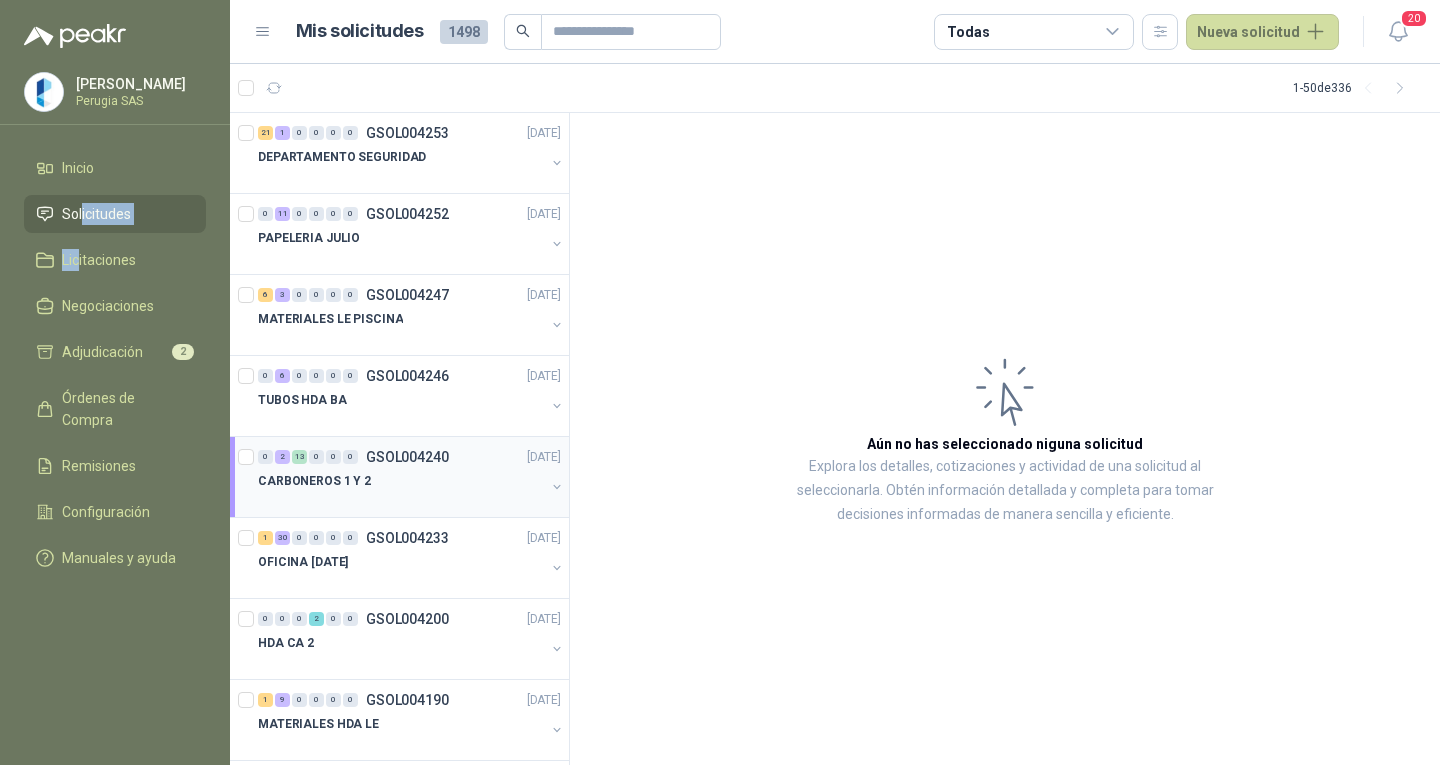 click at bounding box center [401, 501] 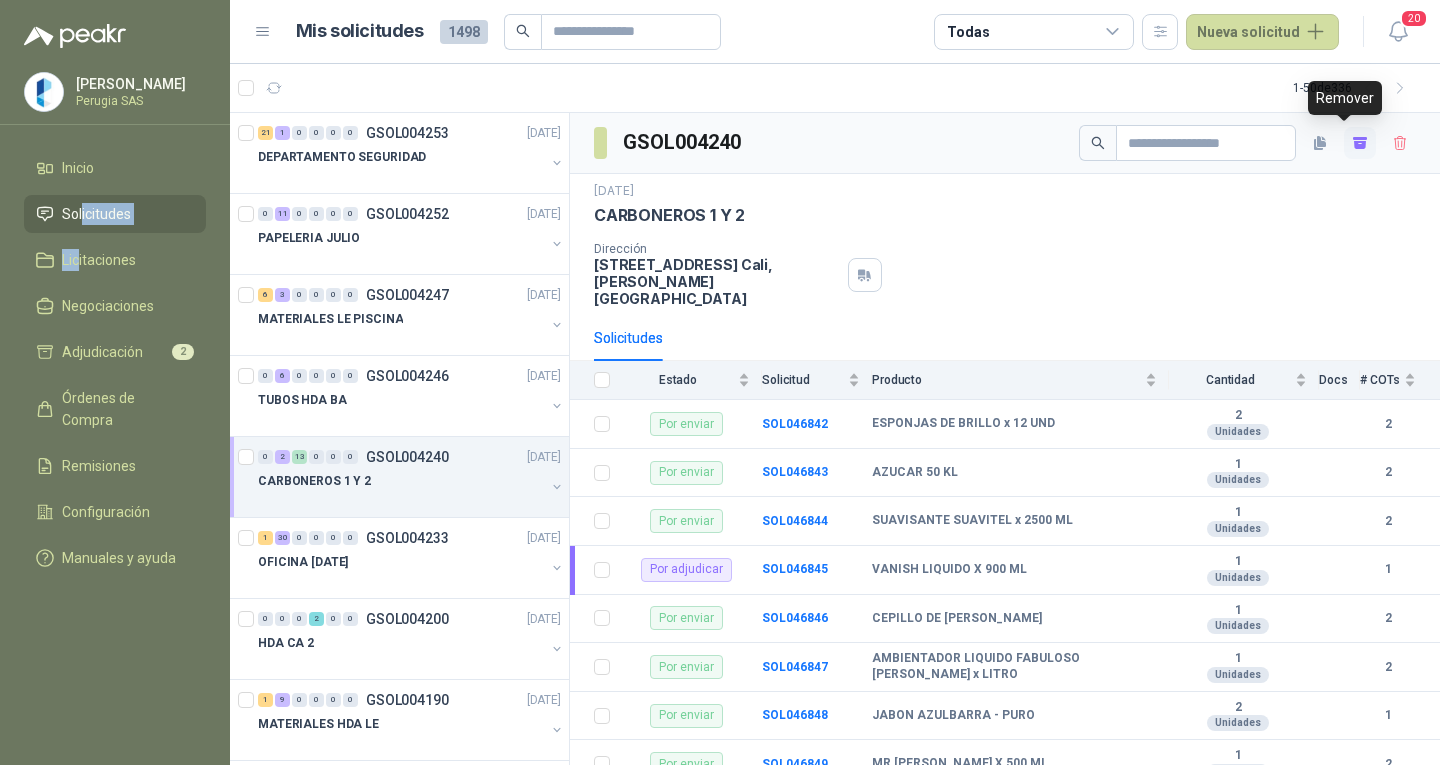 drag, startPoint x: 1346, startPoint y: 138, endPoint x: 1230, endPoint y: 84, distance: 127.95312 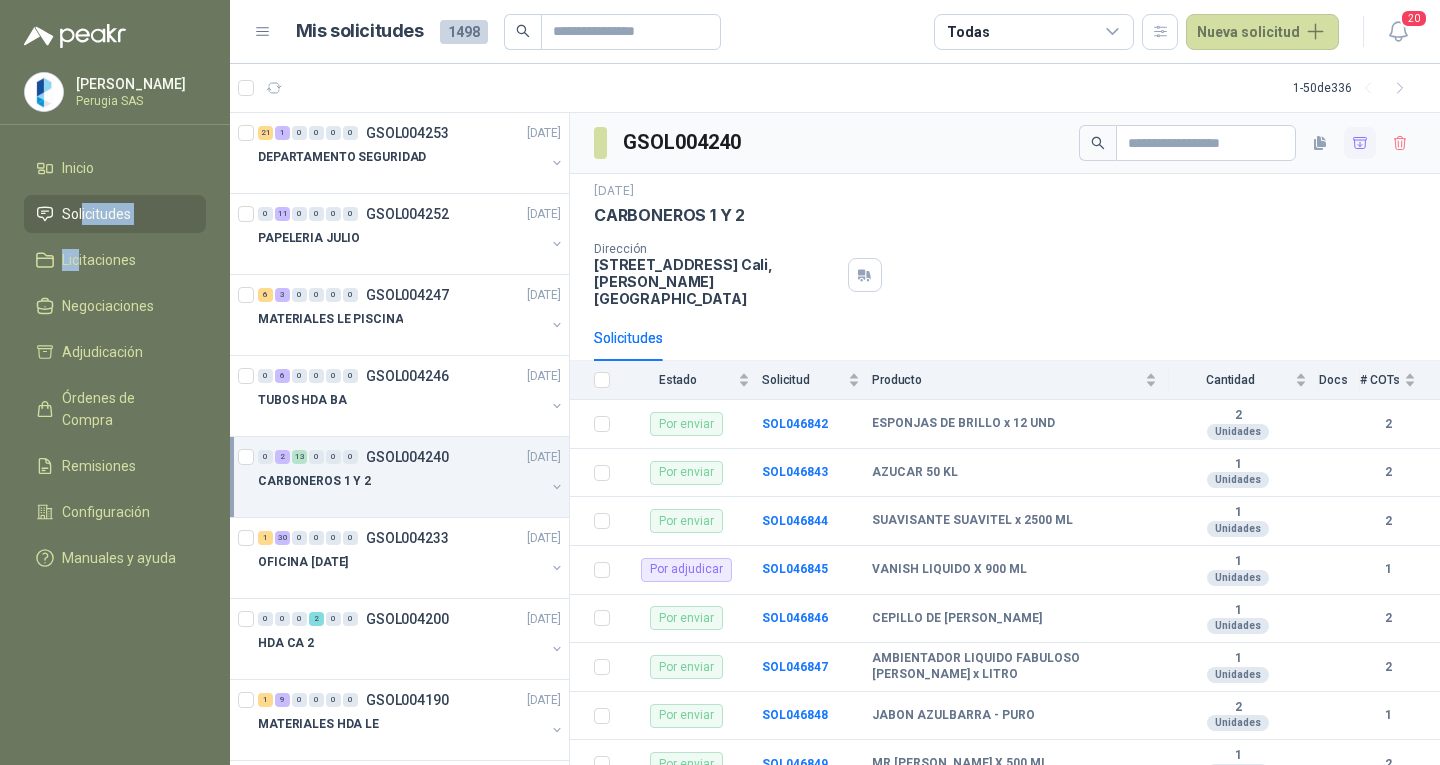 click on "Solicitudes" at bounding box center (96, 214) 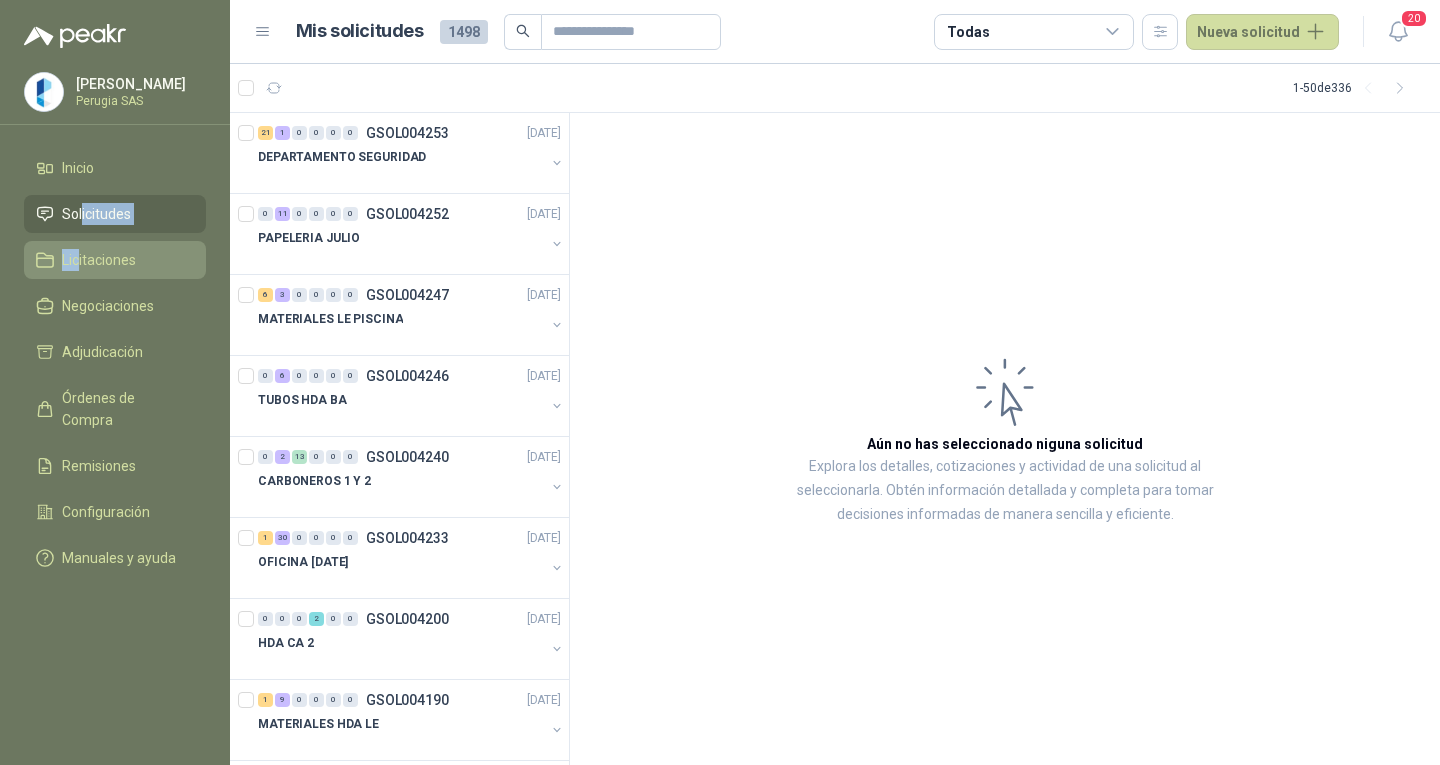 click on "Licitaciones" at bounding box center (99, 260) 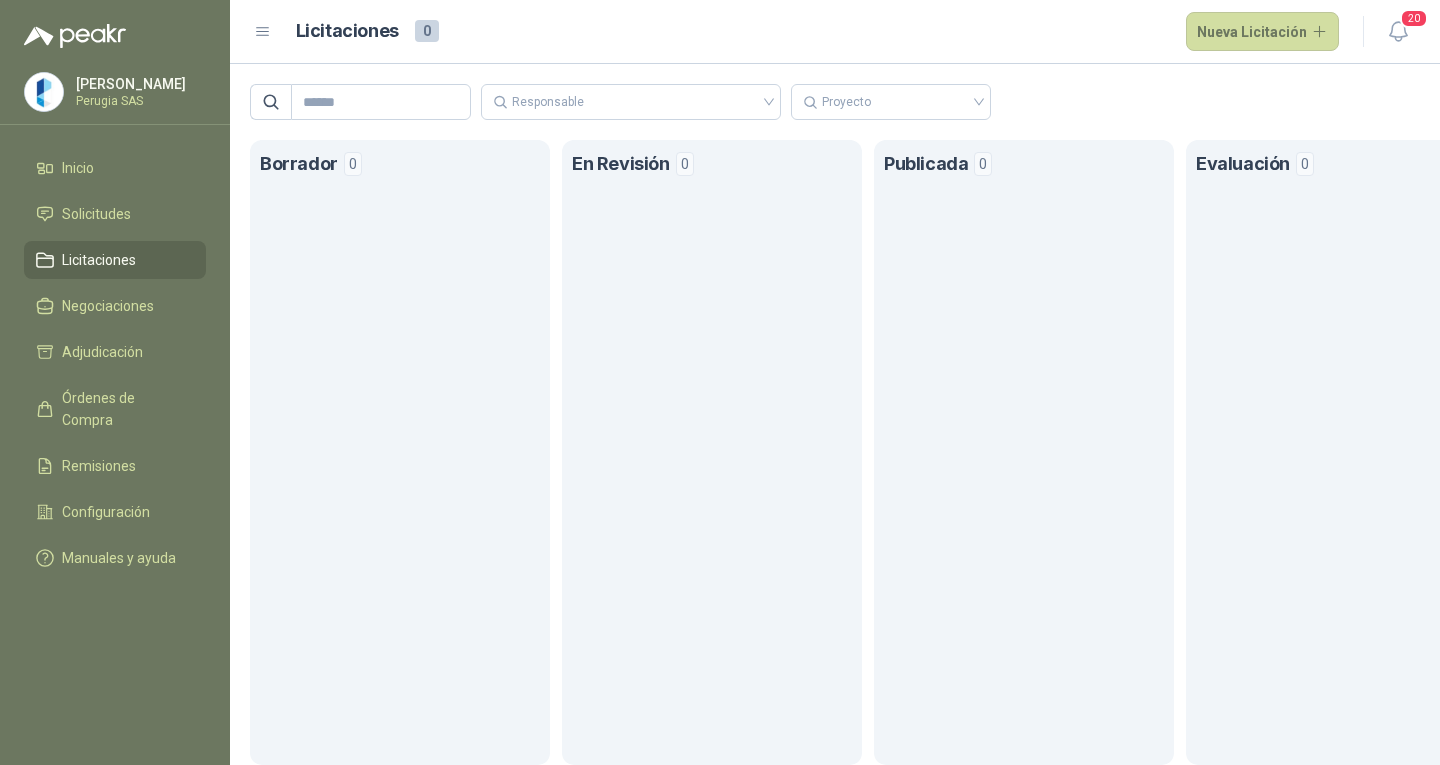 click on "Inicio   Solicitudes   Licitaciones   Negociaciones   Adjudicación   Órdenes de Compra   Remisiones   Configuración   Manuales y ayuda" at bounding box center [115, 367] 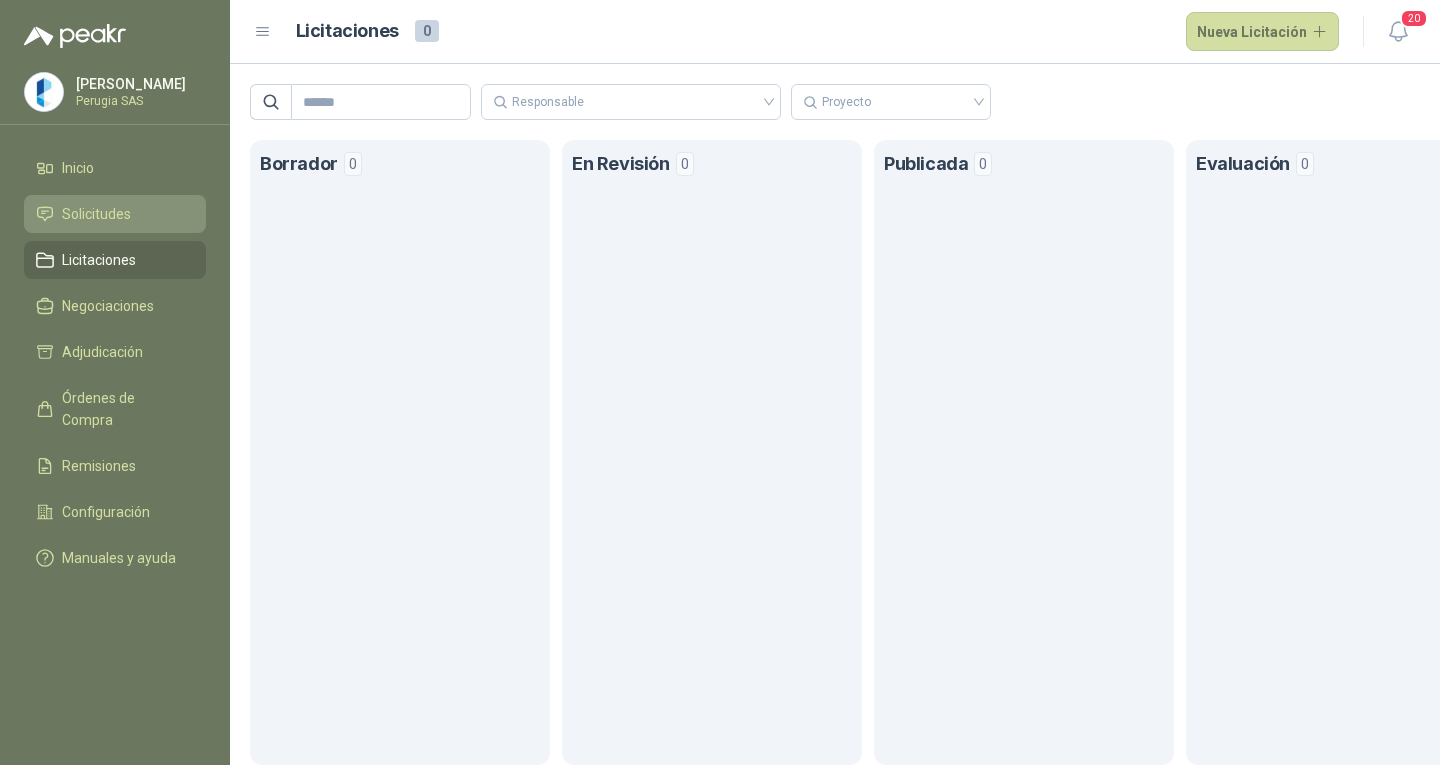 click on "Solicitudes" at bounding box center (96, 214) 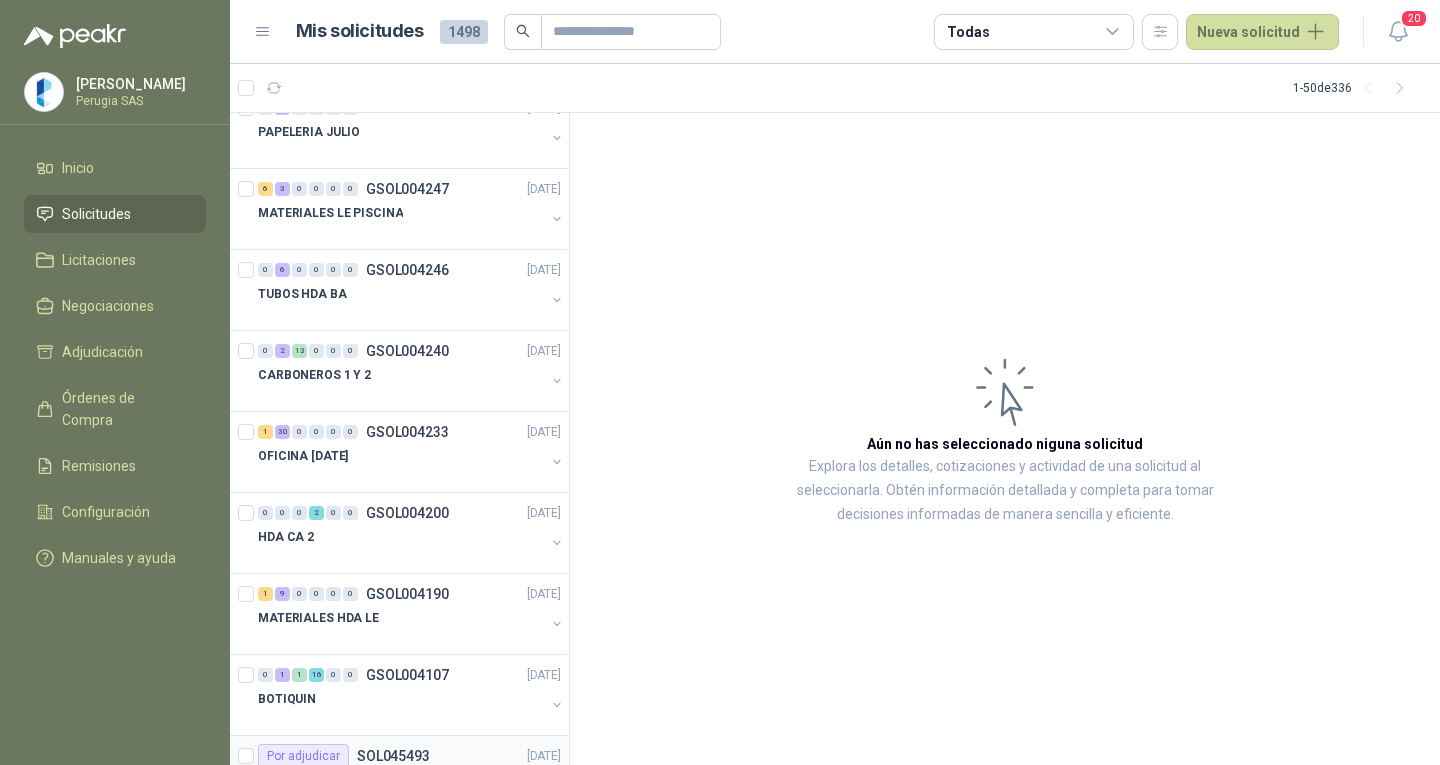 scroll, scrollTop: 400, scrollLeft: 0, axis: vertical 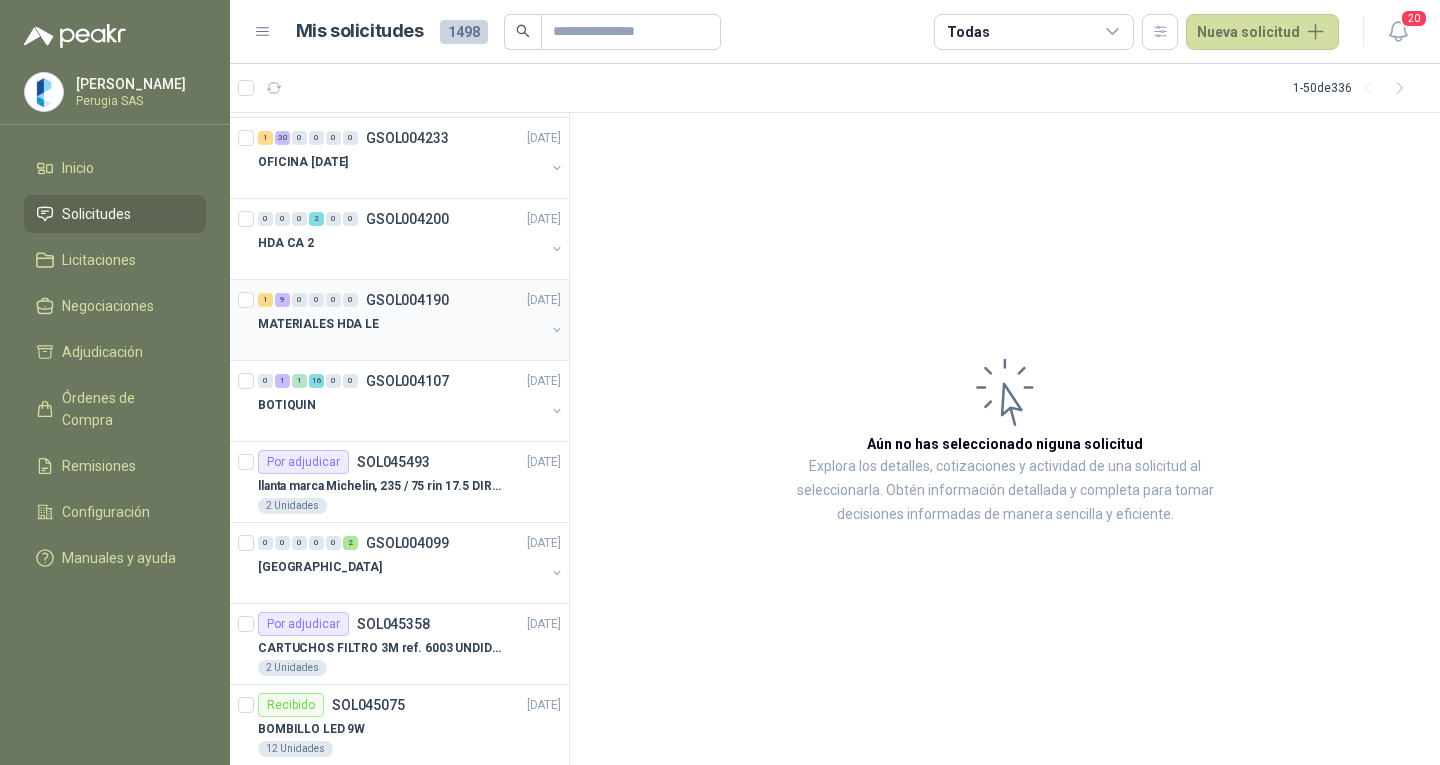click on "MATERIALES HDA LE" at bounding box center [401, 324] 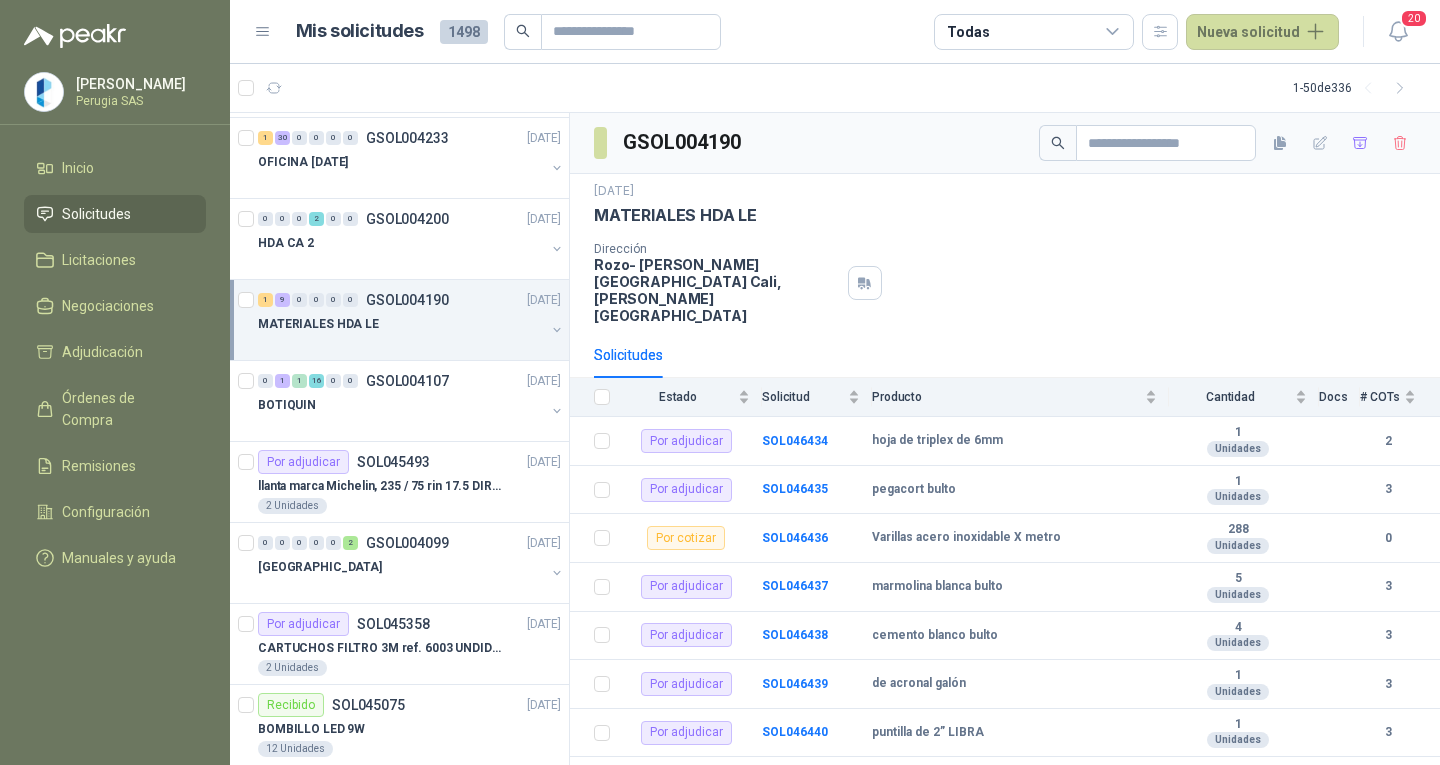 click on "MATERIALES HDA LE" at bounding box center (401, 324) 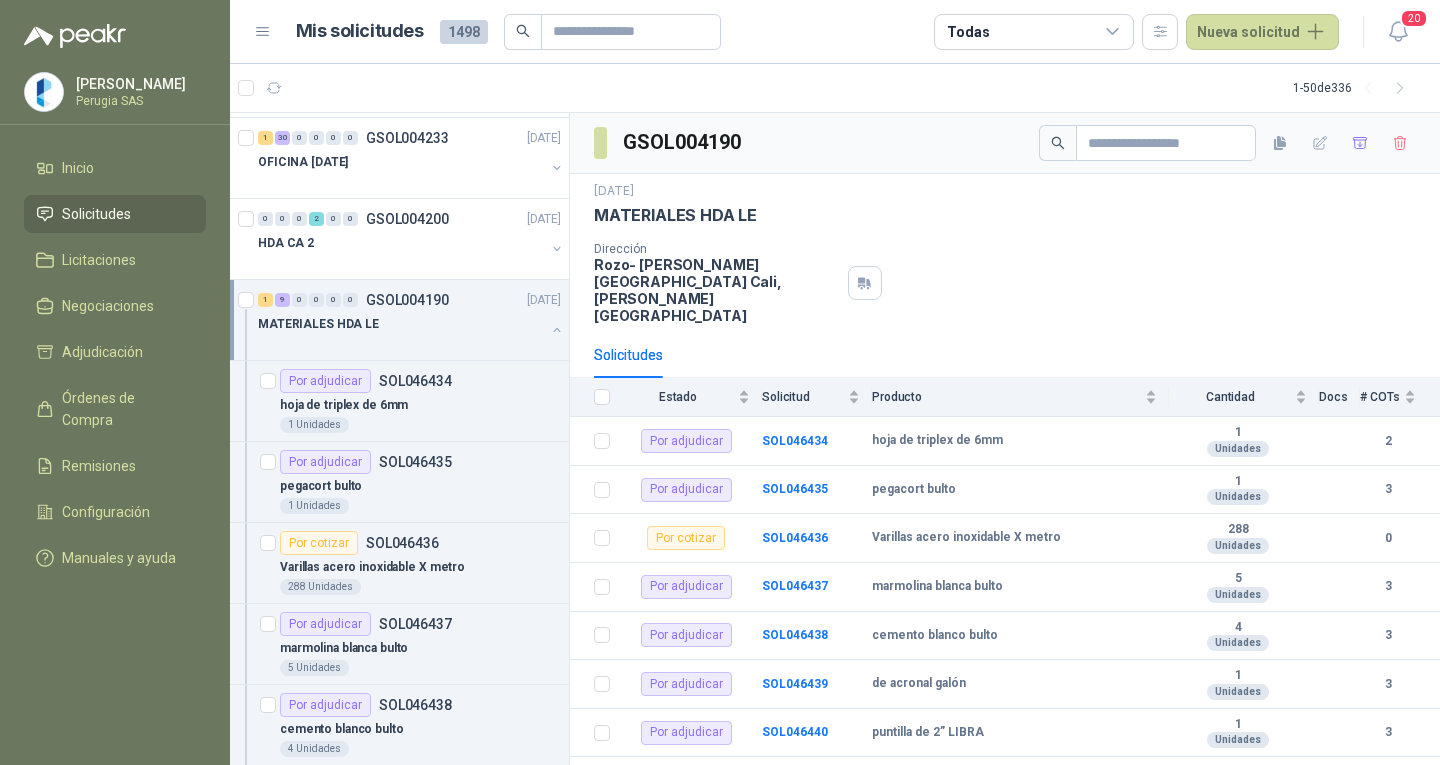 scroll, scrollTop: 1, scrollLeft: 0, axis: vertical 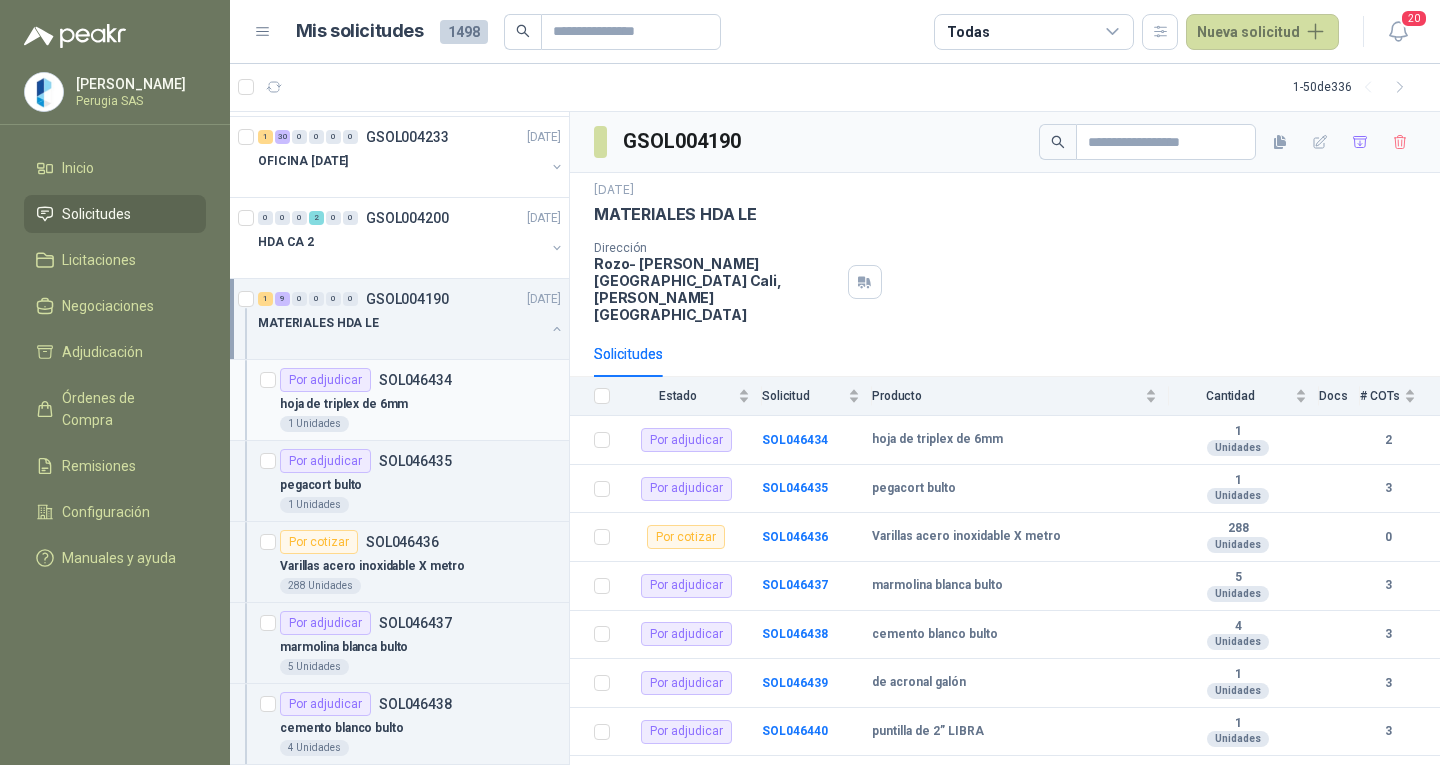 click on "hoja de triplex de 6mm" at bounding box center (420, 404) 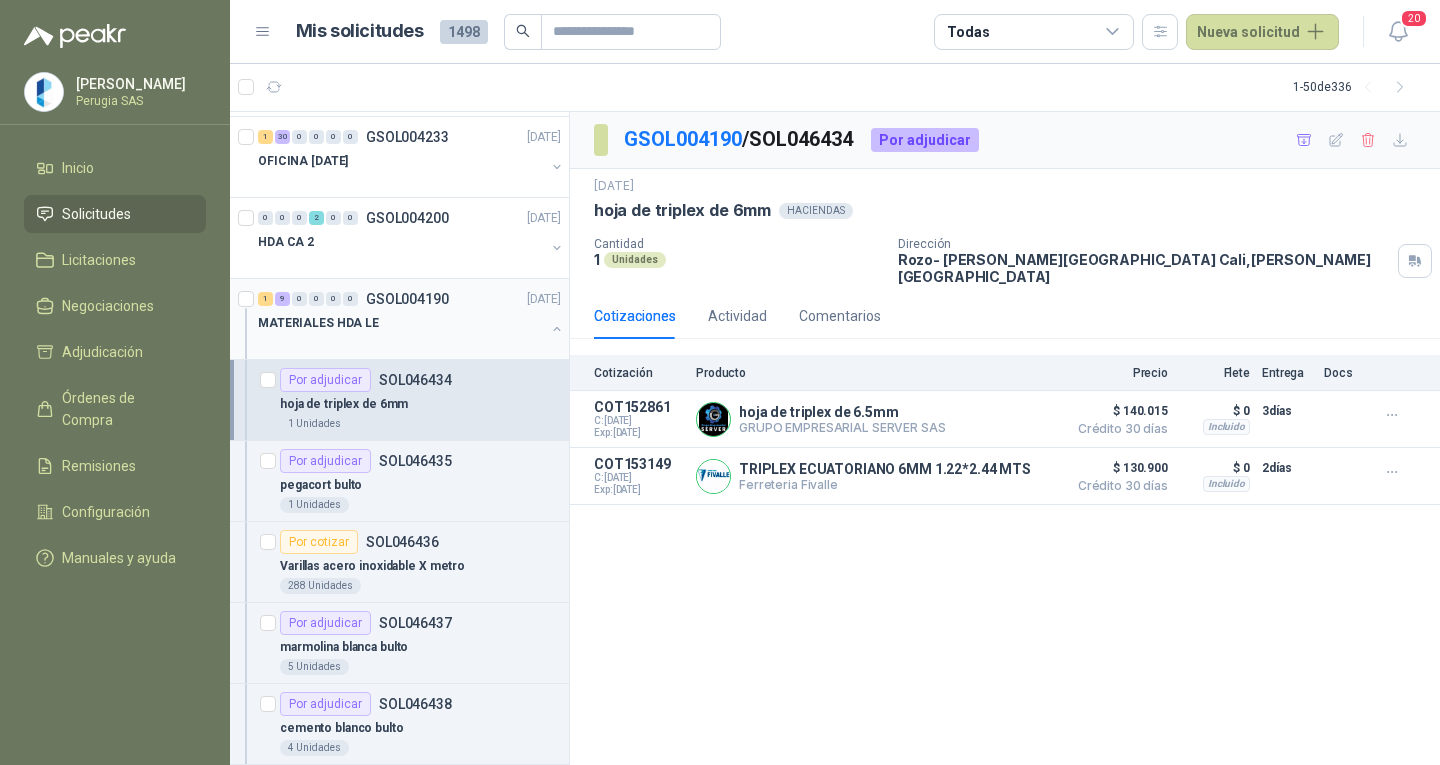 click on "MATERIALES HDA LE" at bounding box center (401, 323) 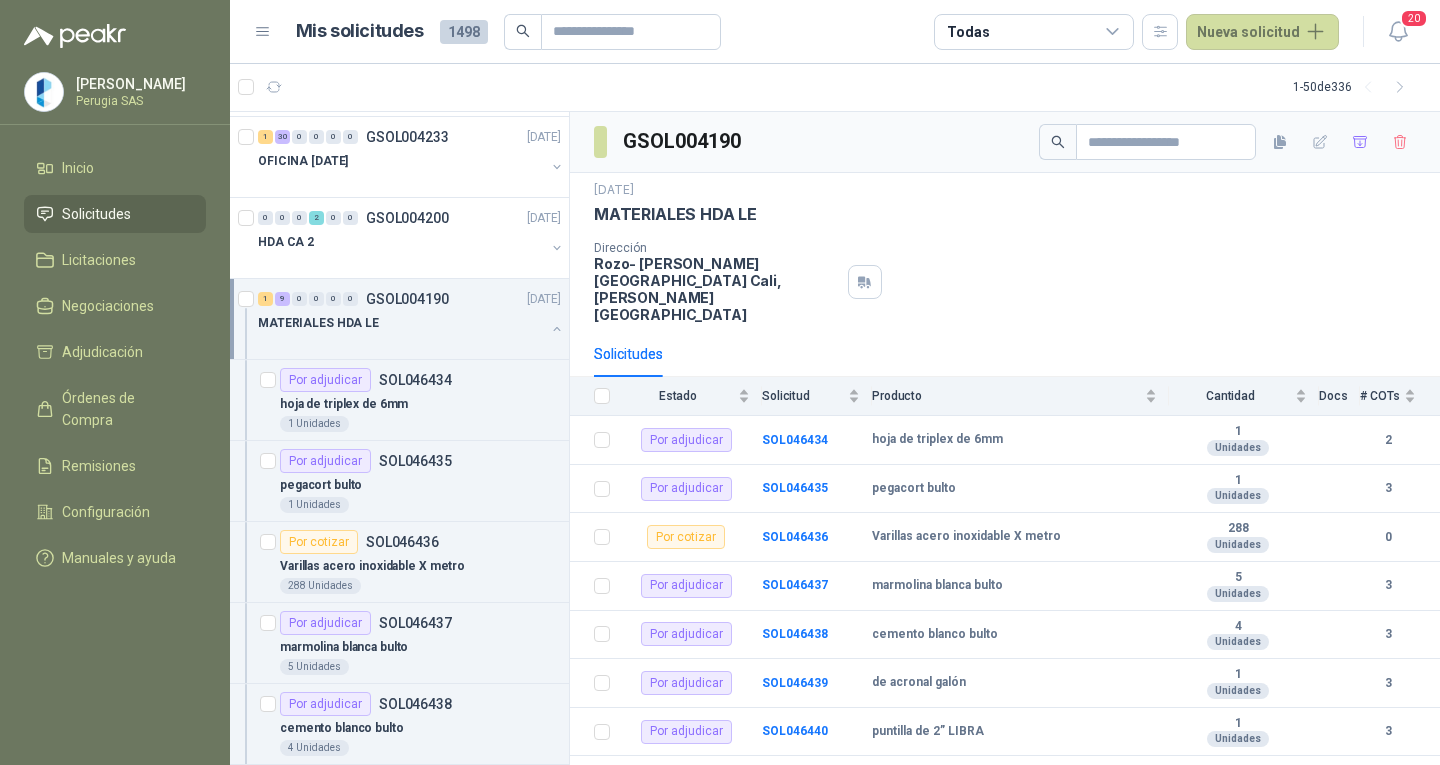 click on "MATERIALES HDA LE" at bounding box center [401, 323] 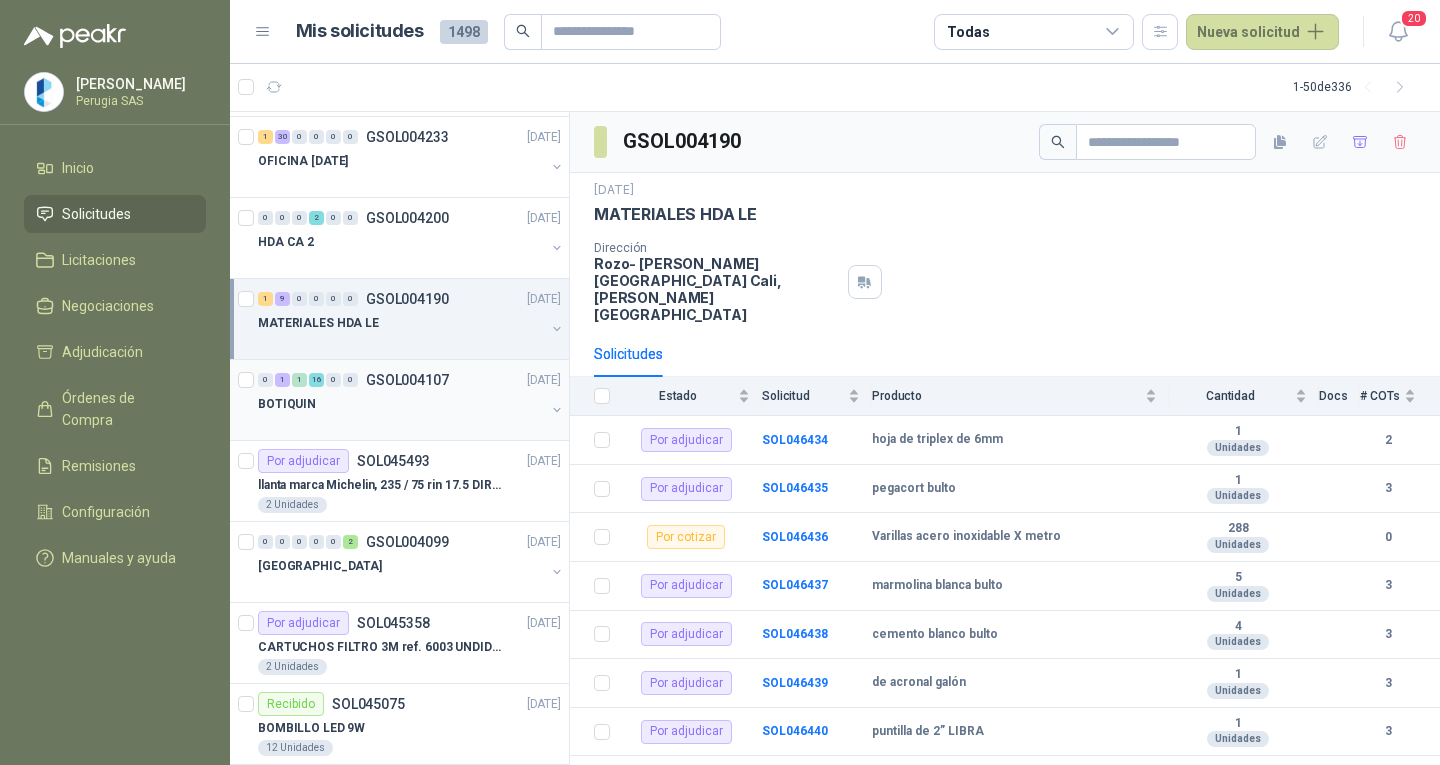 click on "BOTIQUIN" at bounding box center [401, 404] 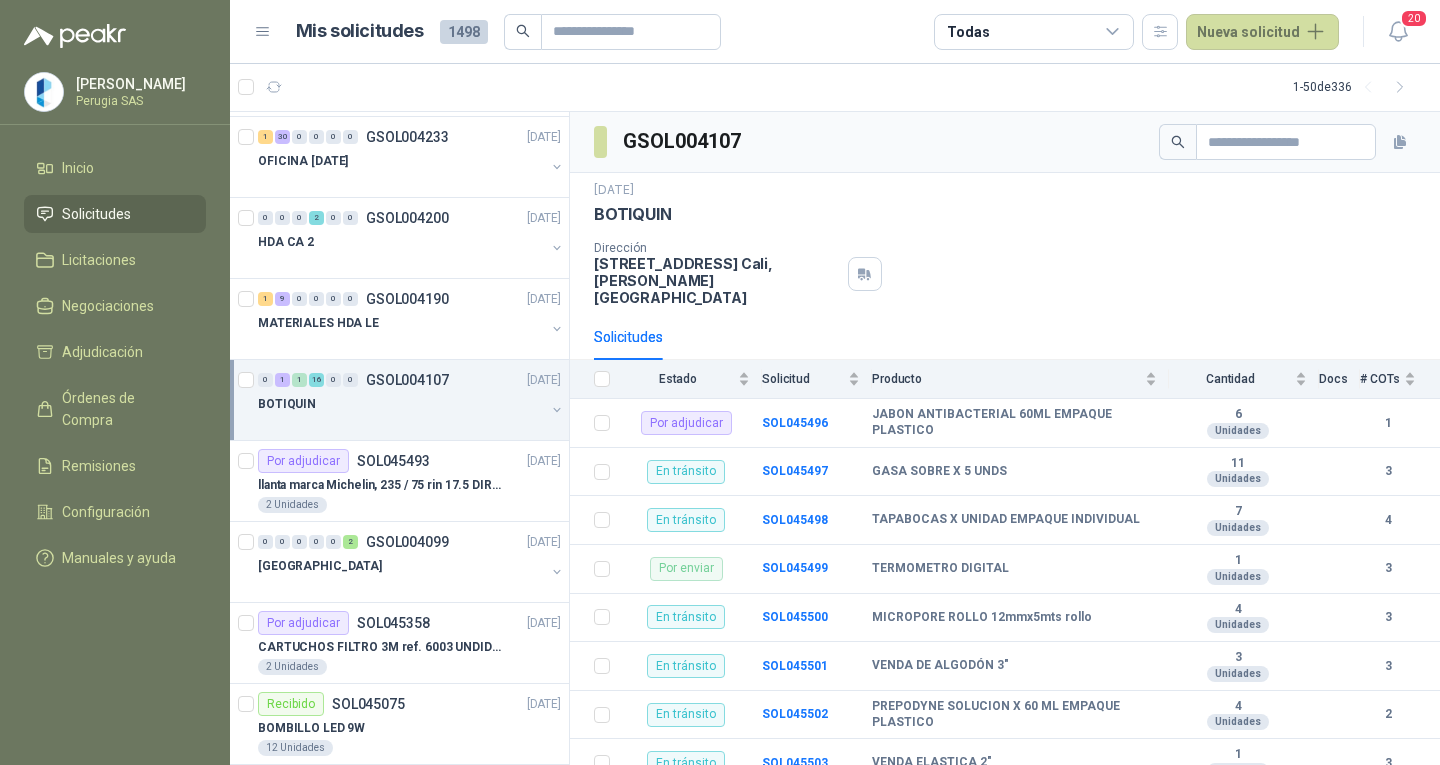 click on "BOTIQUIN" at bounding box center (401, 404) 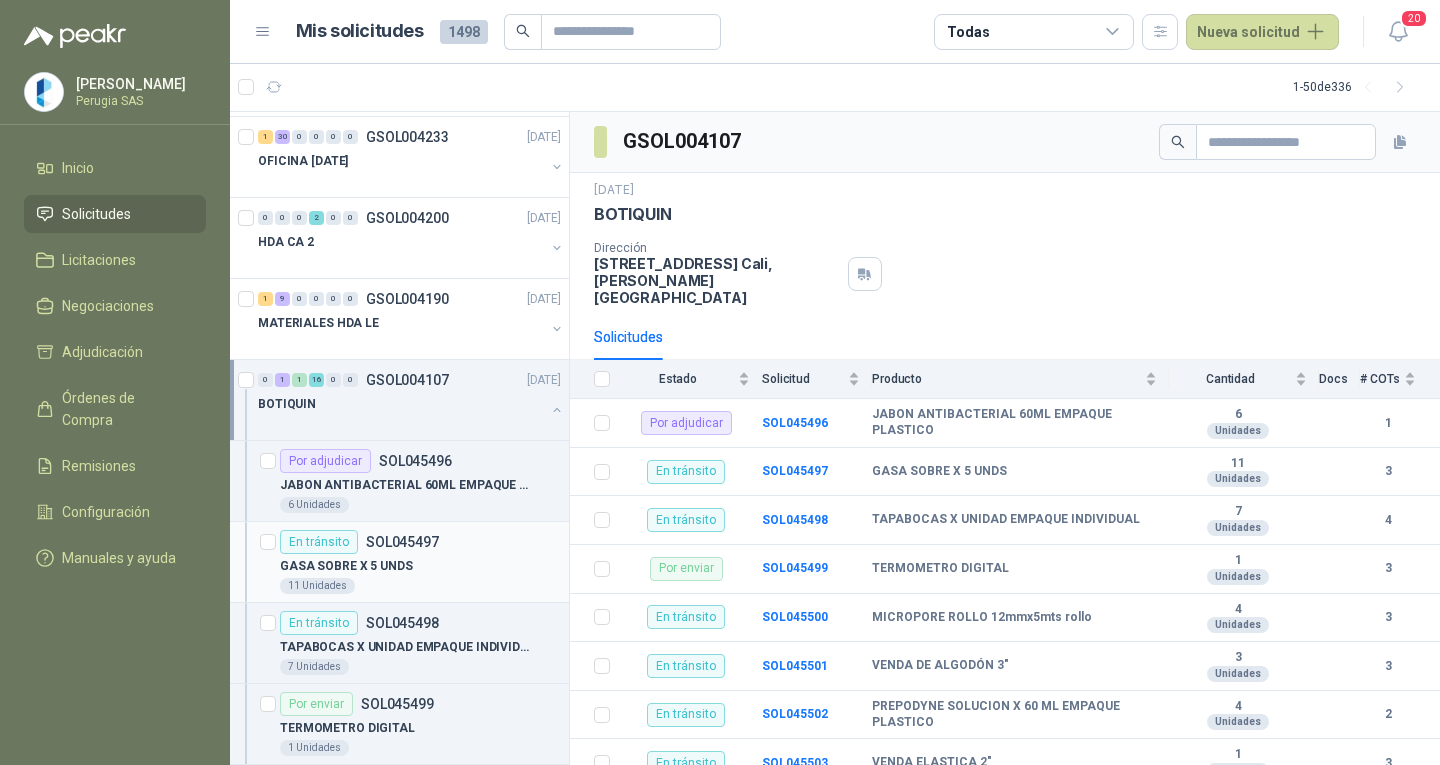 click on "En tránsito SOL045497" at bounding box center (420, 542) 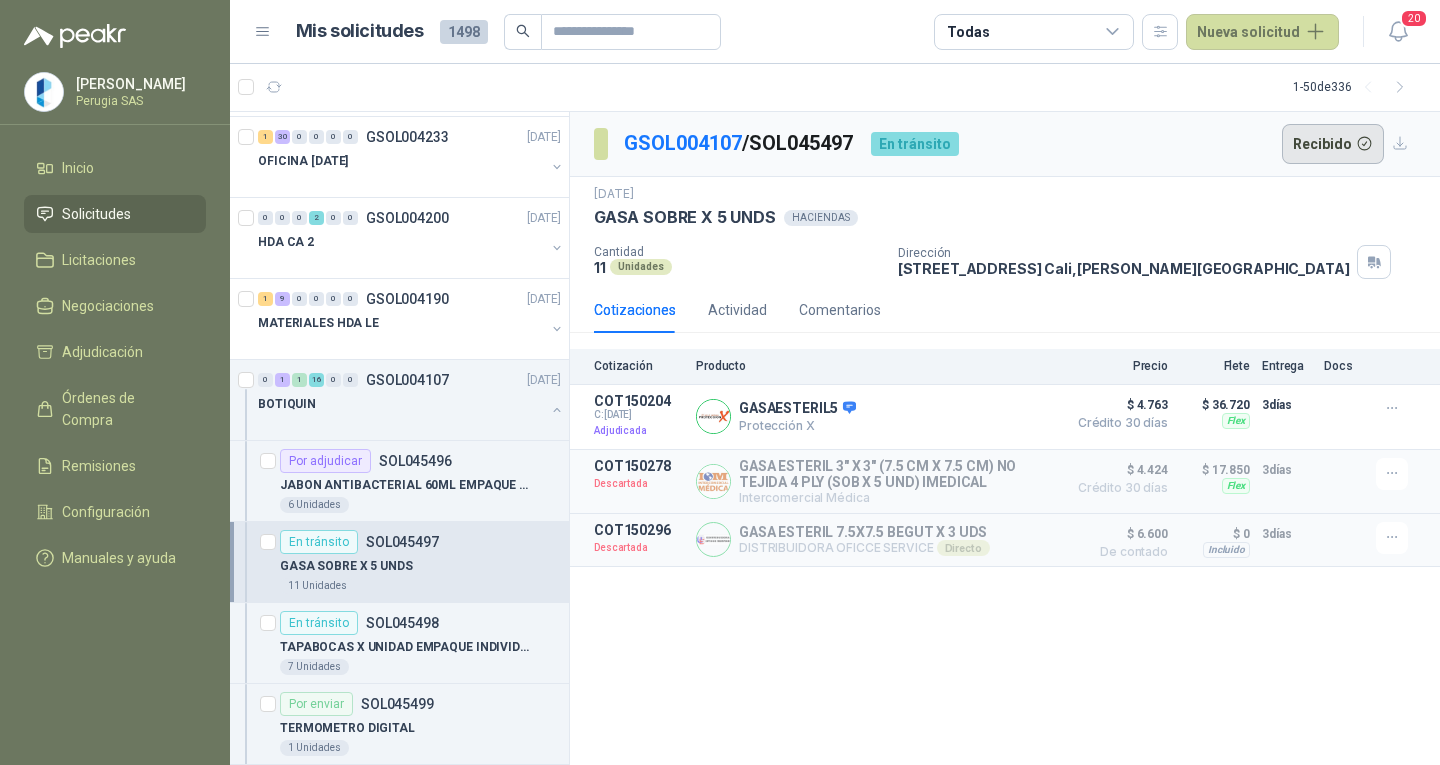 click on "Recibido" at bounding box center [1333, 144] 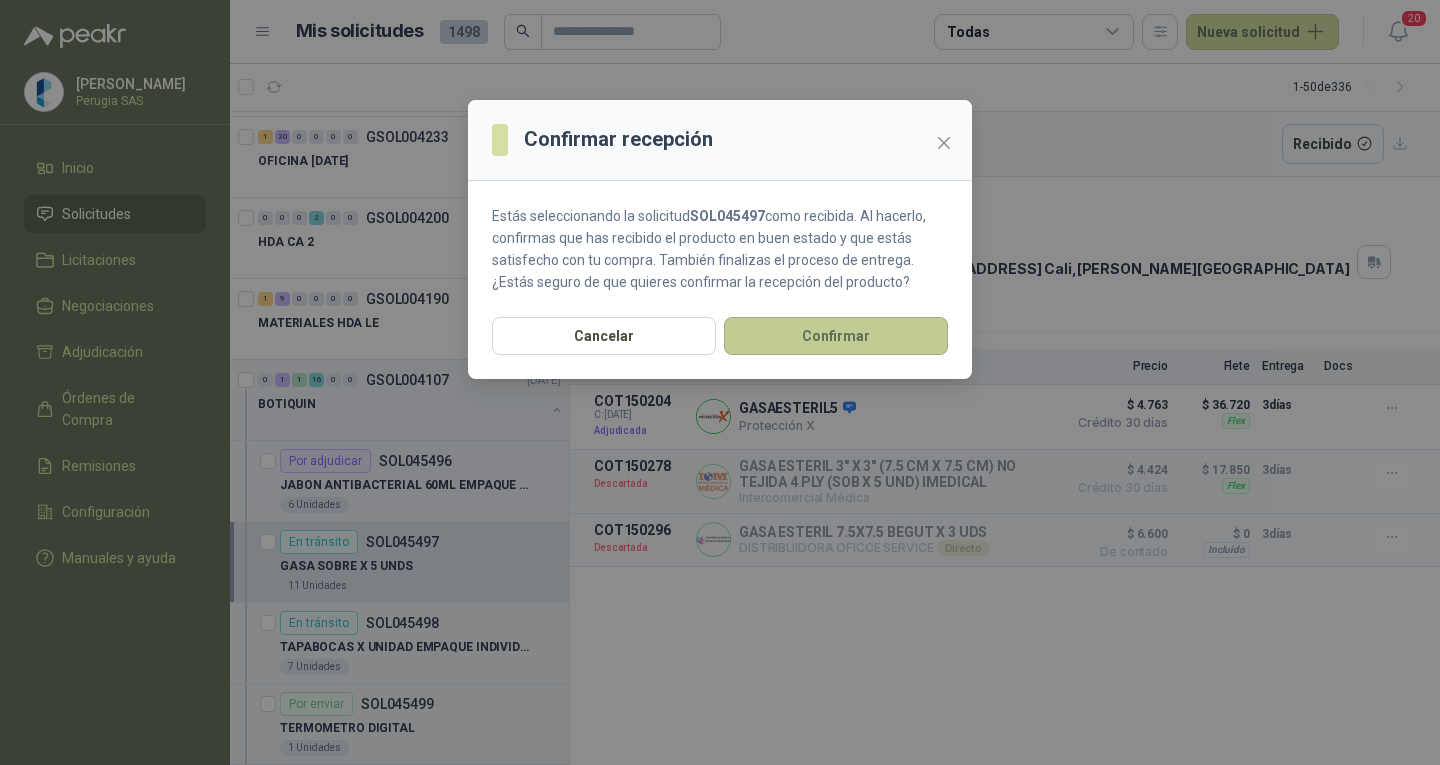 click on "Confirmar" at bounding box center (836, 336) 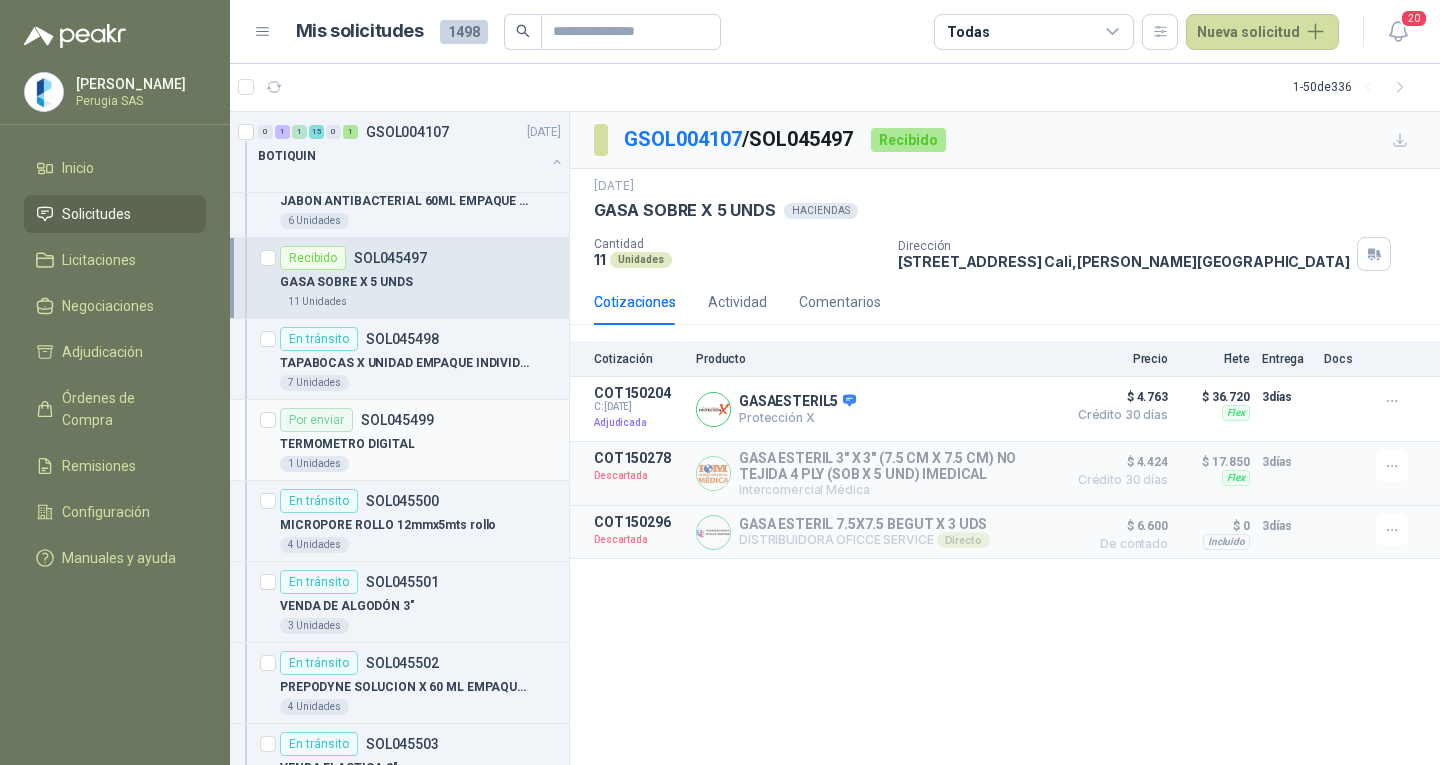 scroll, scrollTop: 700, scrollLeft: 0, axis: vertical 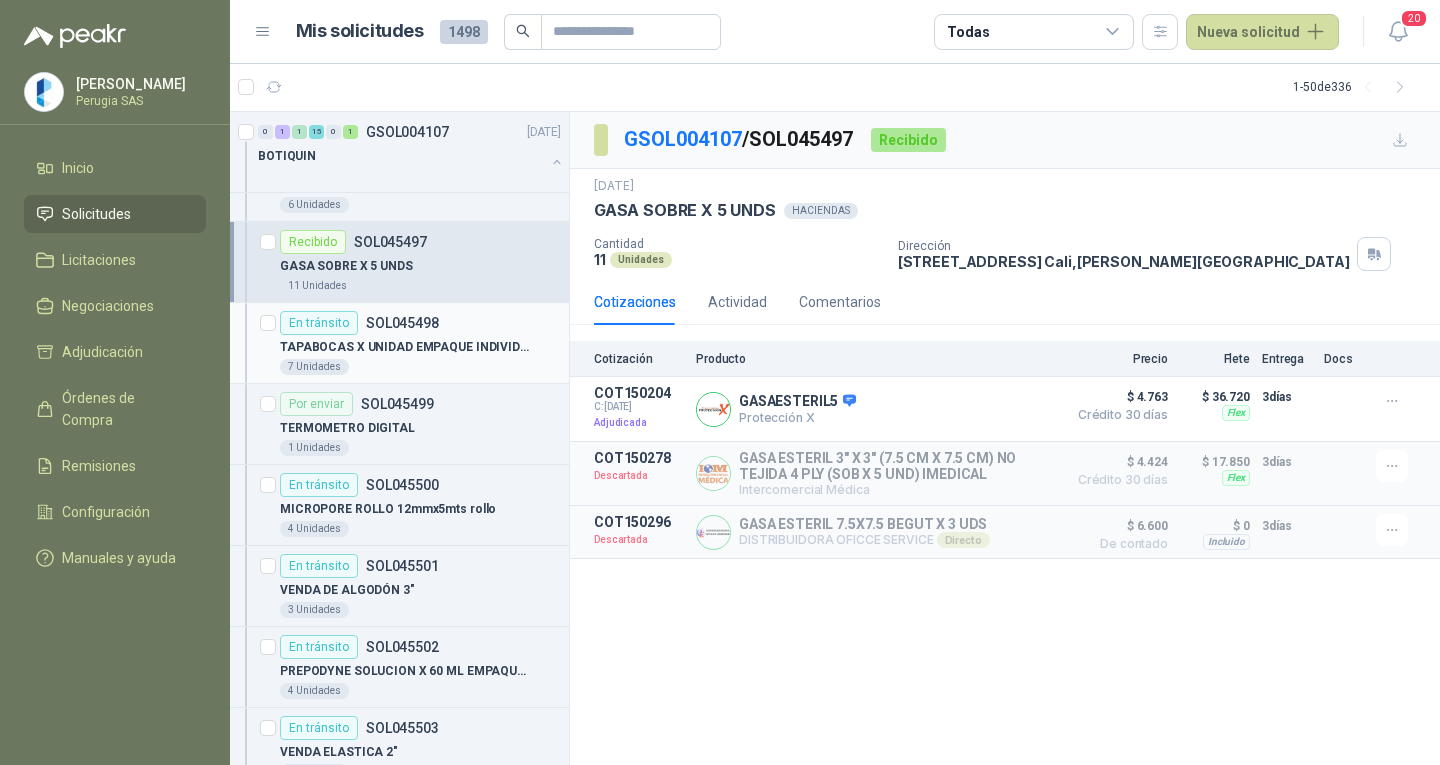 click on "En tránsito SOL045498 TAPABOCAS X UNIDAD EMPAQUE INDIVIDUAL 7   Unidades" at bounding box center [399, 343] 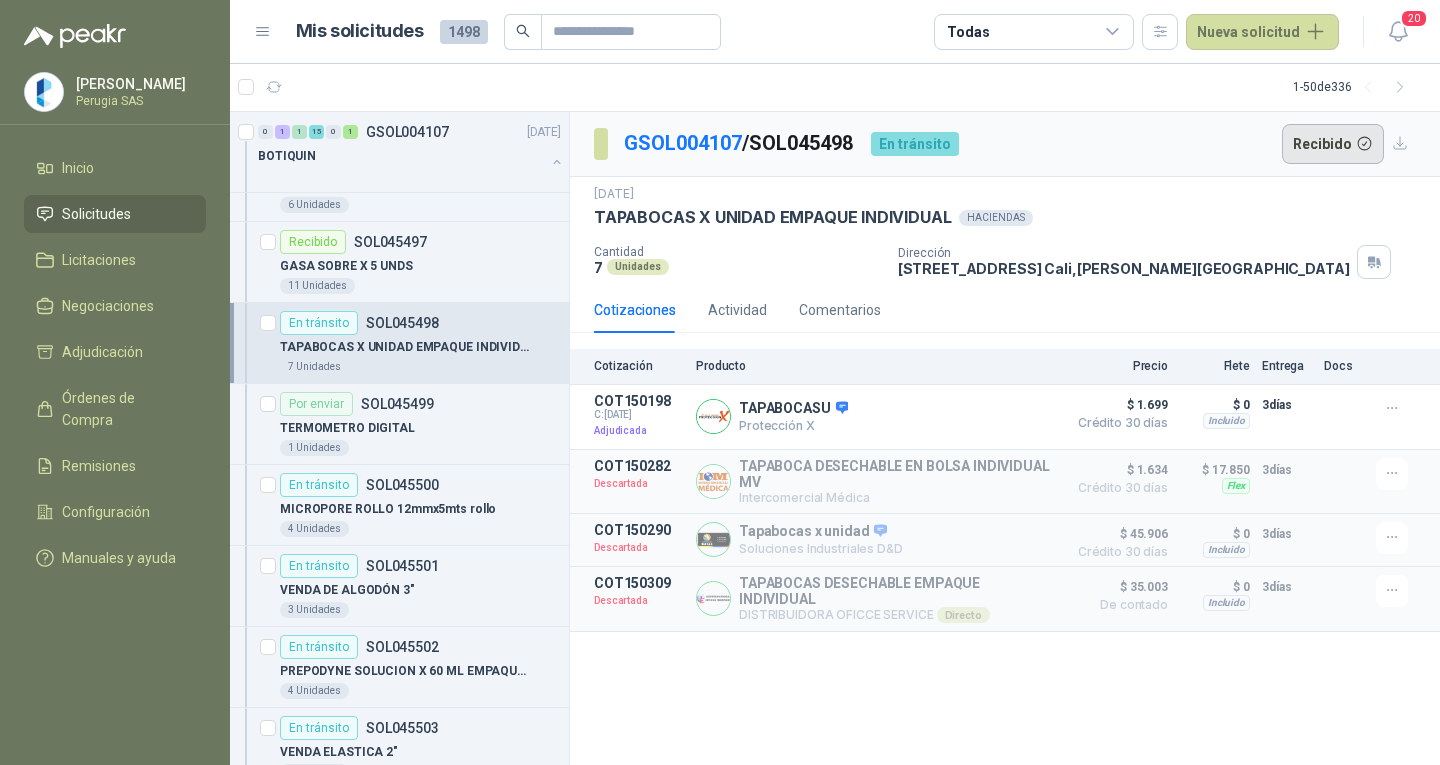 click on "Recibido" at bounding box center (1333, 144) 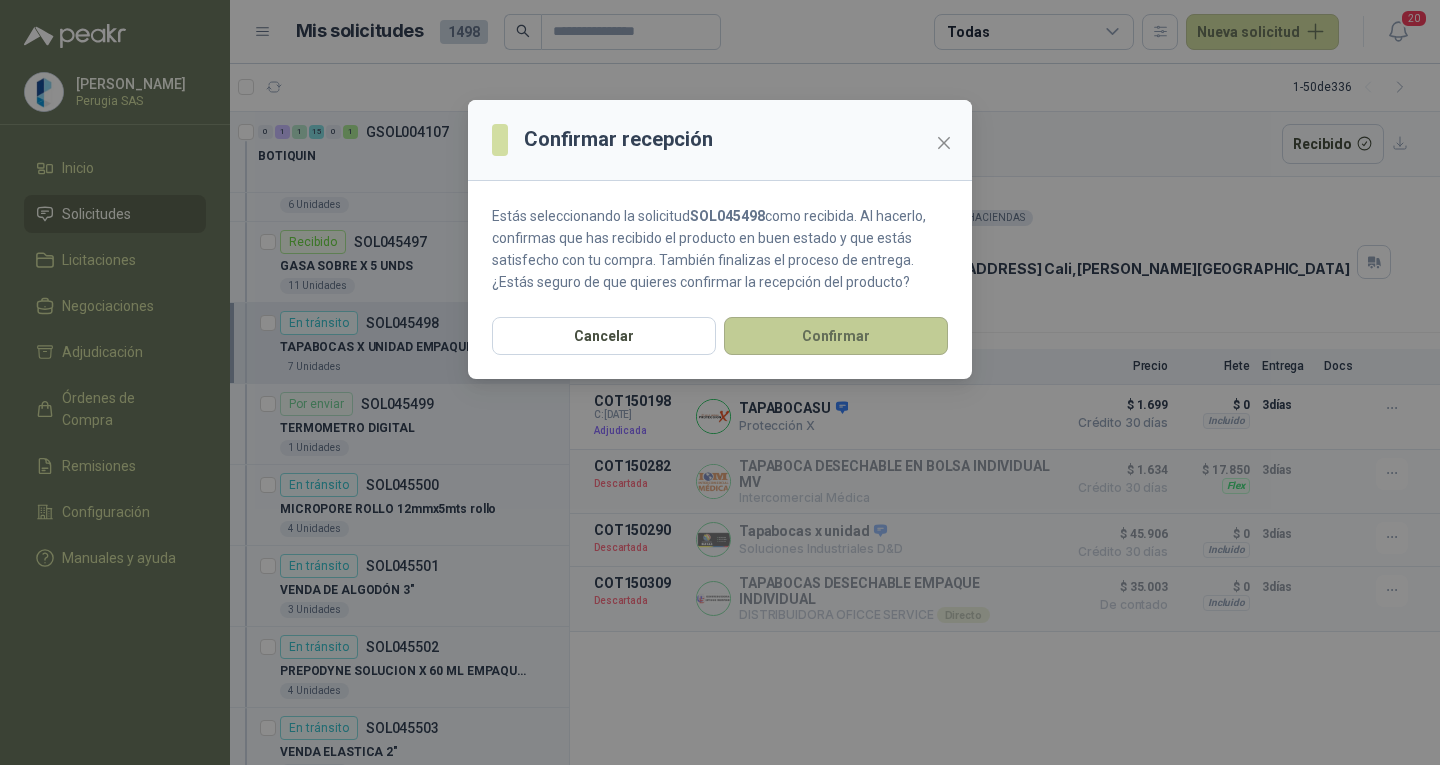 click on "Confirmar" at bounding box center [836, 336] 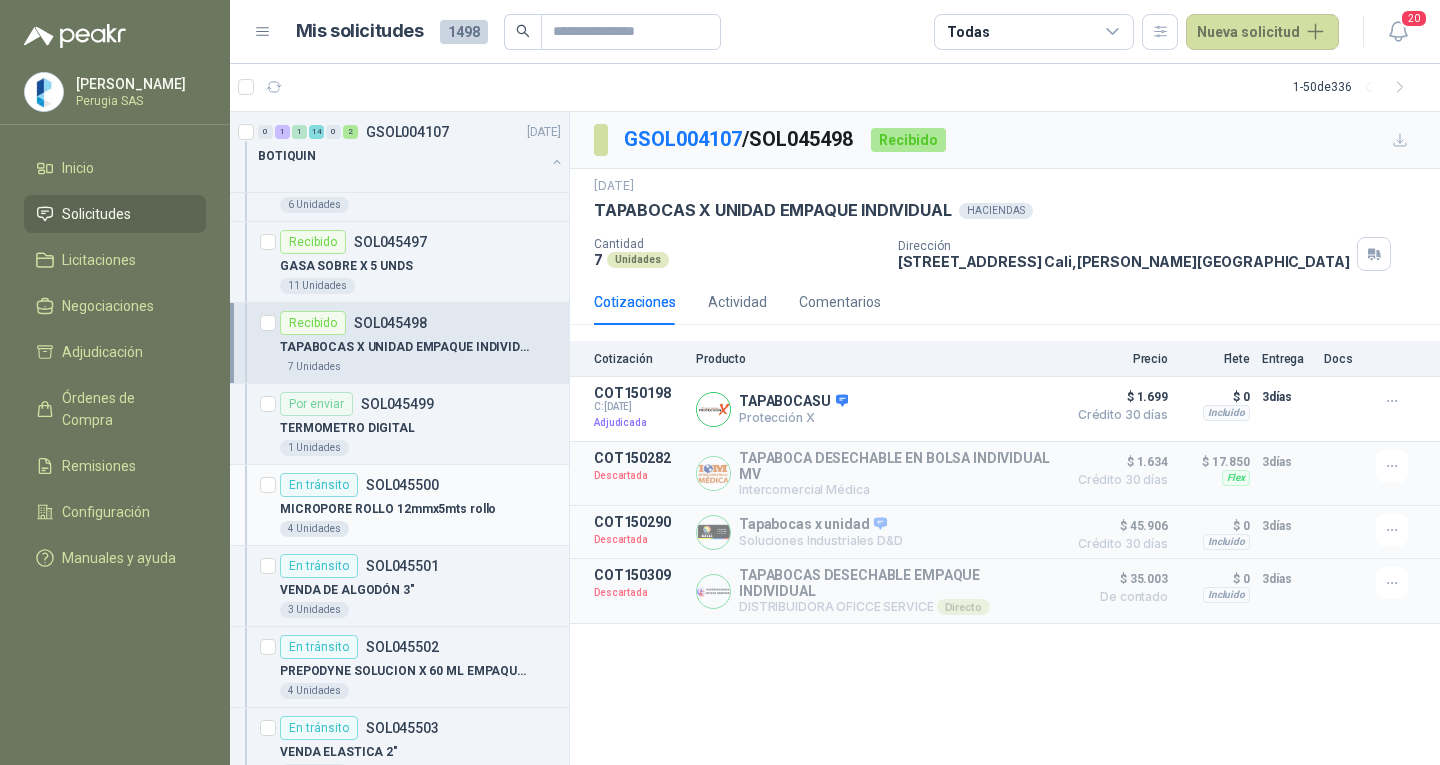 click on "MICROPORE ROLLO 12mmx5mts rollo" at bounding box center (388, 509) 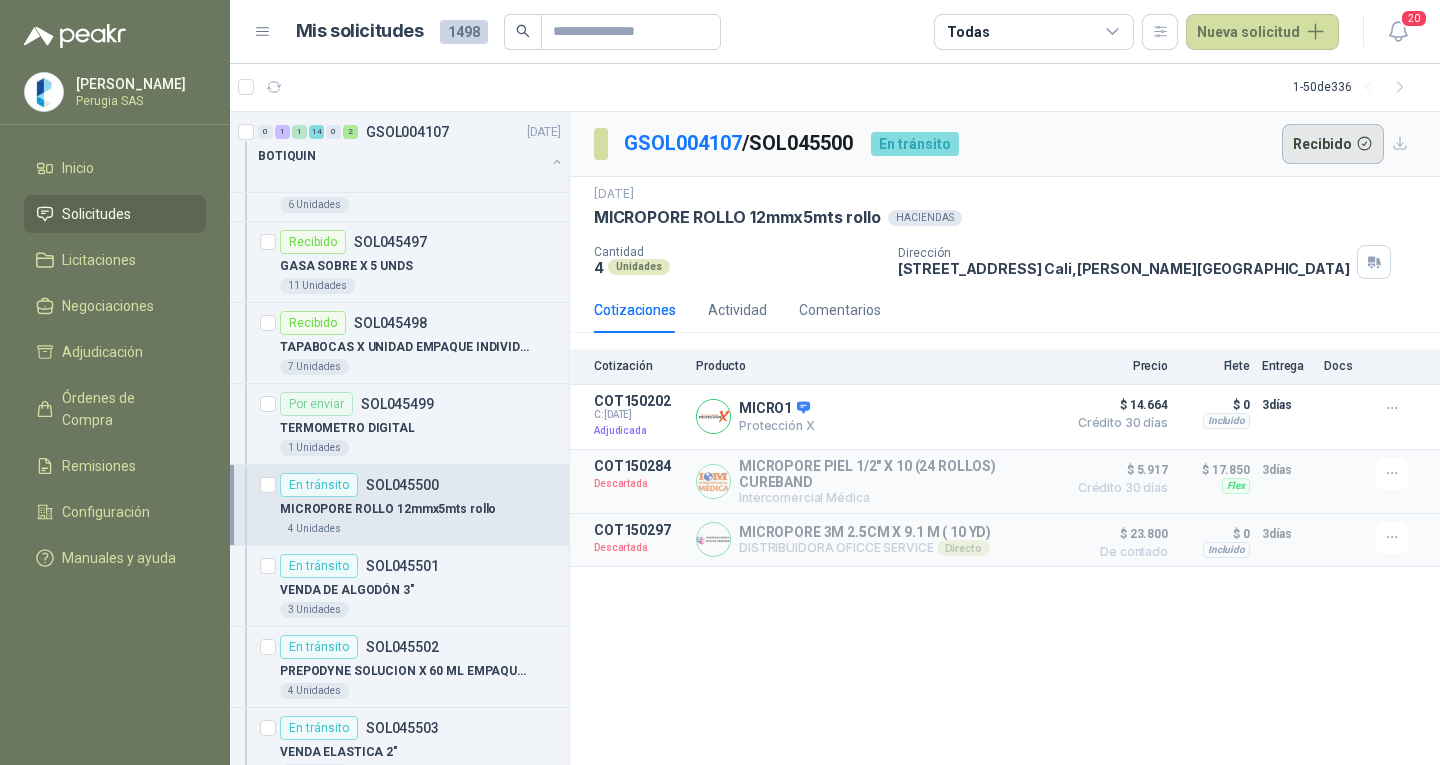 click on "Recibido" at bounding box center (1333, 144) 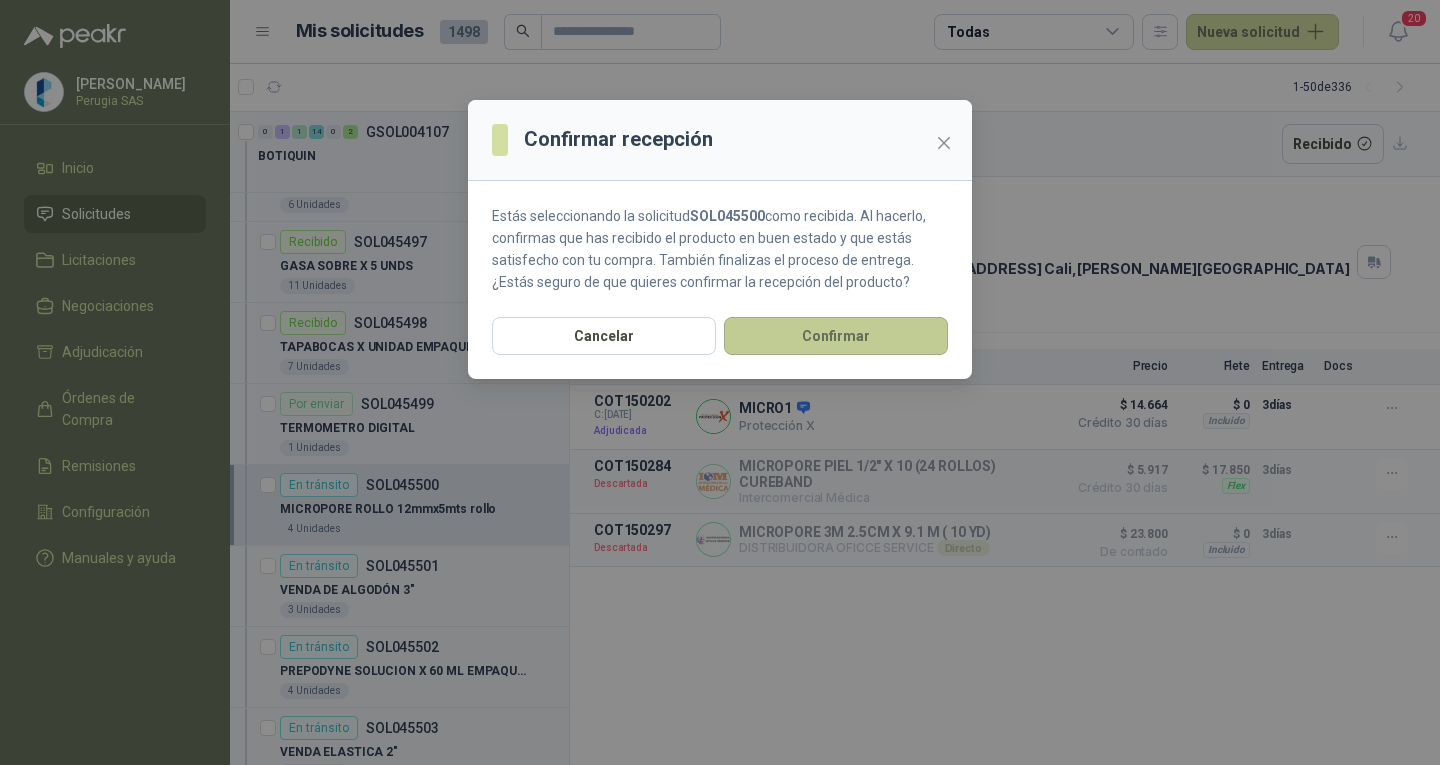 click on "Confirmar" at bounding box center (836, 336) 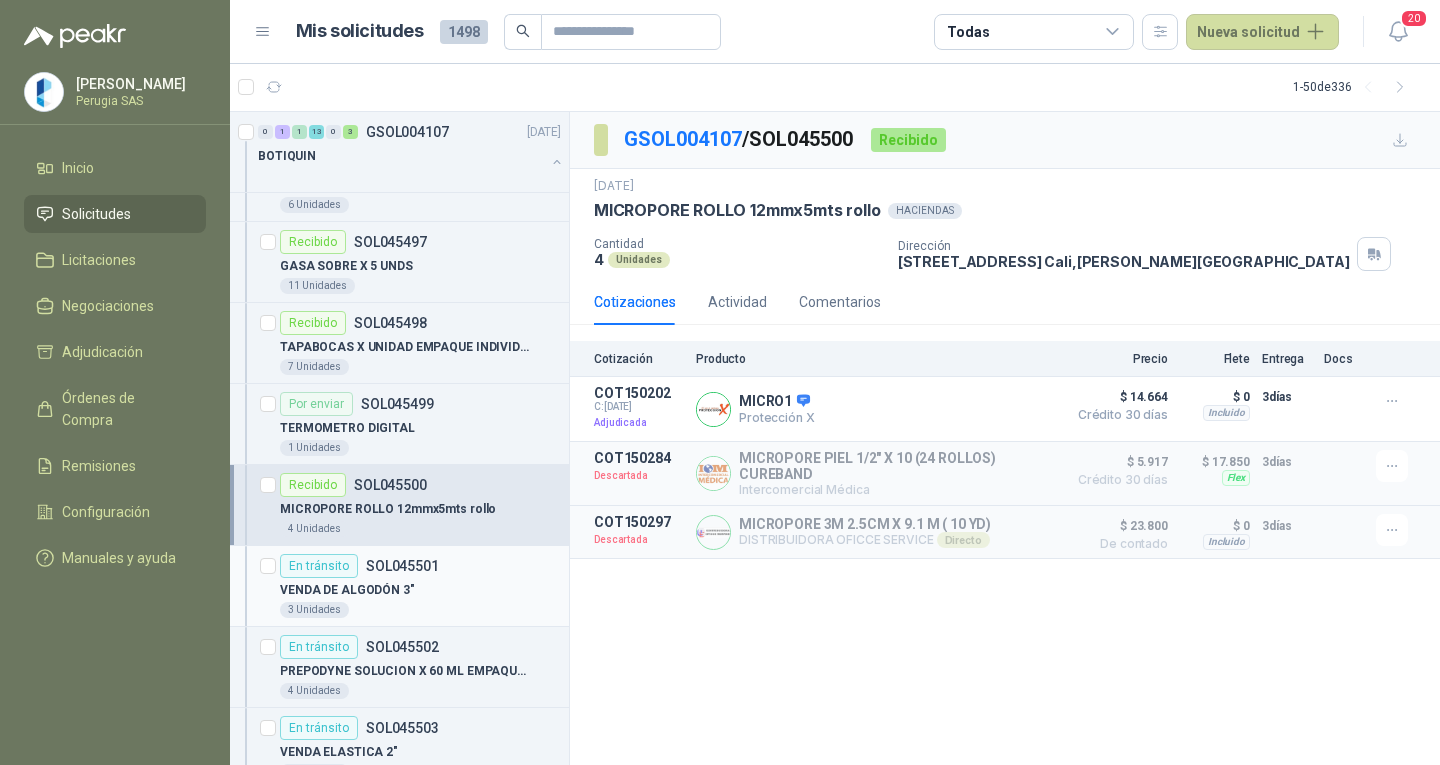 click on "SOL045501" at bounding box center (402, 566) 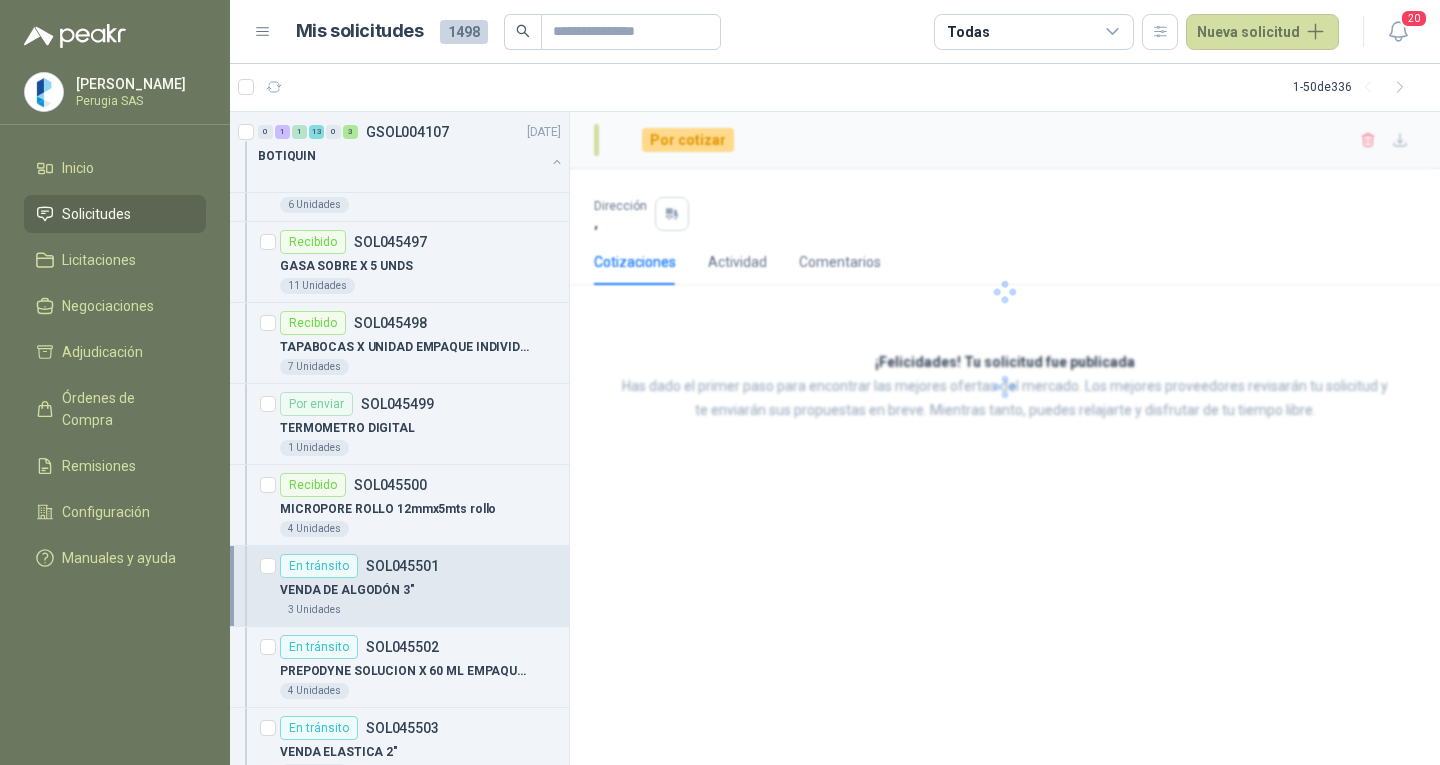 click on "SOL045501" at bounding box center (402, 566) 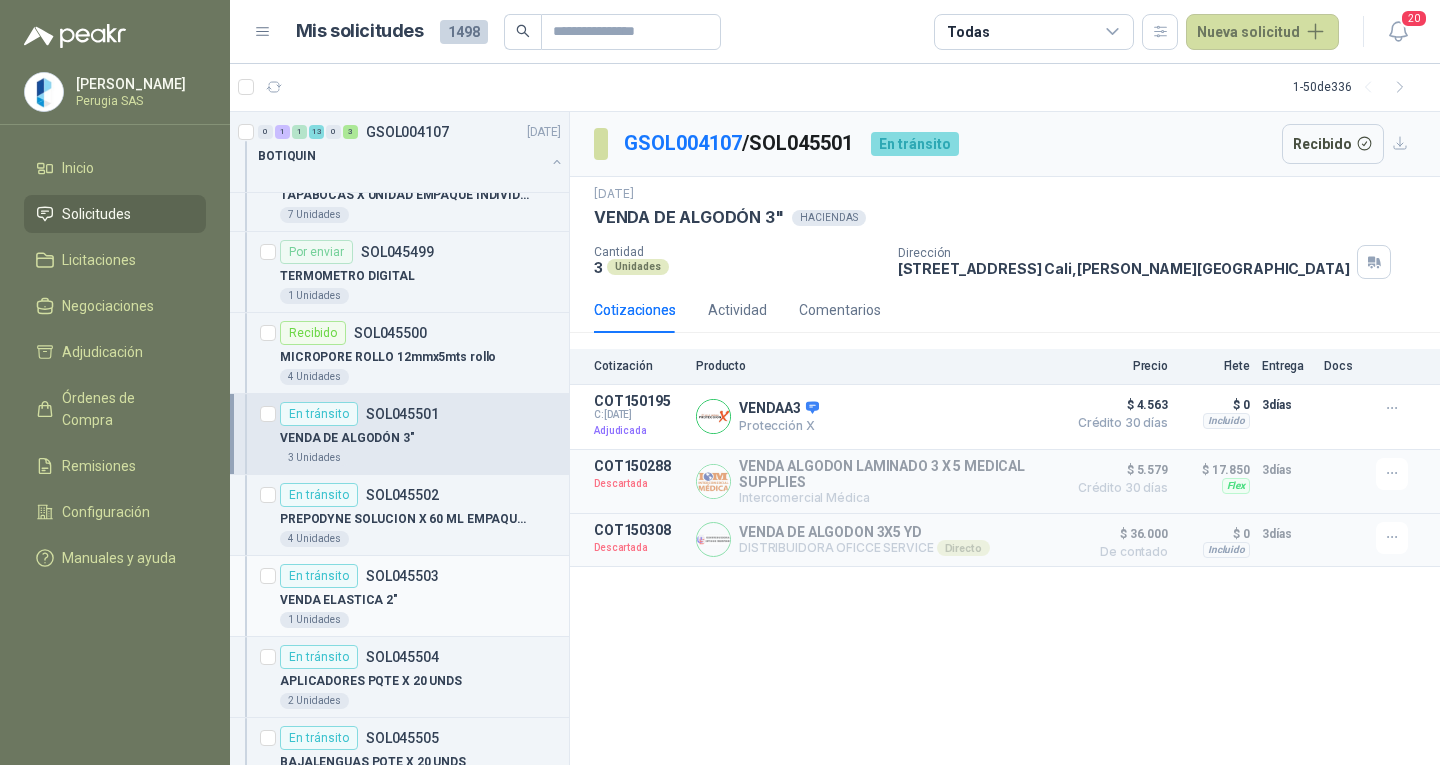 scroll, scrollTop: 1000, scrollLeft: 0, axis: vertical 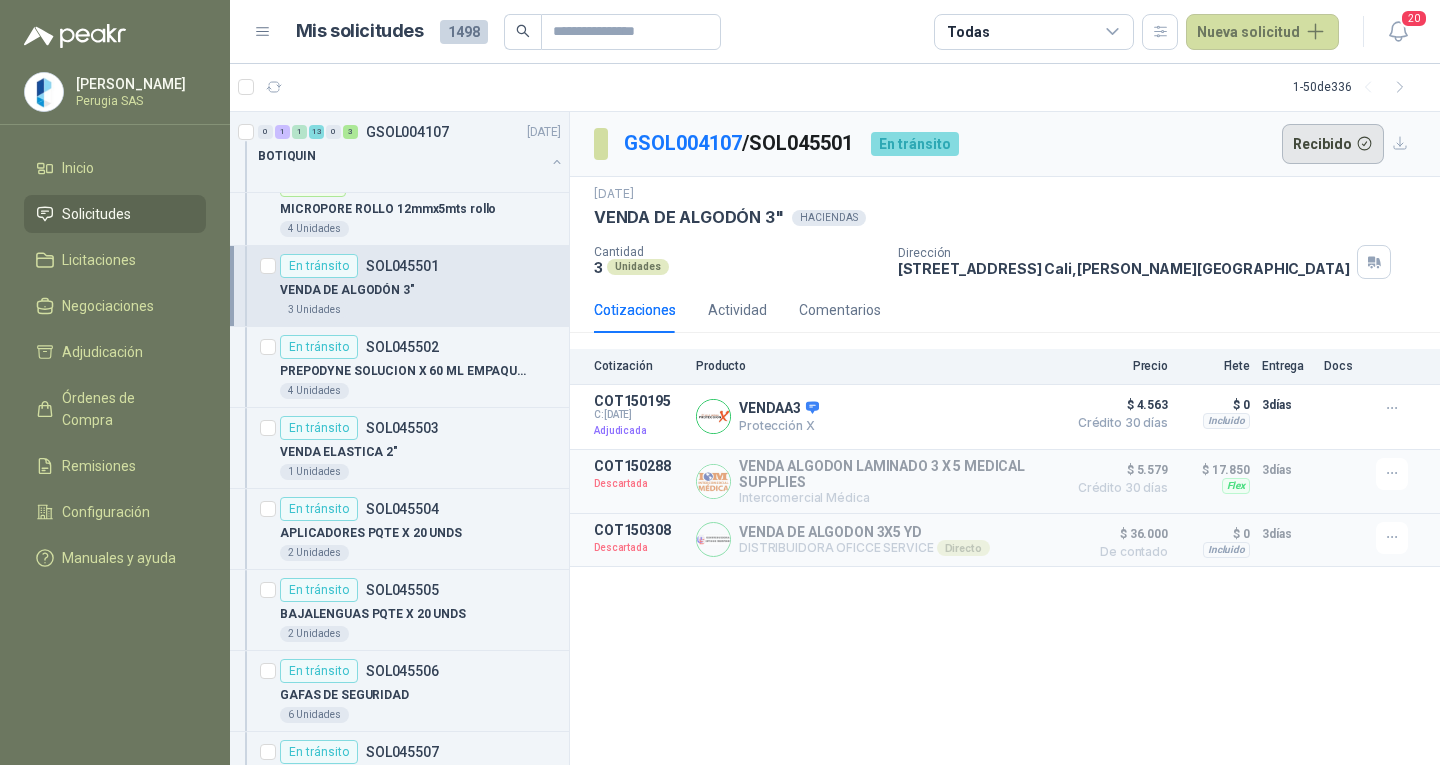 click on "Recibido" at bounding box center (1333, 144) 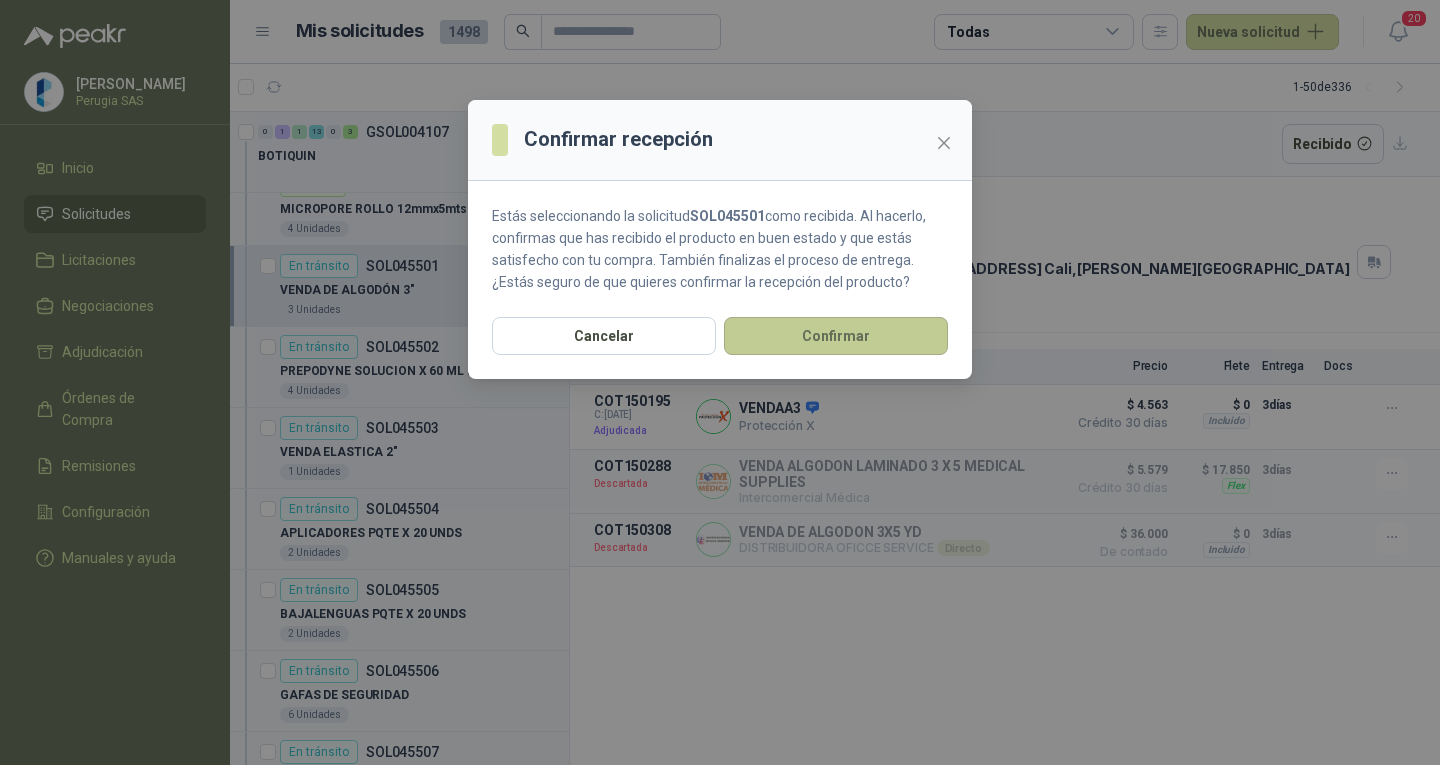 click on "Confirmar" at bounding box center (836, 336) 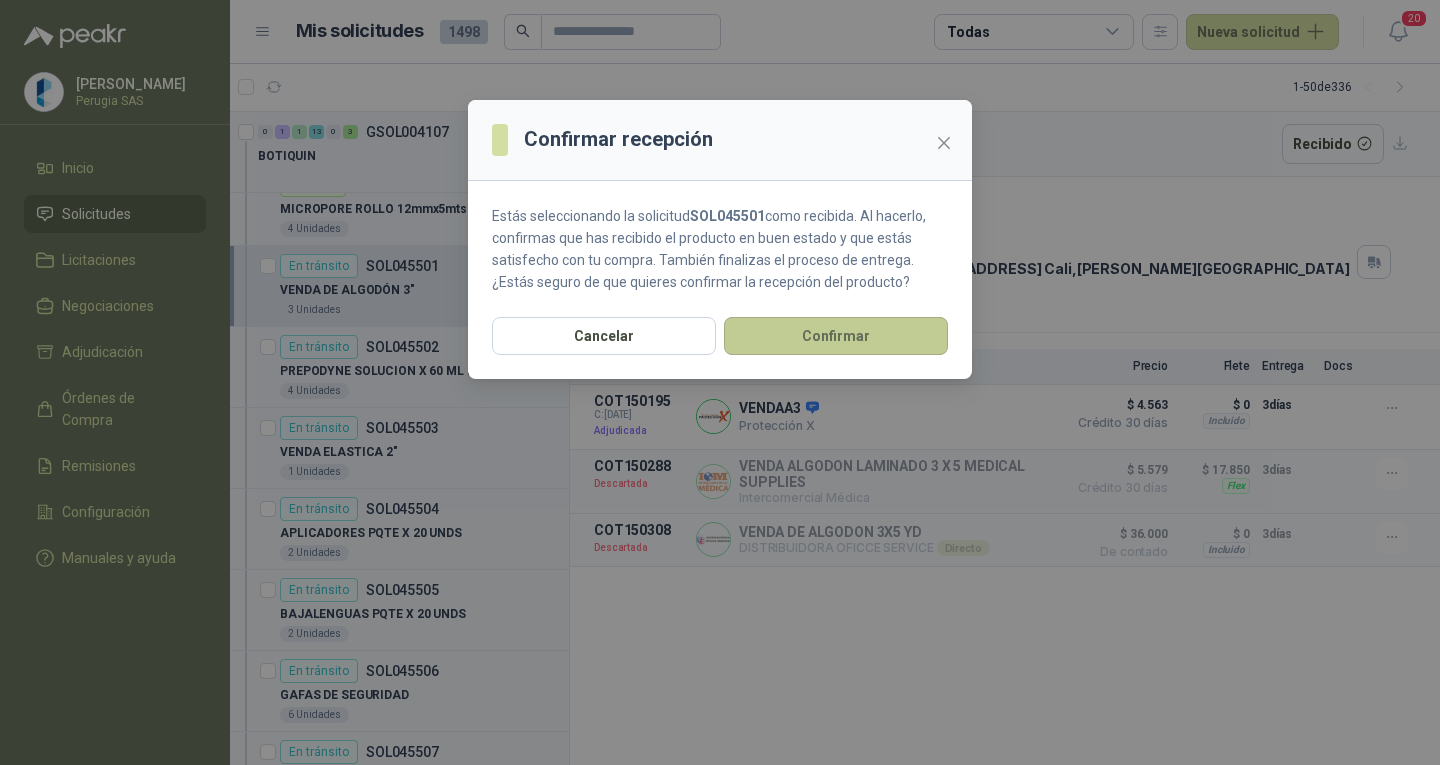 click on "Confirmar" at bounding box center (836, 336) 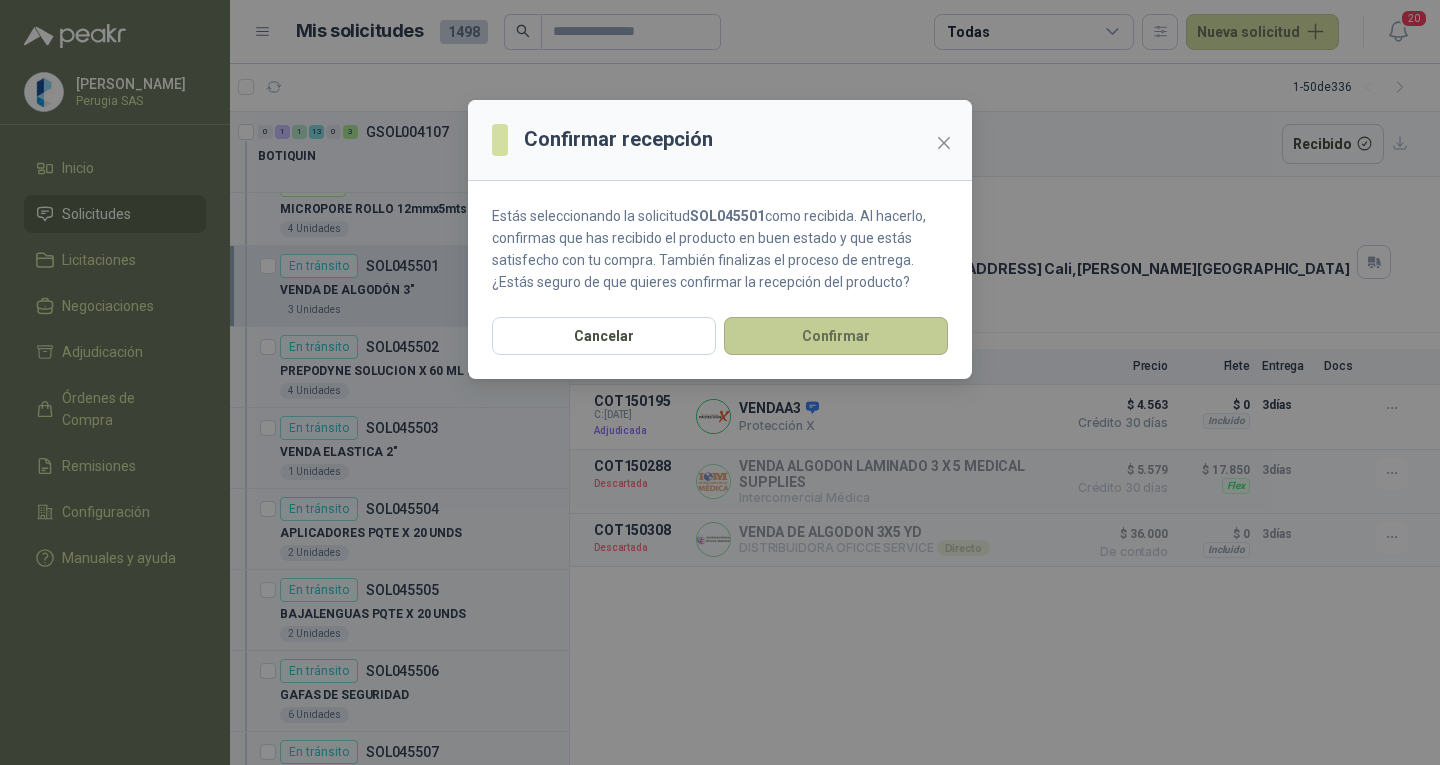 click on "Confirmar" at bounding box center [836, 336] 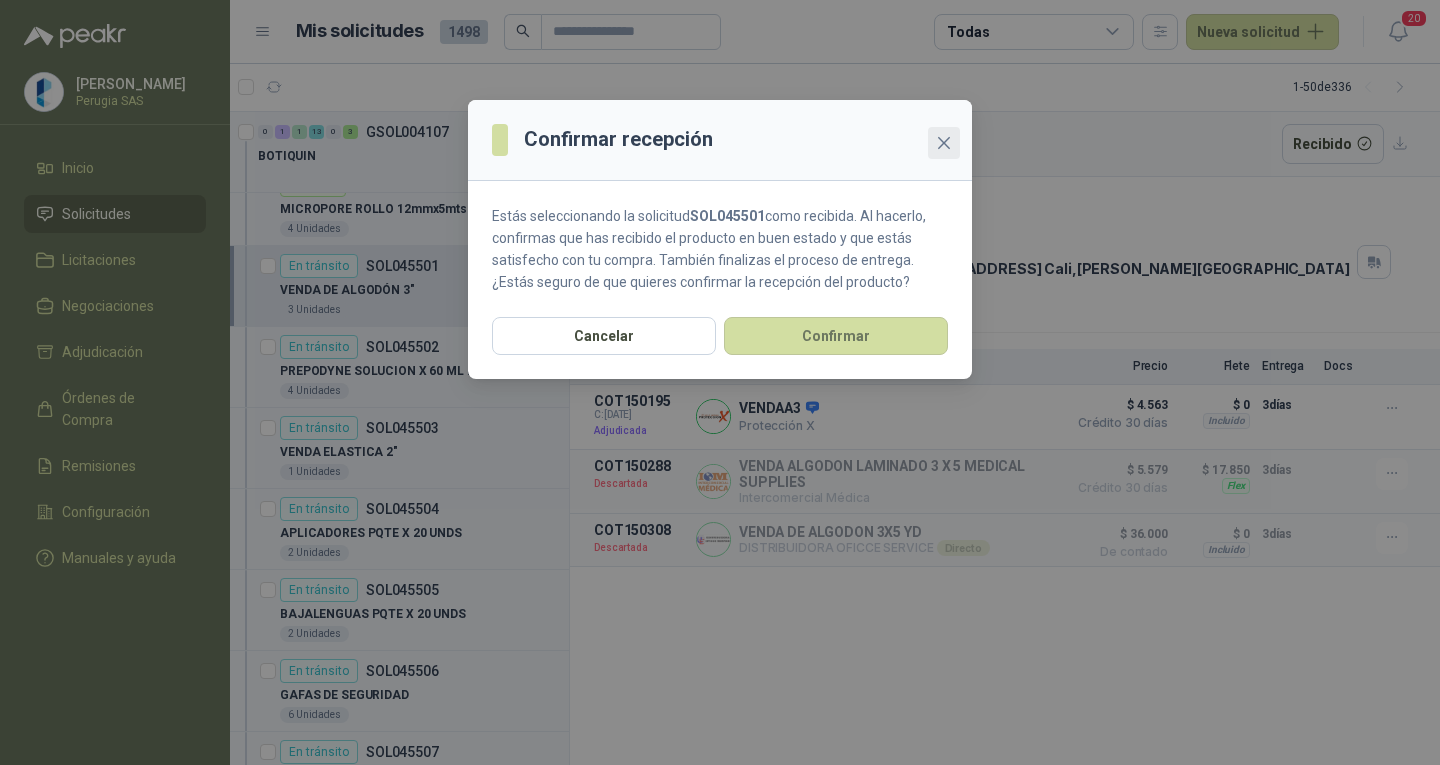click 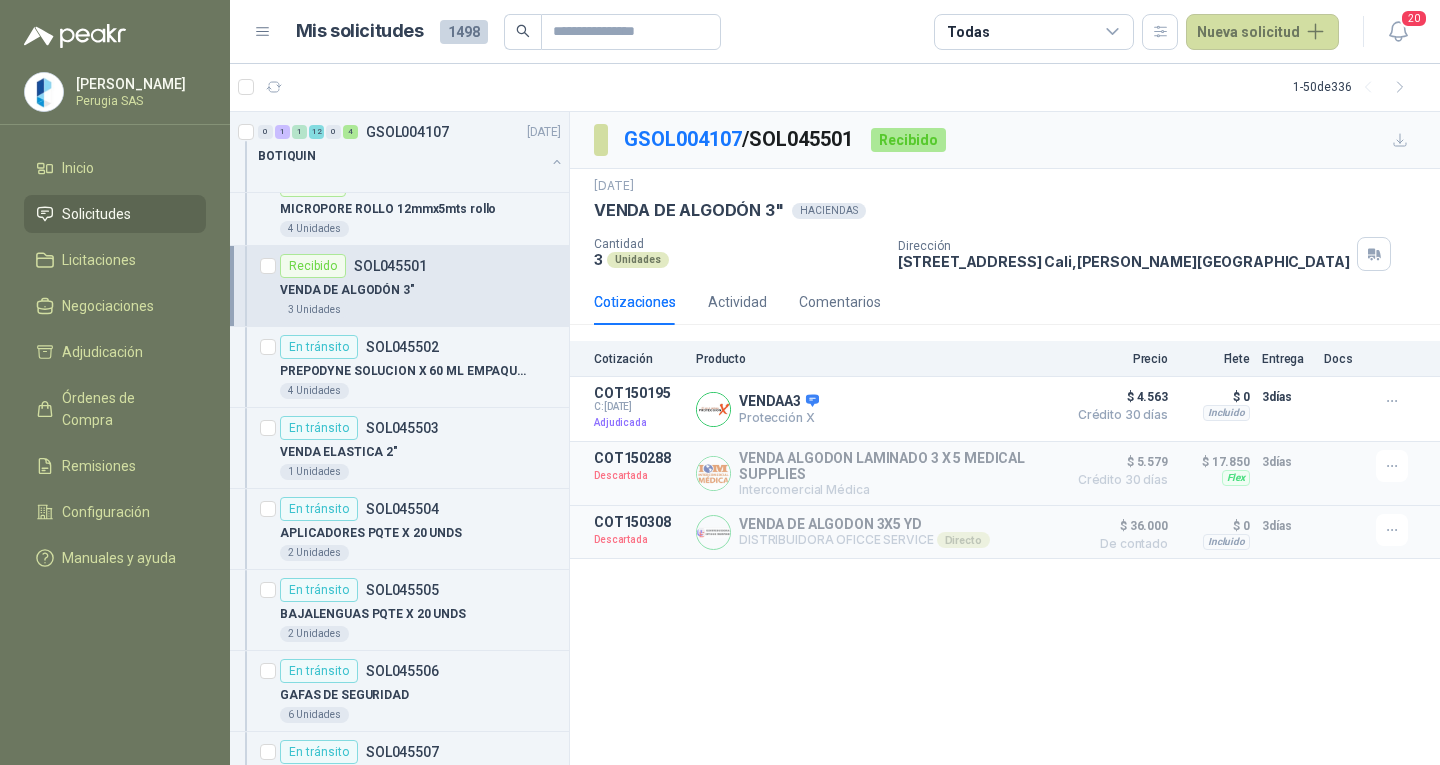 click on "VENDA DE ALGODÓN 3"" at bounding box center (420, 290) 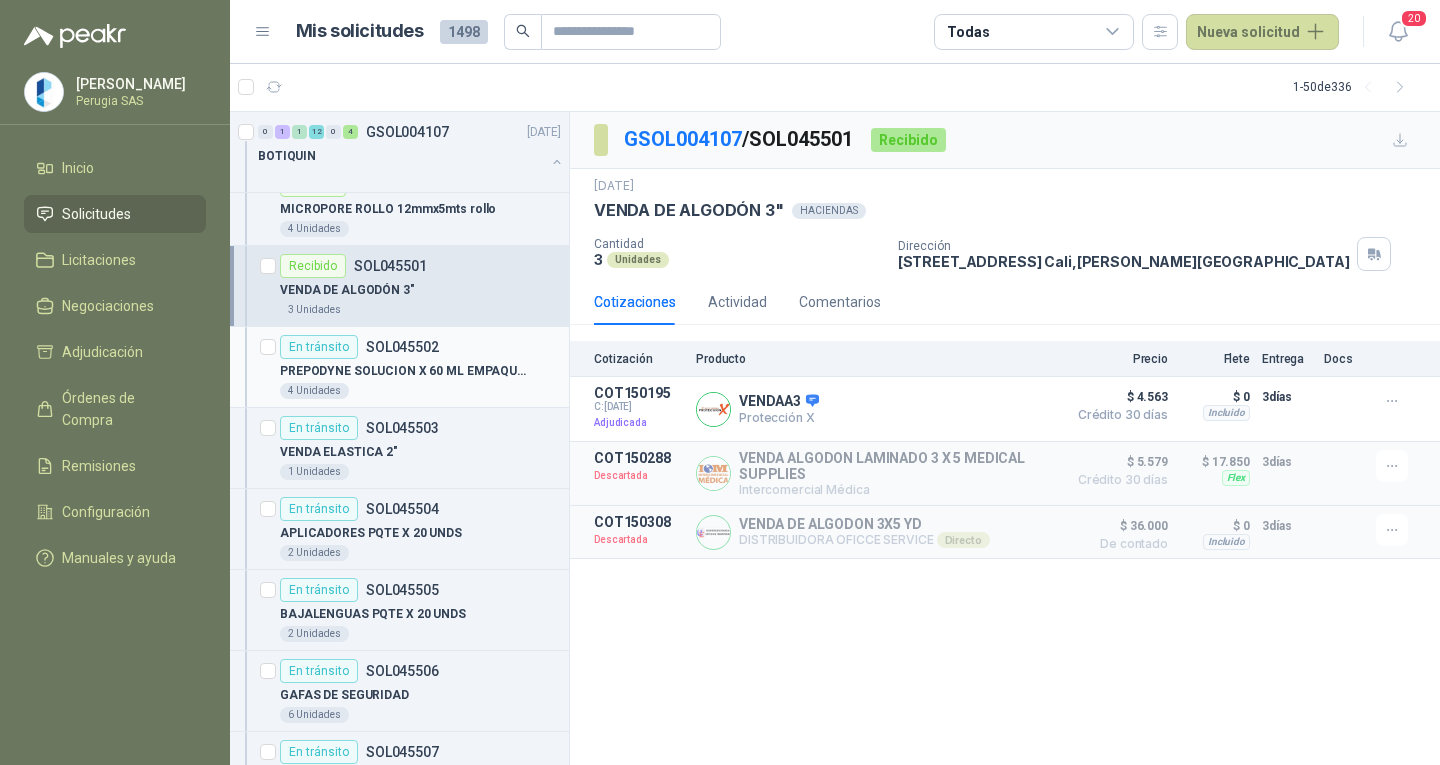 click on "PREPODYNE SOLUCION X 60 ML EMPAQUE PLASTICO" at bounding box center [420, 371] 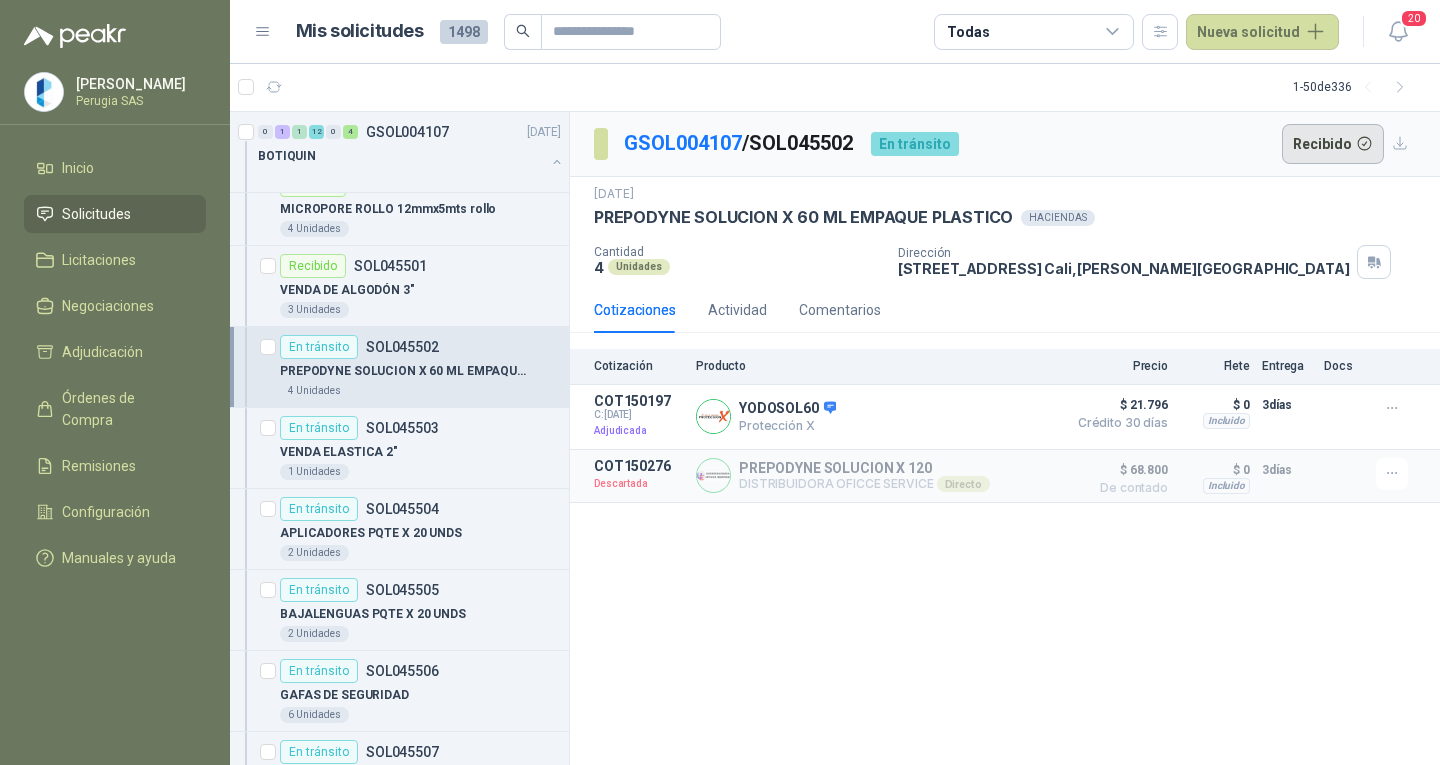 click on "Recibido" at bounding box center (1333, 144) 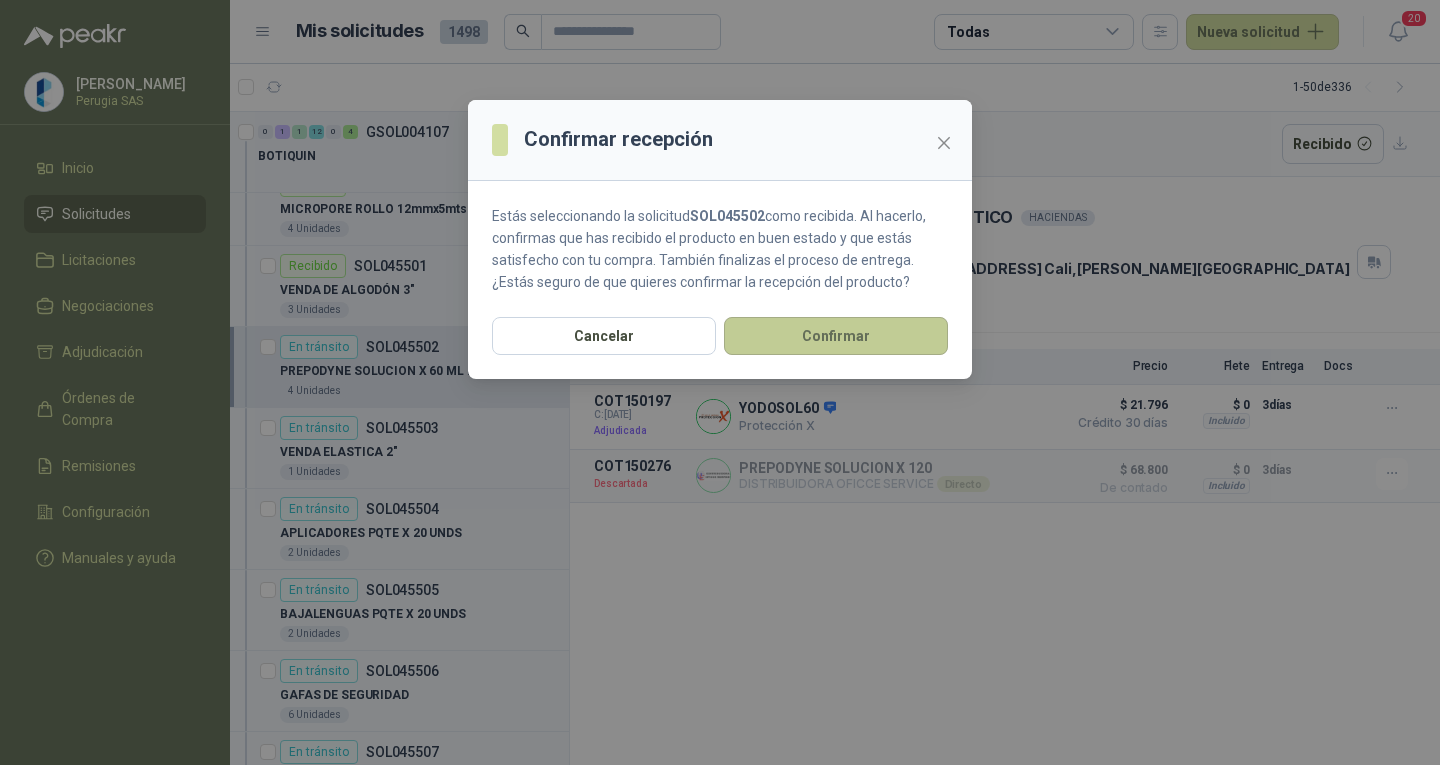 click on "Confirmar" at bounding box center [836, 336] 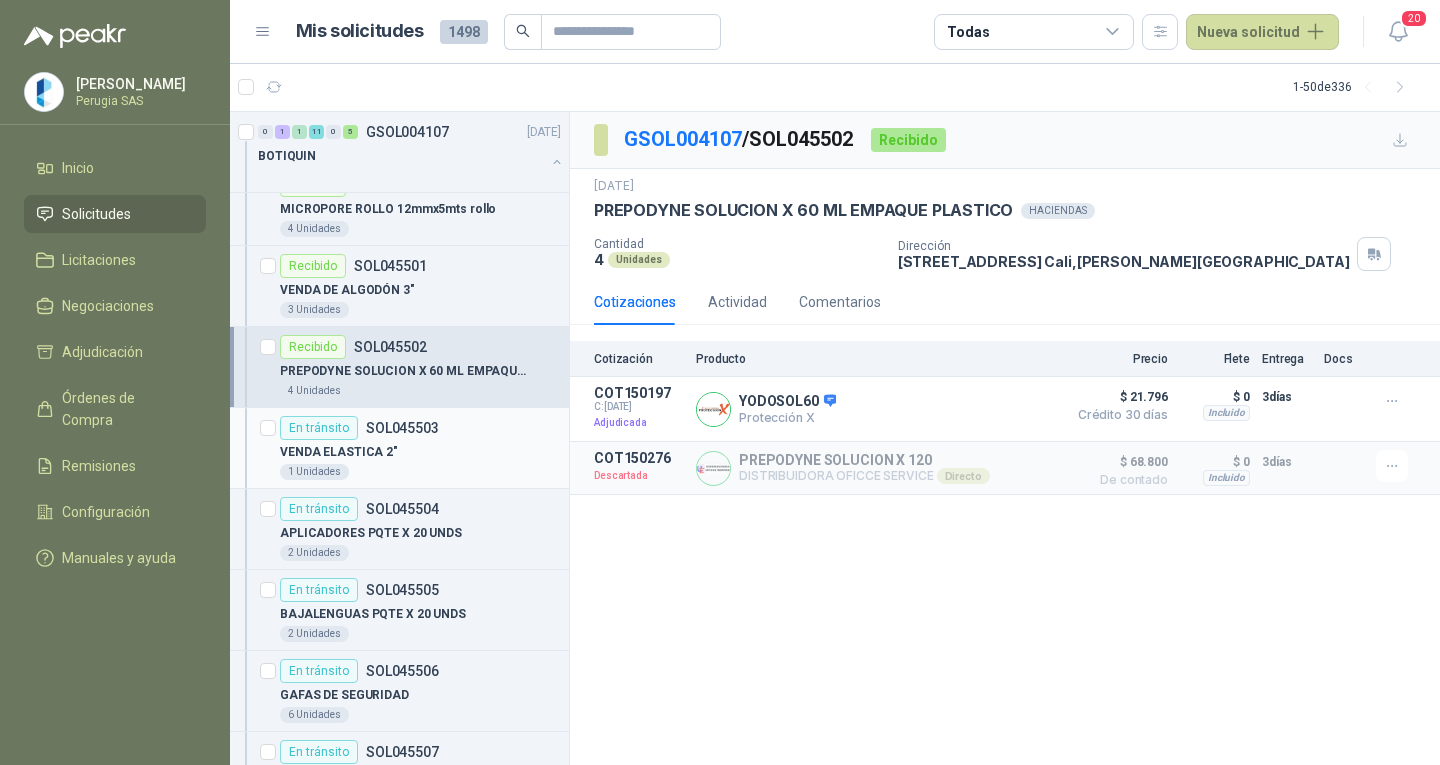 click on "En tránsito SOL045503 VENDA ELASTICA 2" 1   Unidades" at bounding box center [420, 448] 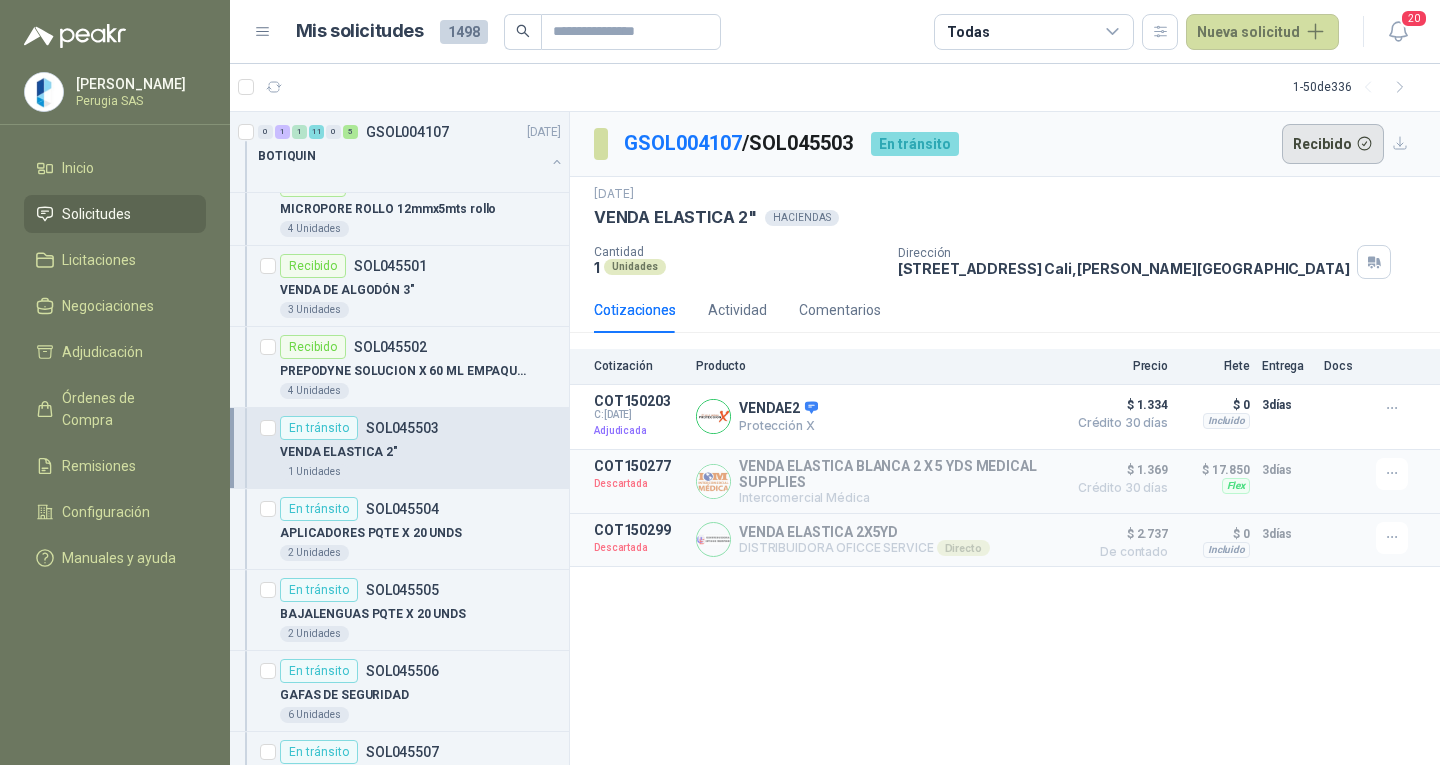 click on "Recibido" at bounding box center (1333, 144) 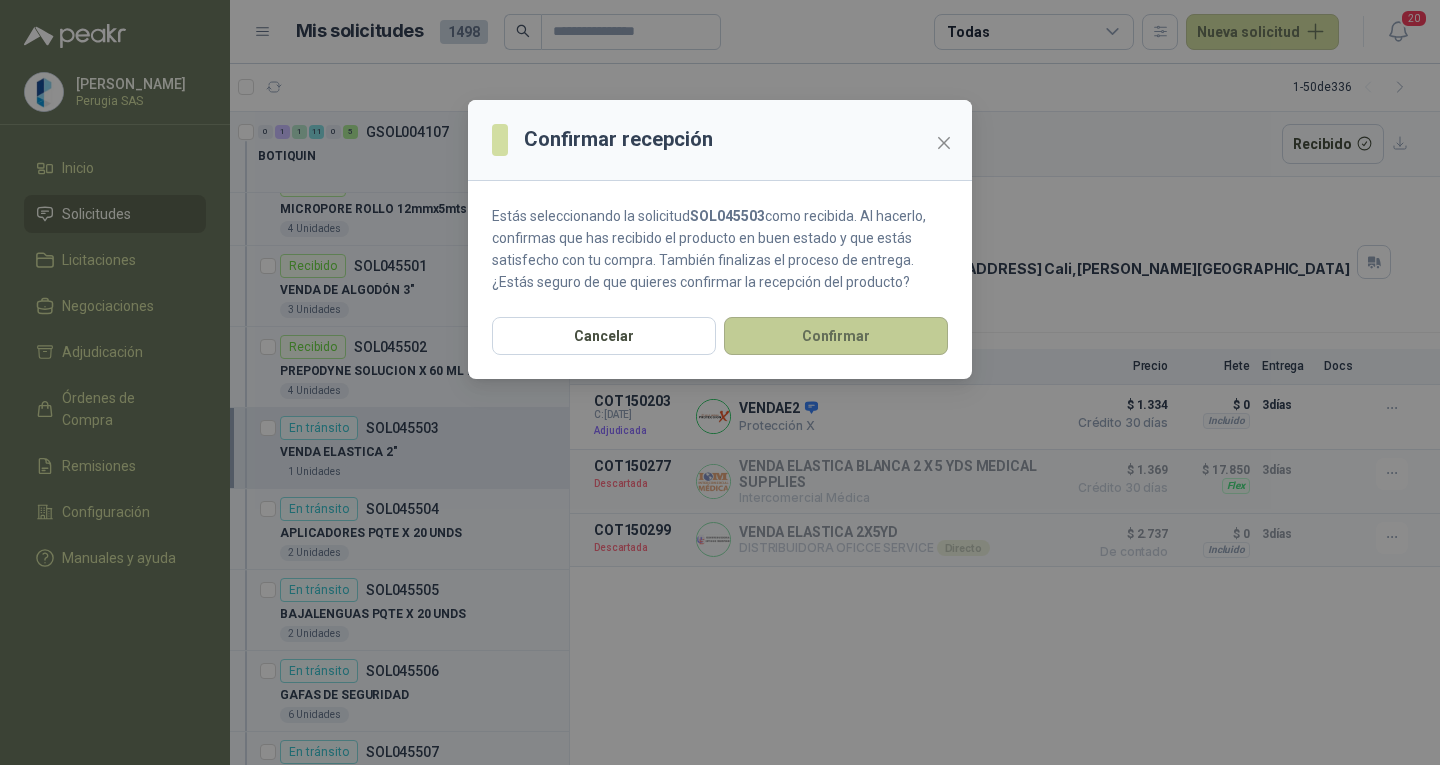click on "Confirmar" at bounding box center [836, 336] 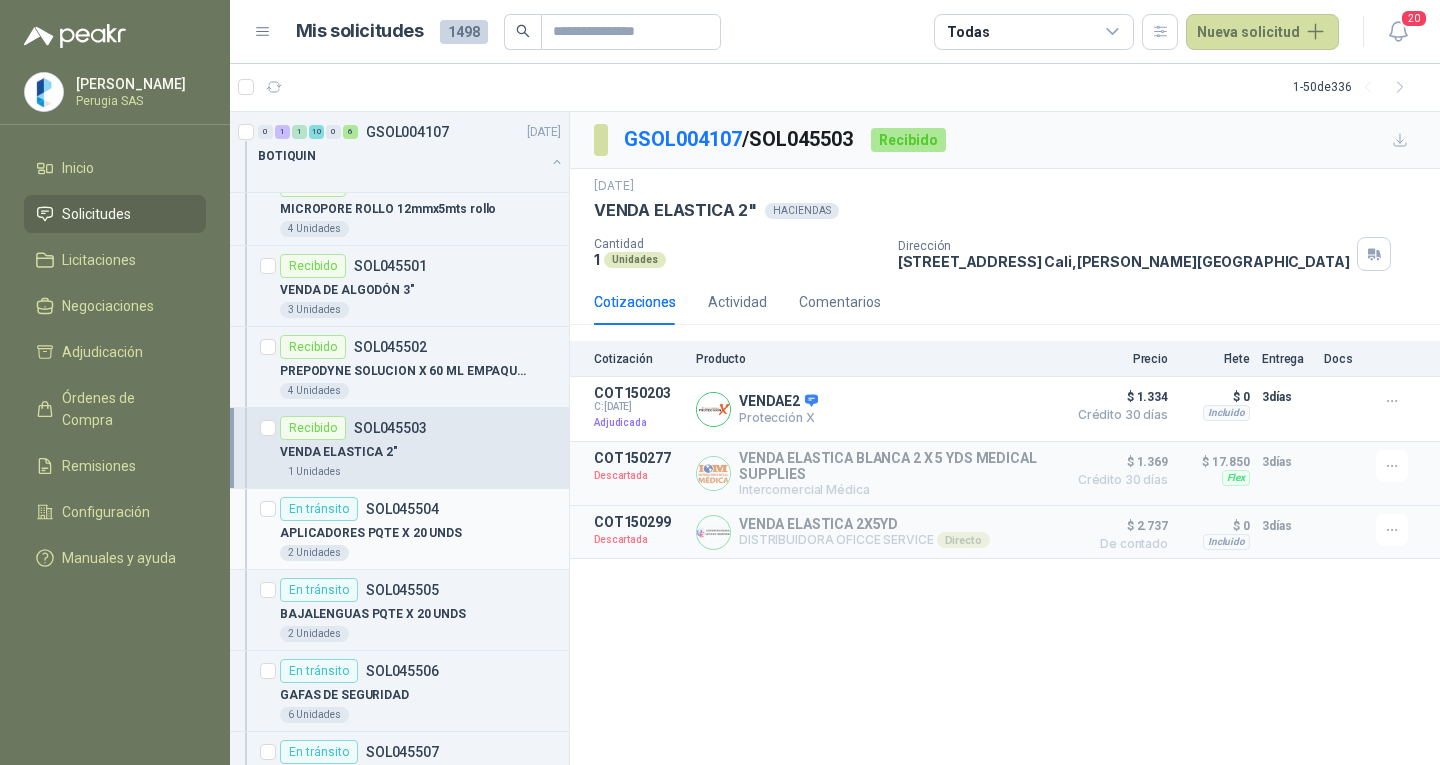 click on "En tránsito SOL045504" at bounding box center [359, 509] 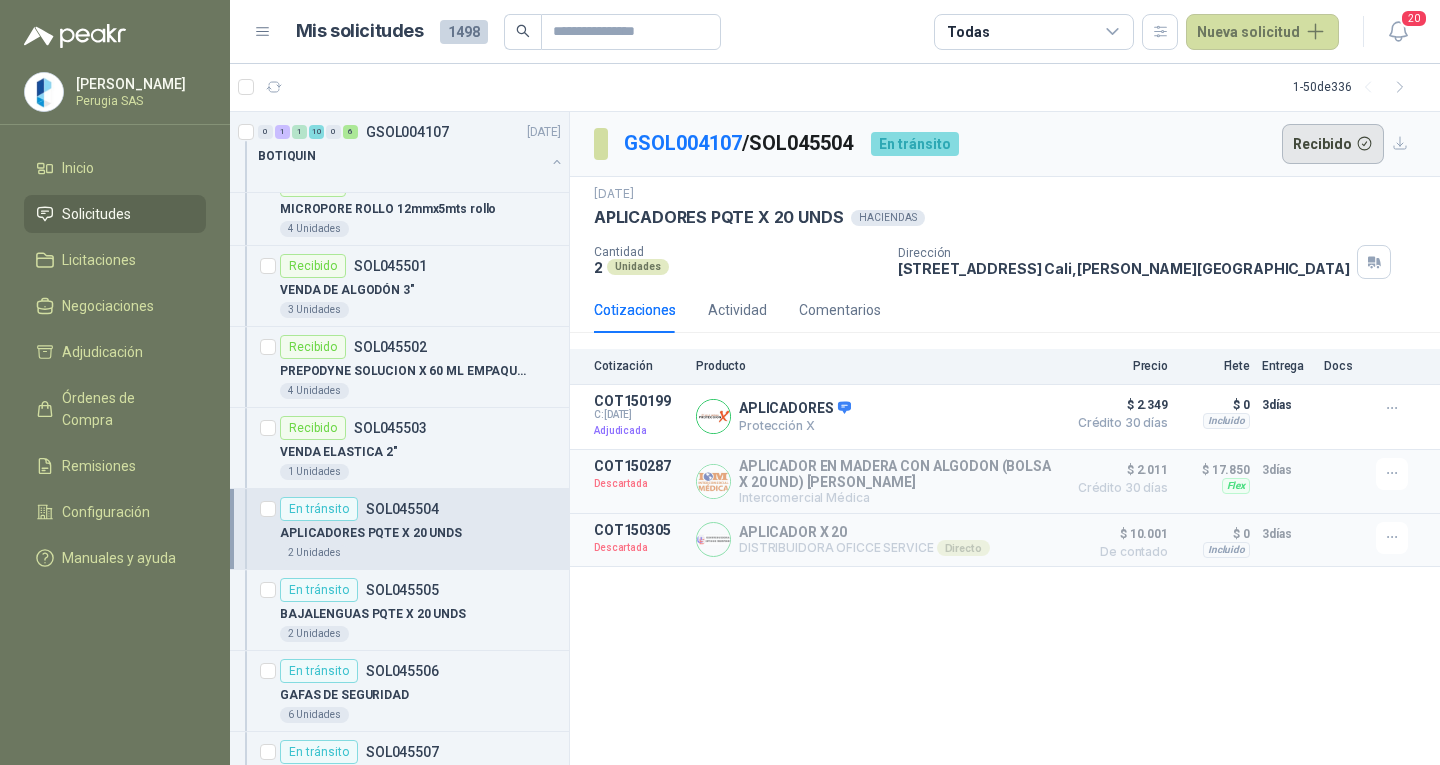 click on "Recibido" at bounding box center [1333, 144] 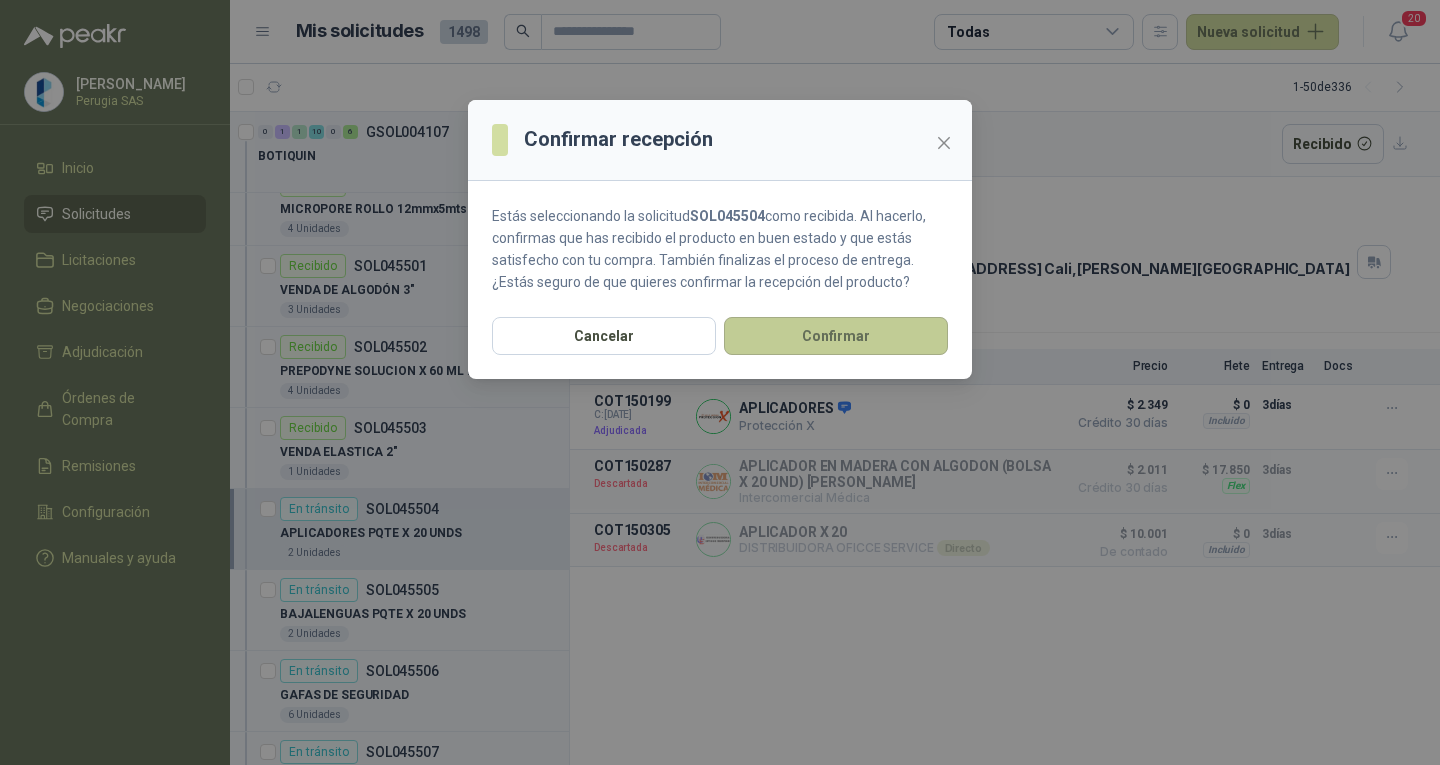 click on "Confirmar" at bounding box center (836, 336) 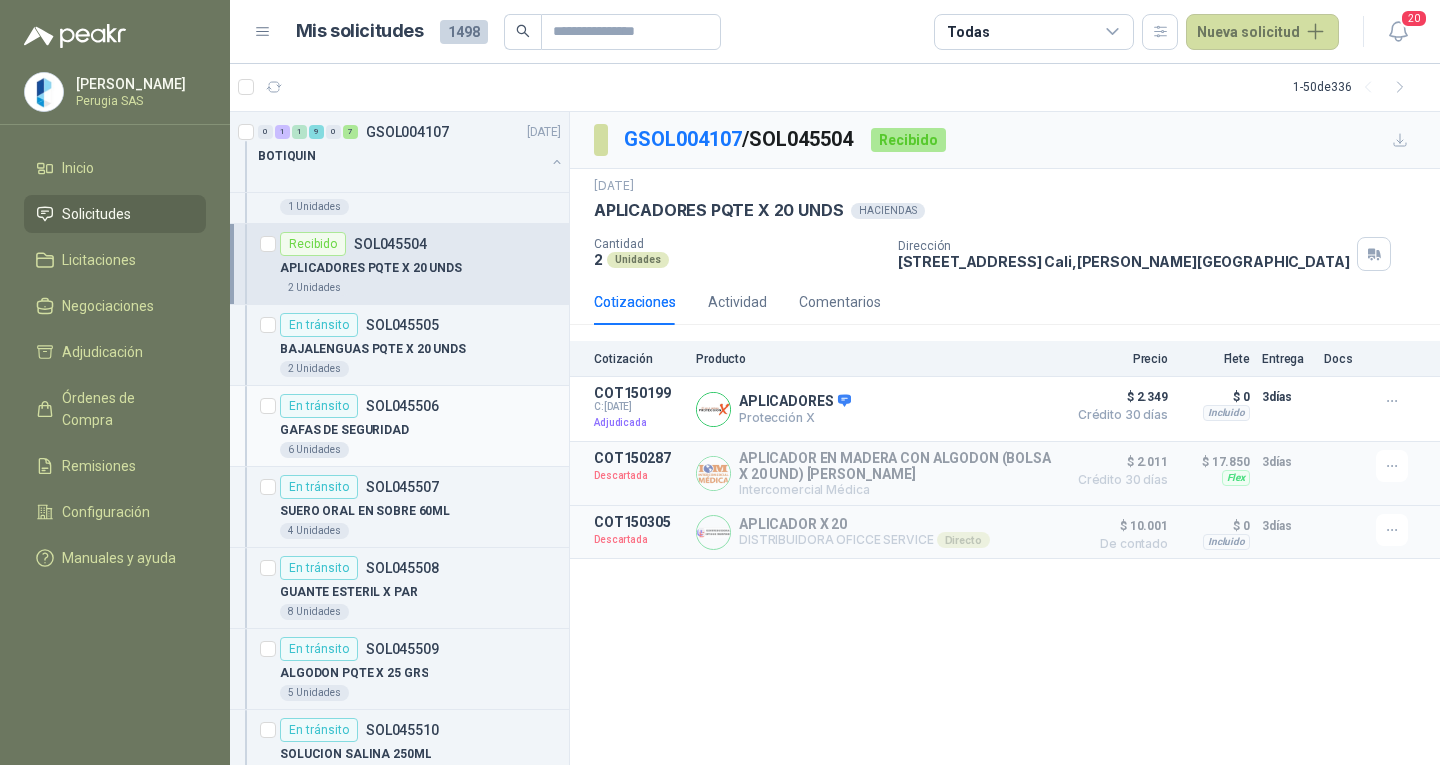 scroll, scrollTop: 1300, scrollLeft: 0, axis: vertical 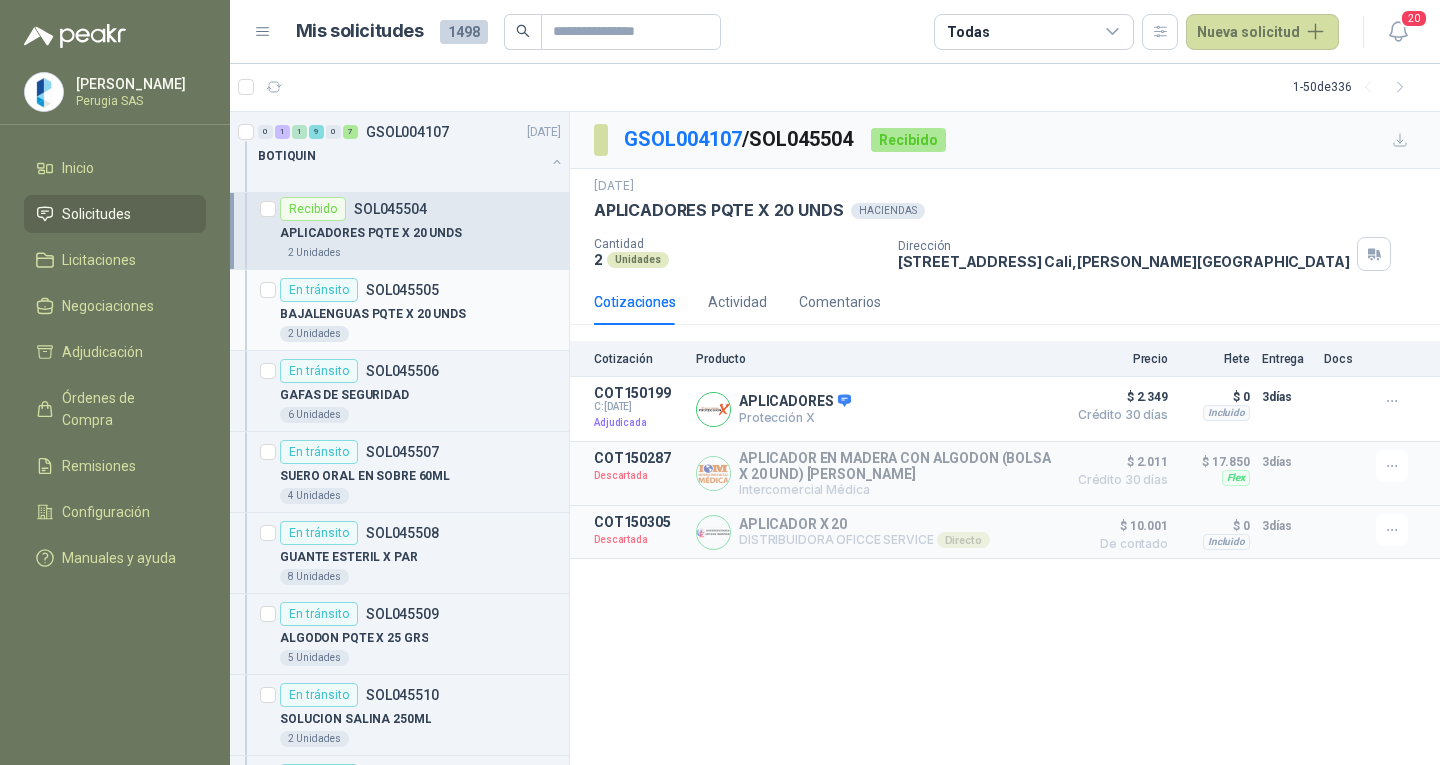 click on "BAJALENGUAS PQTE X 20 UNDS" at bounding box center (373, 314) 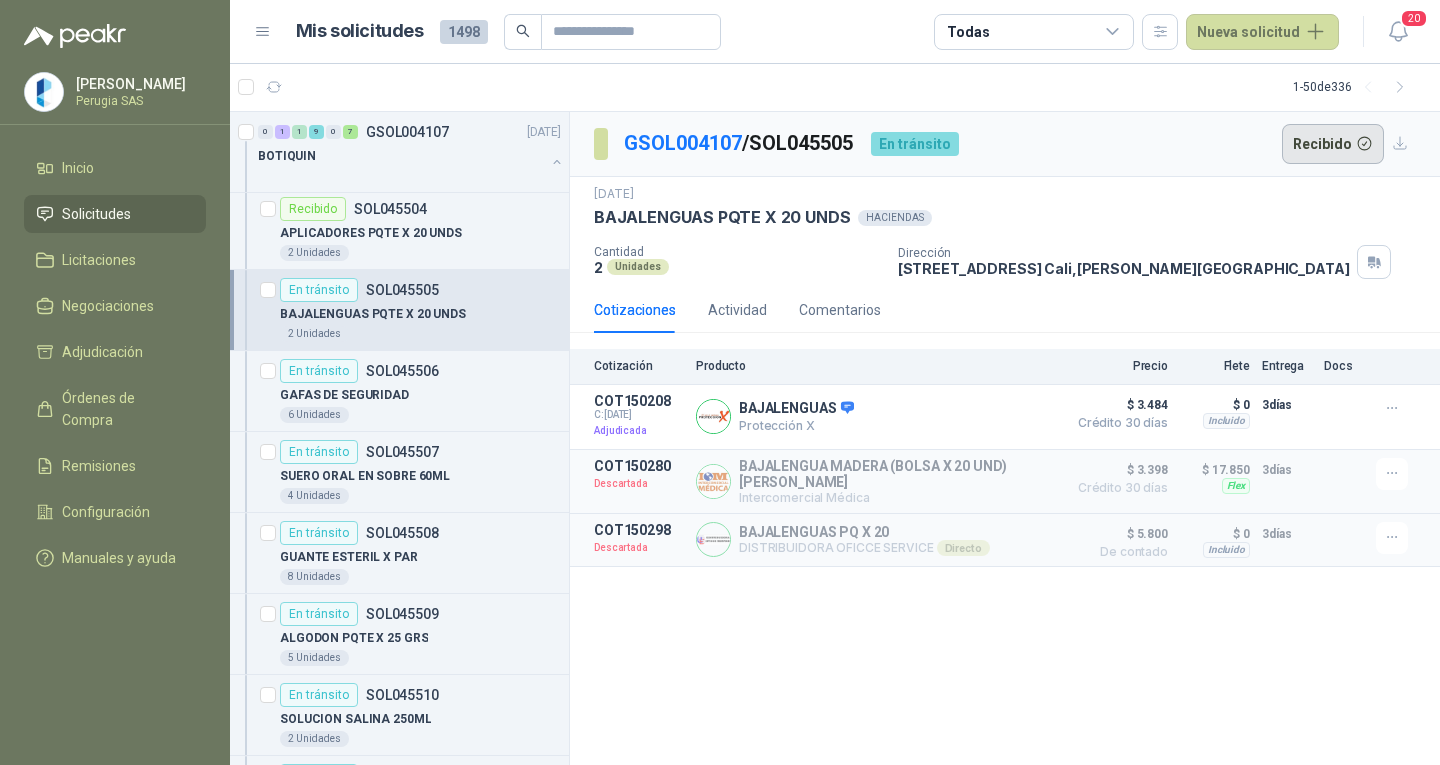 click on "Recibido" at bounding box center (1333, 144) 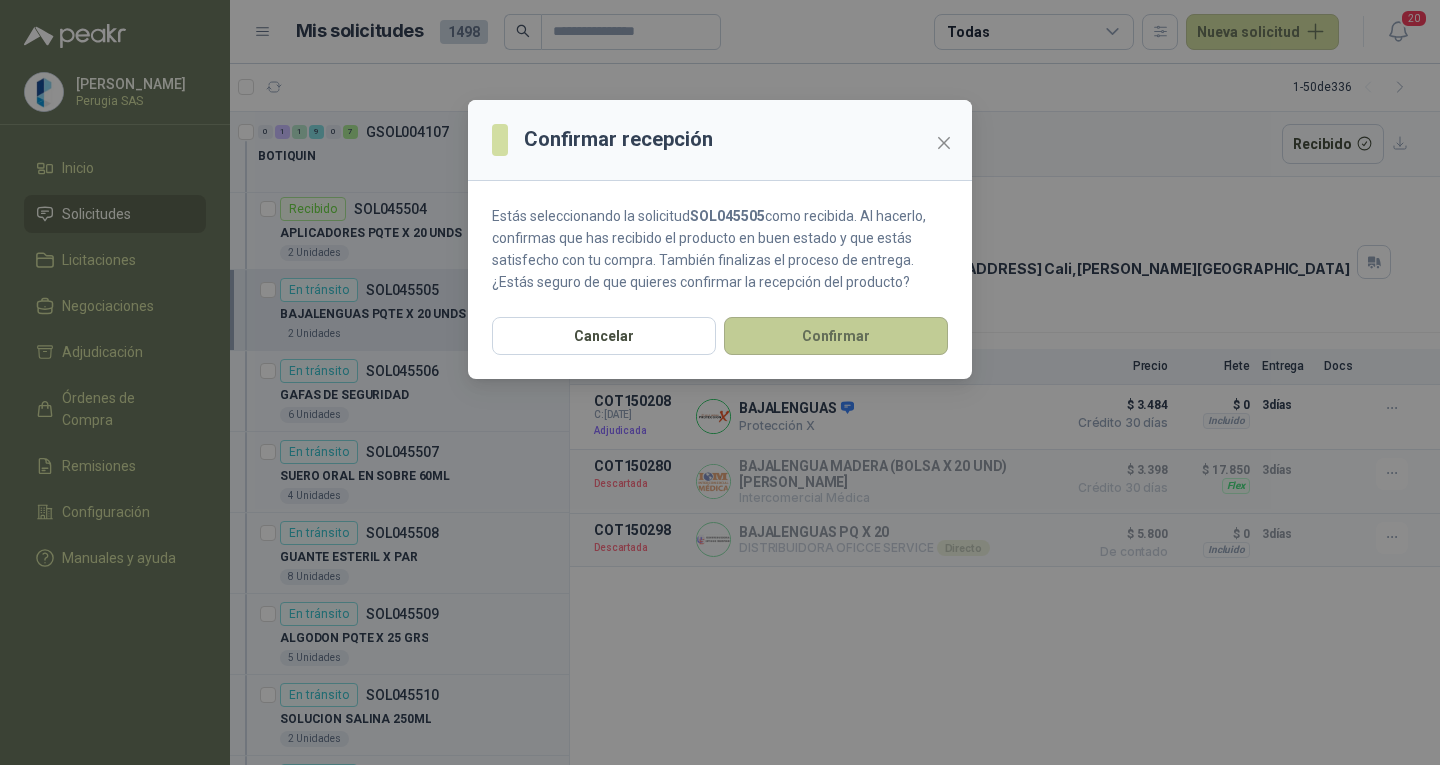 click on "Confirmar" at bounding box center (836, 336) 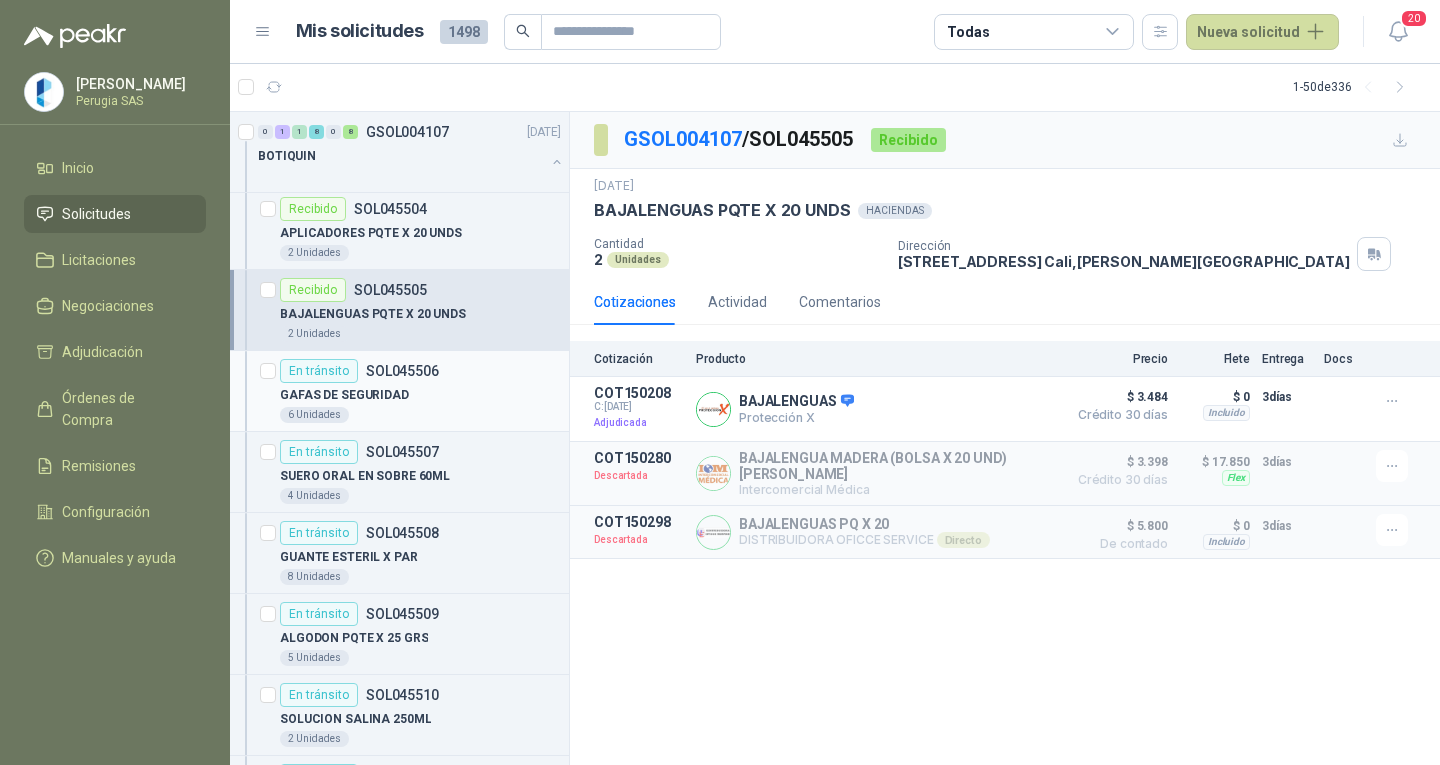 click on "En tránsito SOL045506" at bounding box center [420, 371] 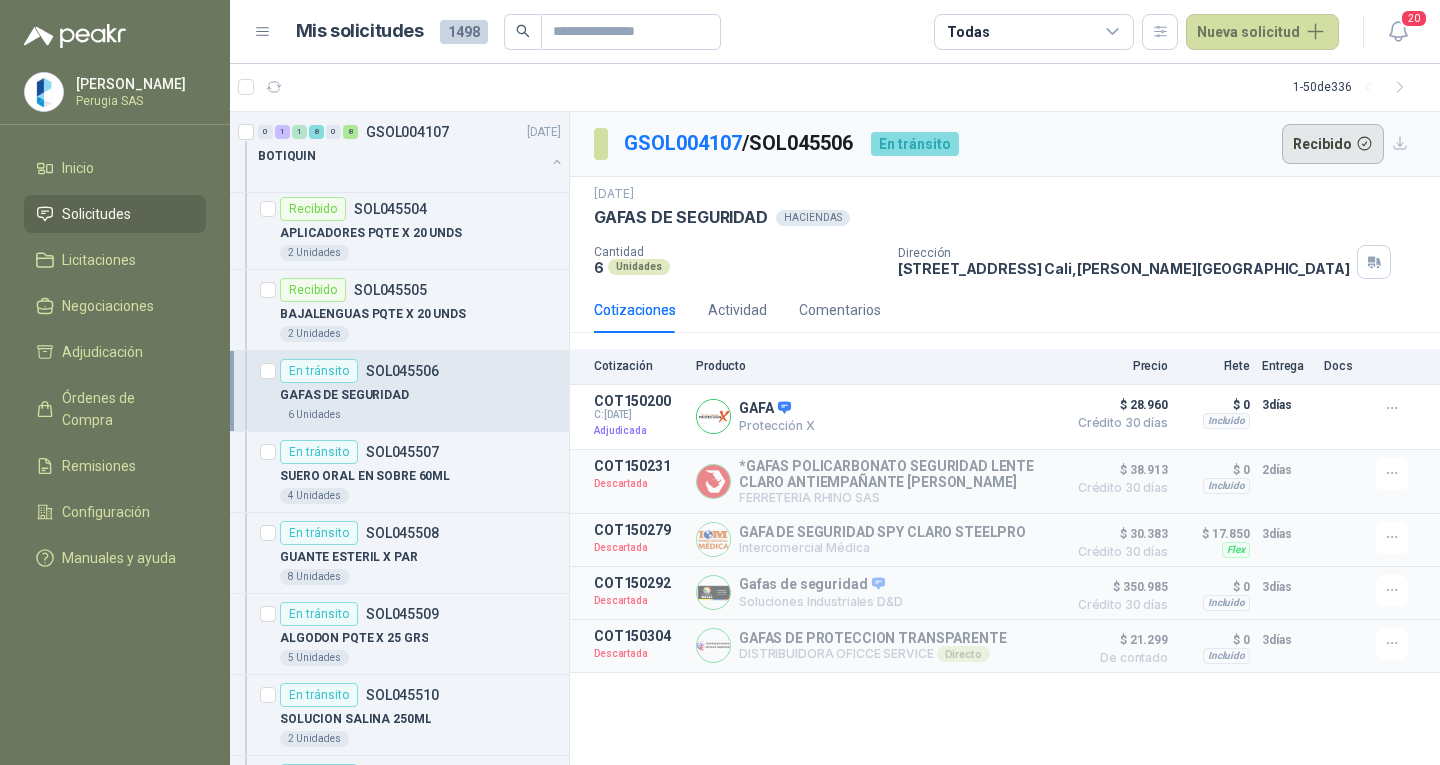 click on "Recibido" at bounding box center [1333, 144] 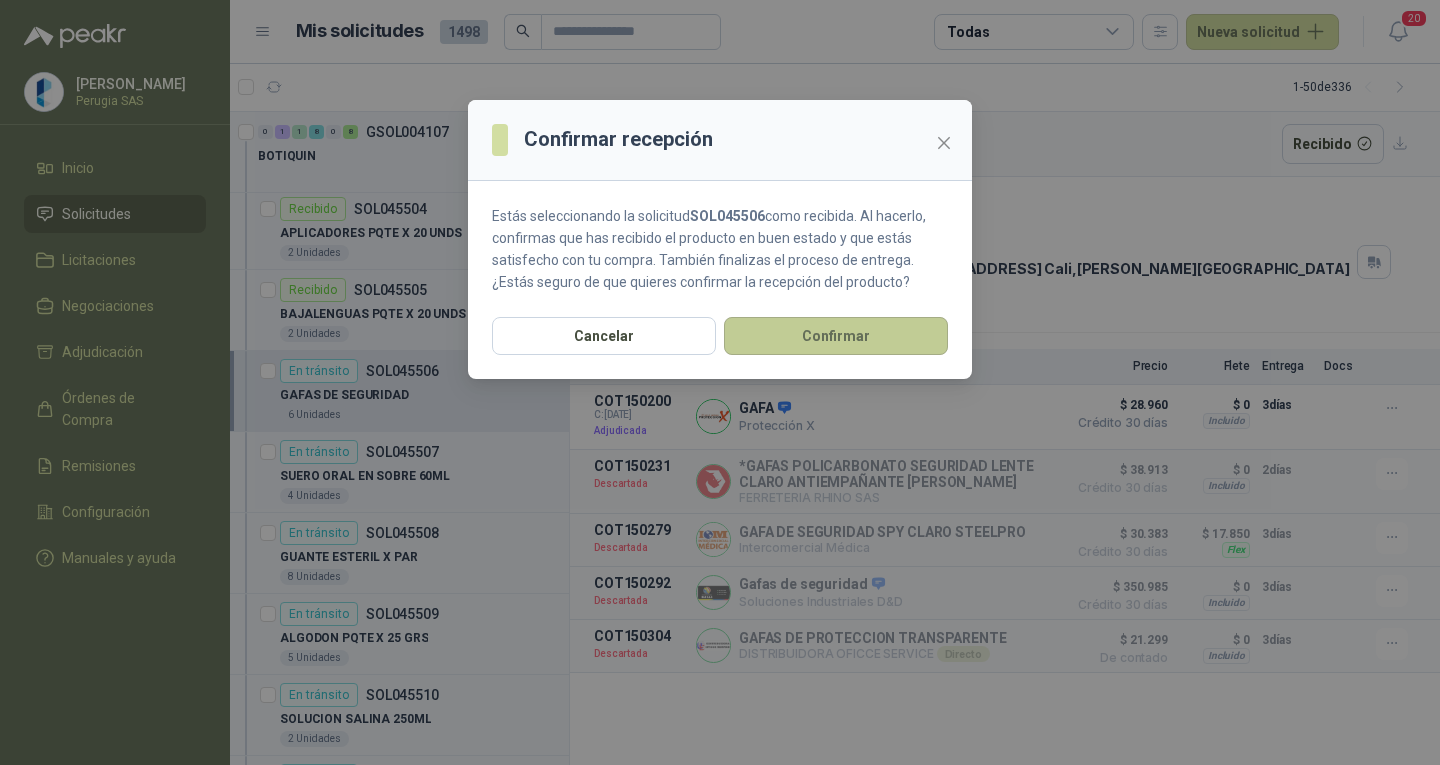 click on "Confirmar" at bounding box center [836, 336] 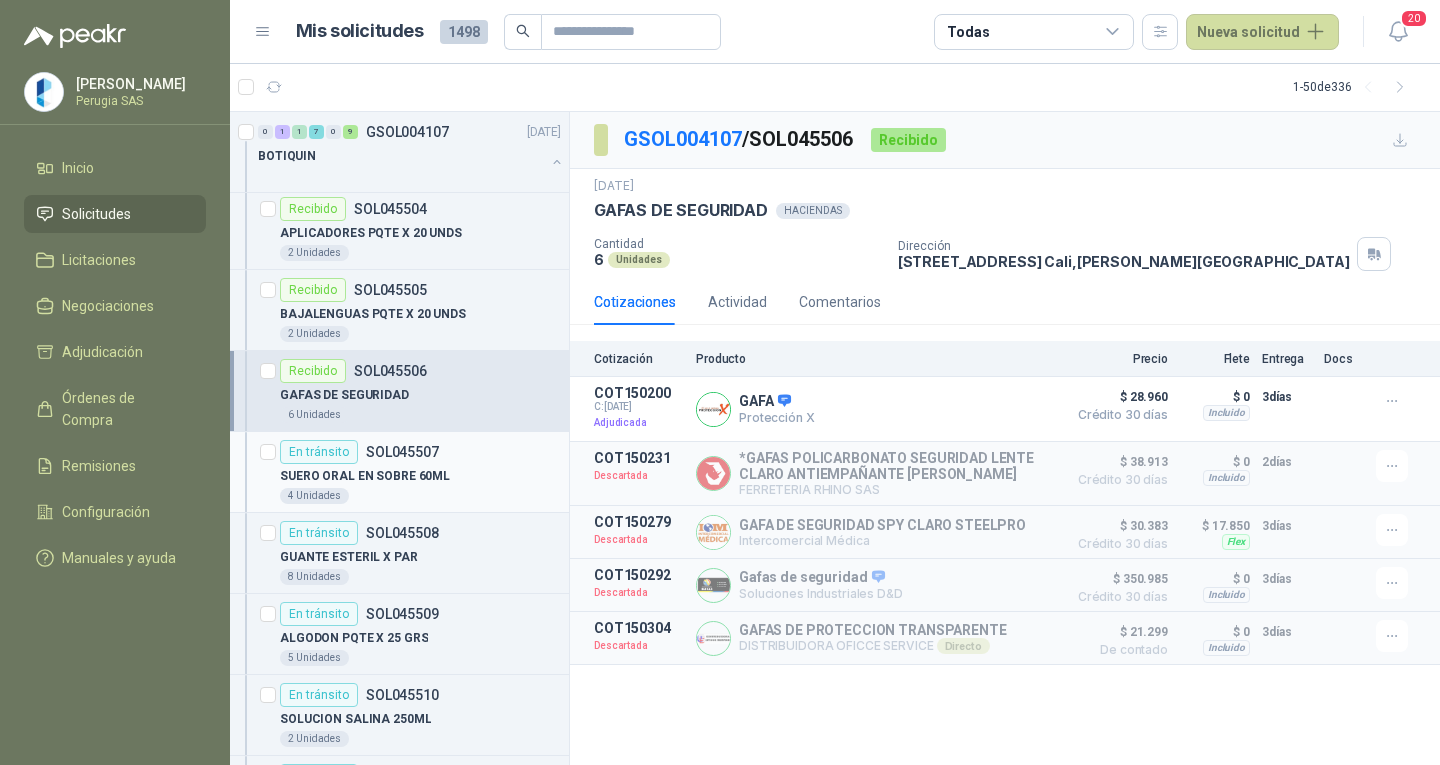 click on "SOL045507" at bounding box center [402, 452] 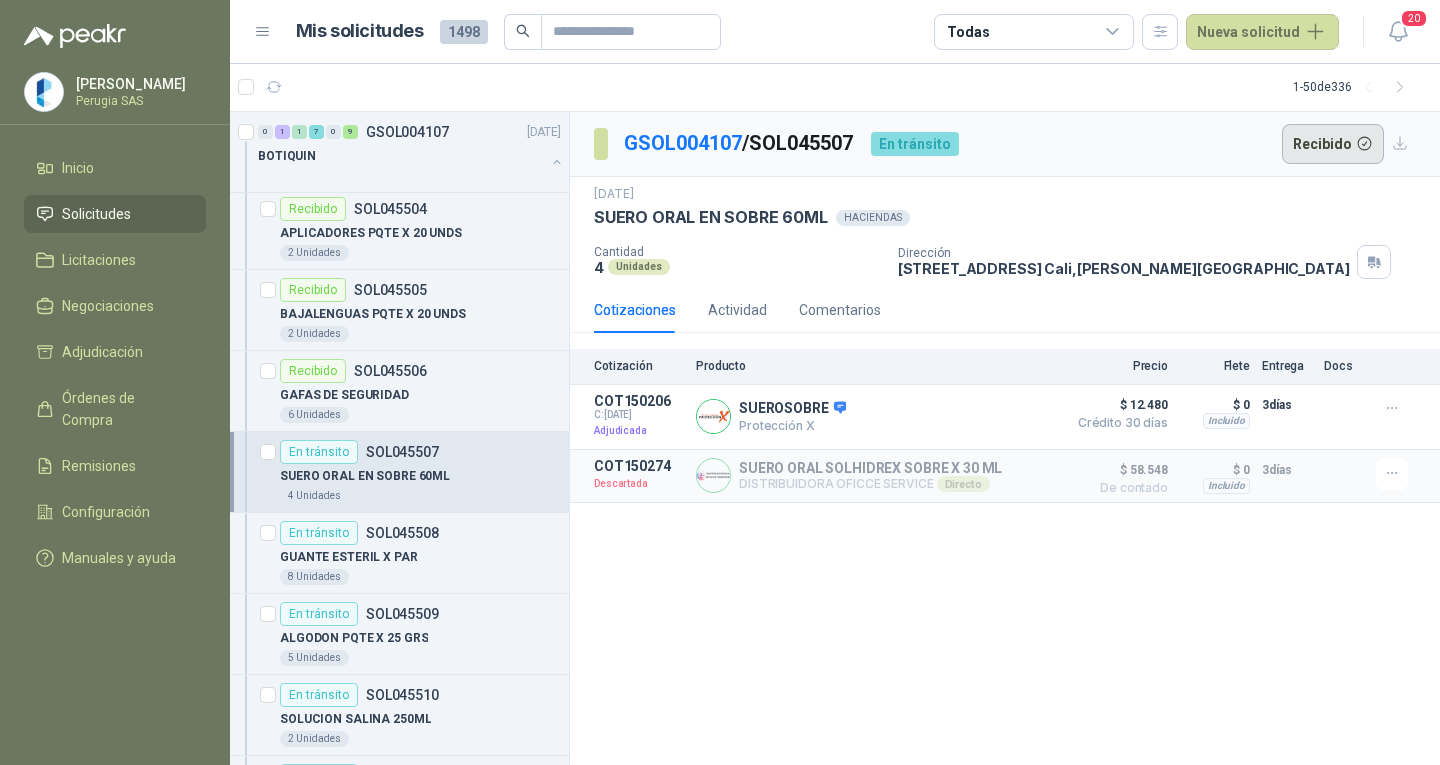 click on "Recibido" at bounding box center [1333, 144] 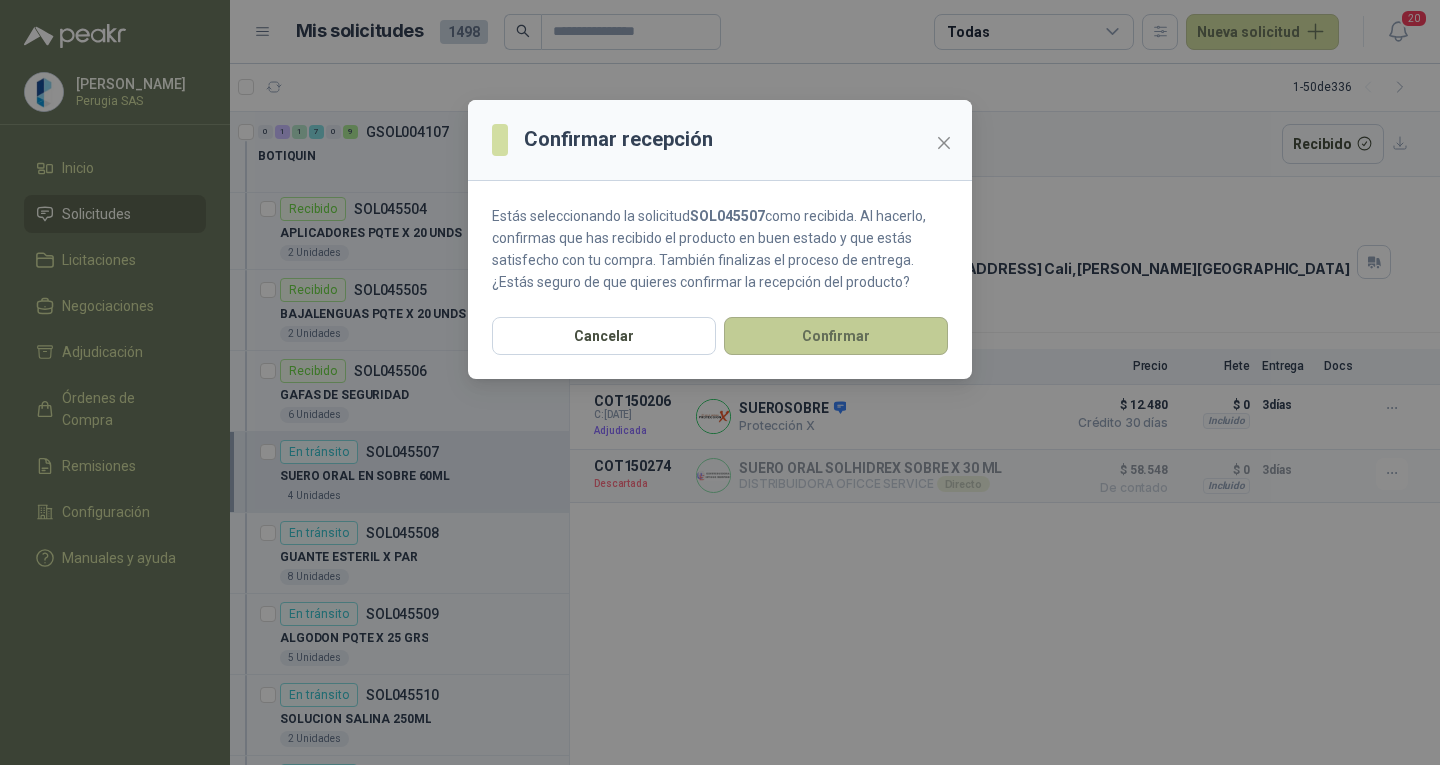 click on "Confirmar" at bounding box center [836, 336] 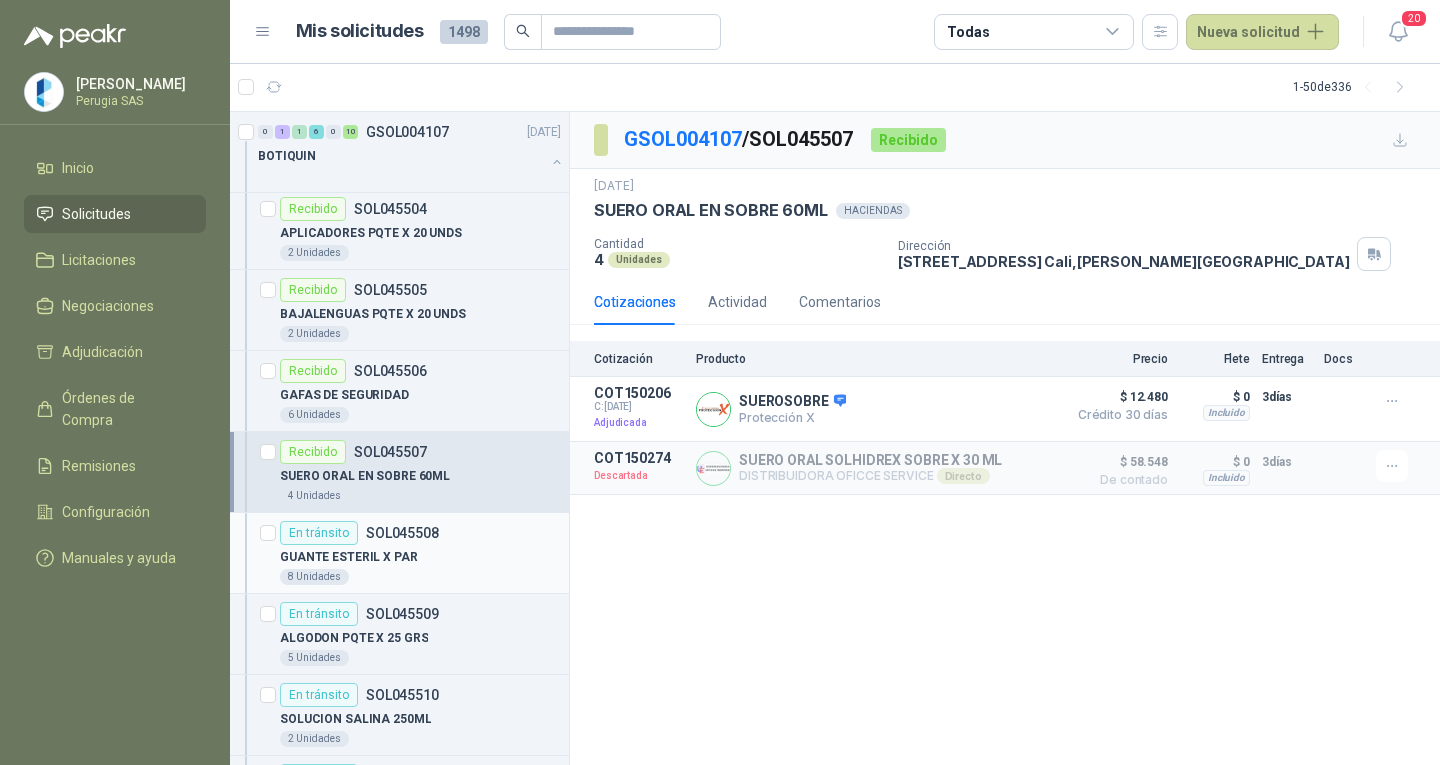 click on "SOL045508" at bounding box center [402, 533] 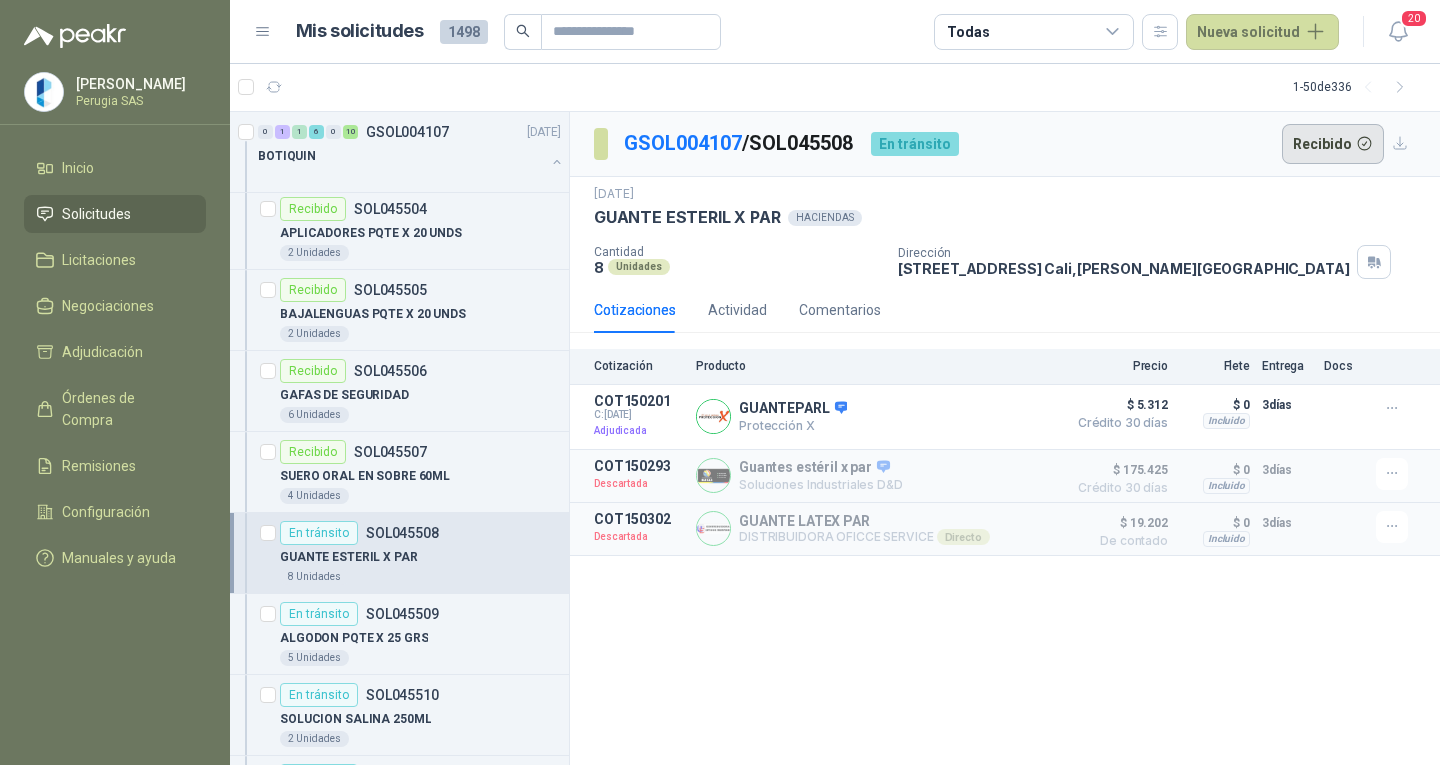 click on "Recibido" at bounding box center [1333, 144] 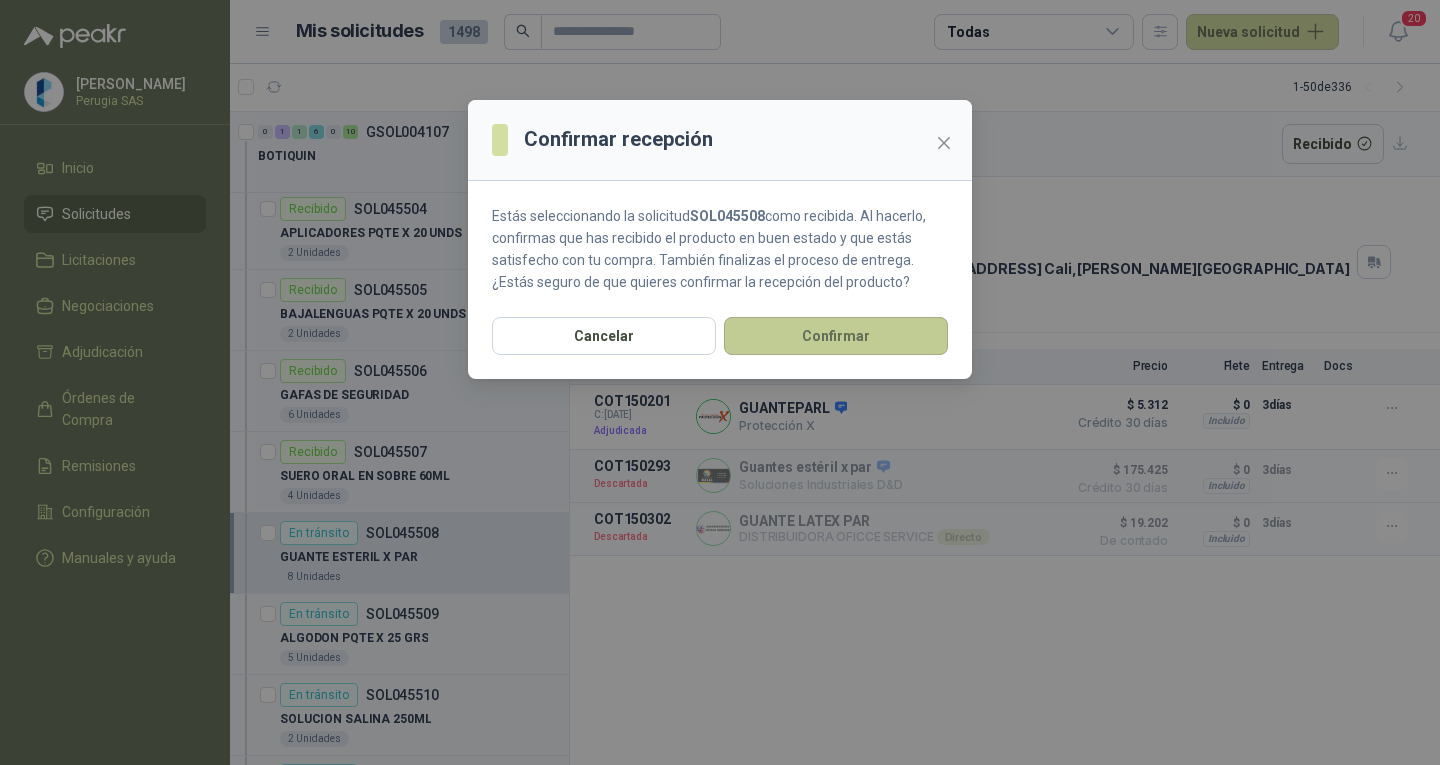 click on "Confirmar" at bounding box center (836, 336) 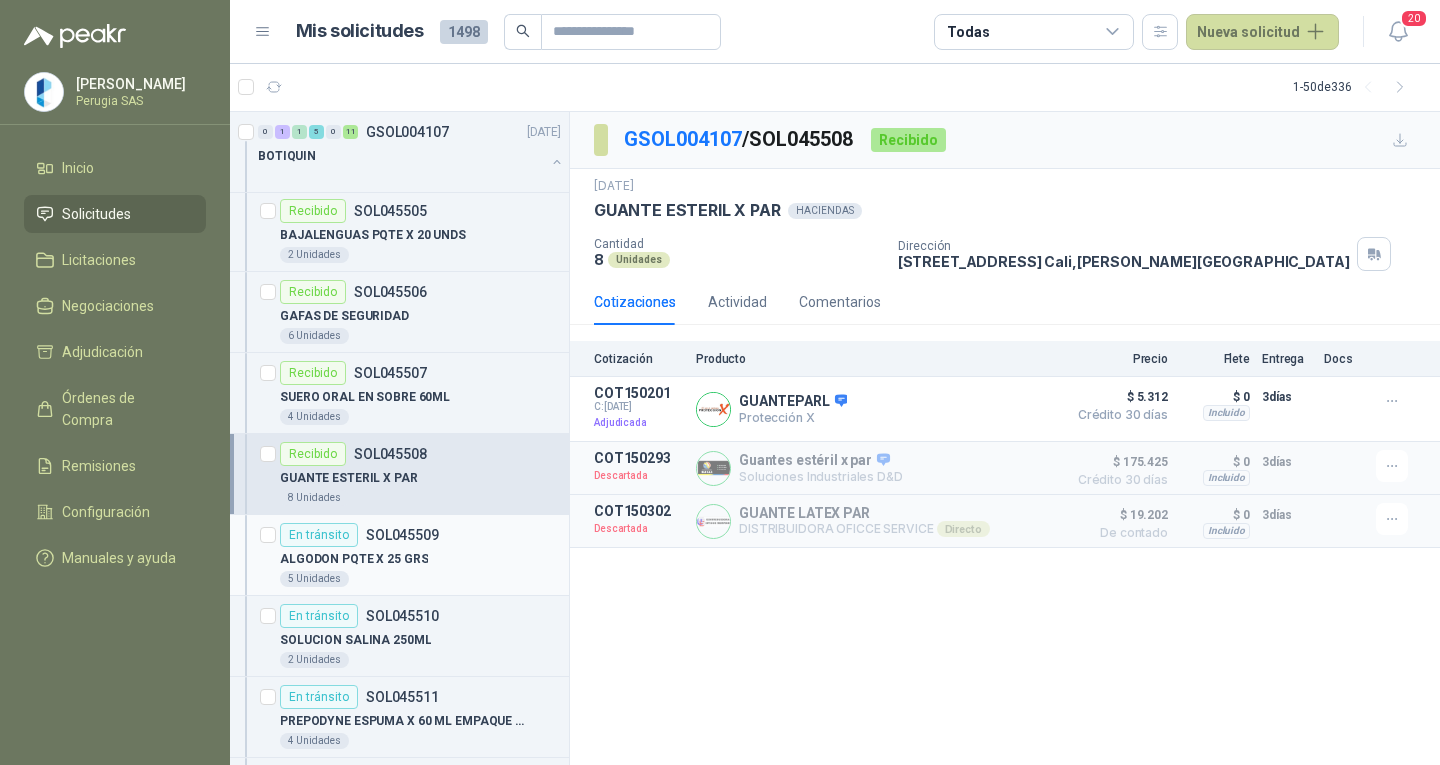scroll, scrollTop: 1500, scrollLeft: 0, axis: vertical 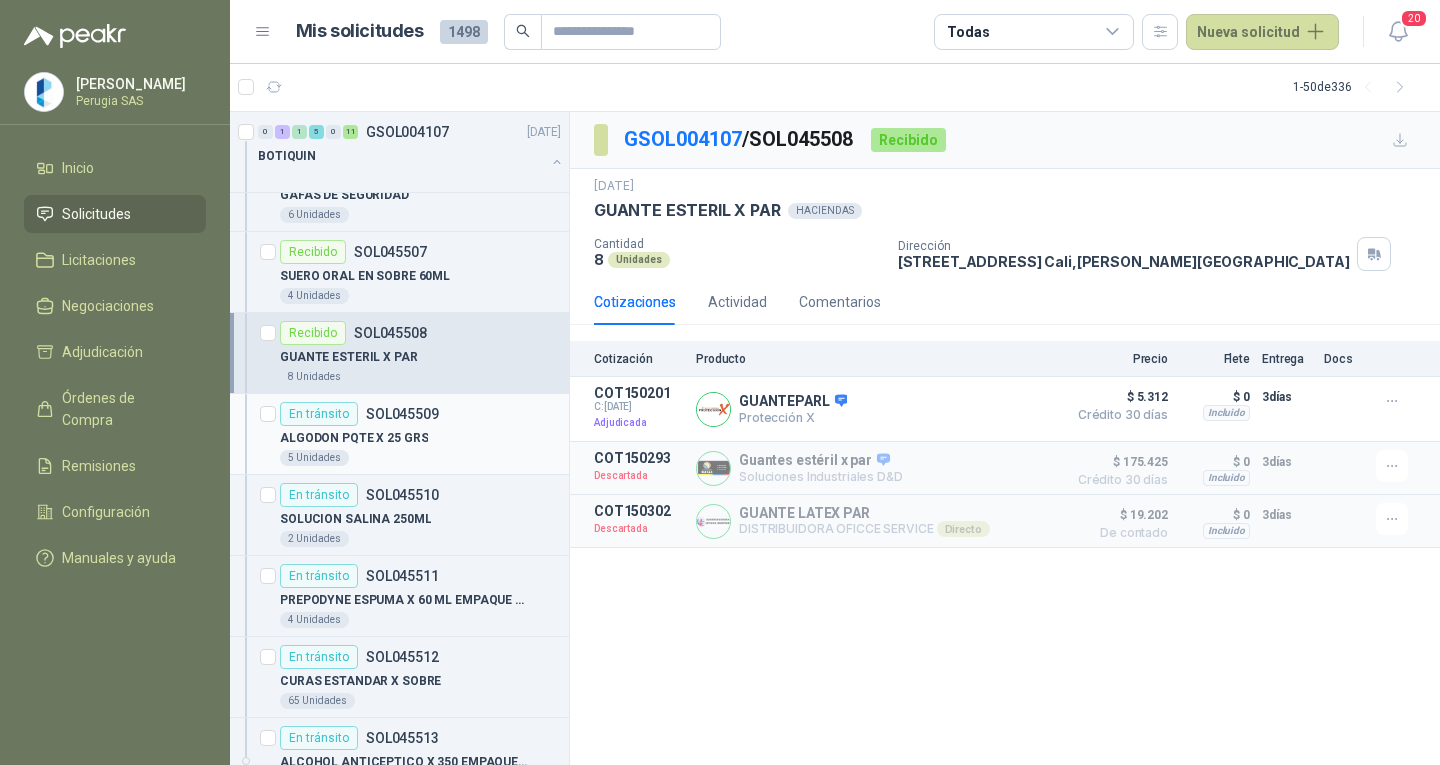 click on "En tránsito SOL045509" at bounding box center [420, 414] 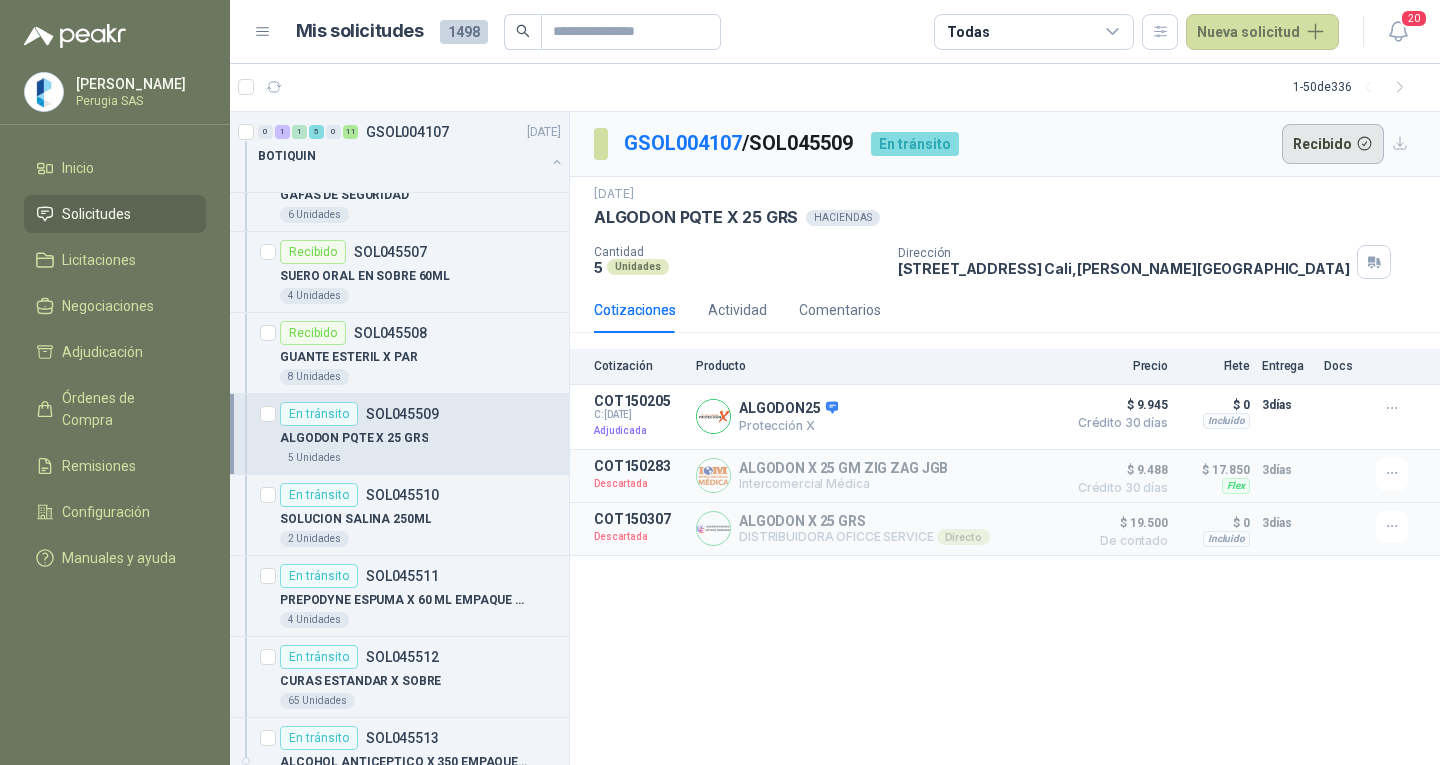 click on "Recibido" at bounding box center (1333, 144) 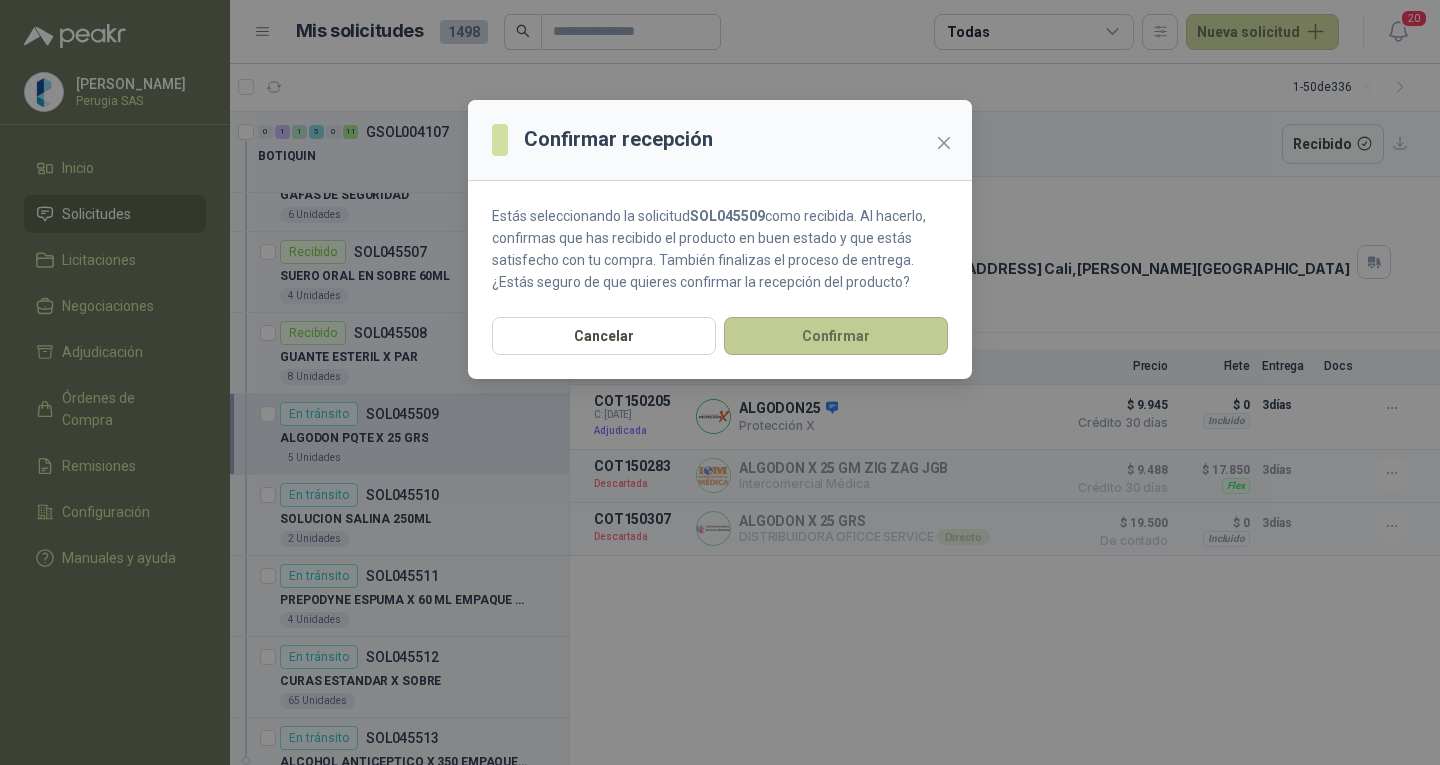 click on "Confirmar" at bounding box center (836, 336) 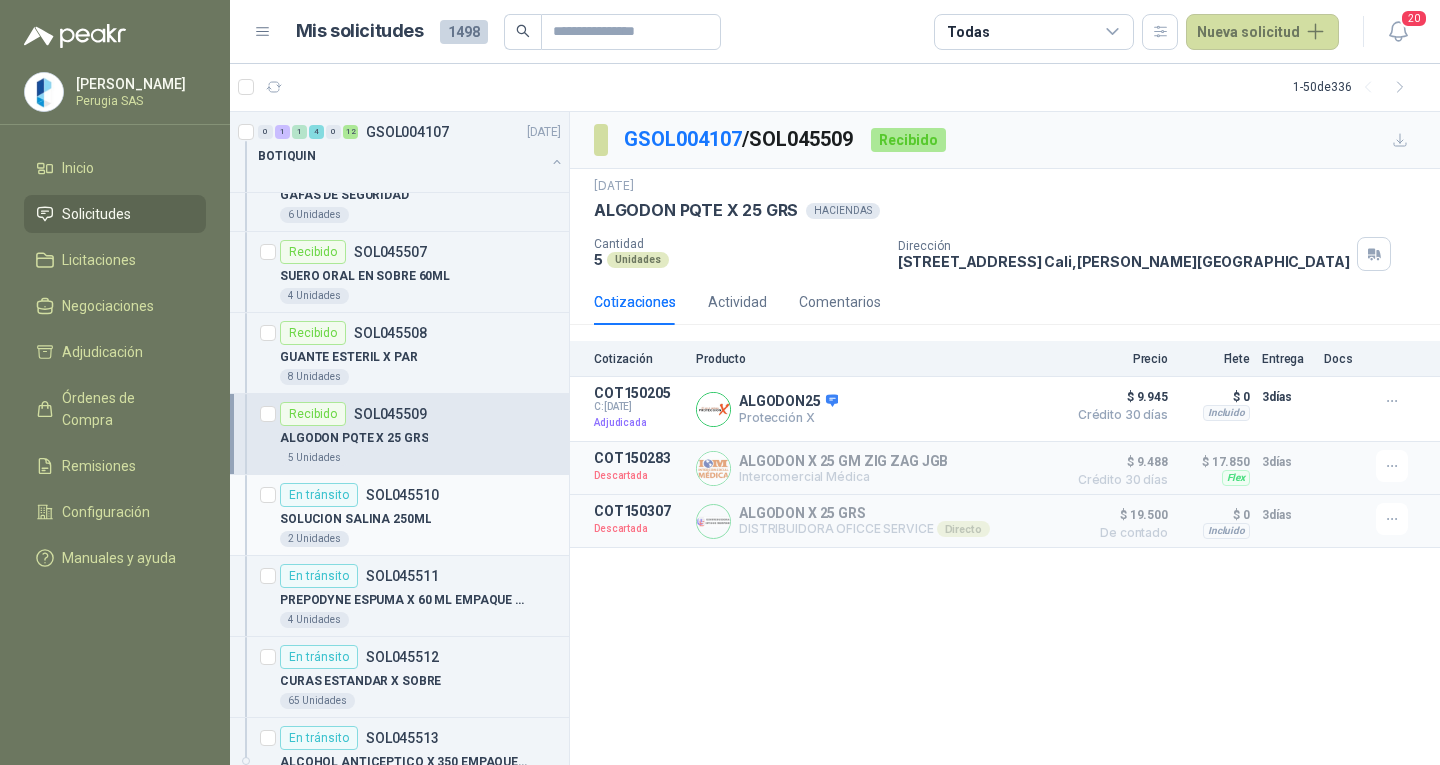 click on "SOLUCION SALINA 250ML" at bounding box center [355, 519] 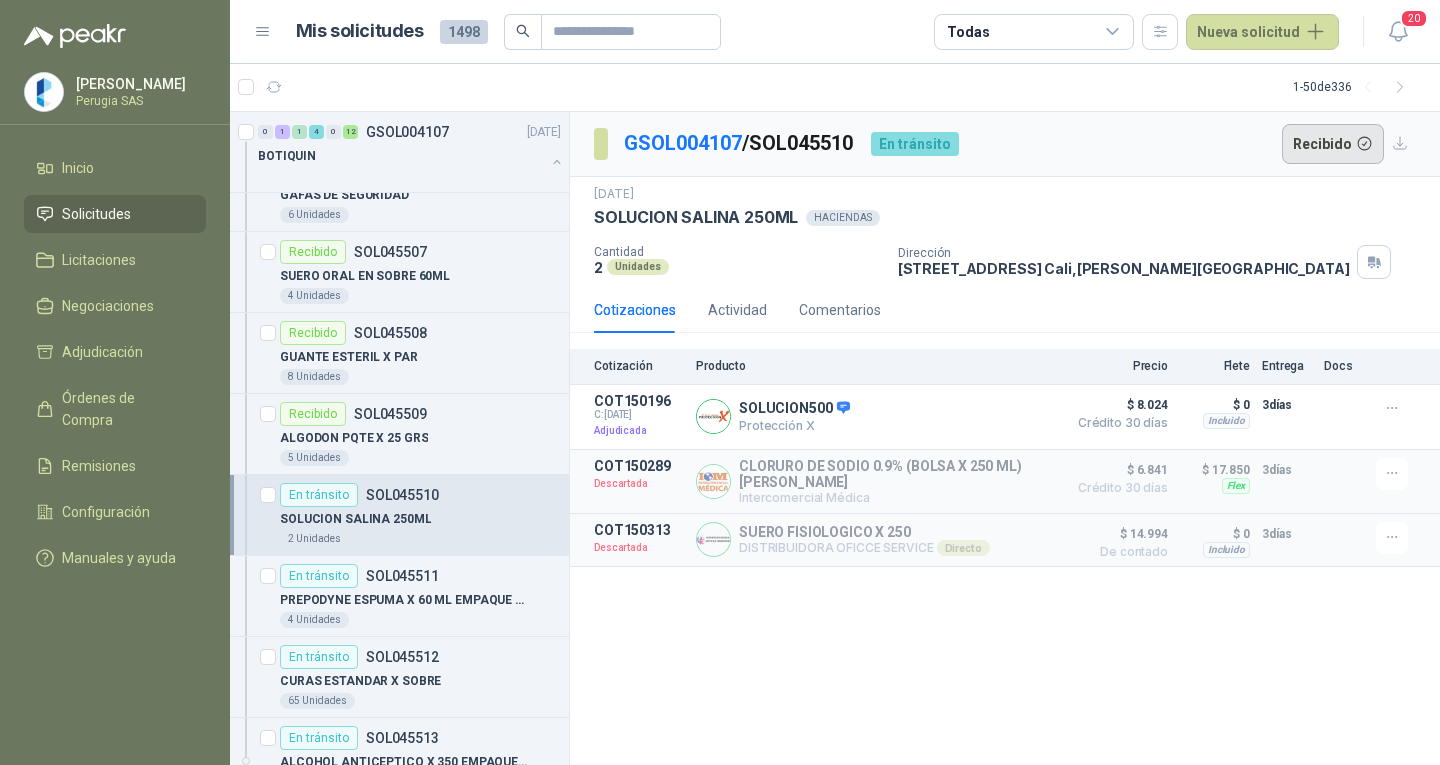 click on "Recibido" at bounding box center (1333, 144) 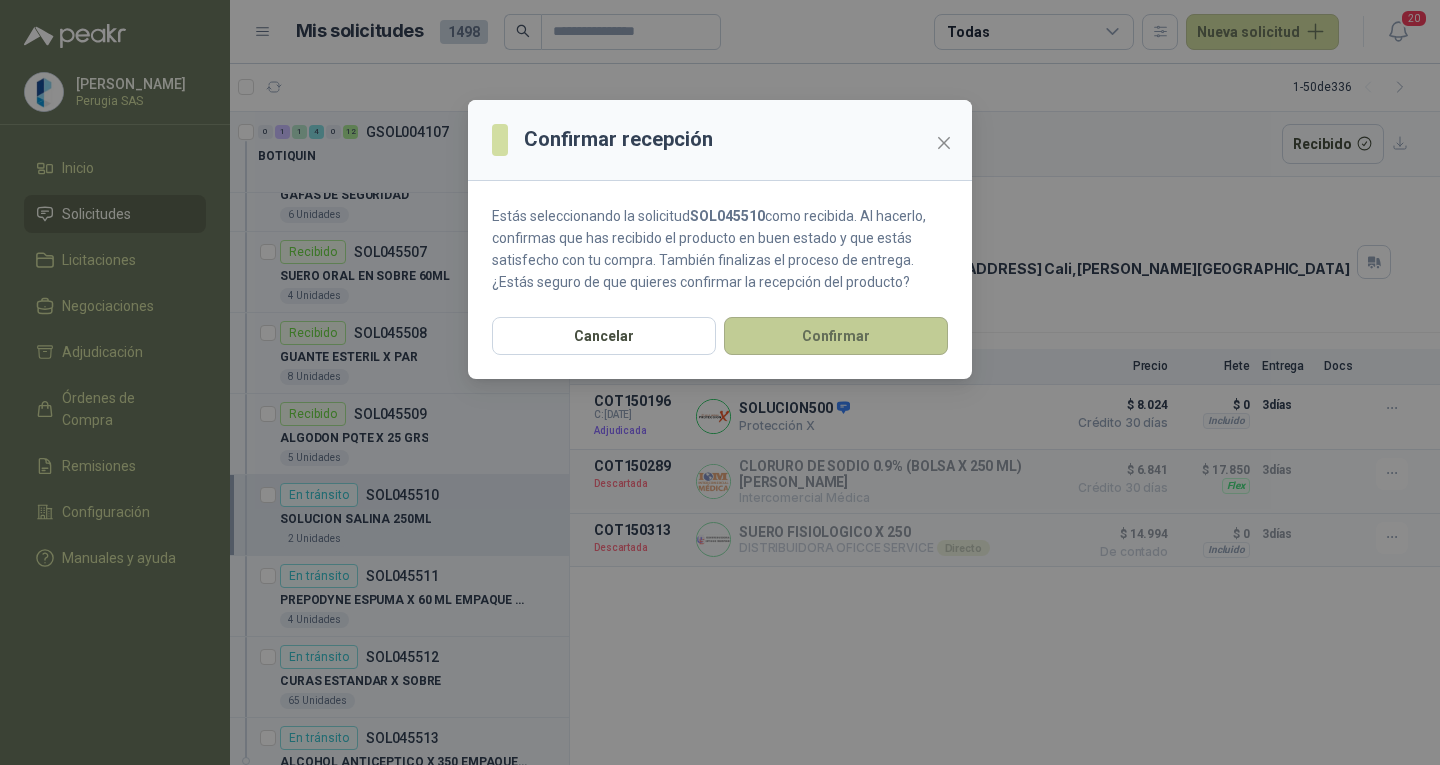 click on "Confirmar" at bounding box center [836, 336] 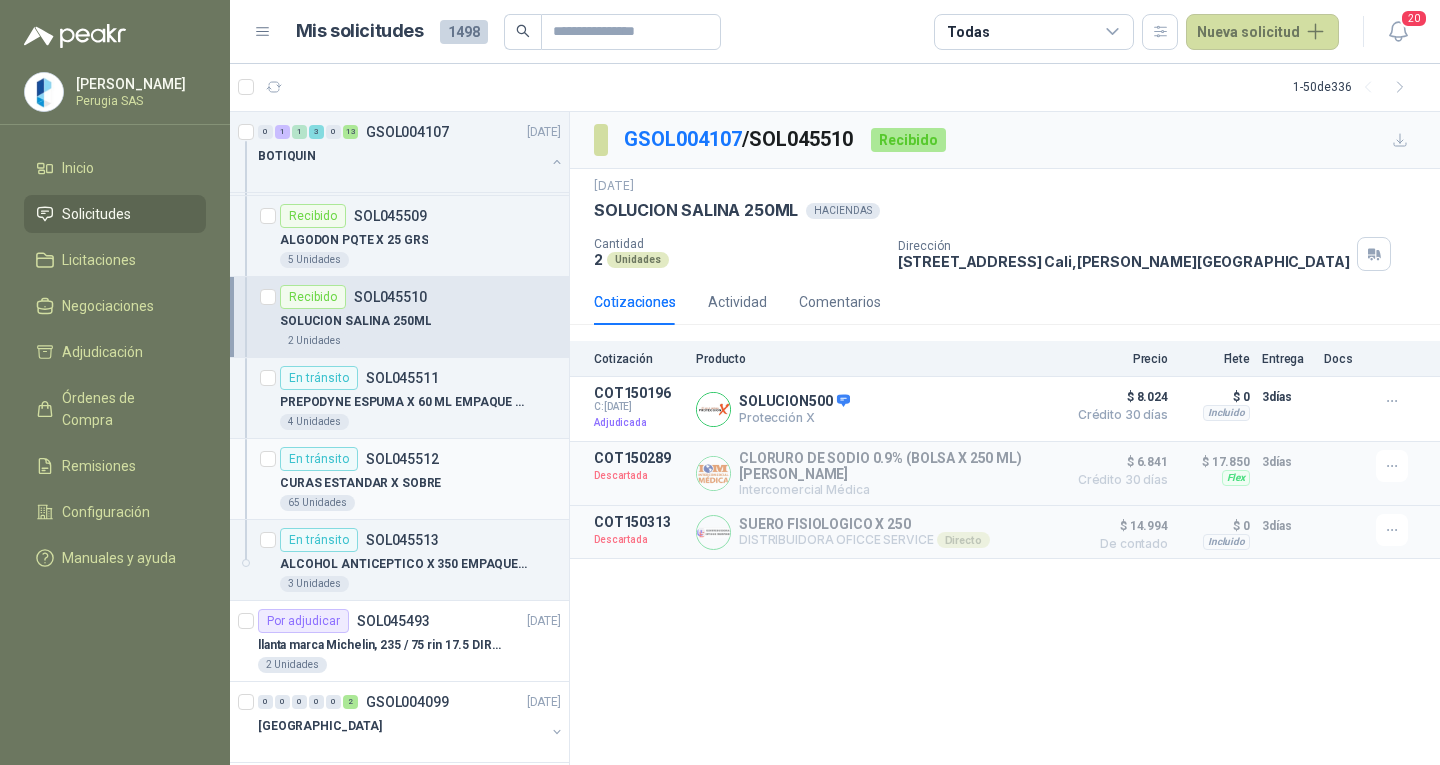 scroll, scrollTop: 1700, scrollLeft: 0, axis: vertical 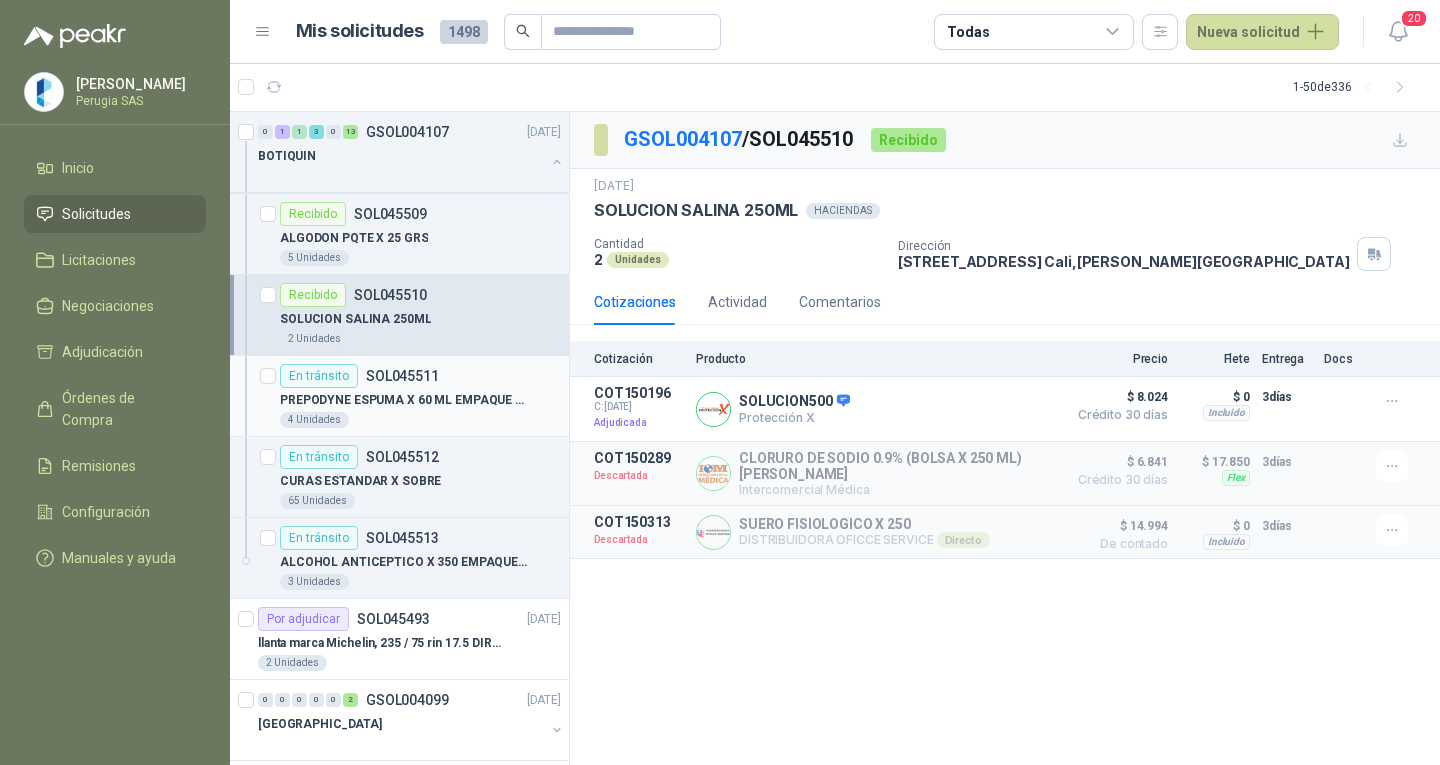 click on "PREPODYNE ESPUMA X 60 ML EMPAQUE PLASTICO" at bounding box center (404, 400) 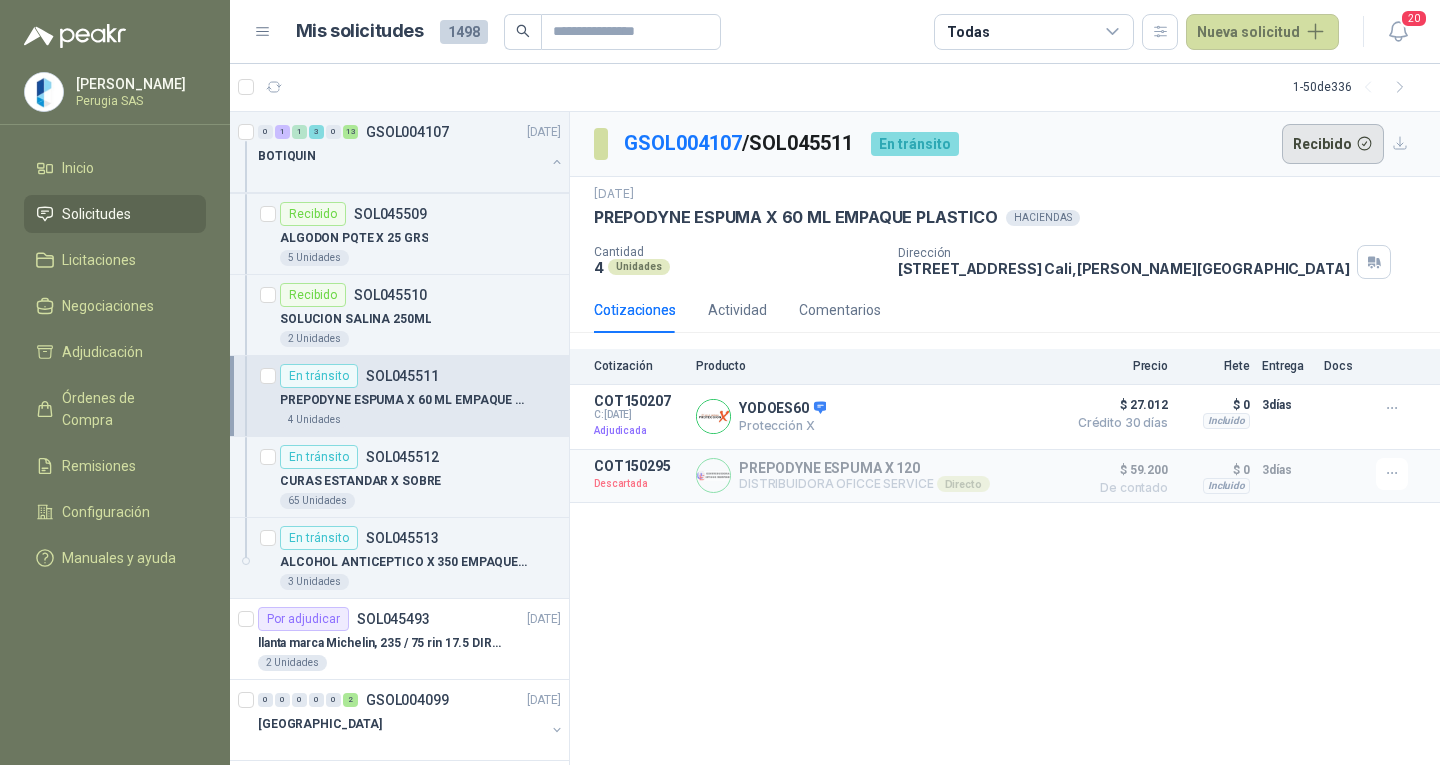 click on "Recibido" at bounding box center [1333, 144] 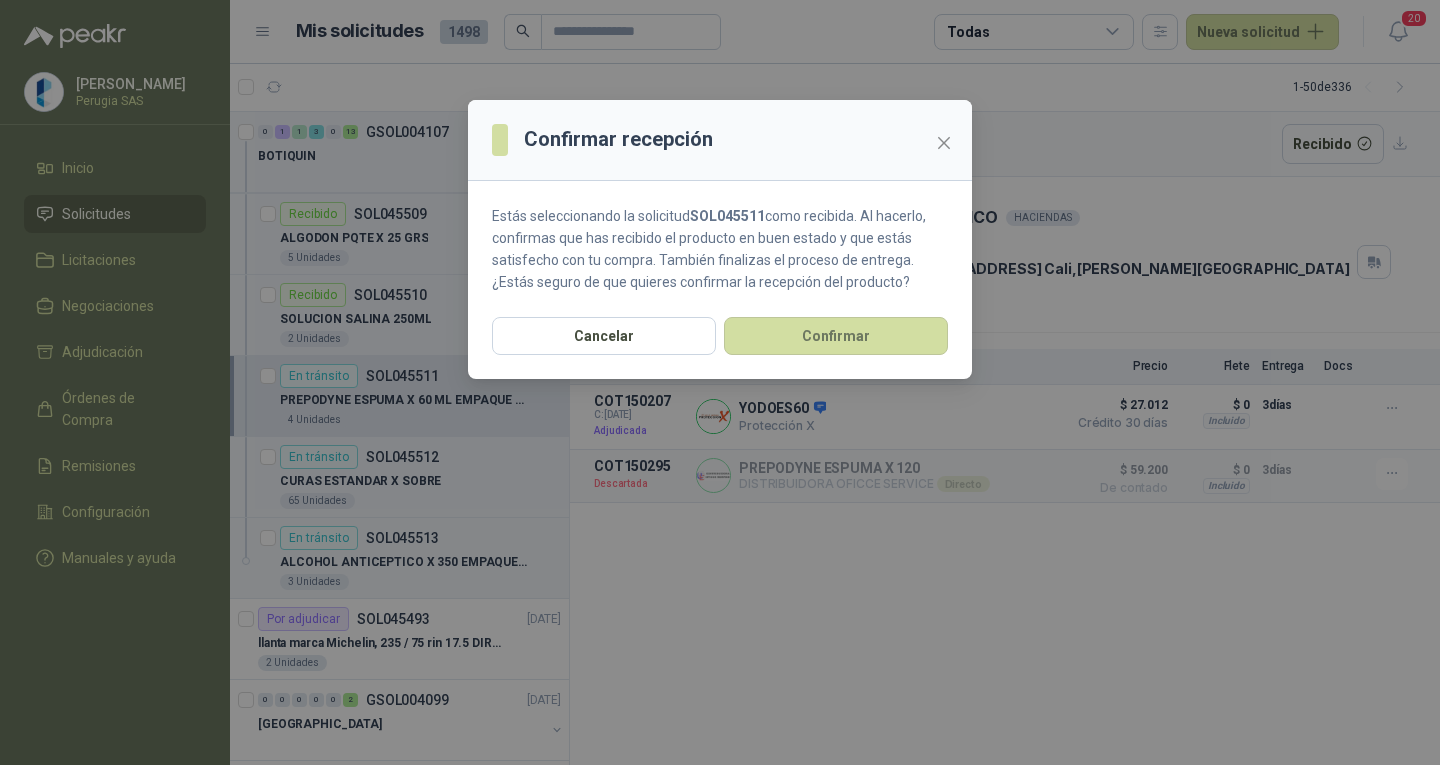 drag, startPoint x: 855, startPoint y: 344, endPoint x: 903, endPoint y: 364, distance: 52 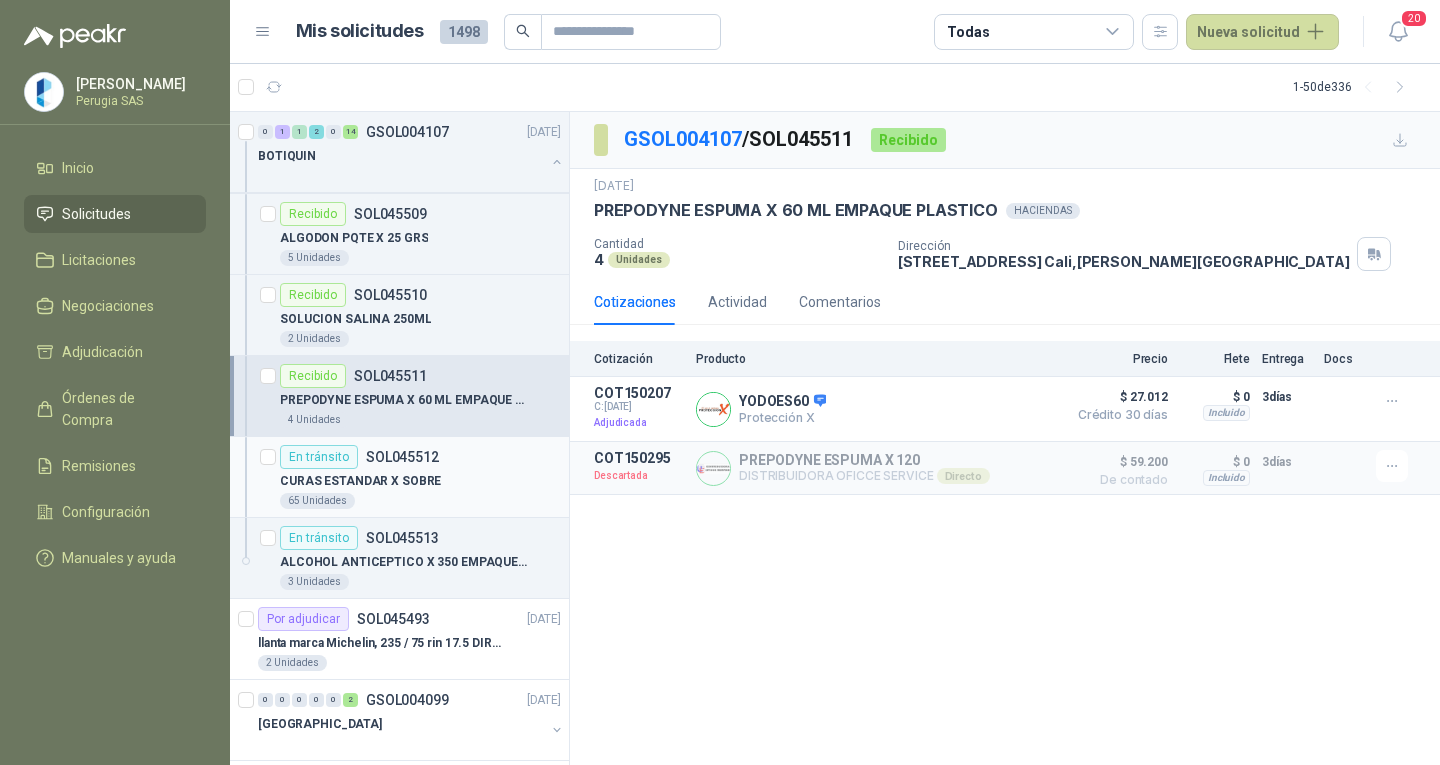 click on "CURAS ESTANDAR X SOBRE" at bounding box center (360, 481) 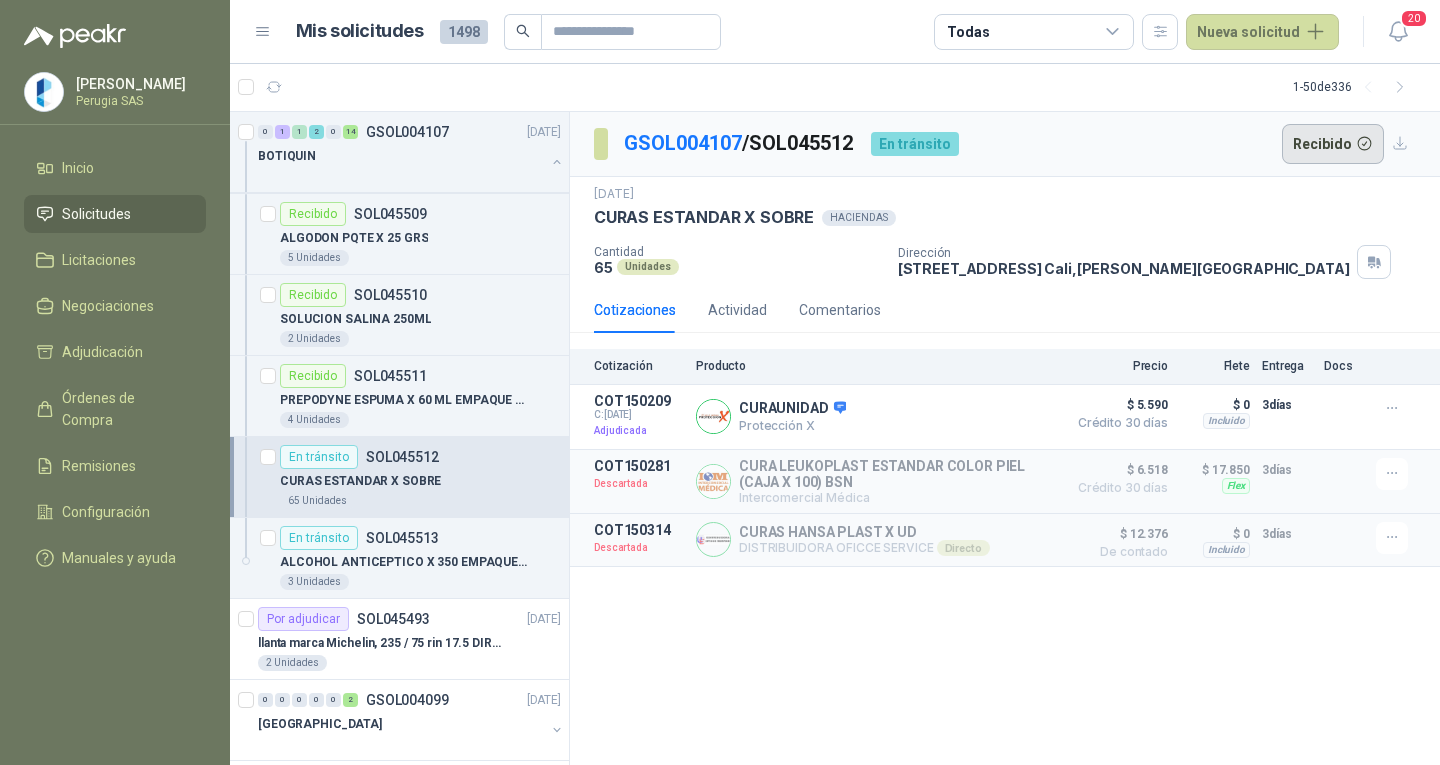 click on "Recibido" at bounding box center [1333, 144] 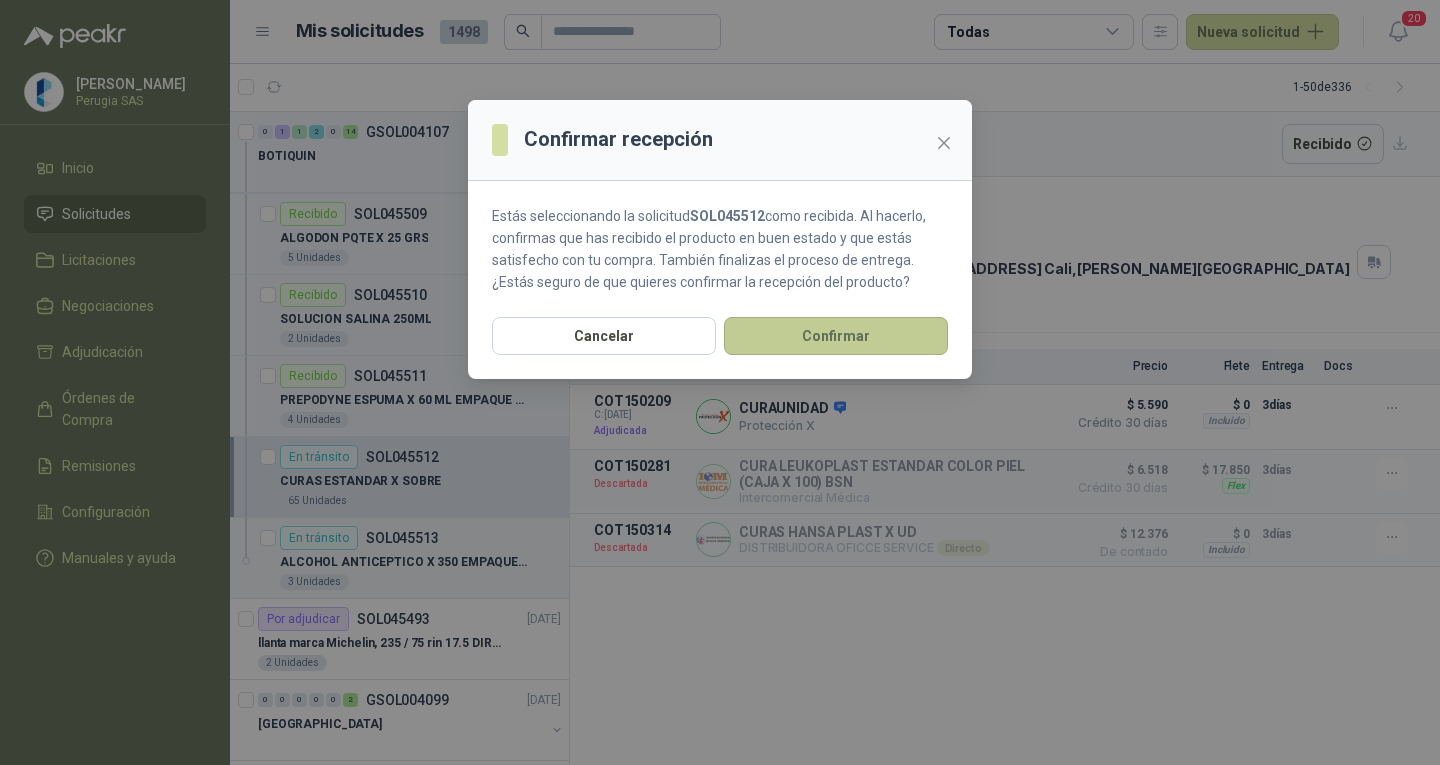 click on "Confirmar" at bounding box center (836, 336) 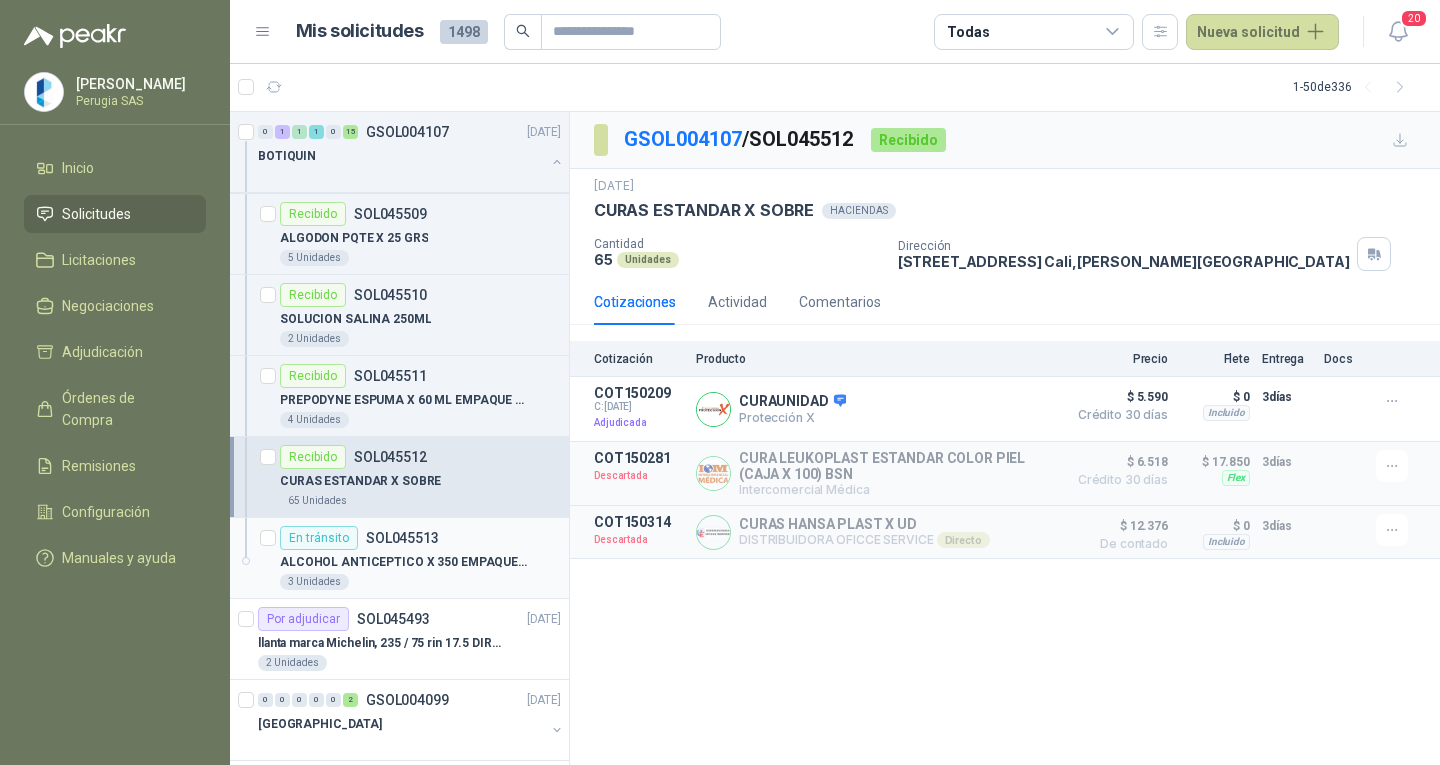 click on "En tránsito SOL045513" at bounding box center (359, 538) 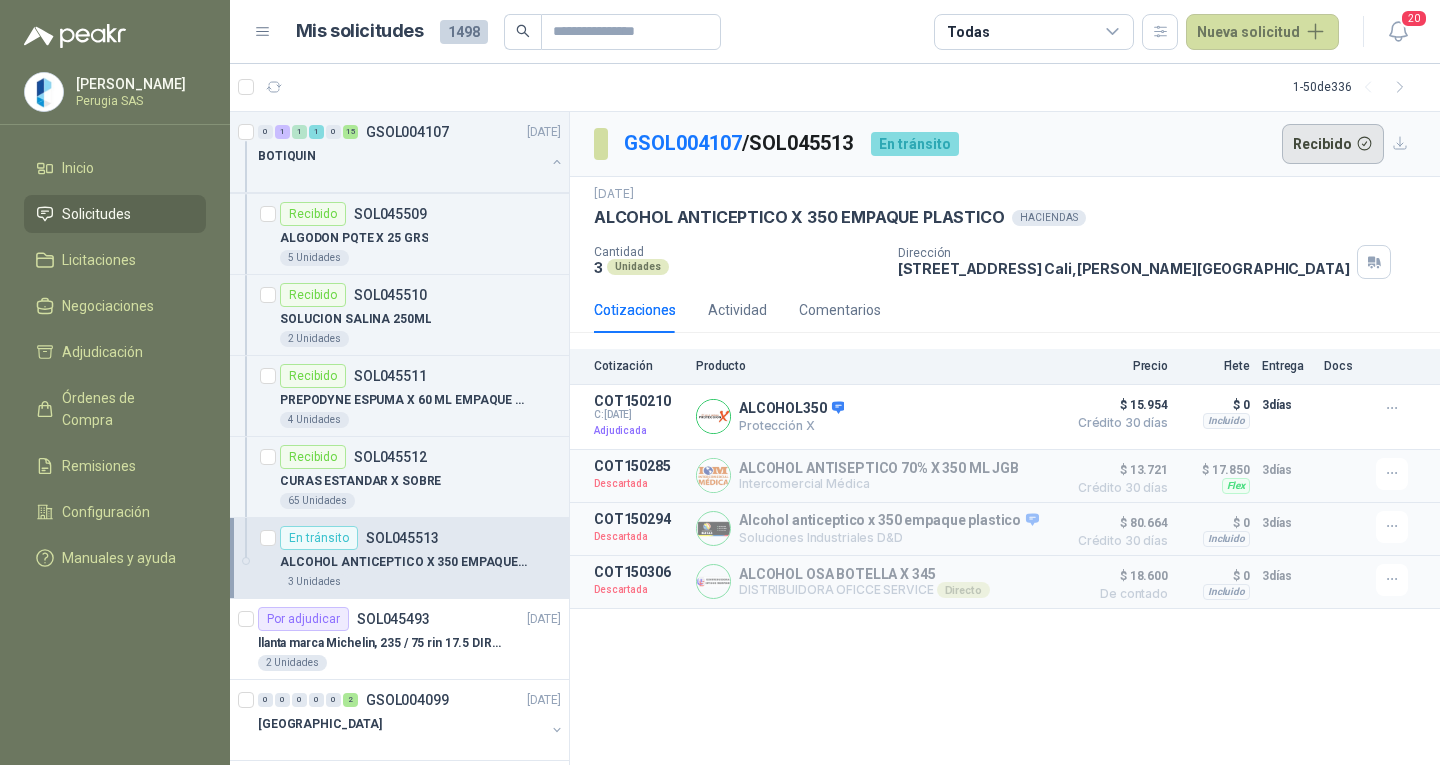 click on "Recibido" at bounding box center [1333, 144] 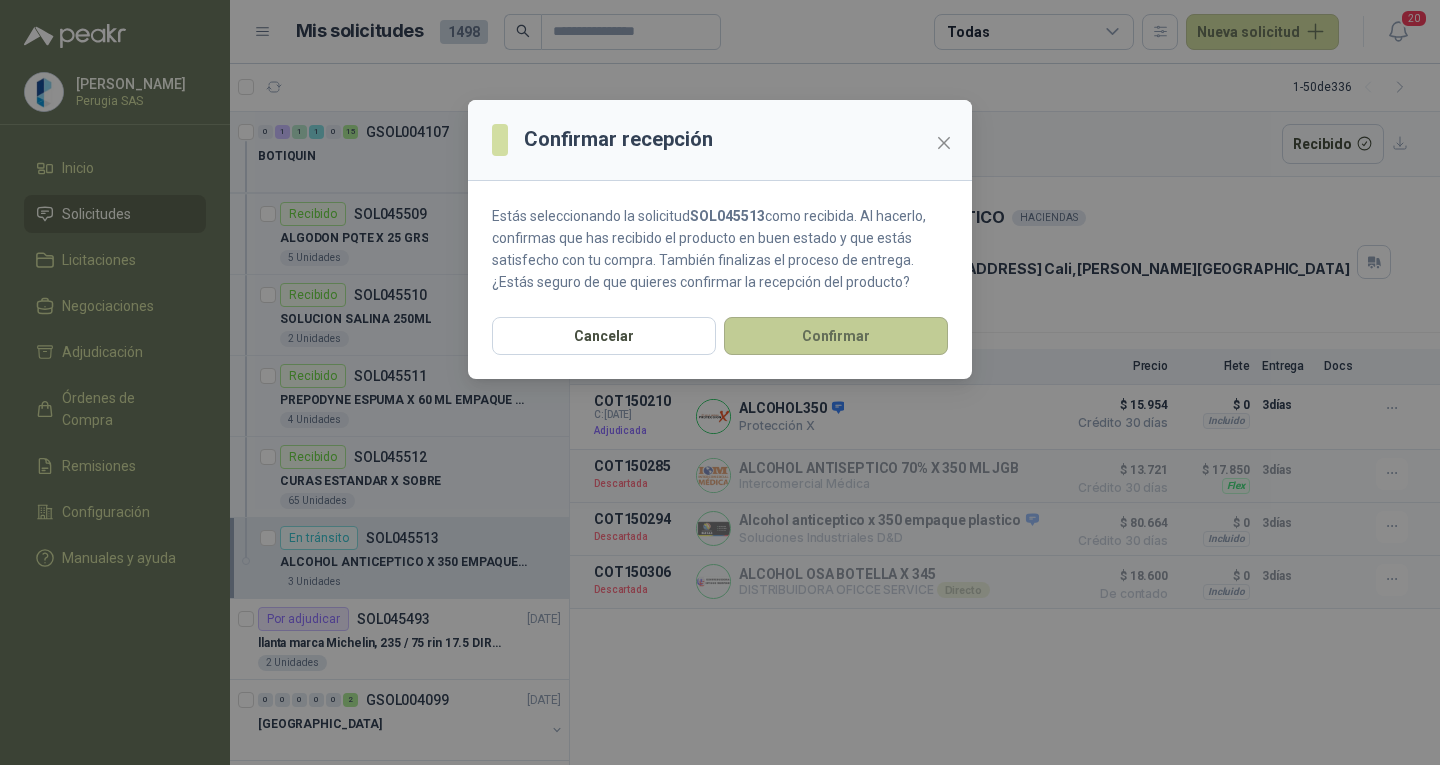 click on "Confirmar" at bounding box center [836, 336] 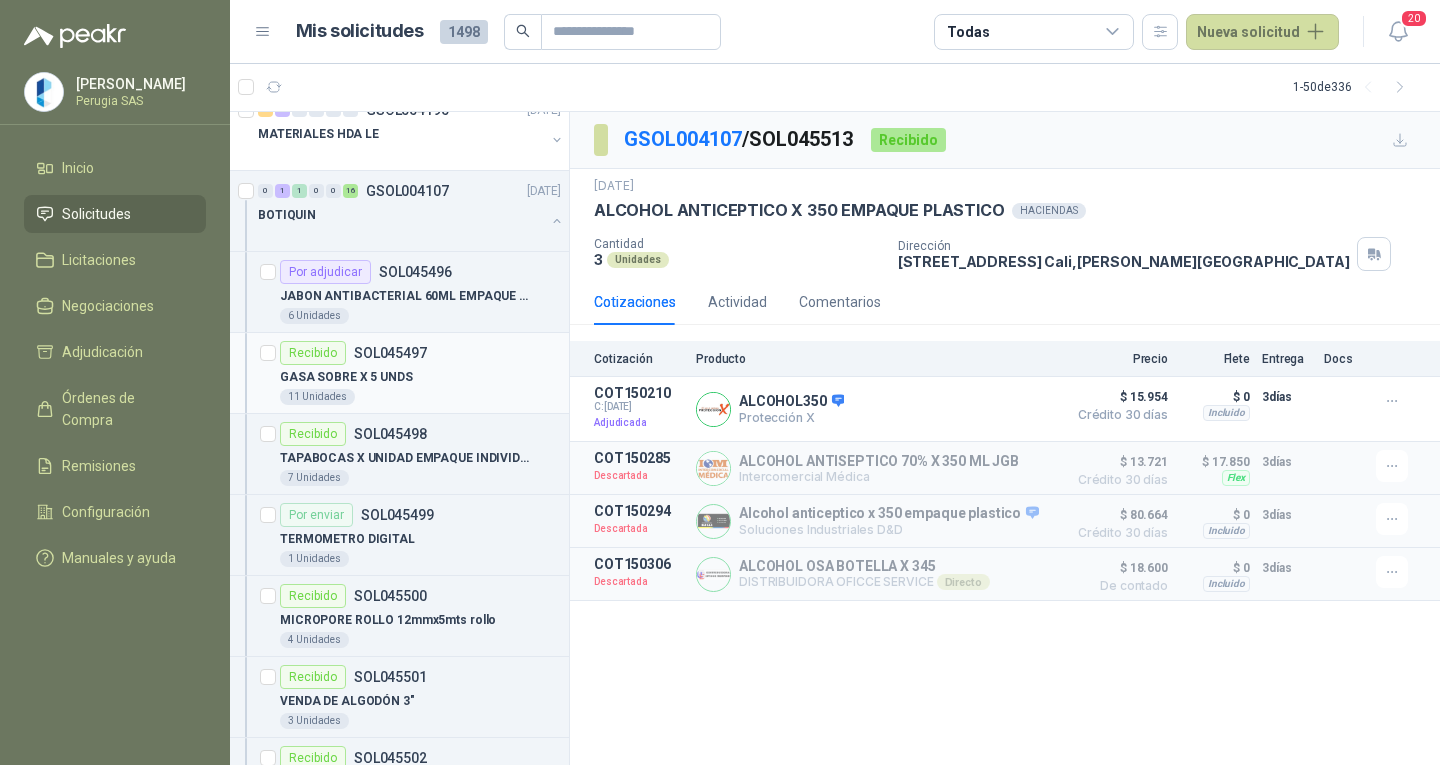 scroll, scrollTop: 500, scrollLeft: 0, axis: vertical 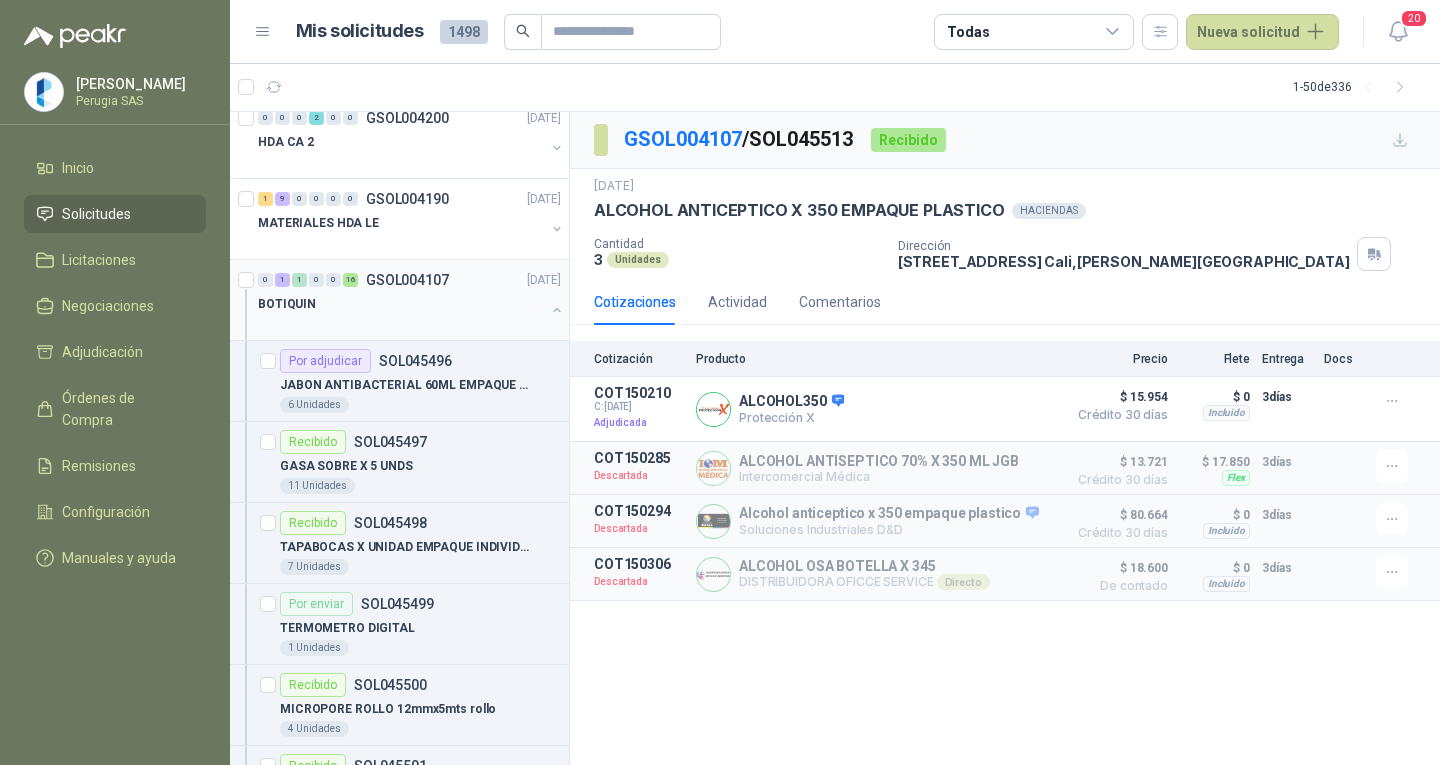 click on "BOTIQUIN" at bounding box center [401, 304] 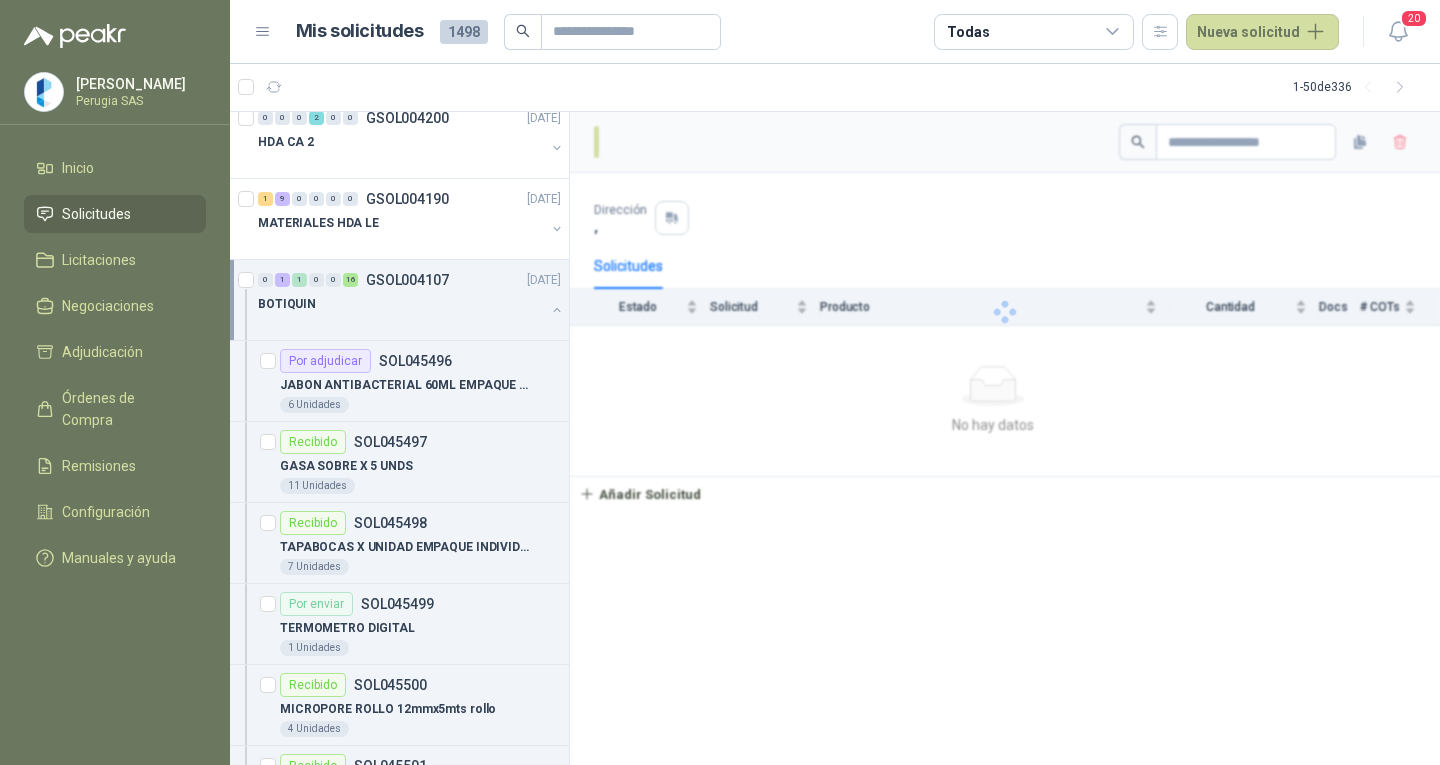 click on "BOTIQUIN" at bounding box center (401, 304) 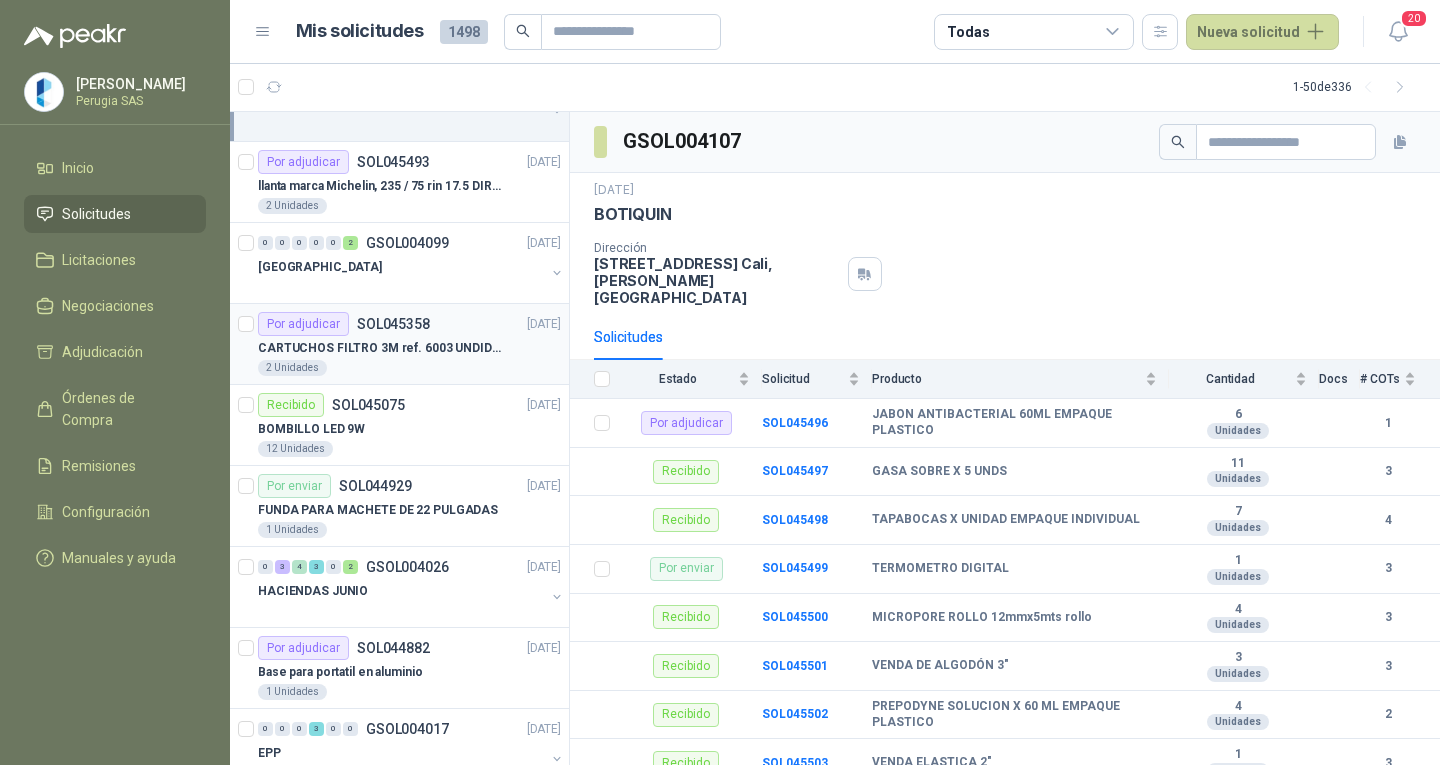 scroll, scrollTop: 700, scrollLeft: 0, axis: vertical 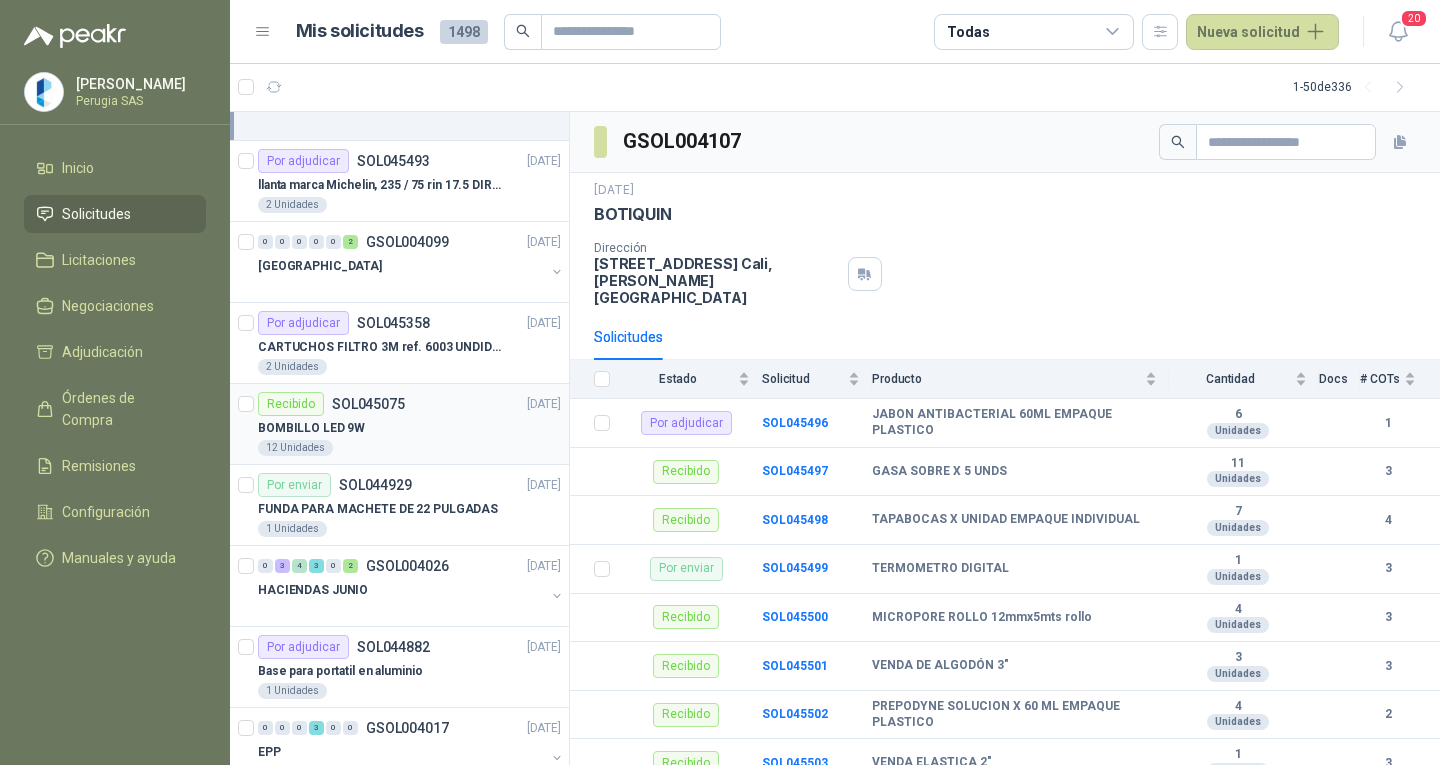 click on "Recibido SOL045075 [DATE]" at bounding box center [409, 404] 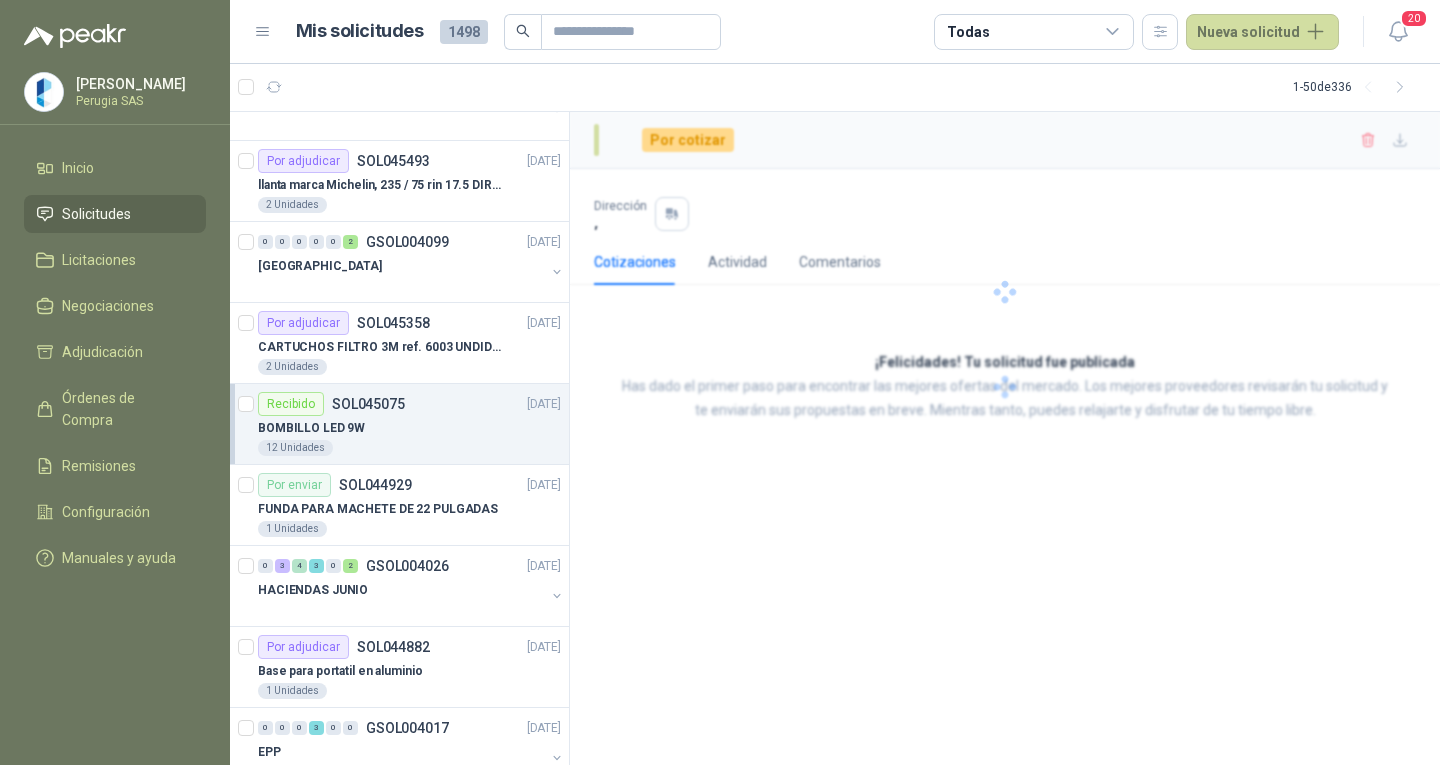 click on "Recibido SOL045075 [DATE]" at bounding box center (409, 404) 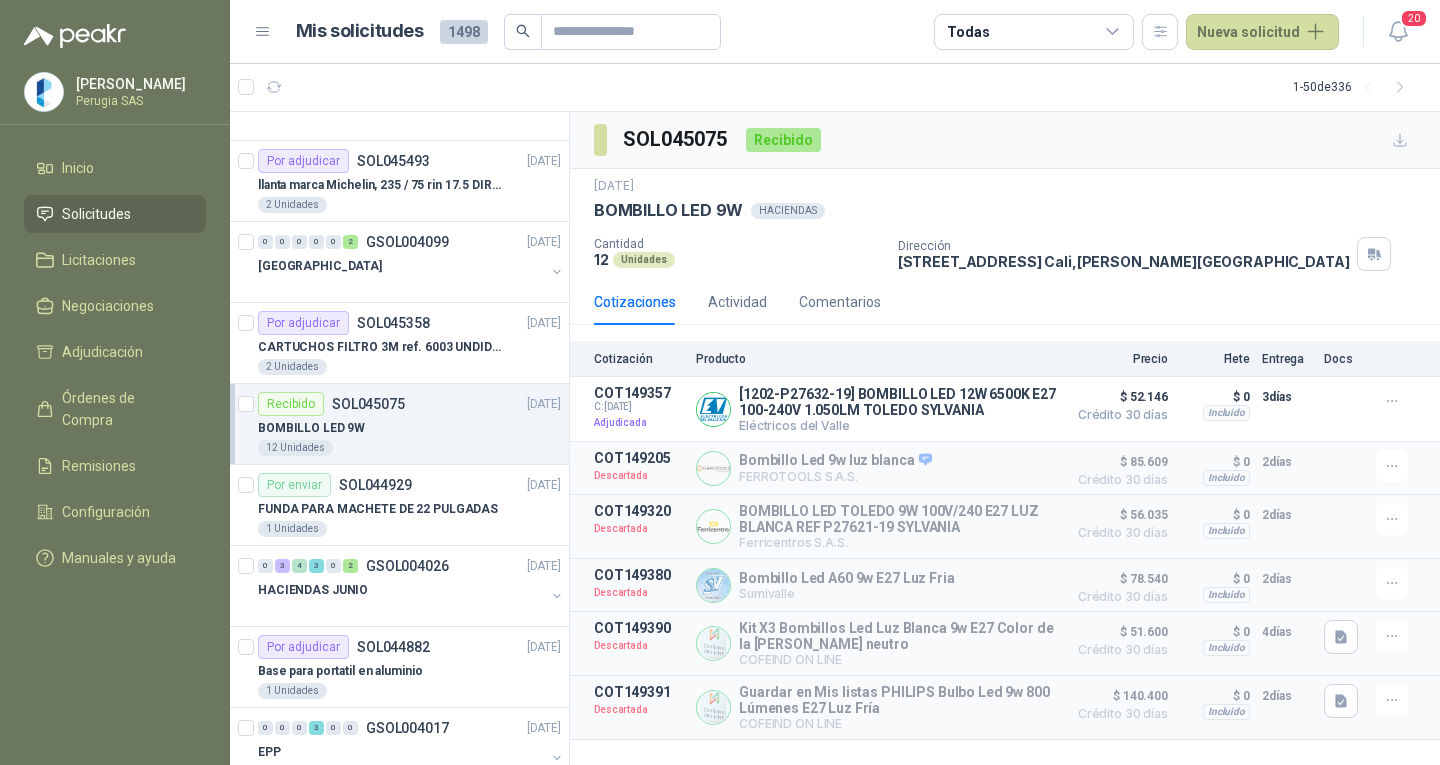 click on "BOMBILLO LED 9W" at bounding box center [409, 428] 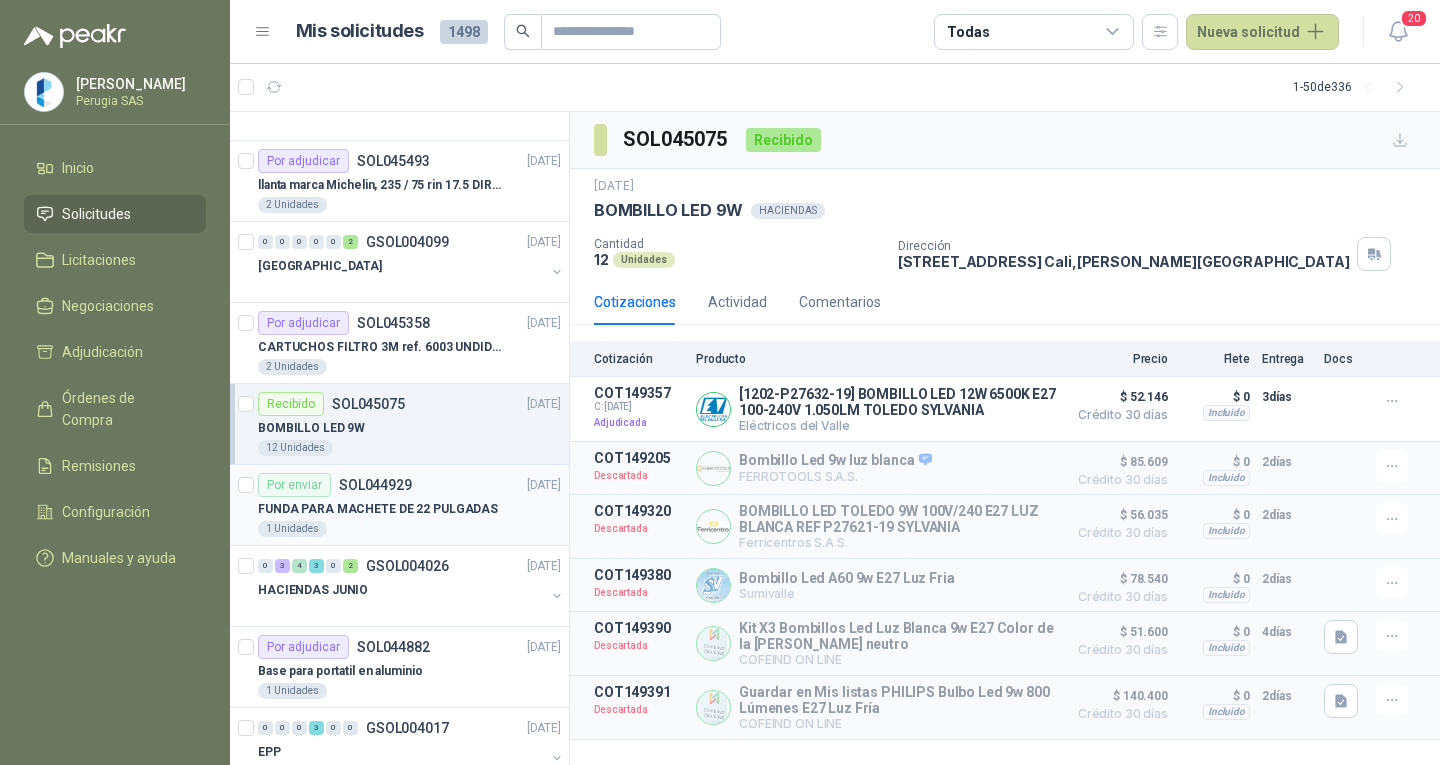 click on "FUNDA PARA MACHETE DE 22 PULGADAS" at bounding box center [378, 509] 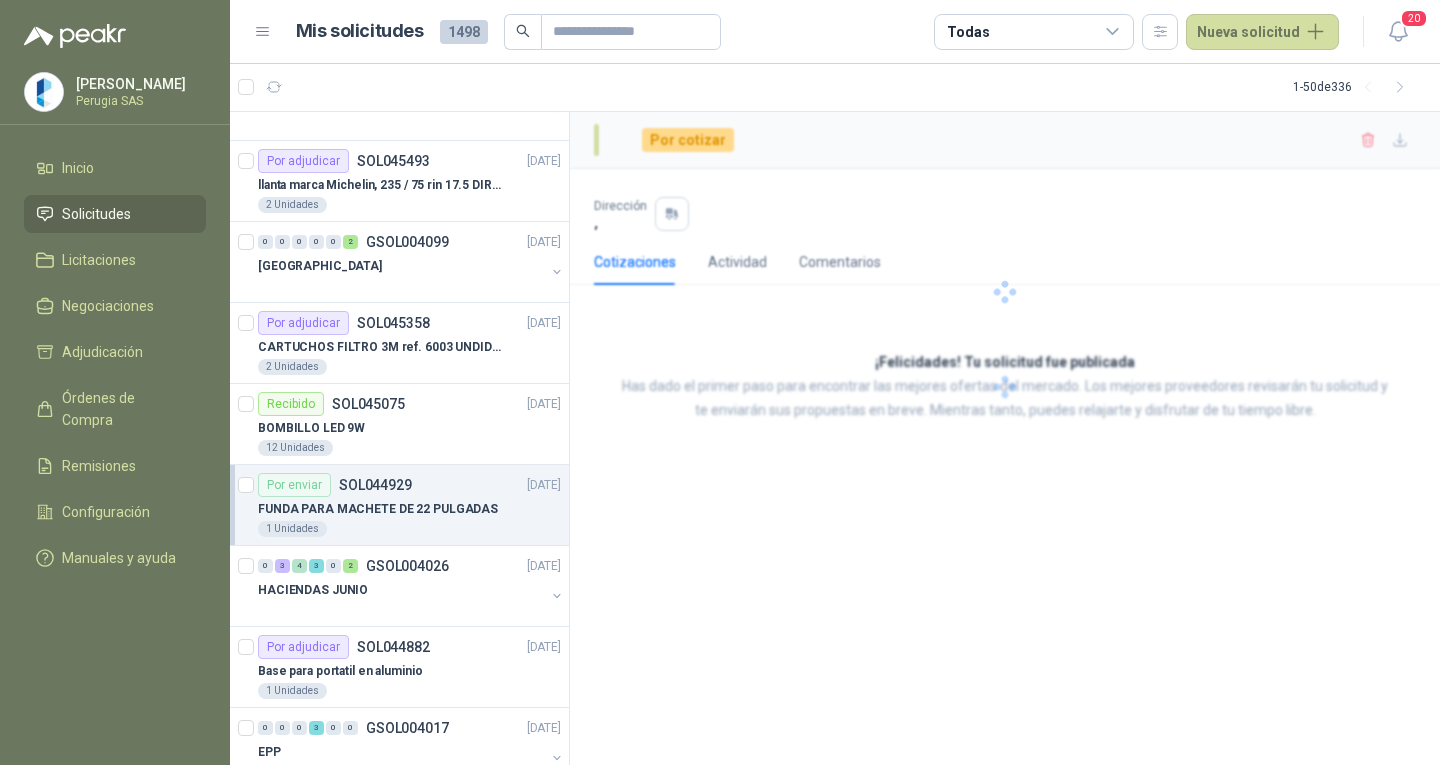 click on "FUNDA PARA MACHETE DE 22 PULGADAS" at bounding box center [378, 509] 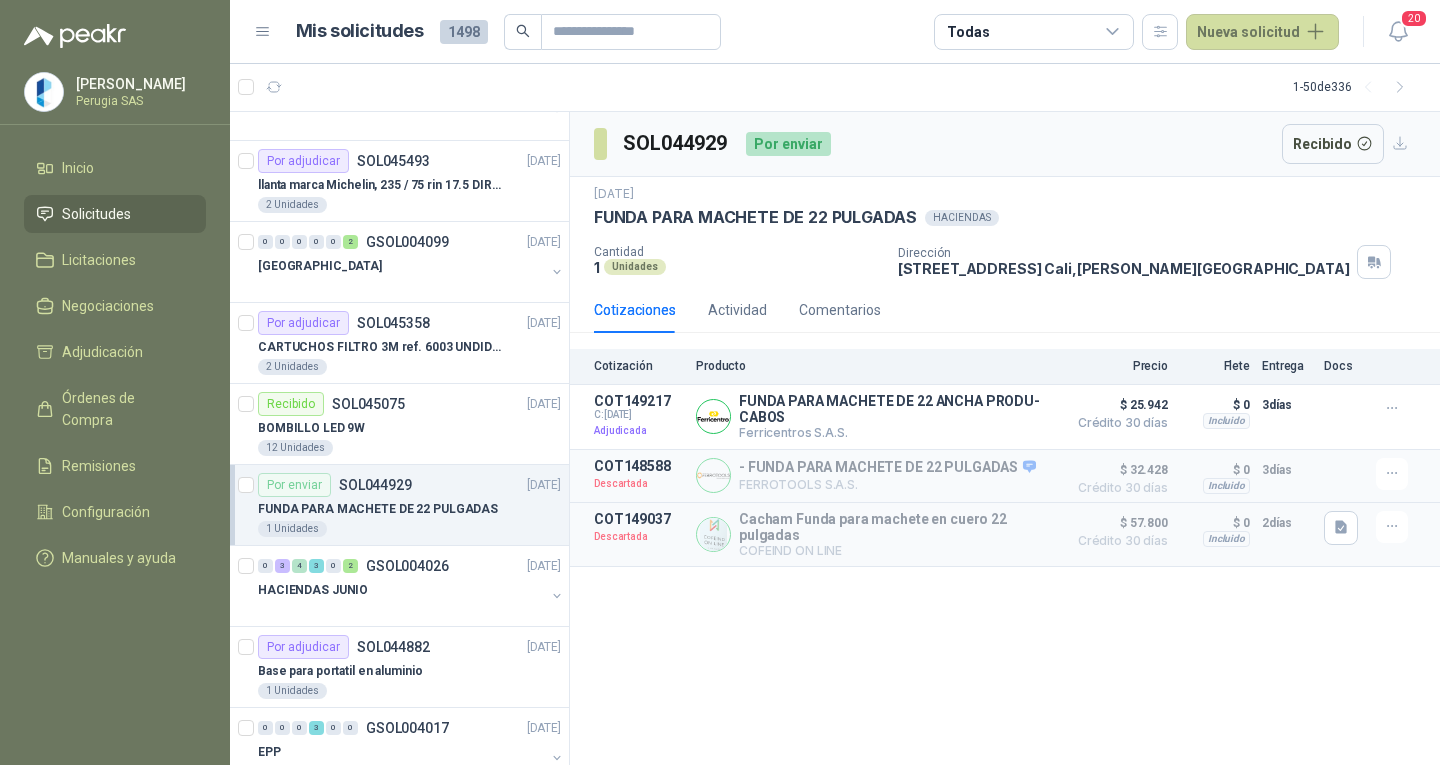 click on "FUNDA PARA MACHETE DE 22 PULGADAS" at bounding box center (378, 509) 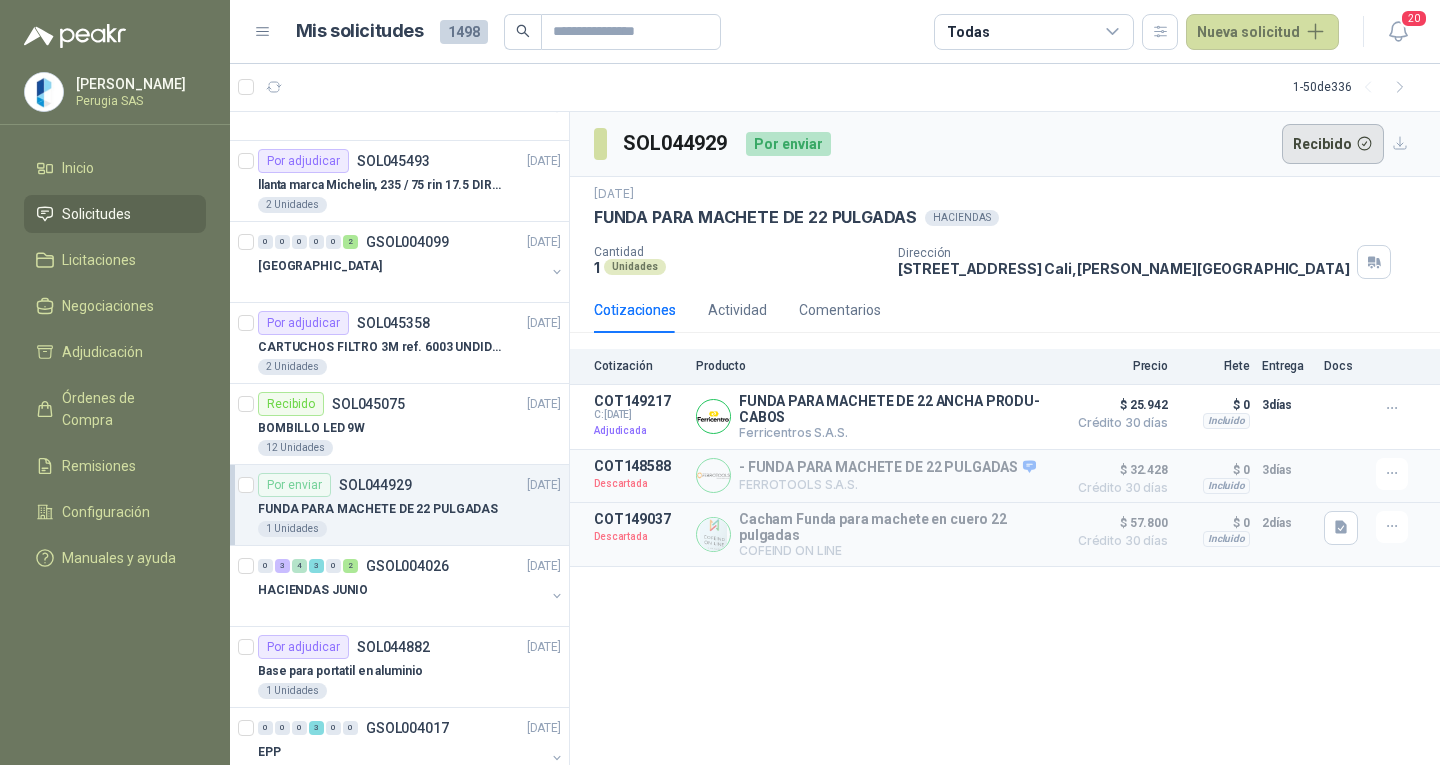 click on "Recibido" at bounding box center (1333, 144) 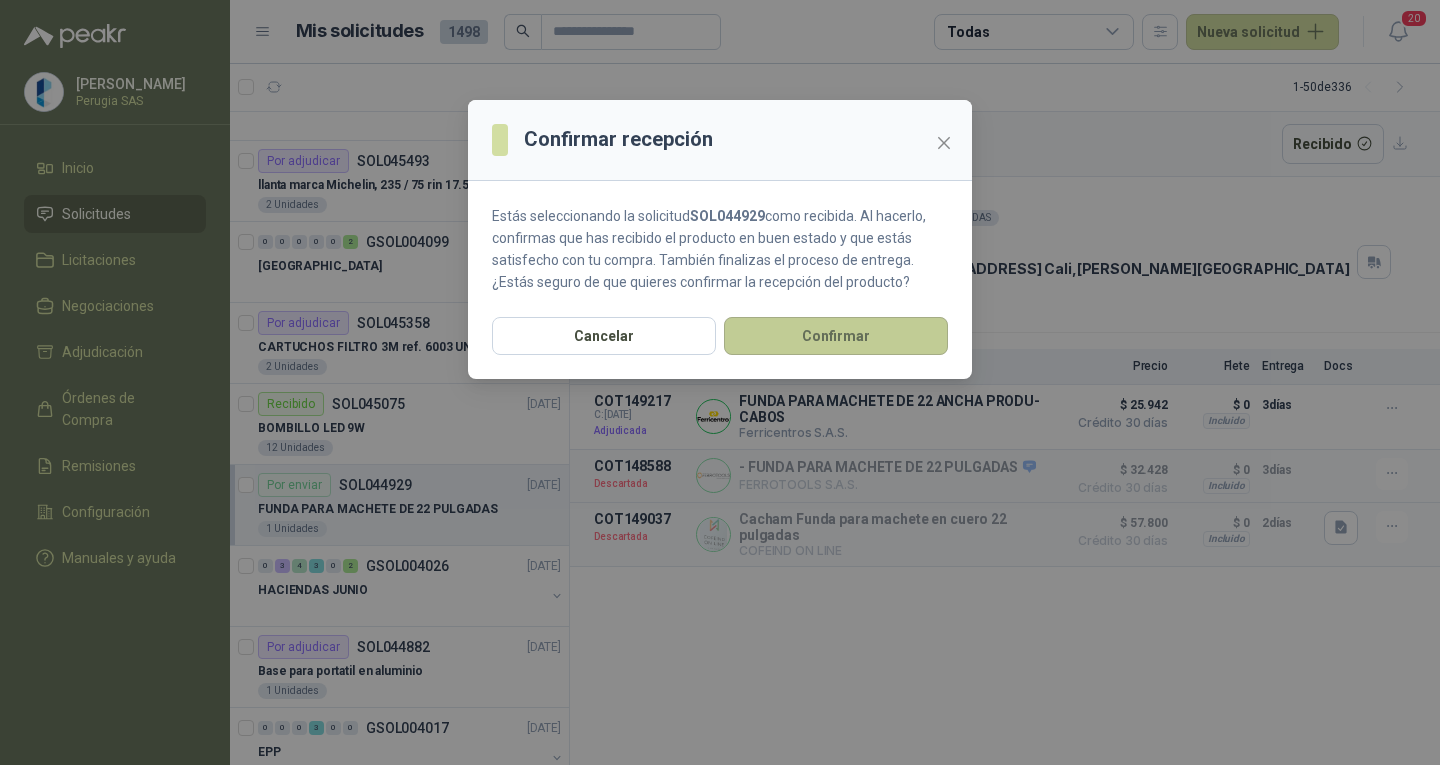 drag, startPoint x: 880, startPoint y: 336, endPoint x: 903, endPoint y: 348, distance: 25.942244 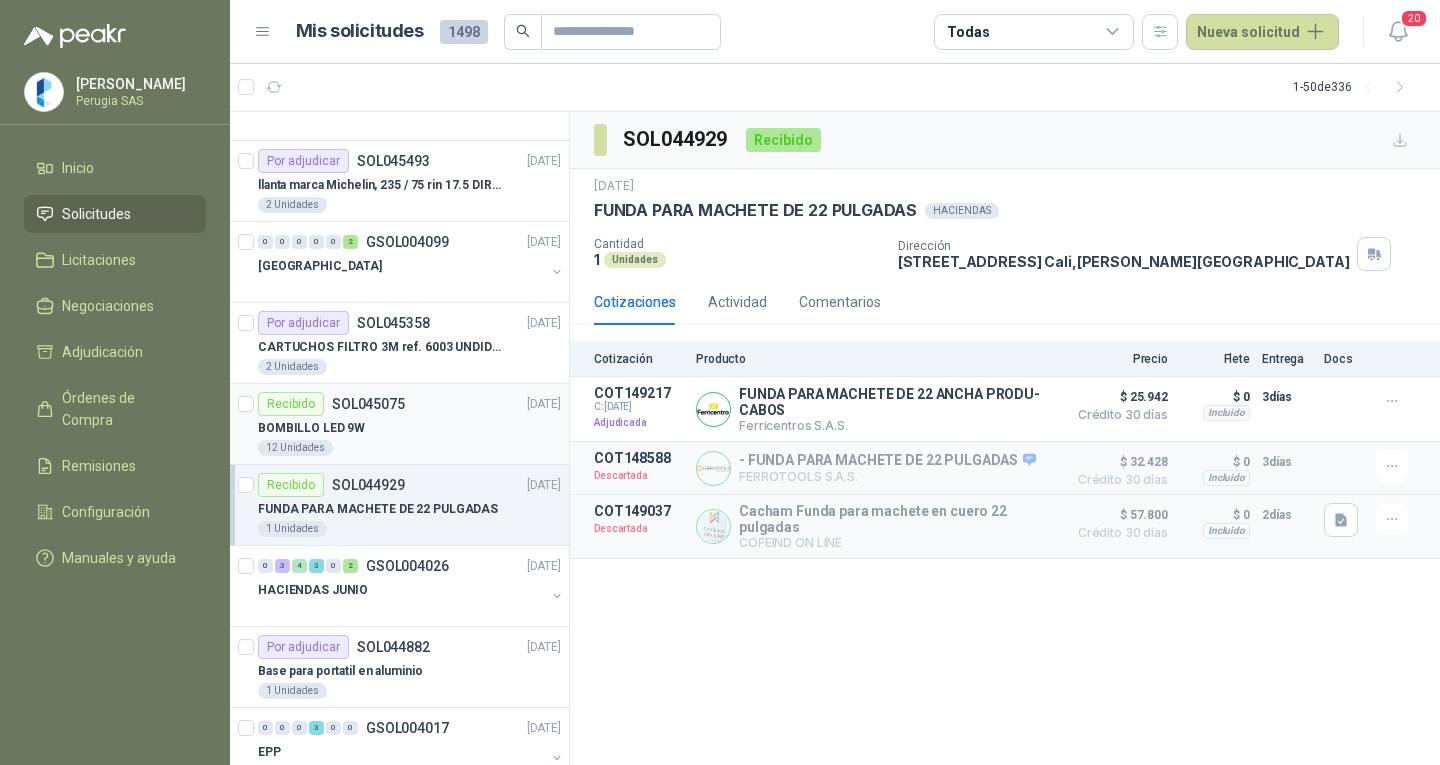 click on "Recibido SOL045075 [DATE]" at bounding box center (409, 404) 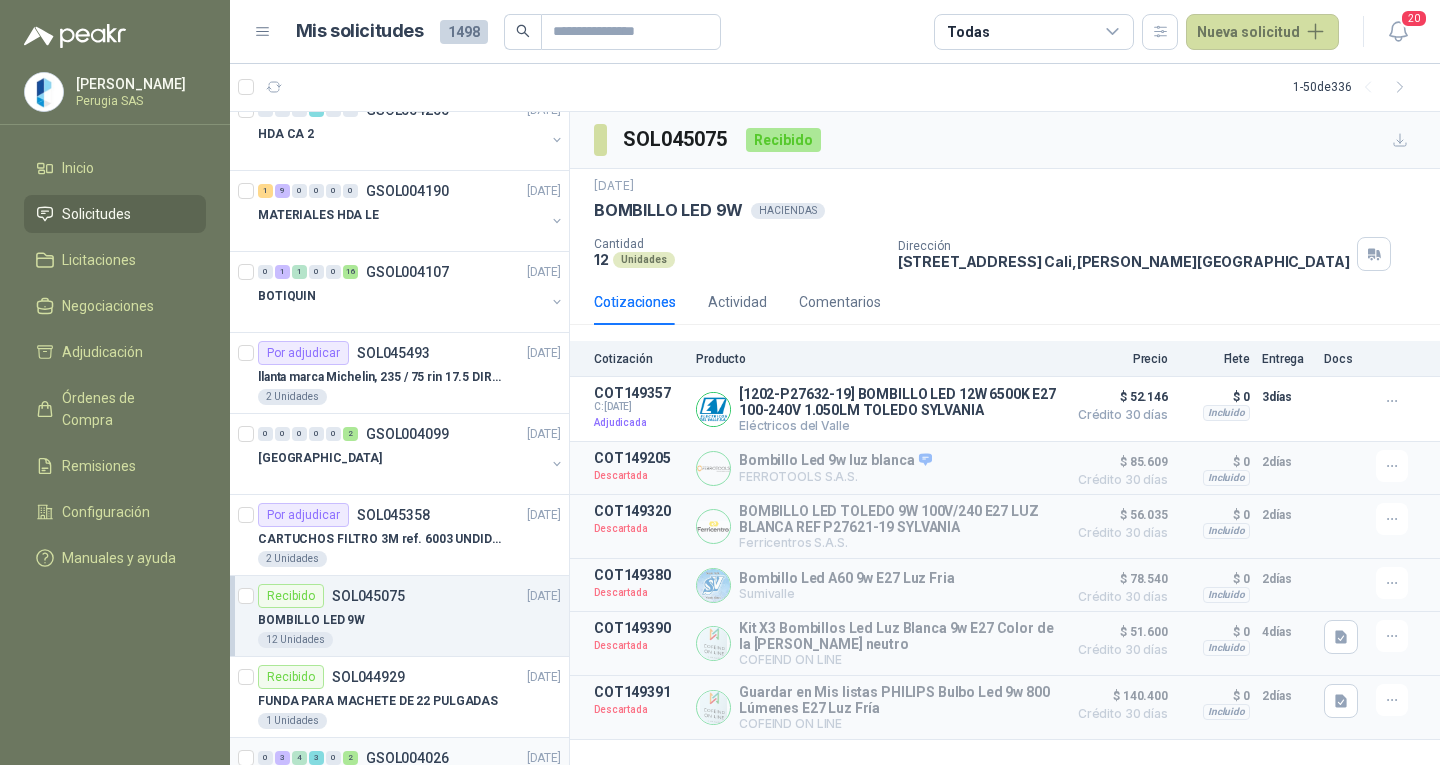 scroll, scrollTop: 500, scrollLeft: 0, axis: vertical 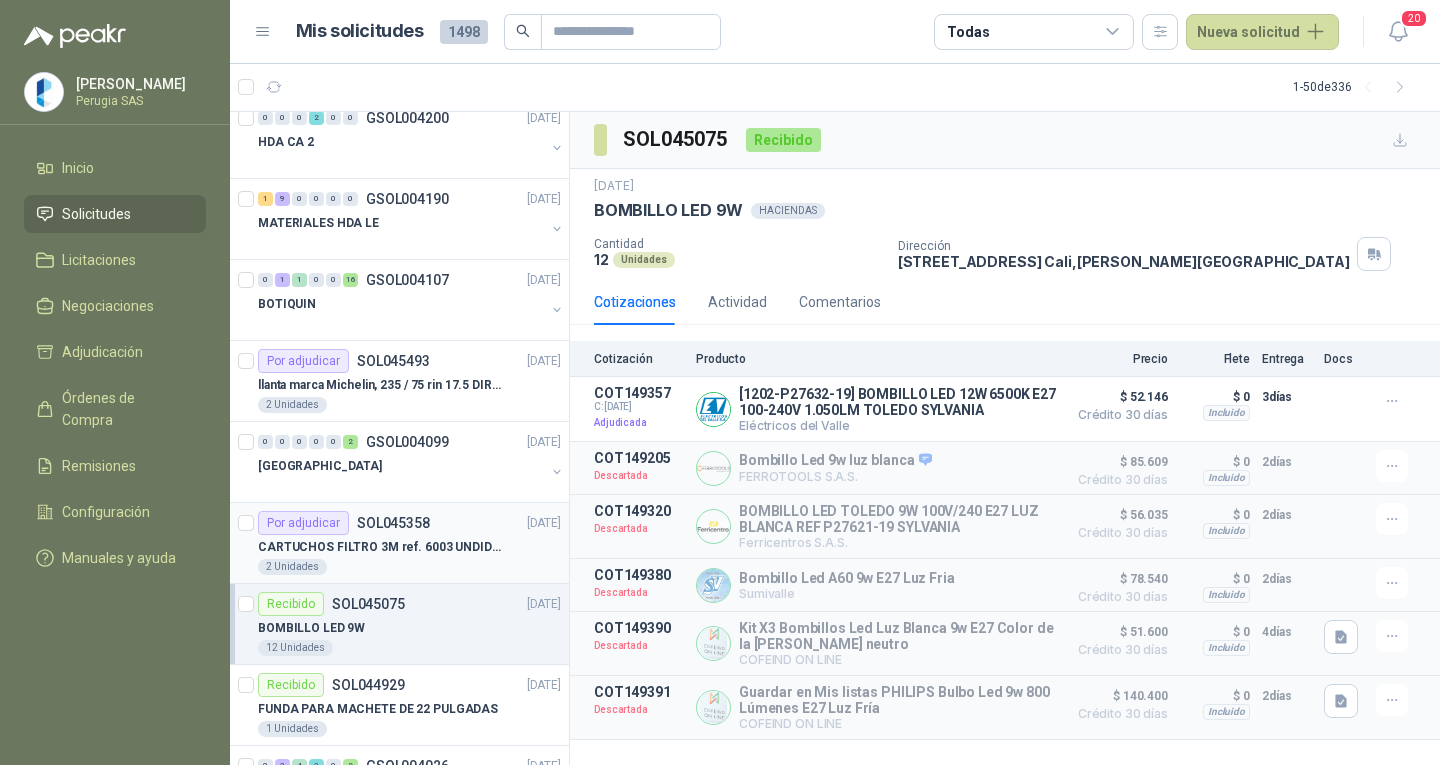 click on "CARTUCHOS  FILTRO 3M ref. 6003 UNDIDAD" at bounding box center (382, 547) 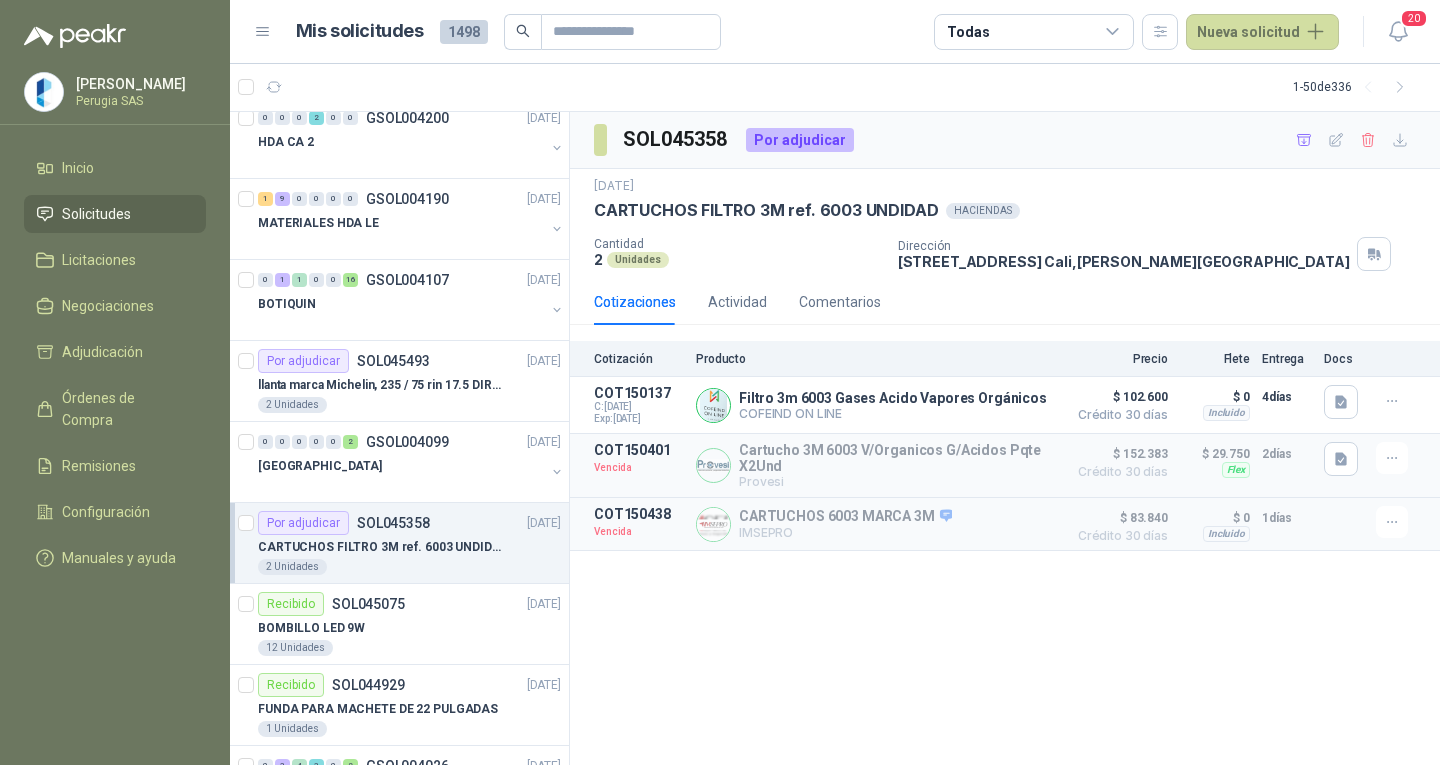 scroll, scrollTop: 400, scrollLeft: 0, axis: vertical 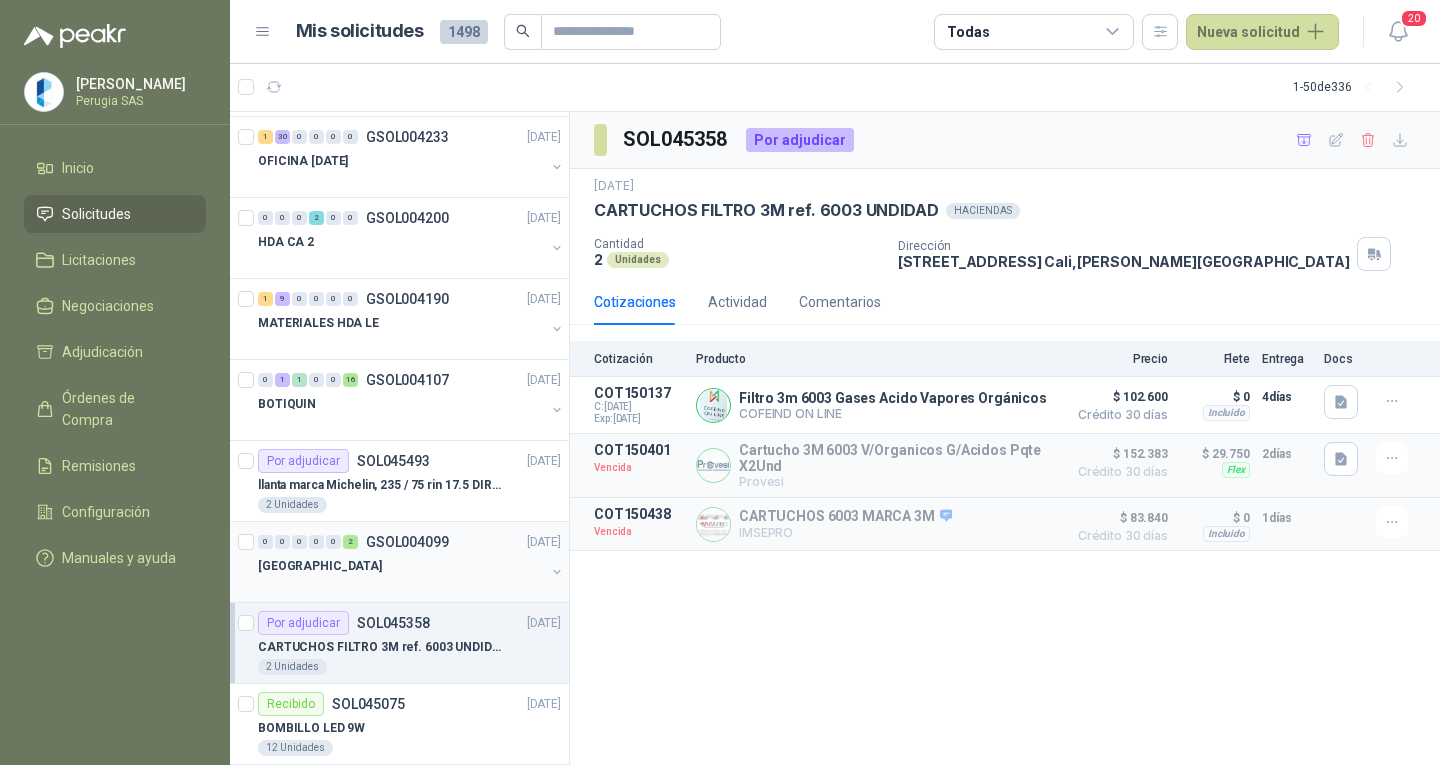 click on "0   0   0   0   0   2   GSOL004099 [DATE]   [GEOGRAPHIC_DATA]" at bounding box center (411, 562) 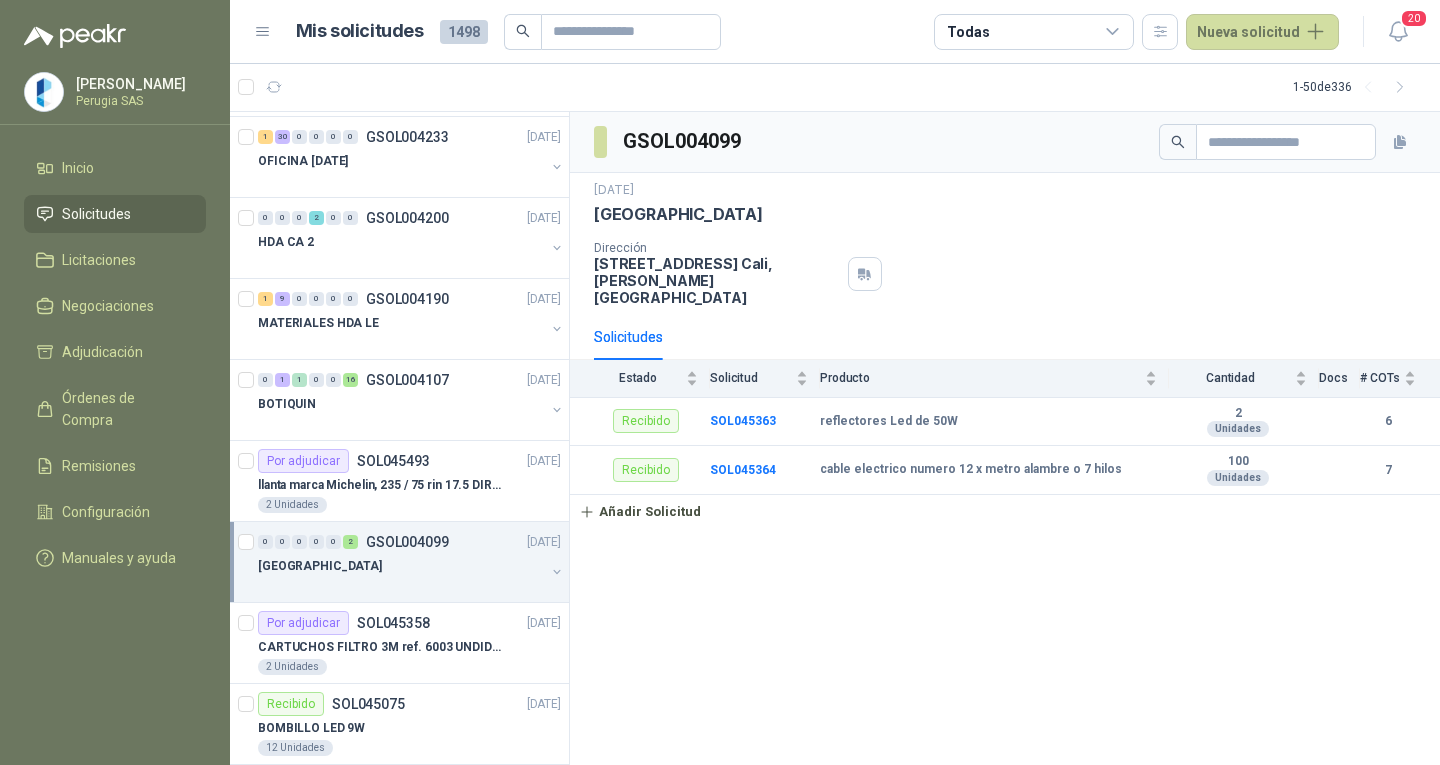 click on "[GEOGRAPHIC_DATA]" at bounding box center [401, 566] 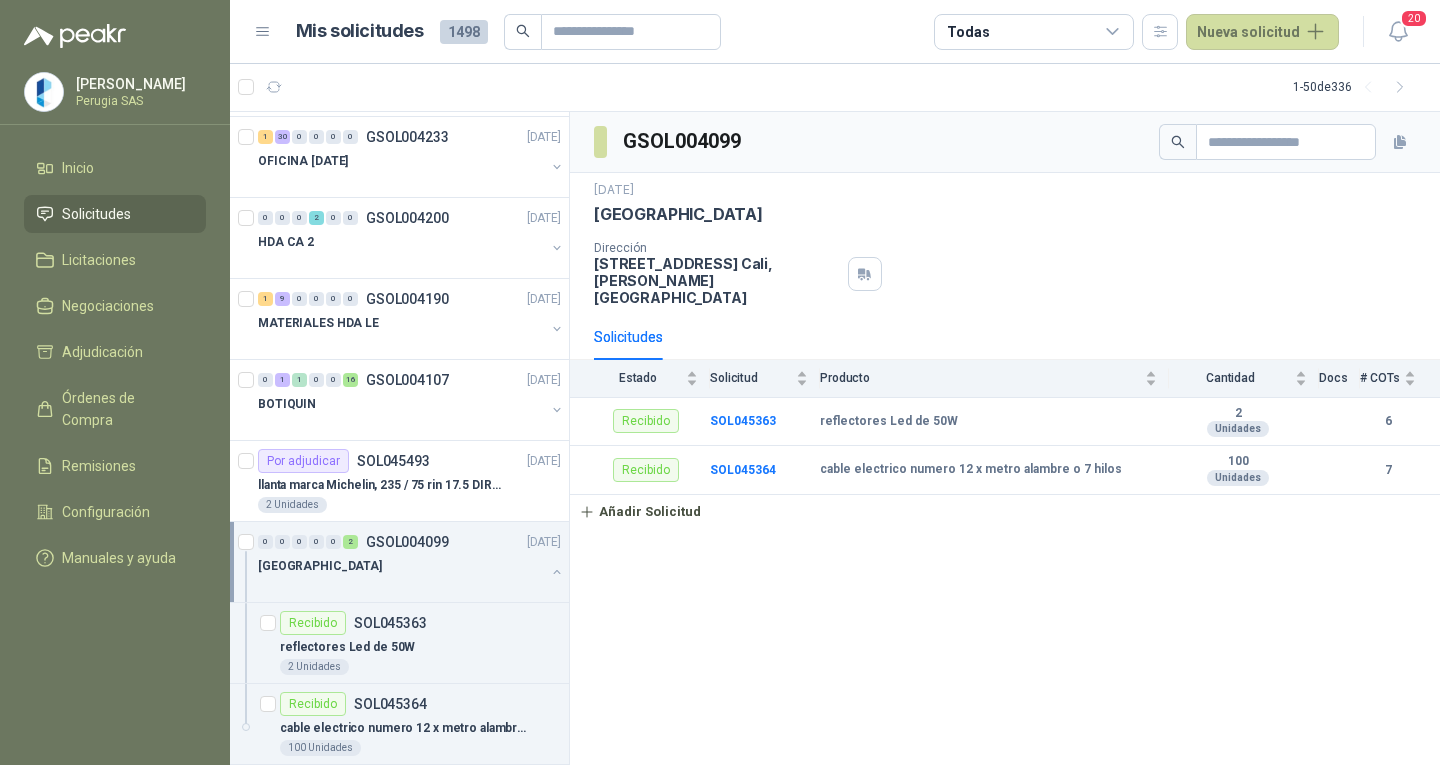click on "[GEOGRAPHIC_DATA]" at bounding box center [401, 566] 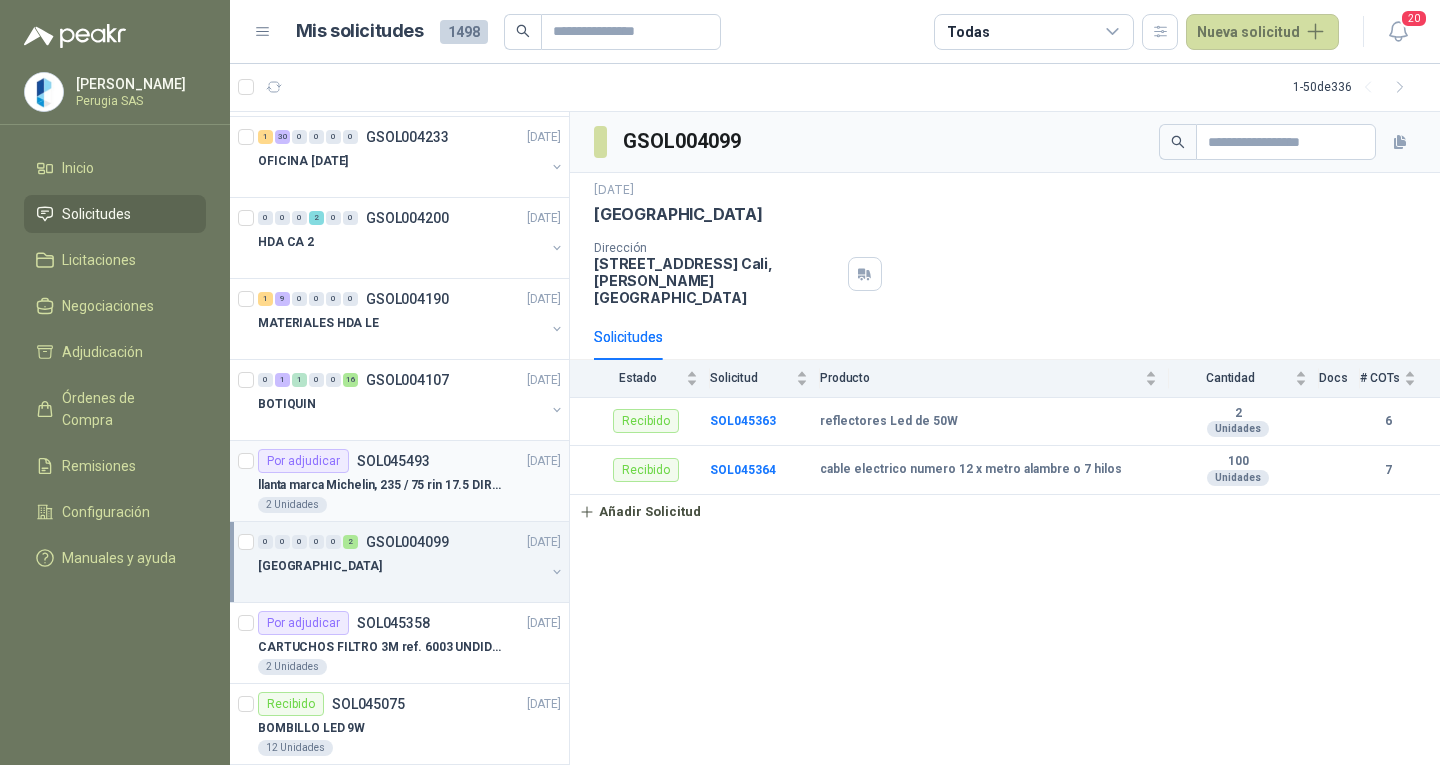 click on "SOL045493" at bounding box center [393, 461] 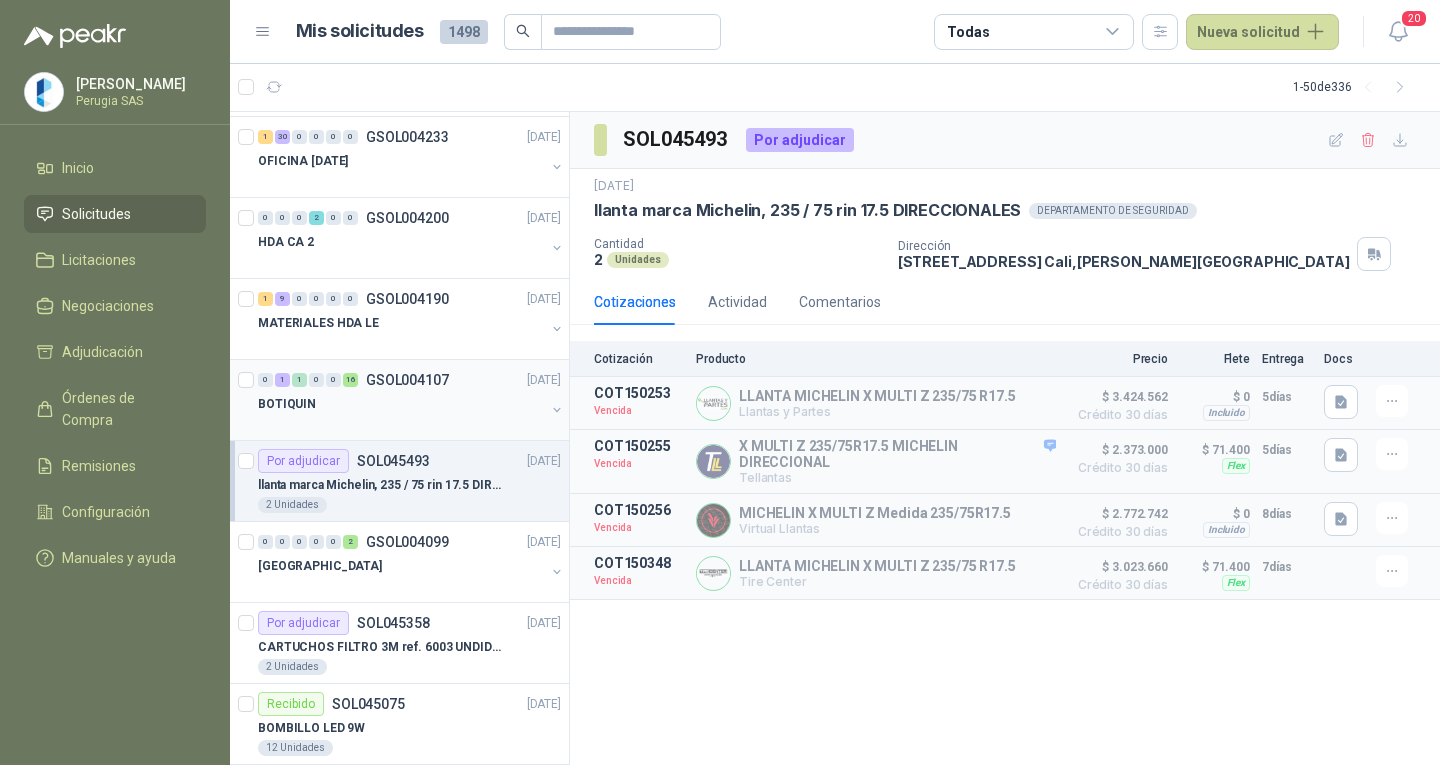 scroll, scrollTop: 200, scrollLeft: 0, axis: vertical 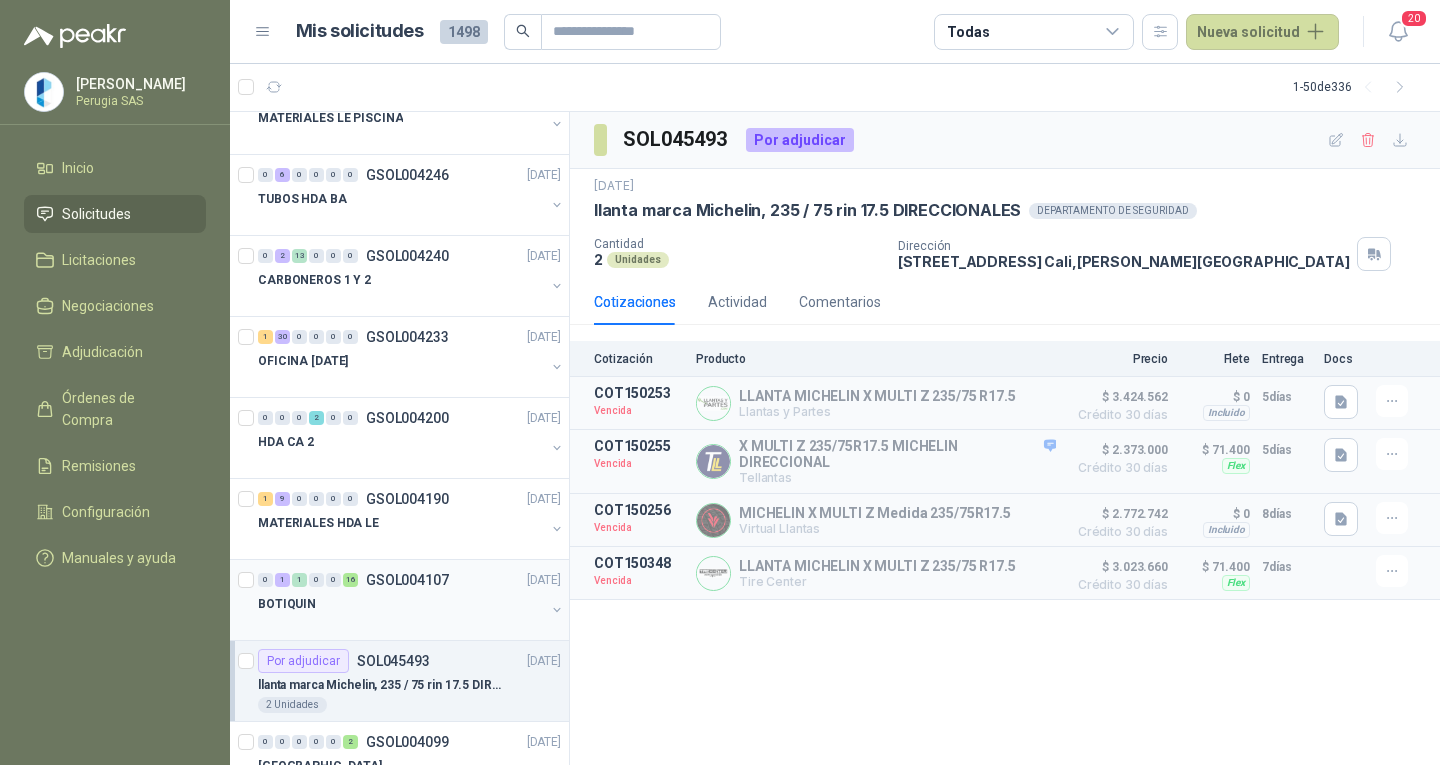 click on "0   1   1   0   0   16   GSOL004107 [DATE]" at bounding box center (411, 580) 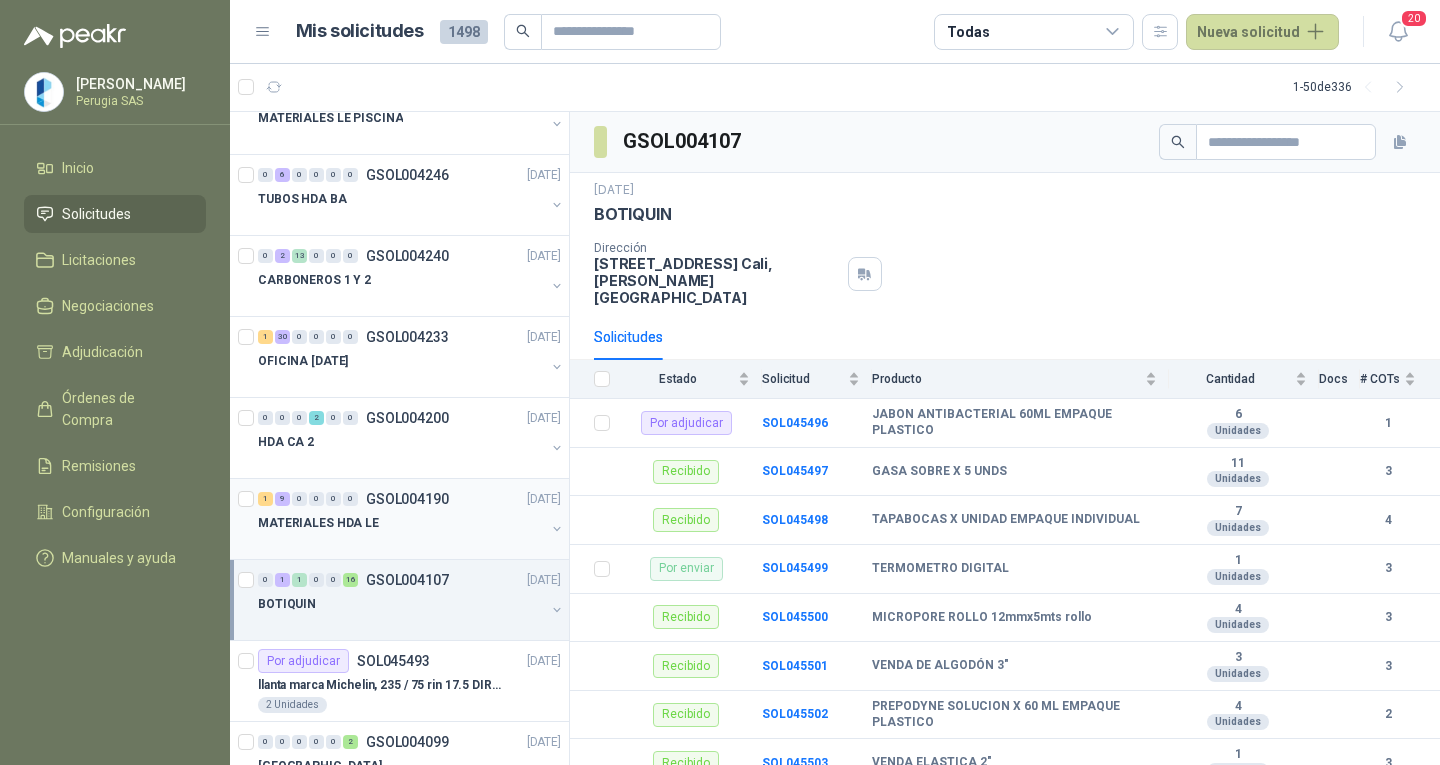 click on "GSOL004190" at bounding box center [407, 499] 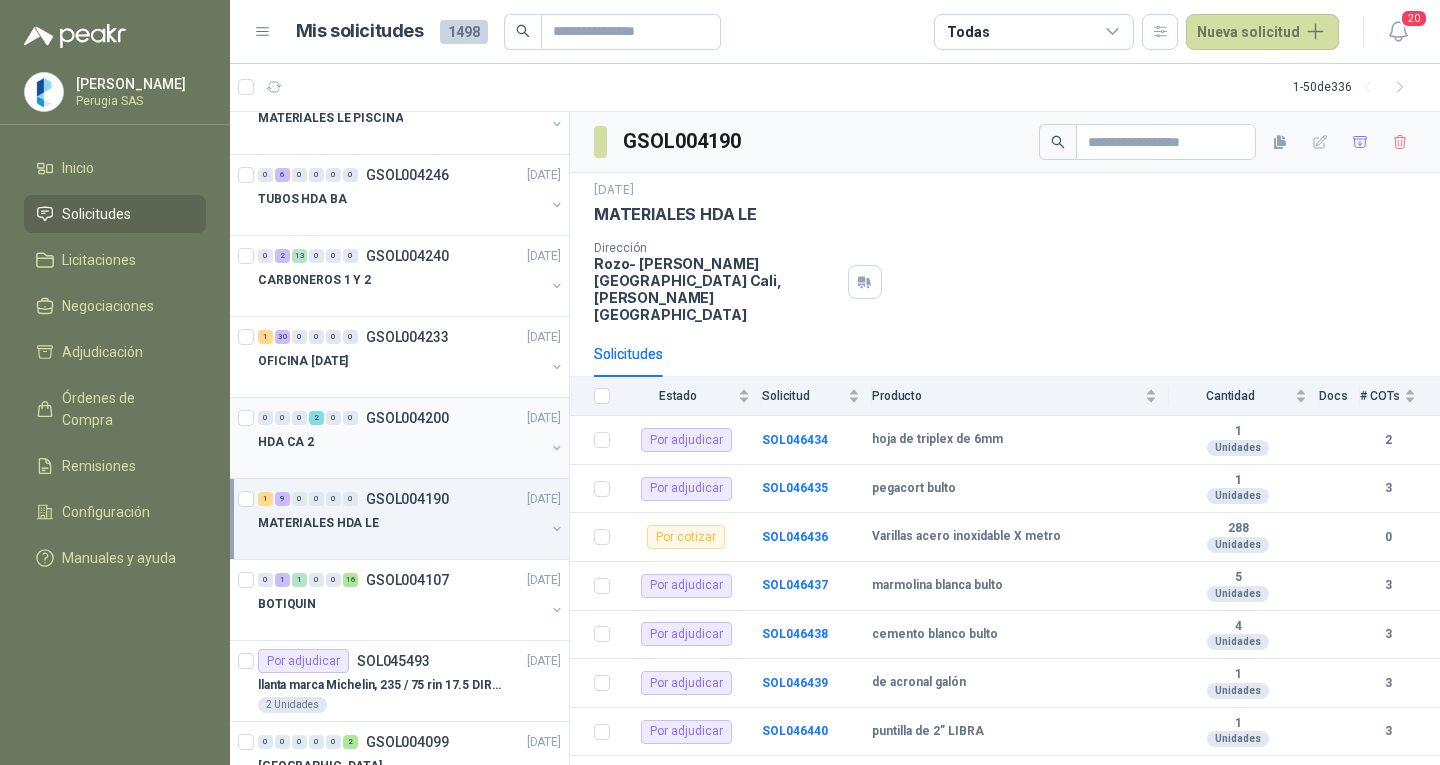 click on "HDA CA 2" at bounding box center [401, 442] 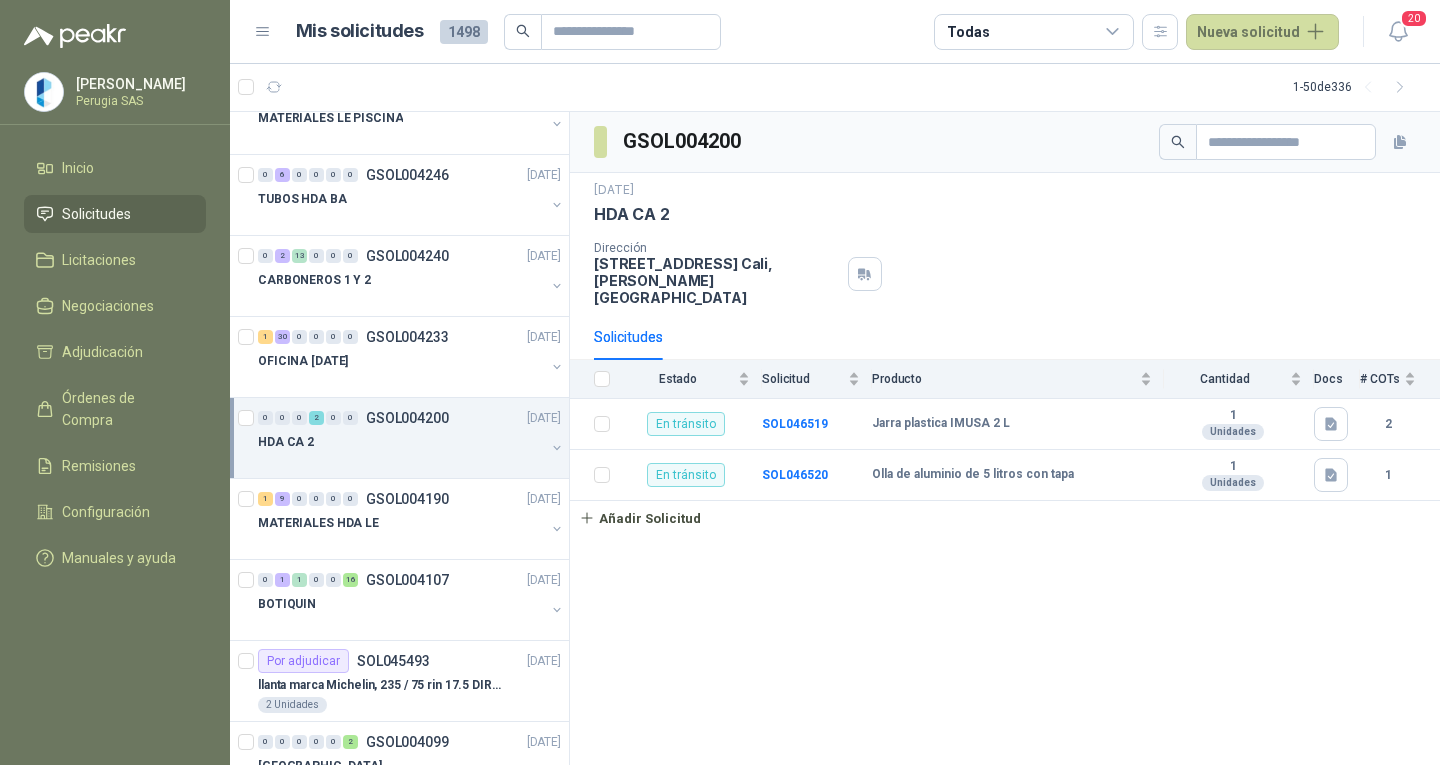 click on "HDA CA 2" at bounding box center (401, 442) 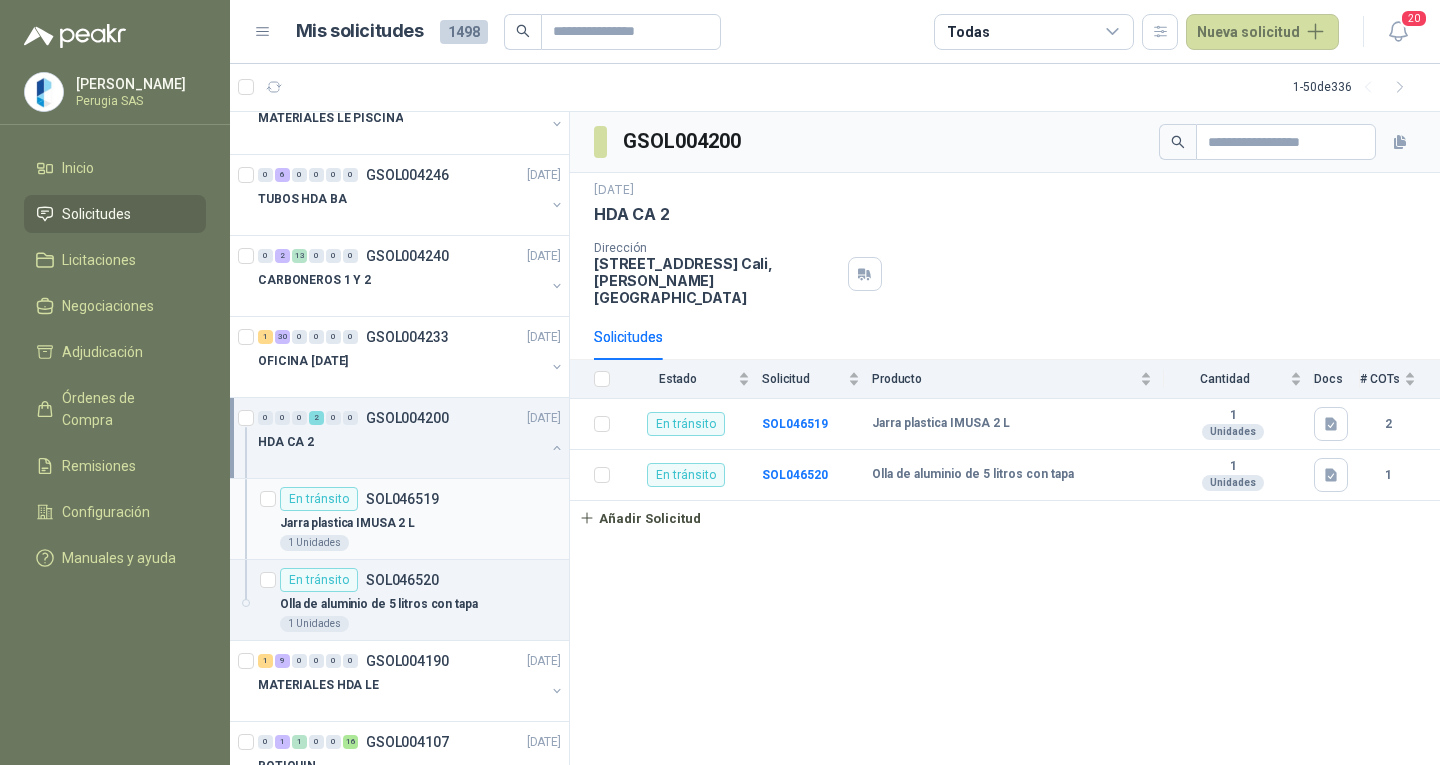 click on "En tránsito SOL046519" at bounding box center (420, 499) 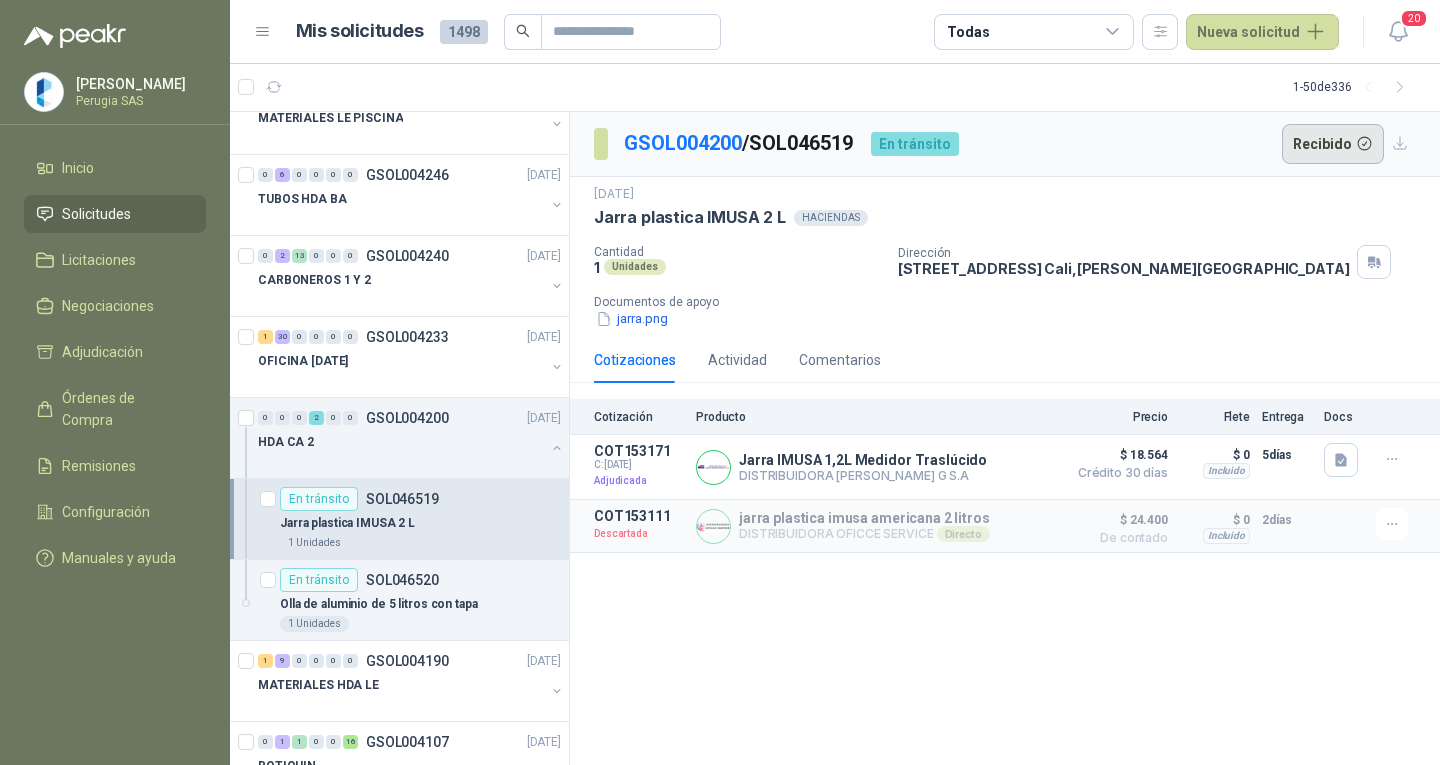 click on "Recibido" at bounding box center (1333, 144) 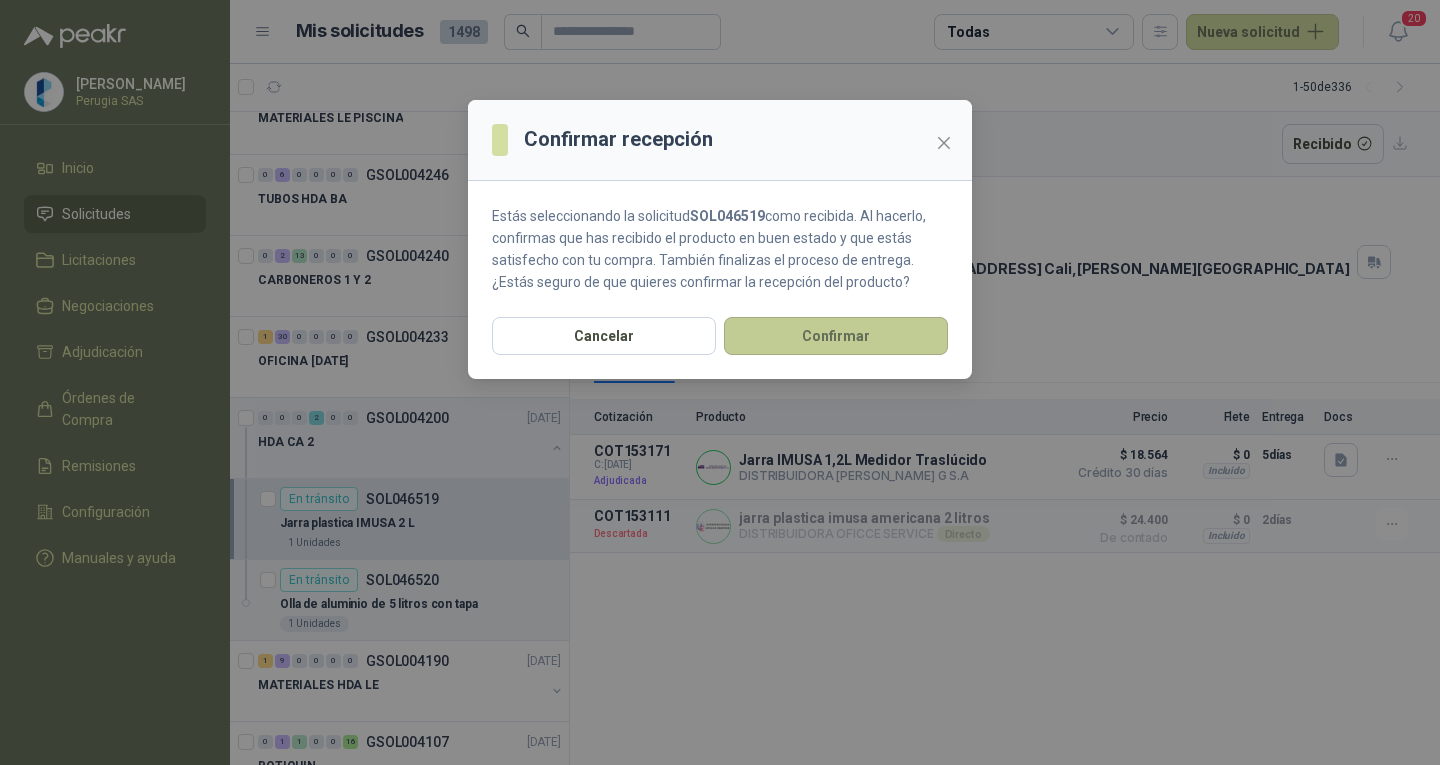click on "Confirmar" at bounding box center (836, 336) 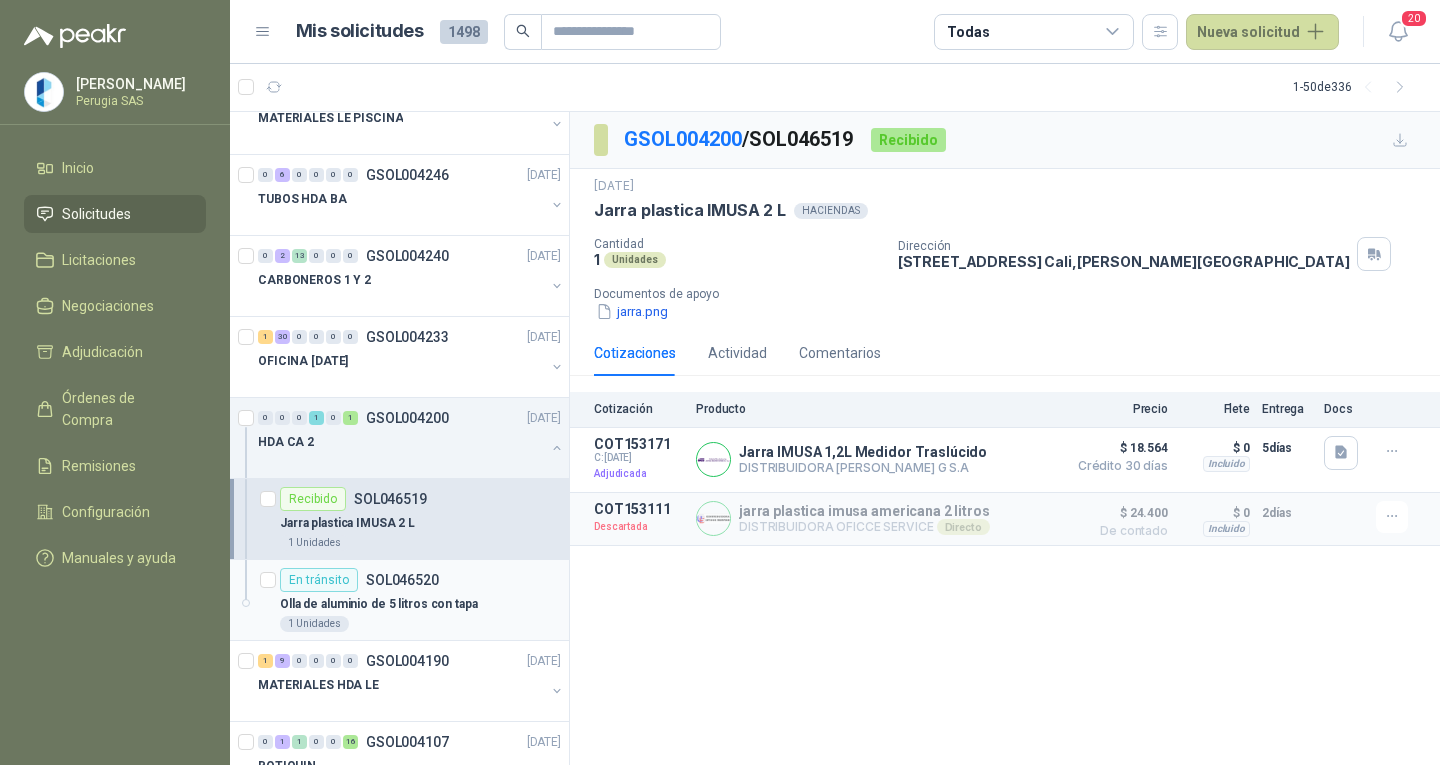 click on "SOL046520" at bounding box center (402, 580) 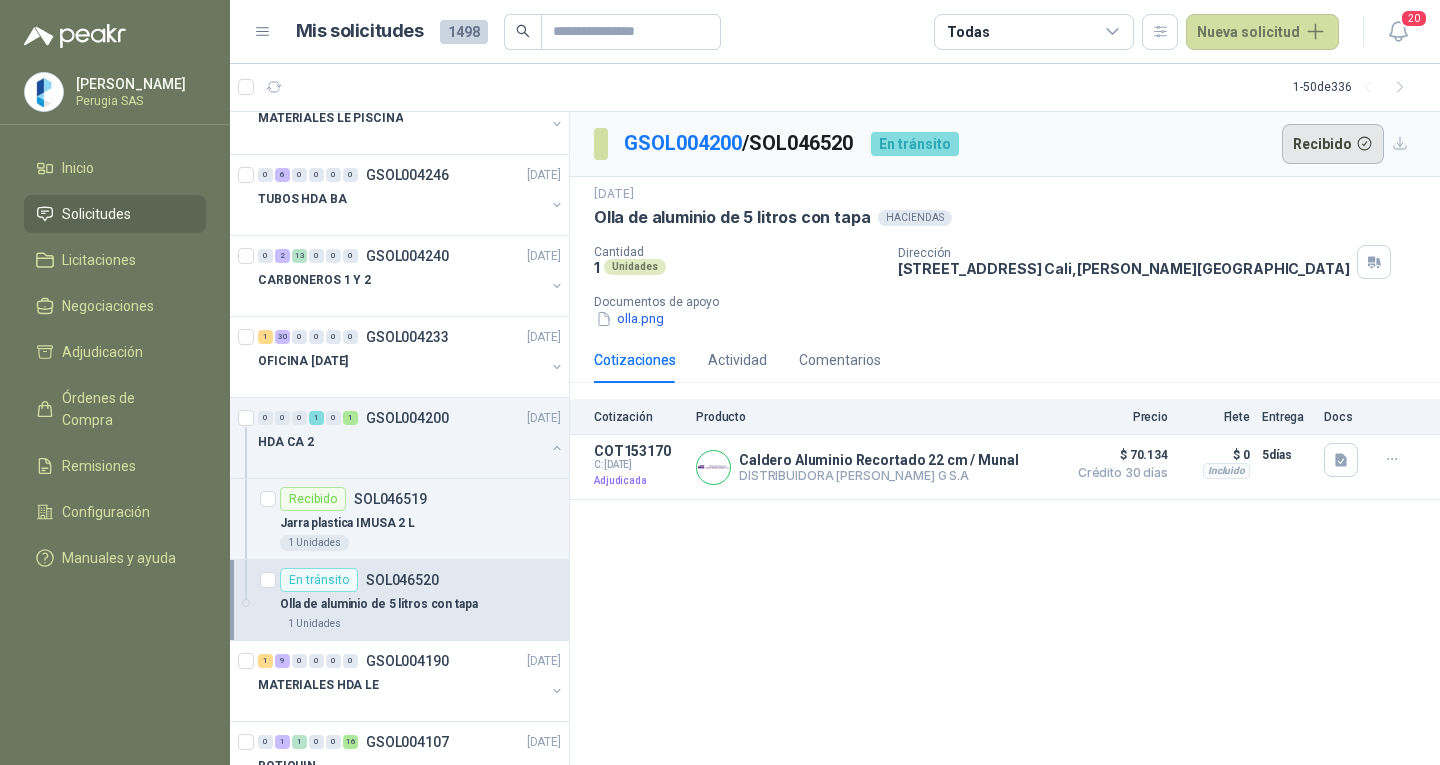 click on "Recibido" at bounding box center [1333, 144] 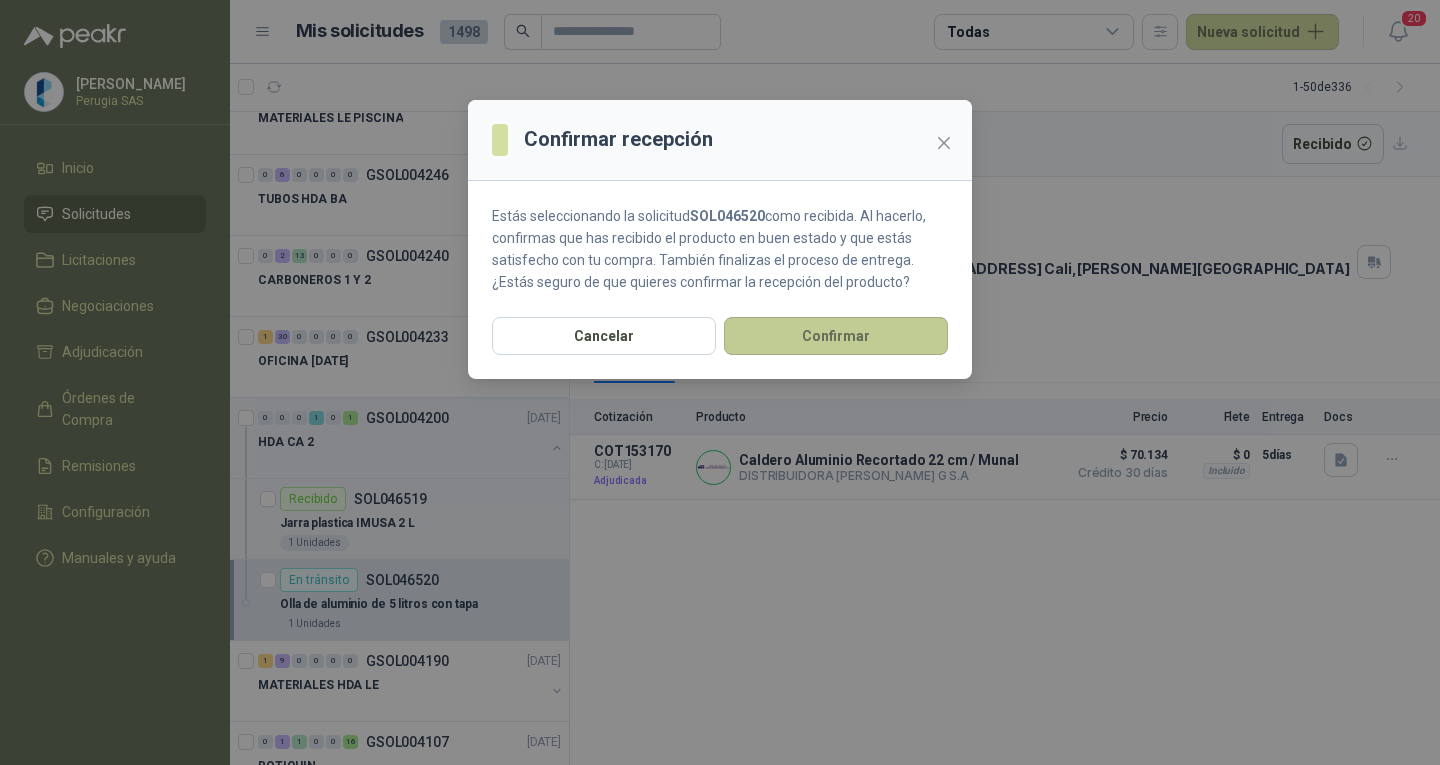 click on "Confirmar" at bounding box center [836, 336] 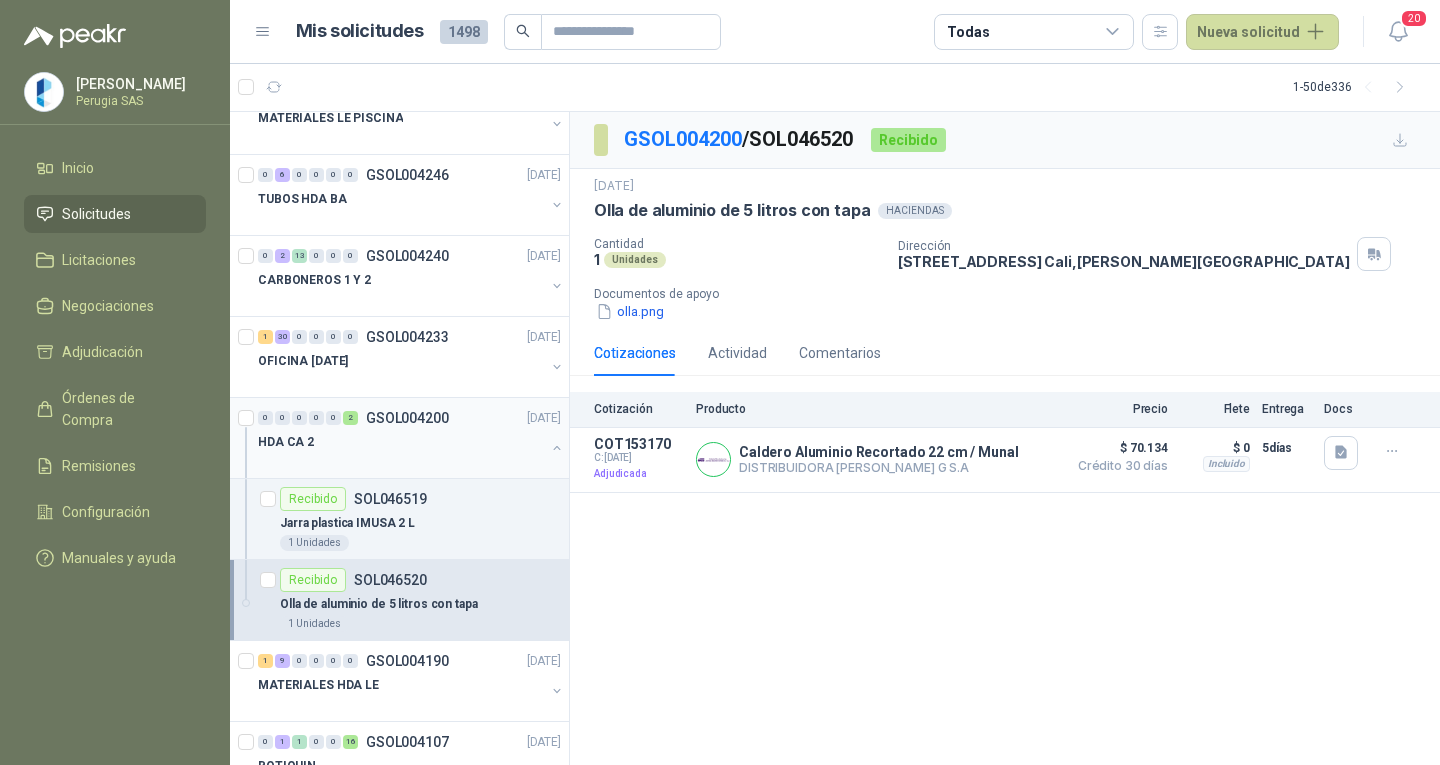 click on "HDA CA 2" at bounding box center (401, 442) 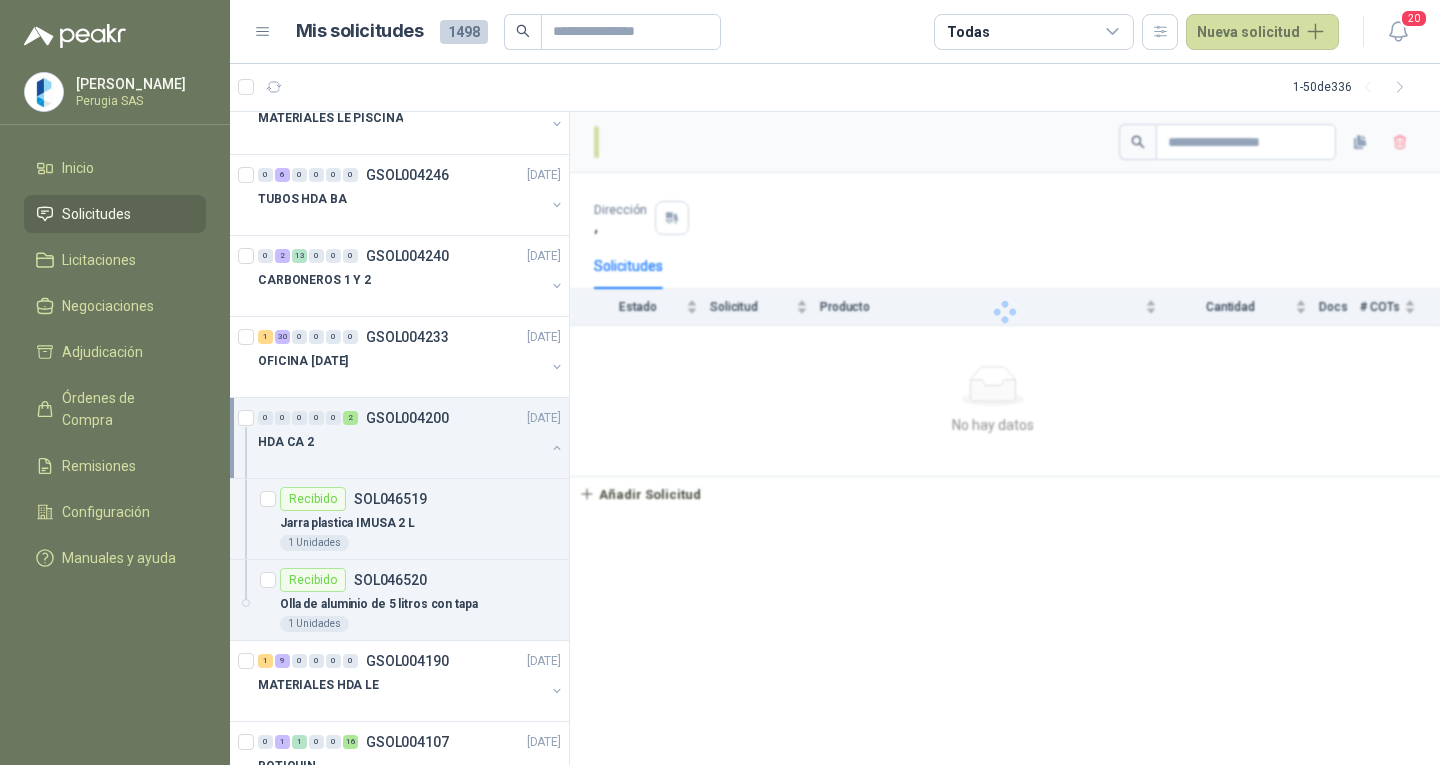 click on "HDA CA 2" at bounding box center [401, 442] 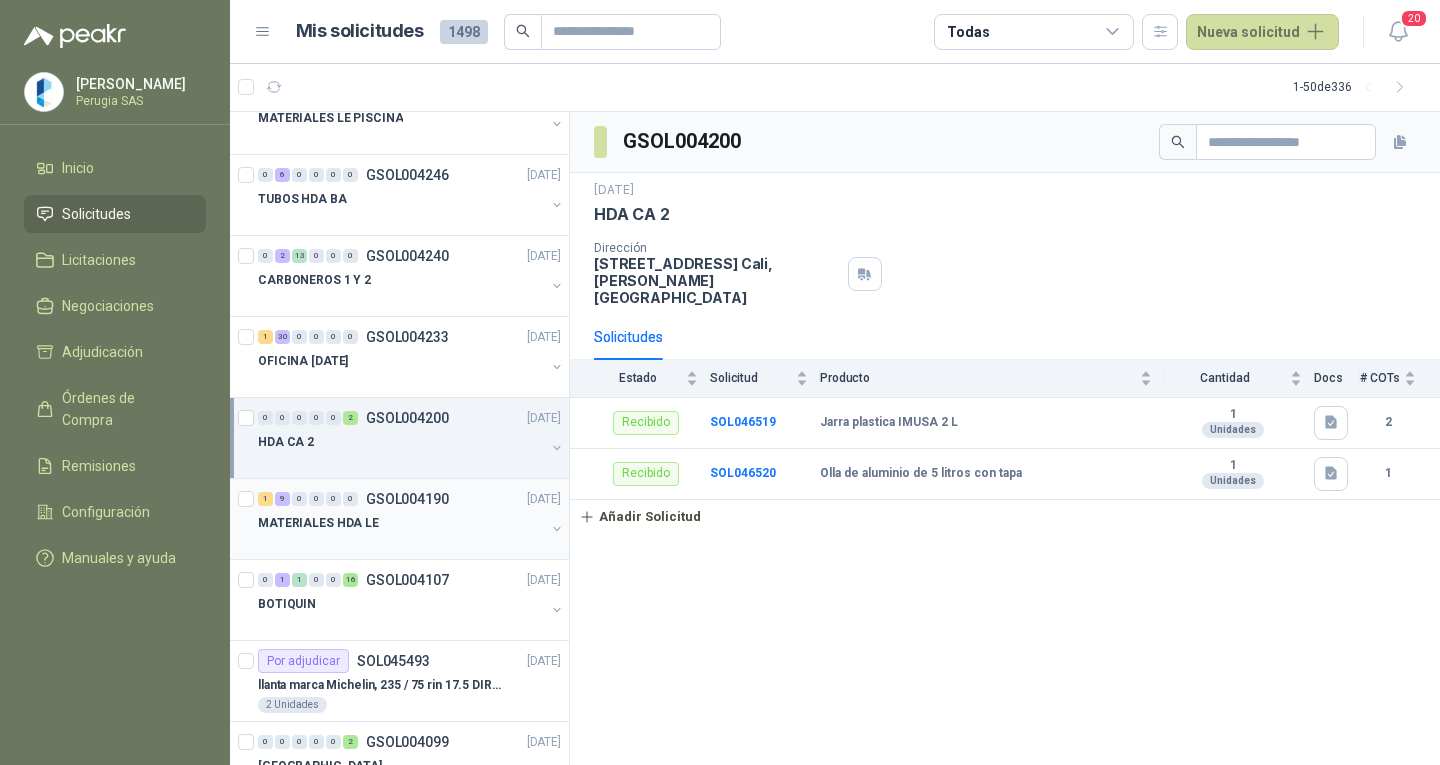 click on "MATERIALES HDA LE" at bounding box center [401, 523] 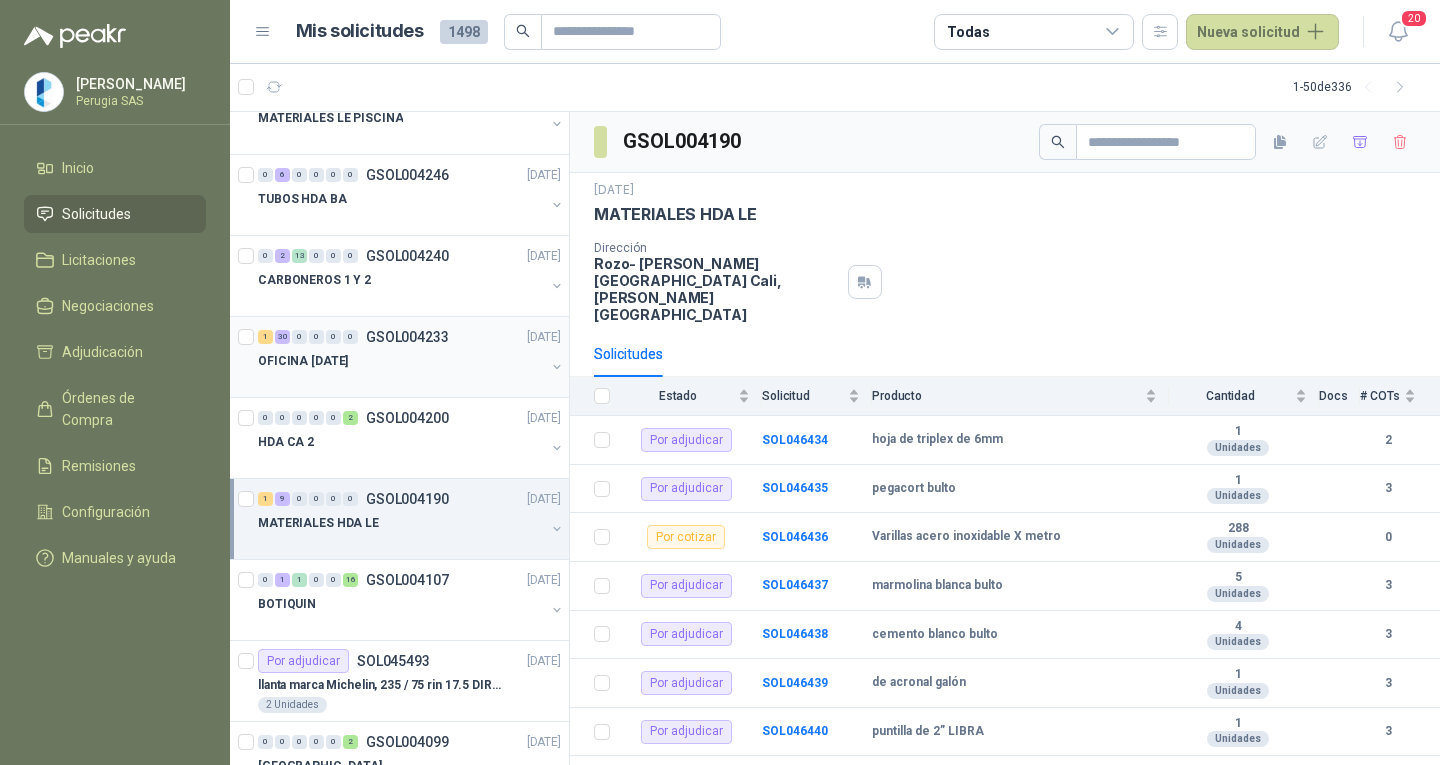 click on "1   30   0   0   0   0   GSOL004233 [DATE]" at bounding box center (411, 337) 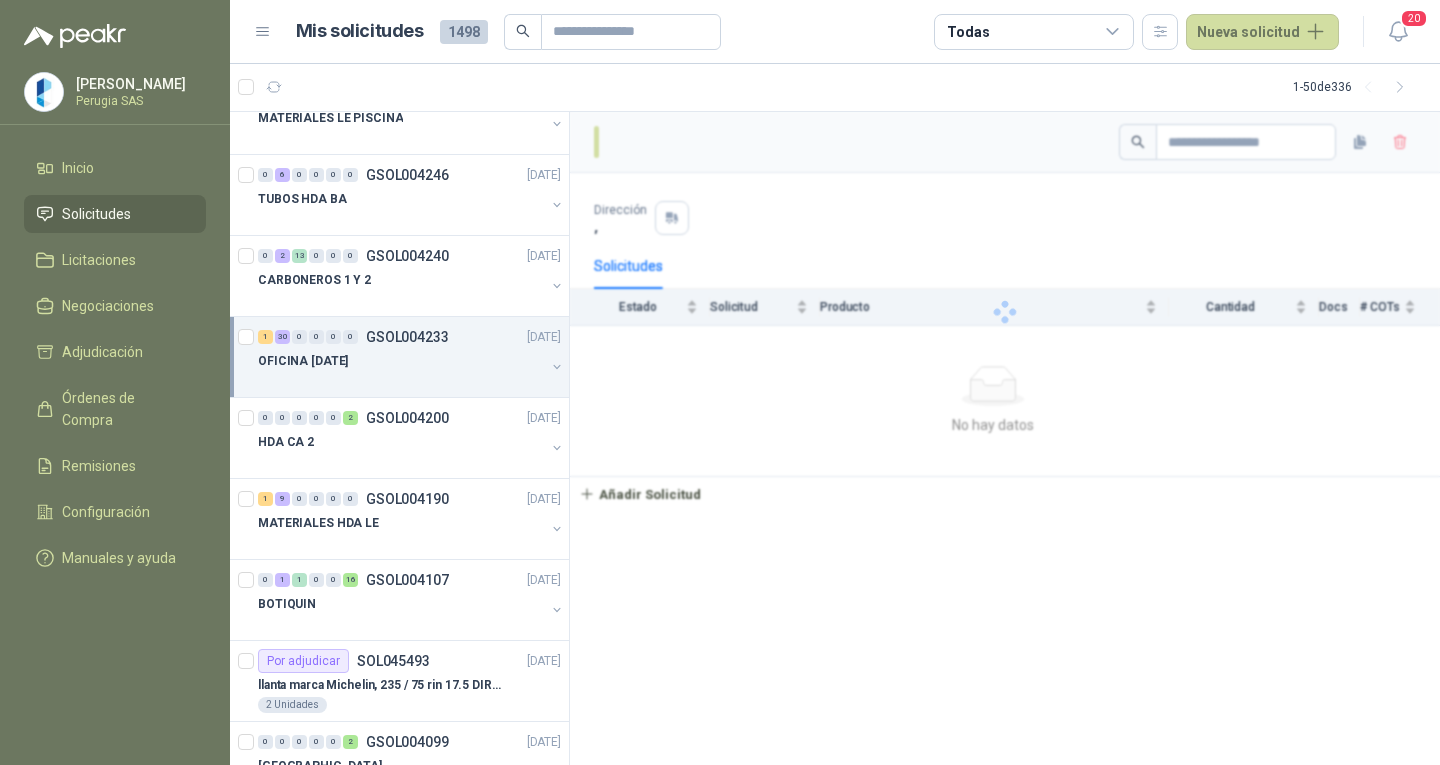 click on "1   30   0   0   0   0   GSOL004233 [DATE]" at bounding box center [411, 337] 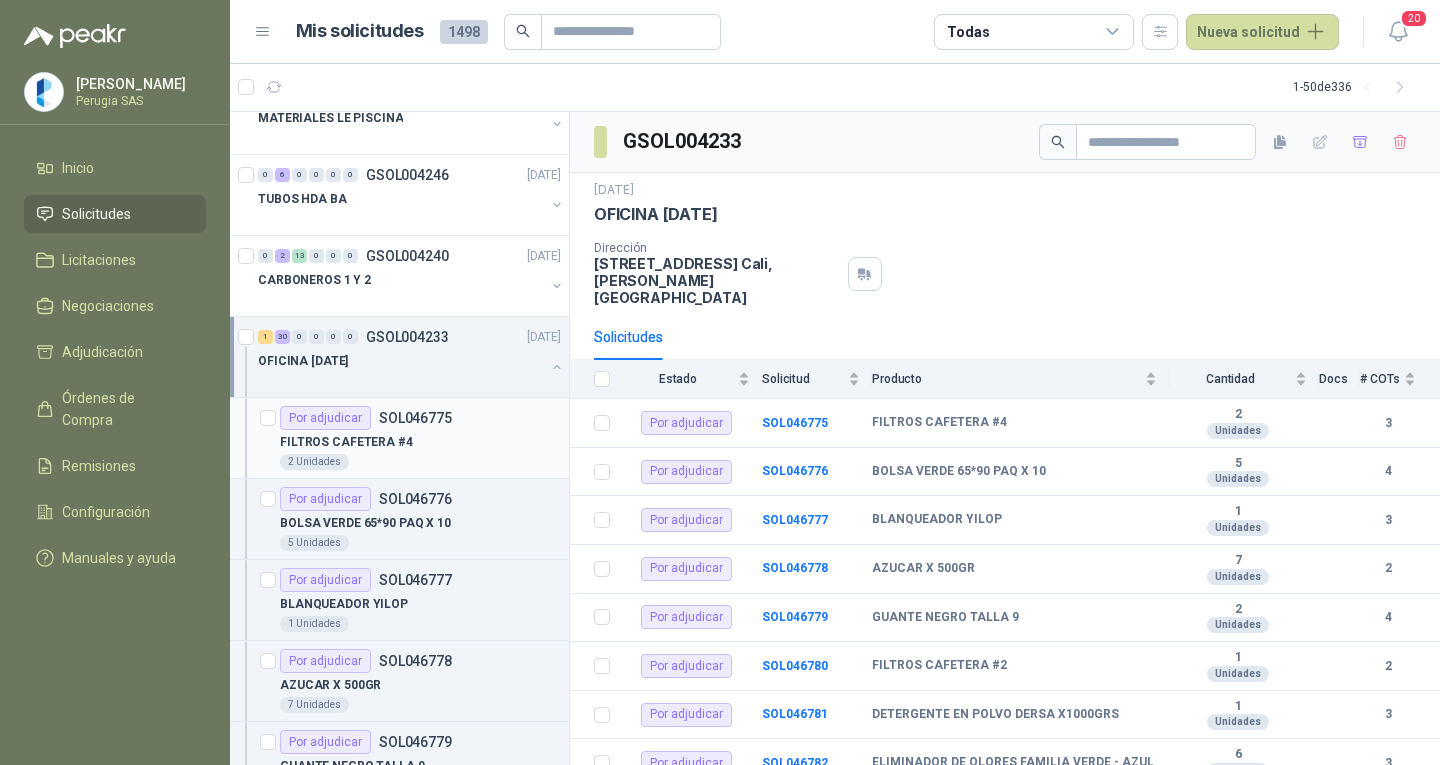 click on "SOL046775" at bounding box center [415, 418] 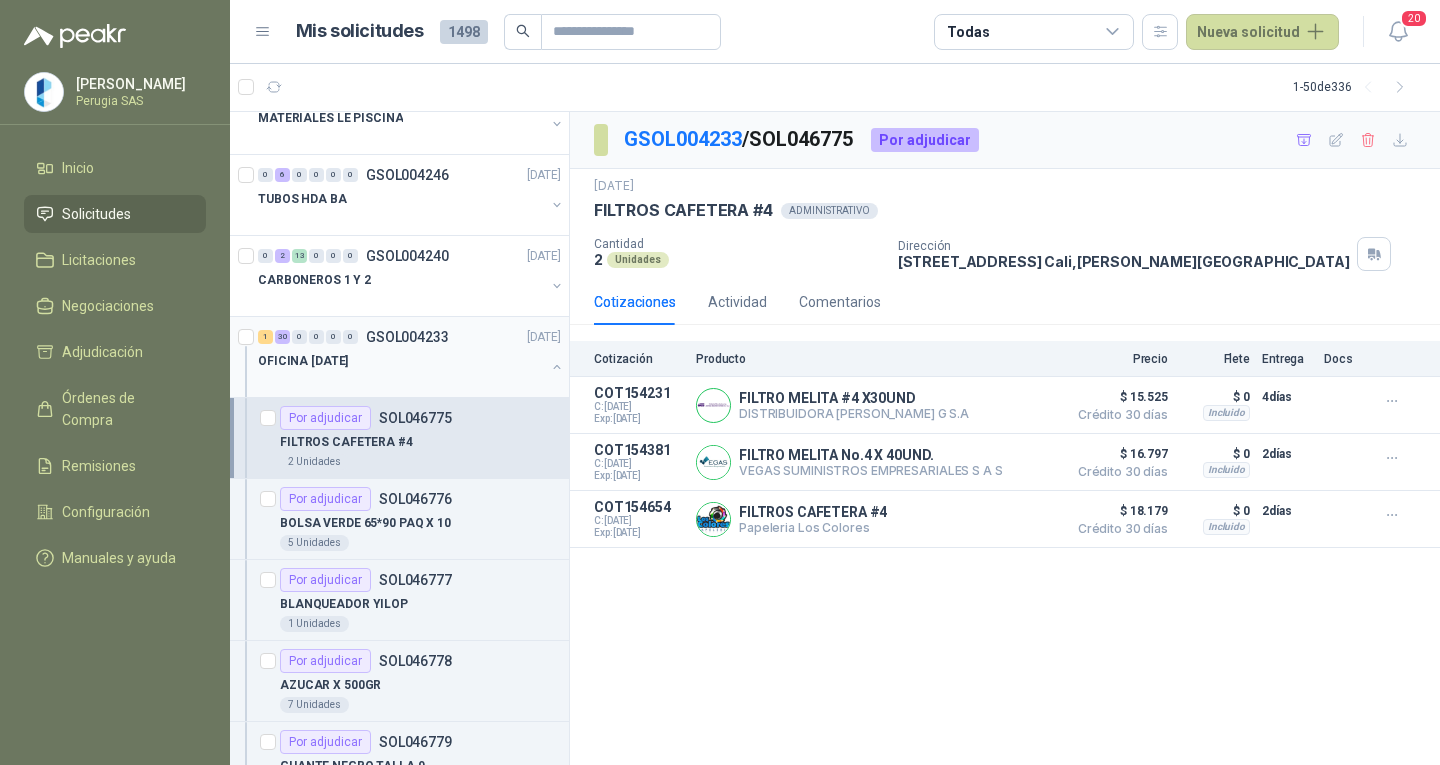 click on "1   30   0   0   0   0   GSOL004233 [DATE]   OFICINA [DATE]" at bounding box center [399, 357] 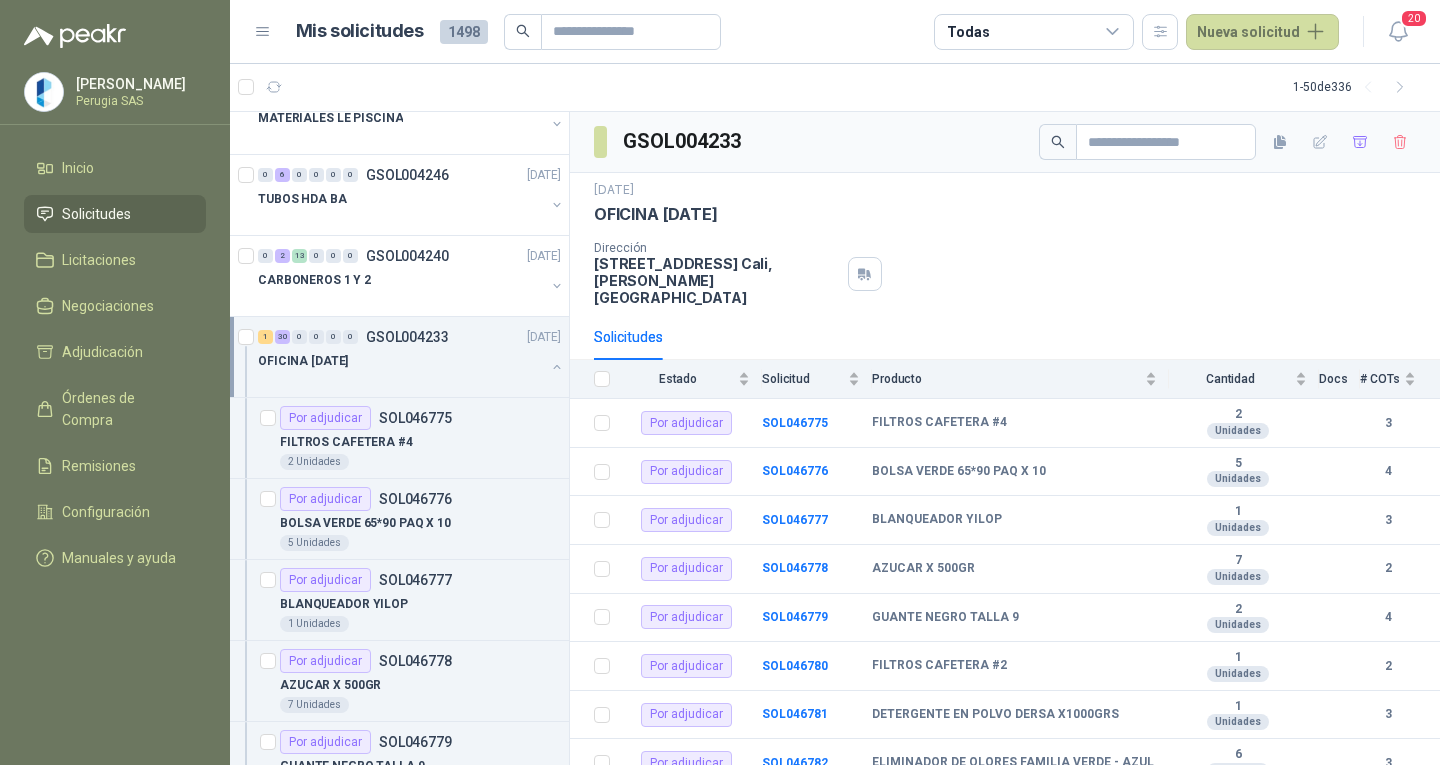 scroll, scrollTop: 100, scrollLeft: 0, axis: vertical 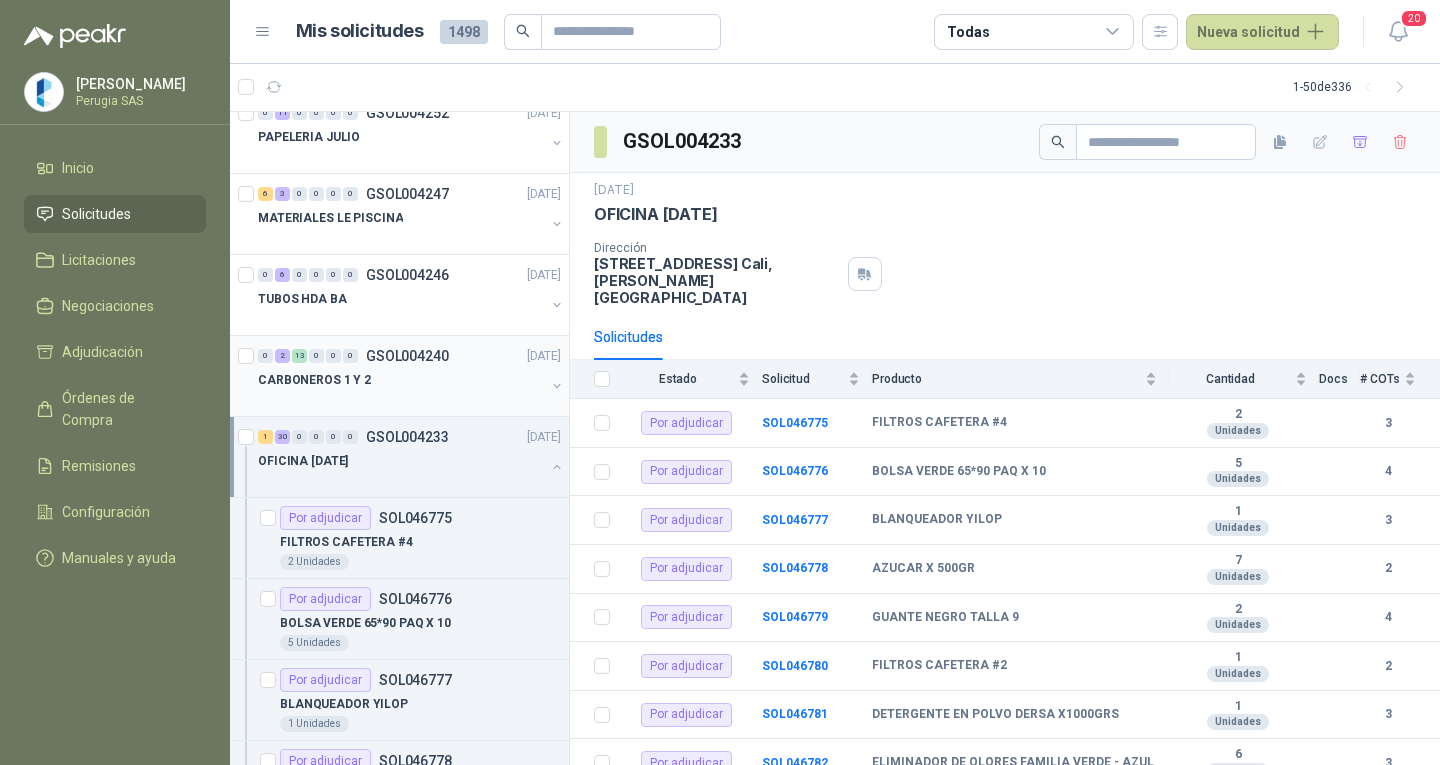 click on "CARBONEROS 1 Y 2" at bounding box center (401, 380) 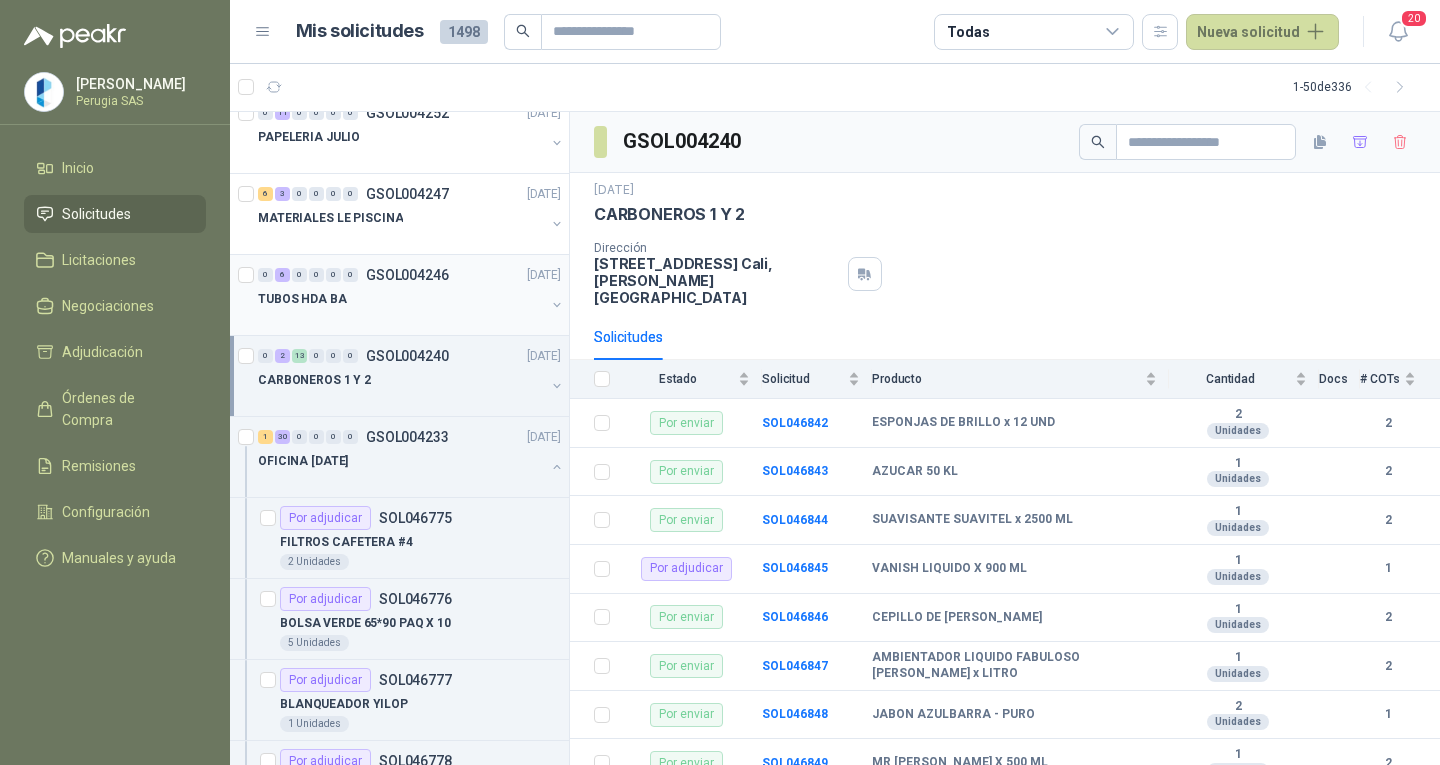click at bounding box center (401, 319) 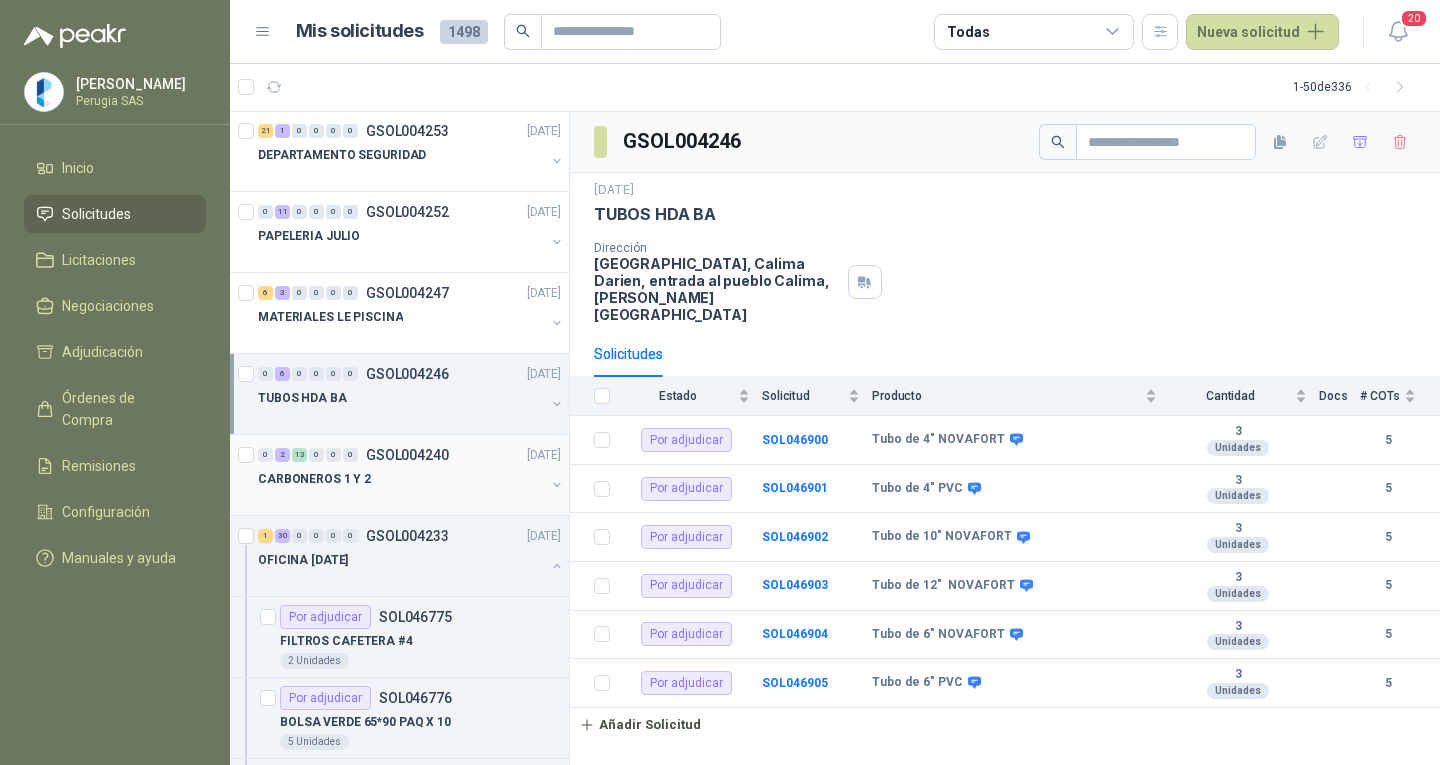 scroll, scrollTop: 0, scrollLeft: 0, axis: both 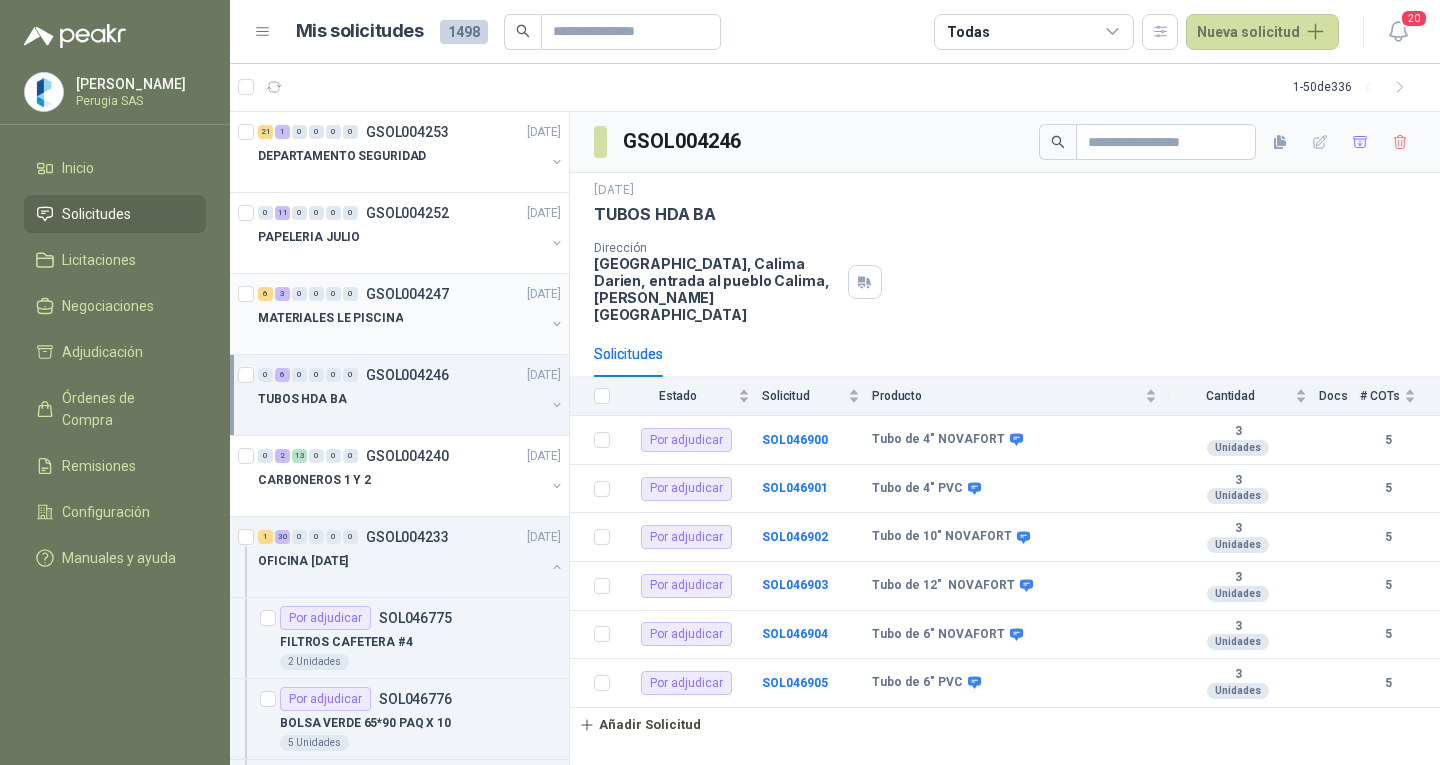 click on "MATERIALES LE PISCINA" at bounding box center (401, 318) 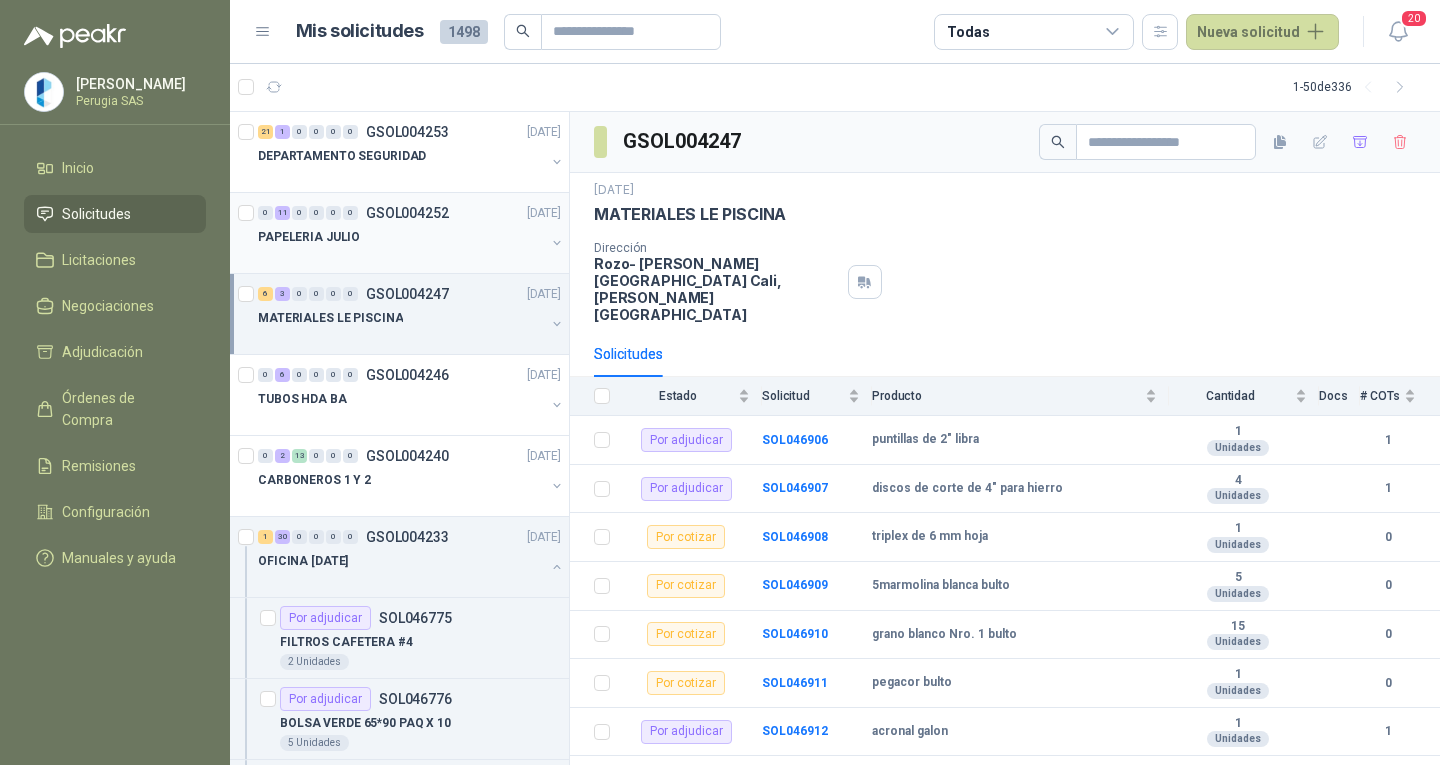 click on "PAPELERIA JULIO" at bounding box center (401, 237) 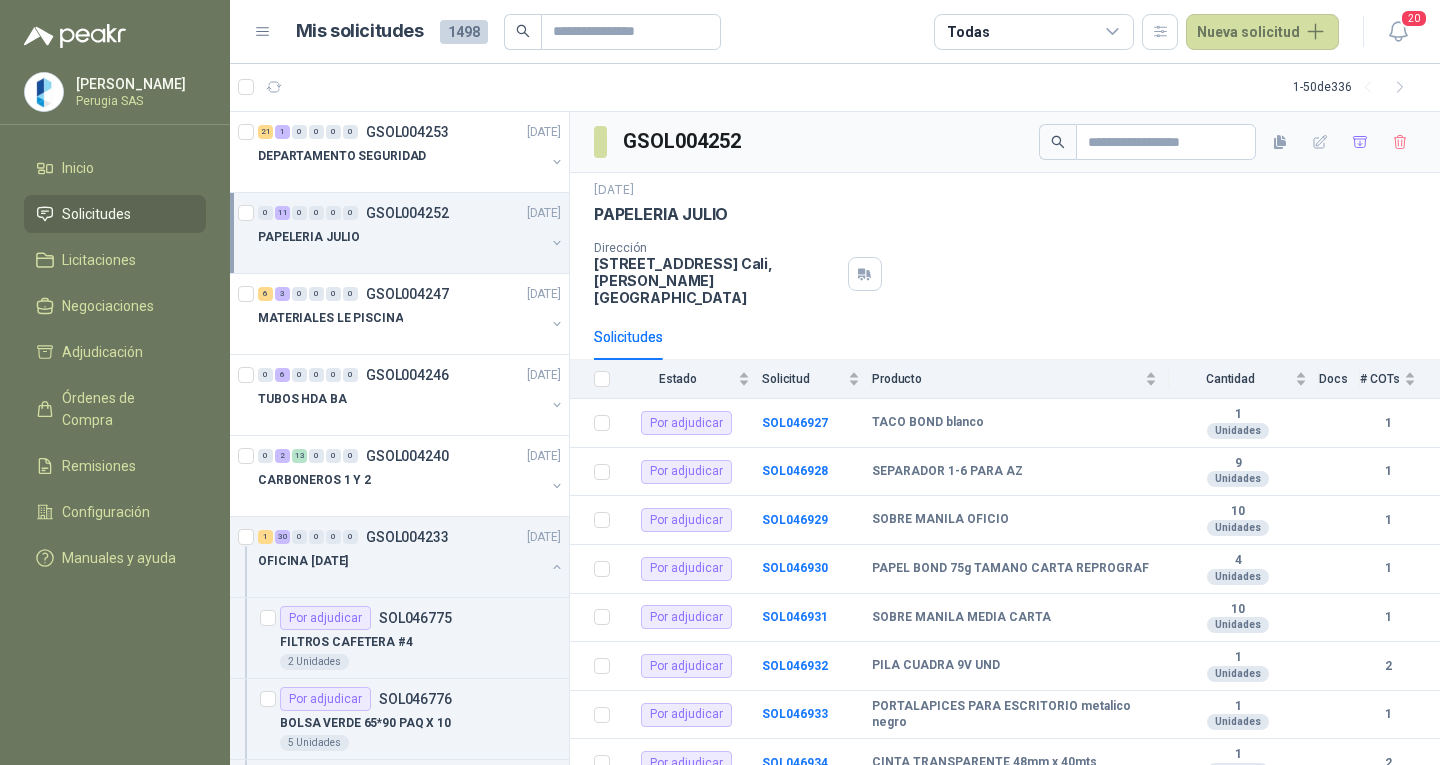 drag, startPoint x: 442, startPoint y: 100, endPoint x: 432, endPoint y: 106, distance: 11.661903 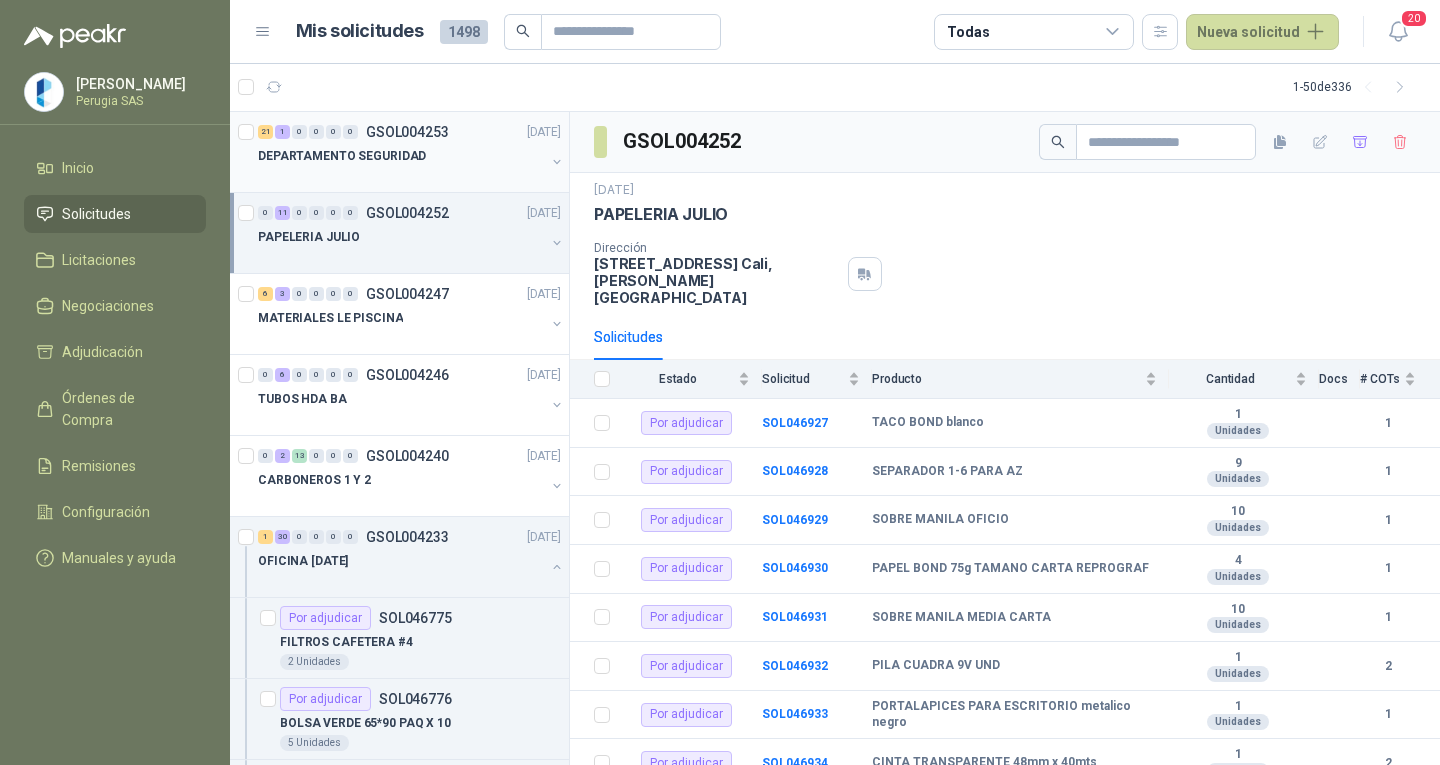 click on "21   1   0   0   0   0   GSOL004253 [DATE]" at bounding box center [411, 132] 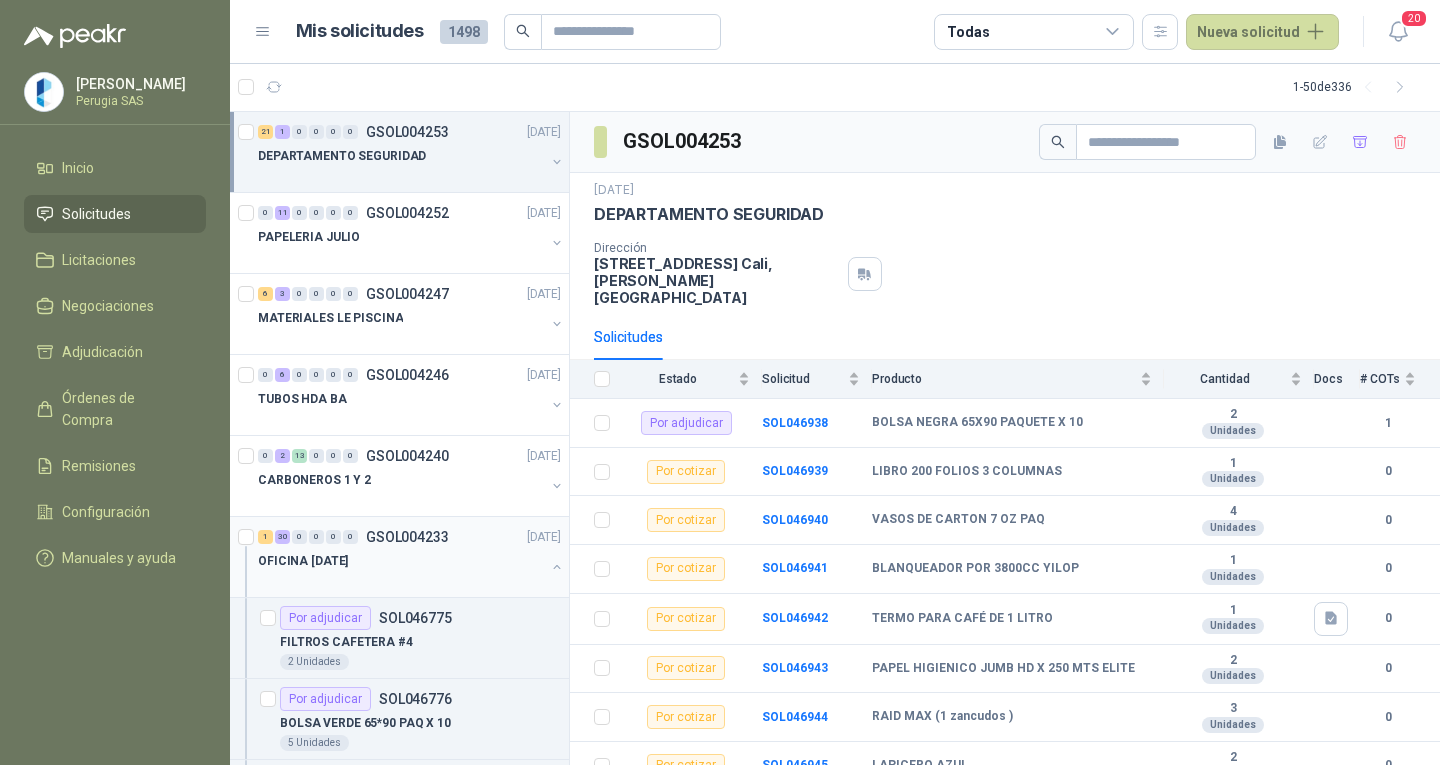 click on "OFICINA [DATE]" at bounding box center (401, 561) 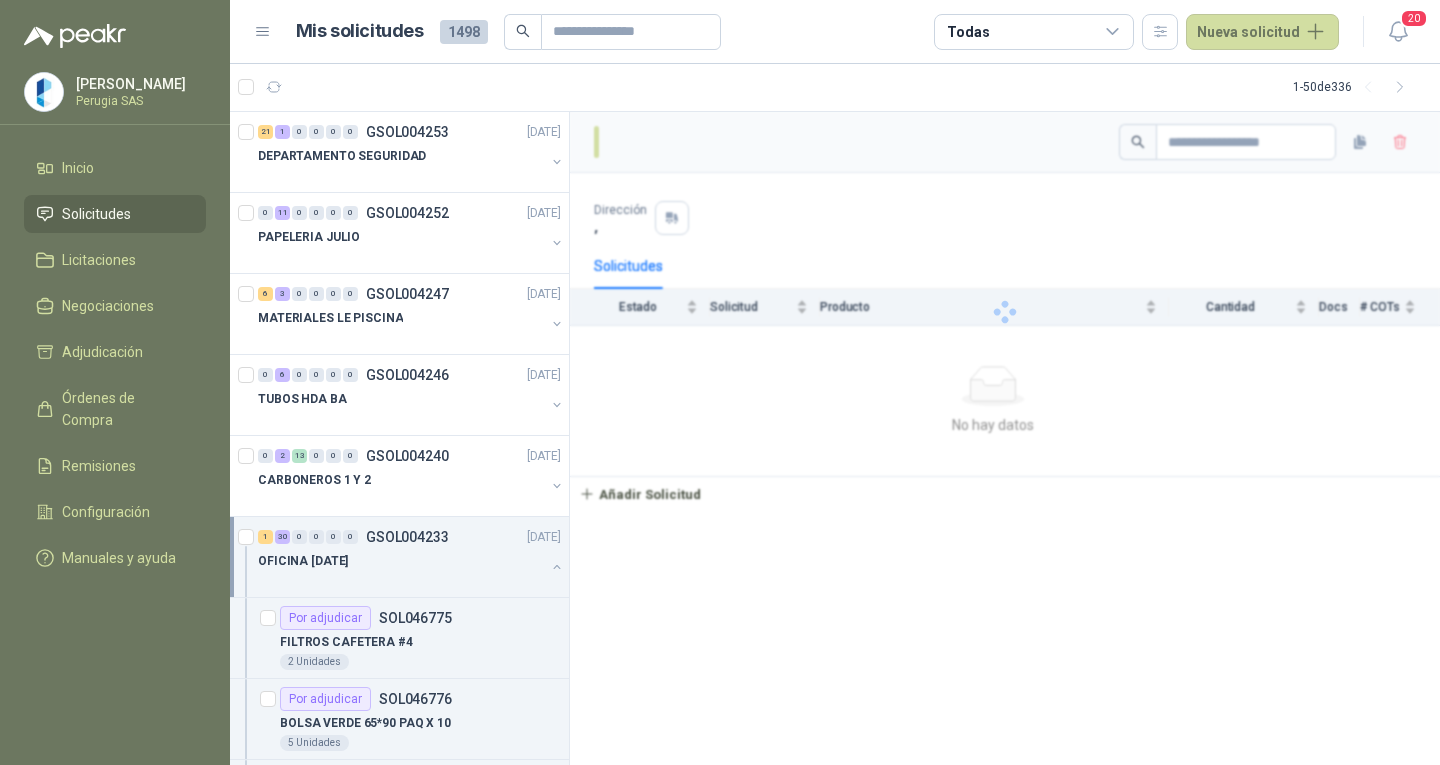click on "OFICINA [DATE]" at bounding box center (401, 561) 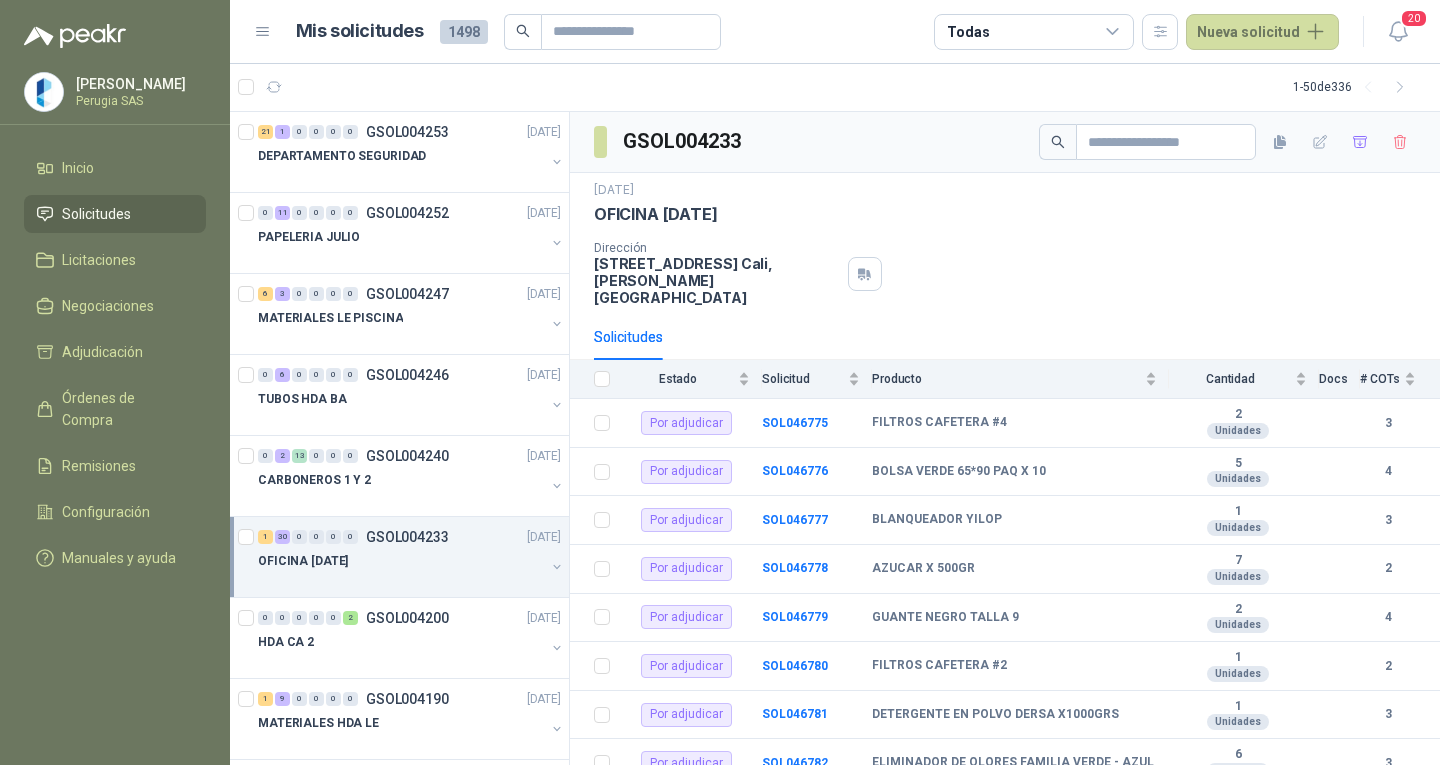 click on "OFICINA [DATE]" at bounding box center [401, 561] 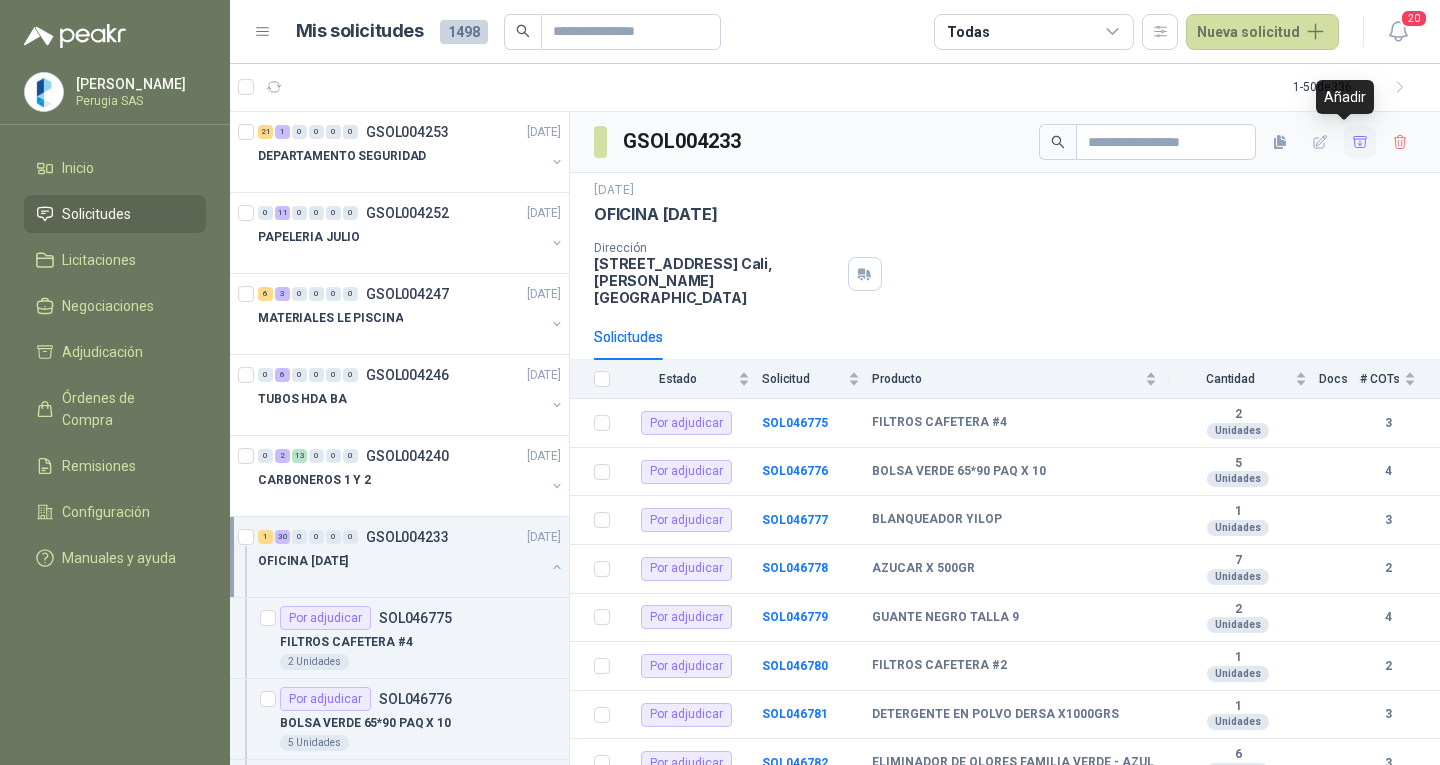 click 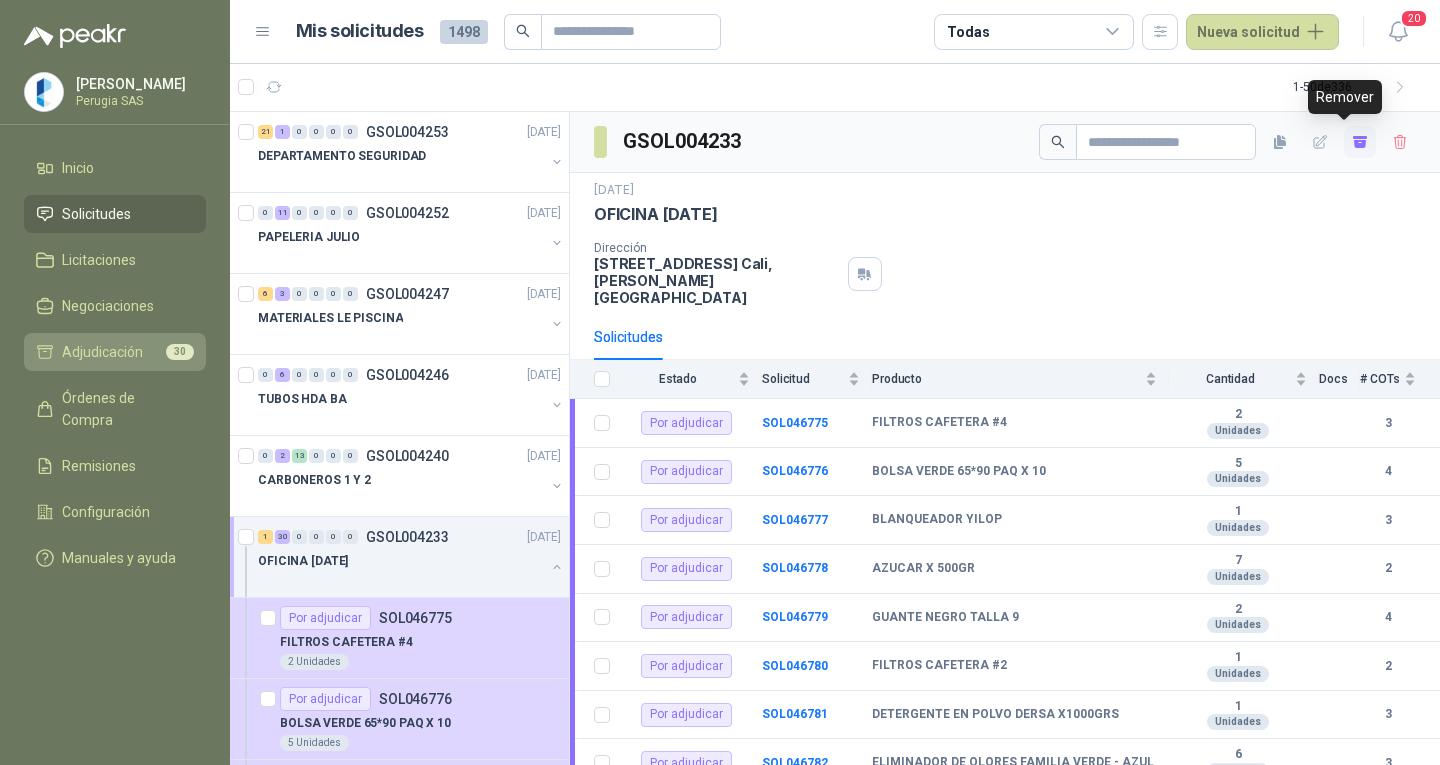 drag, startPoint x: 147, startPoint y: 343, endPoint x: 161, endPoint y: 356, distance: 19.104973 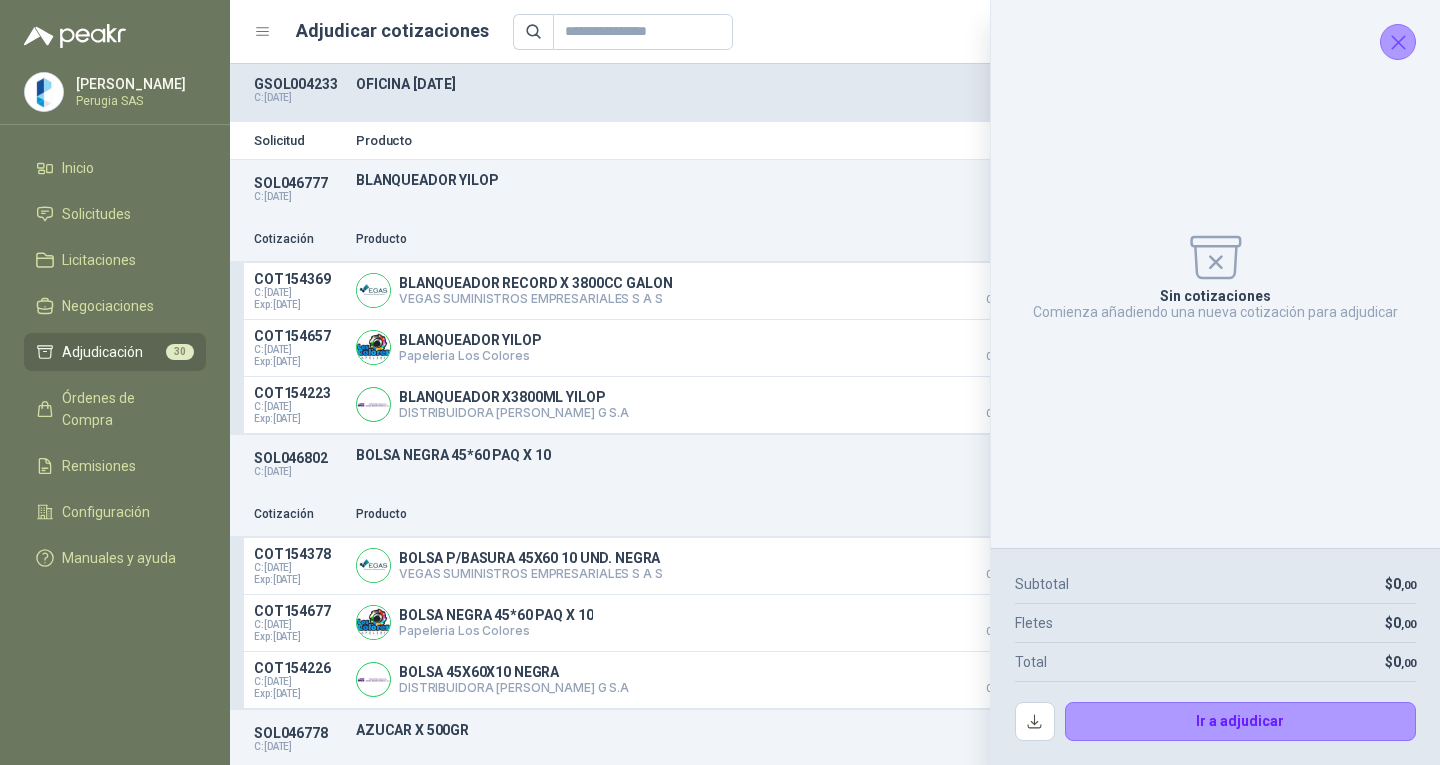 drag, startPoint x: 1387, startPoint y: 38, endPoint x: 1369, endPoint y: 21, distance: 24.758837 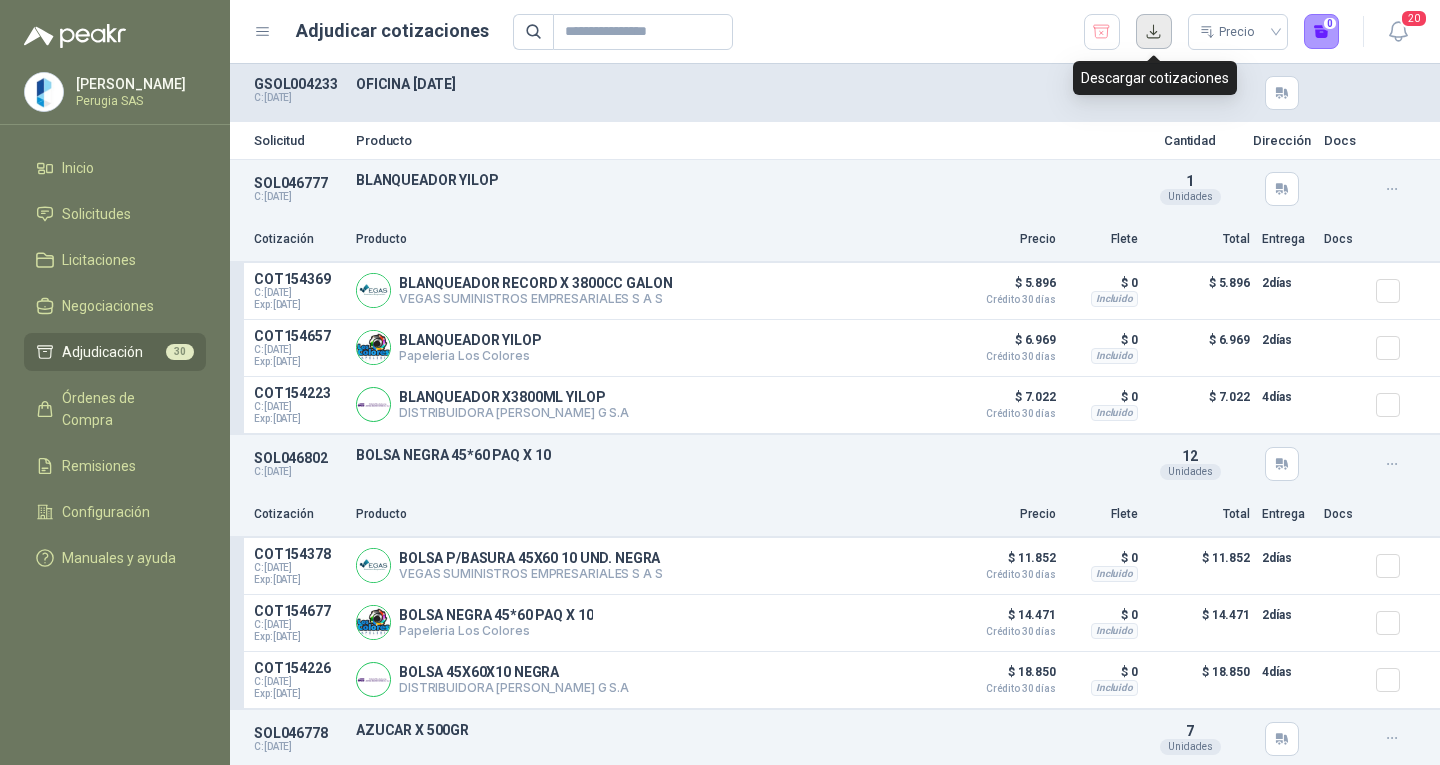 click at bounding box center (1154, 32) 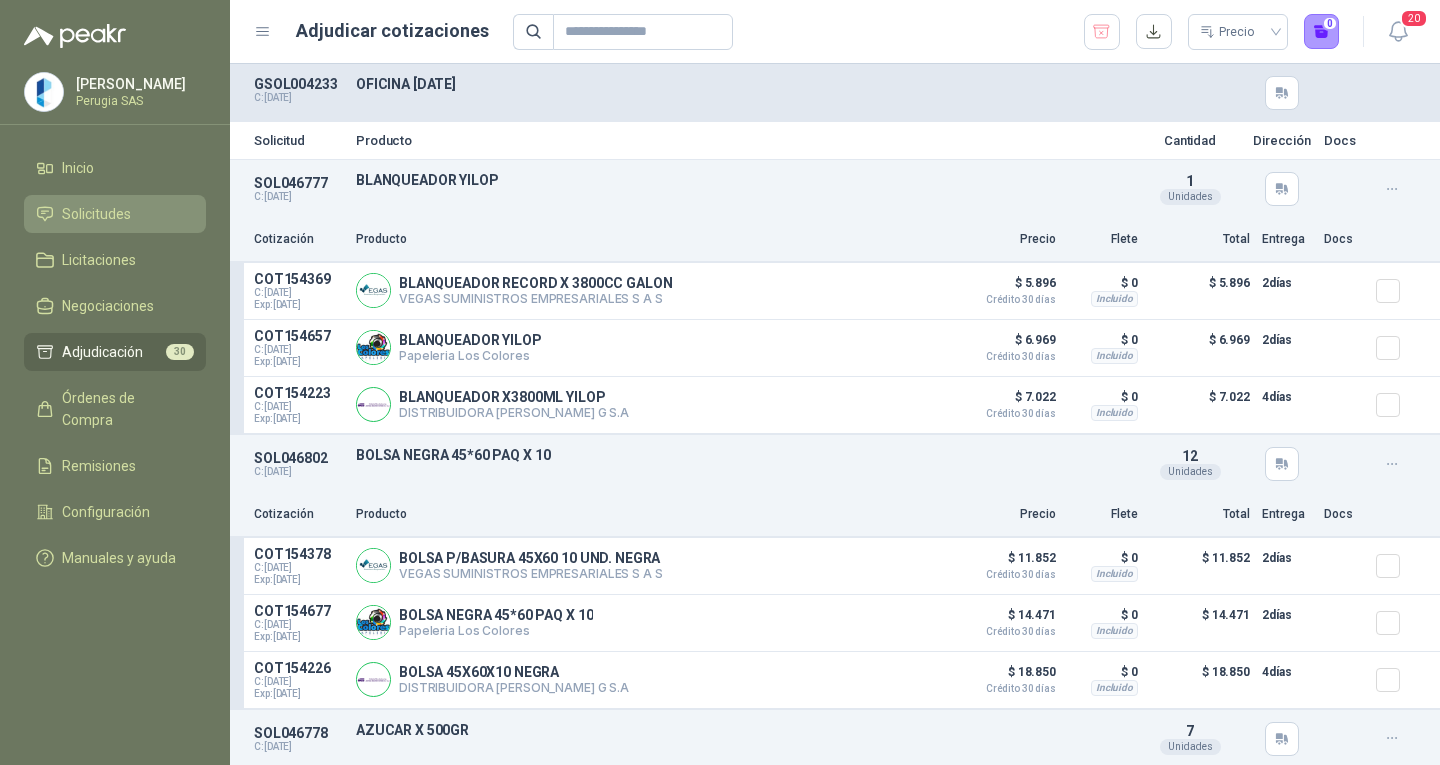 click on "Solicitudes" at bounding box center (96, 214) 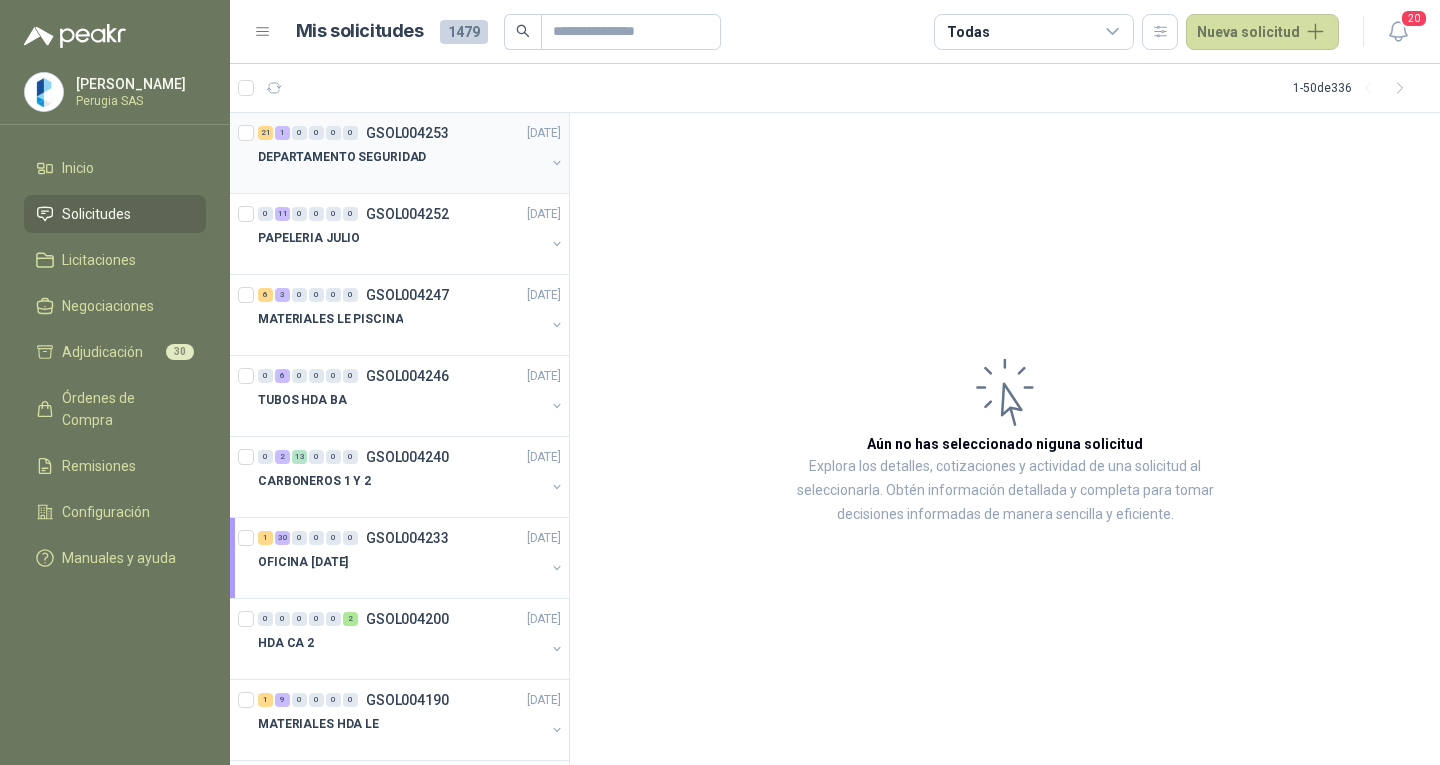 click on "DEPARTAMENTO SEGURIDAD" at bounding box center (401, 157) 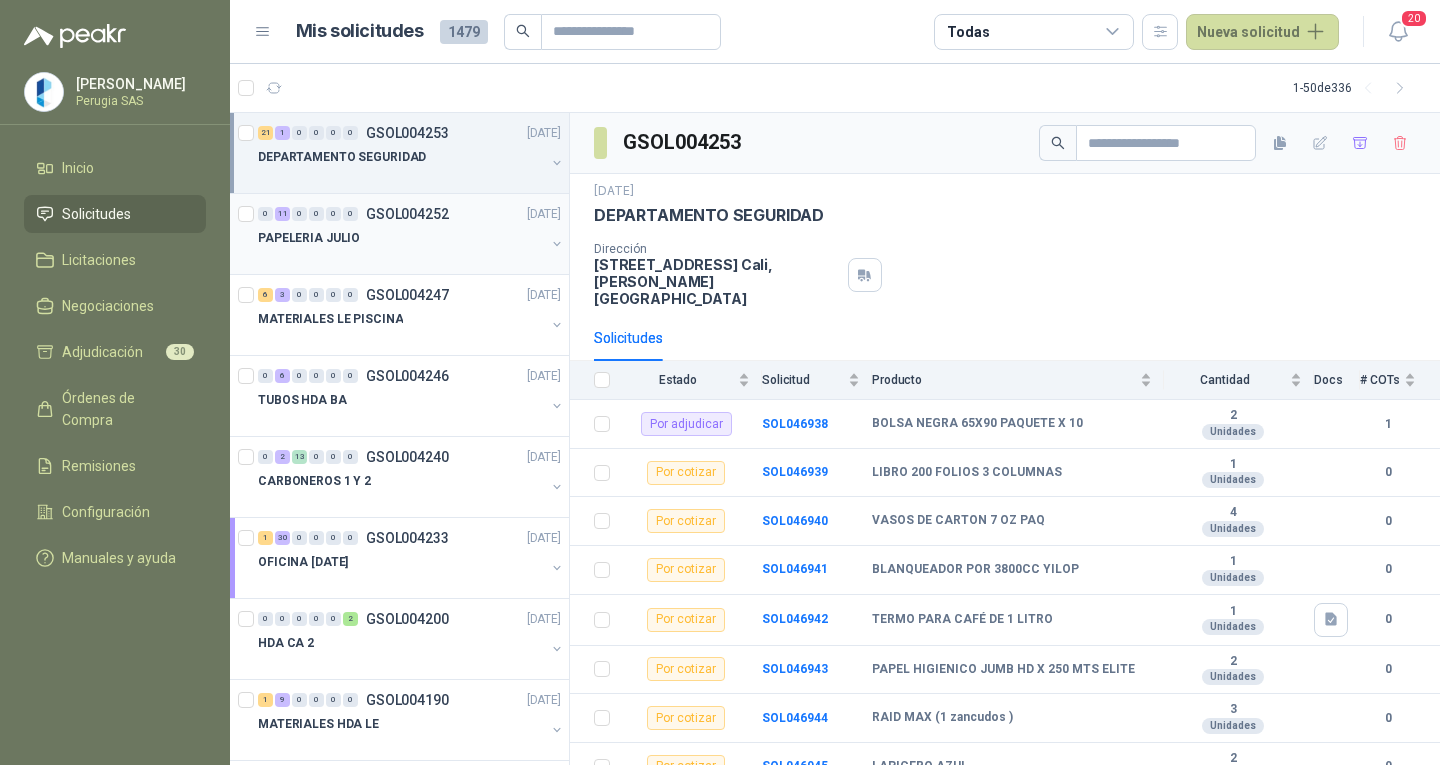 click at bounding box center [401, 258] 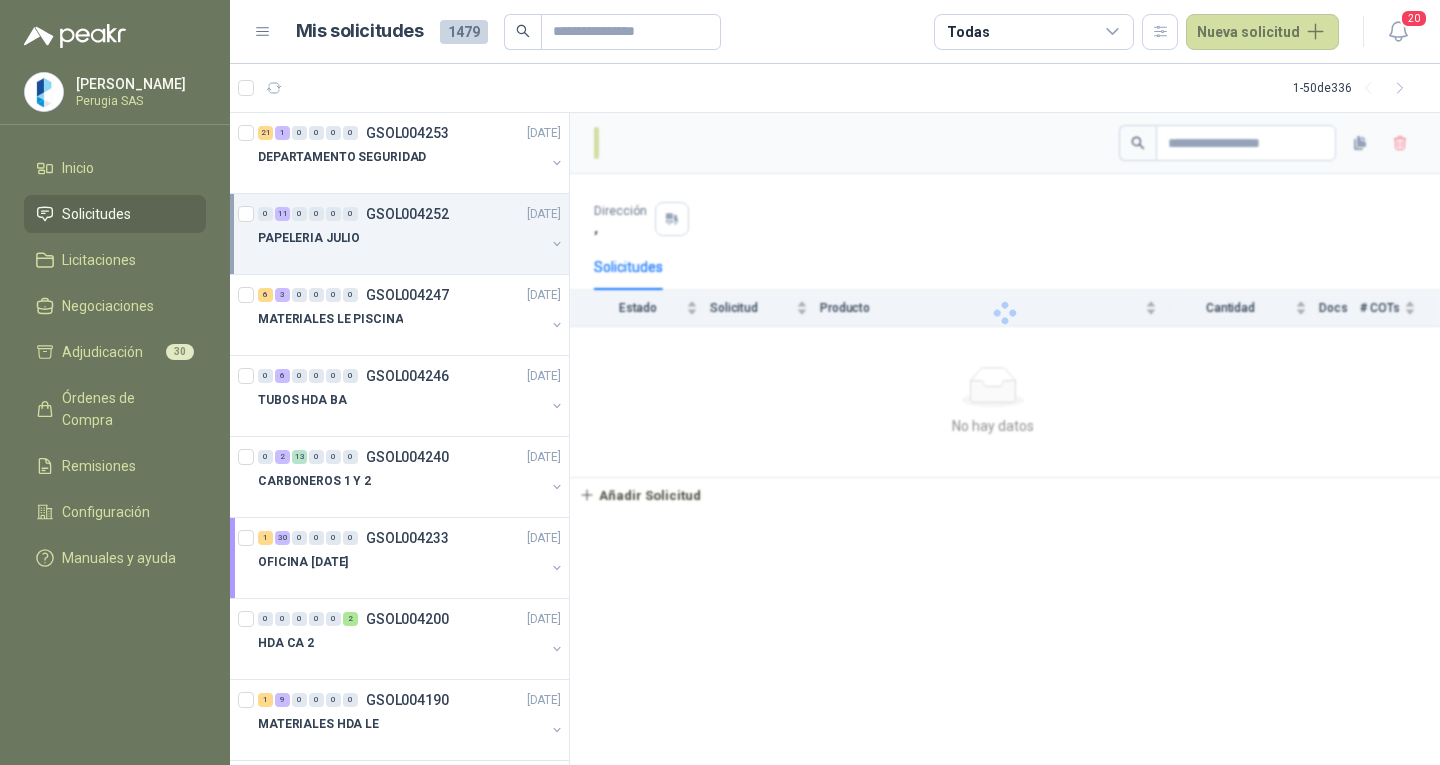 click at bounding box center [401, 258] 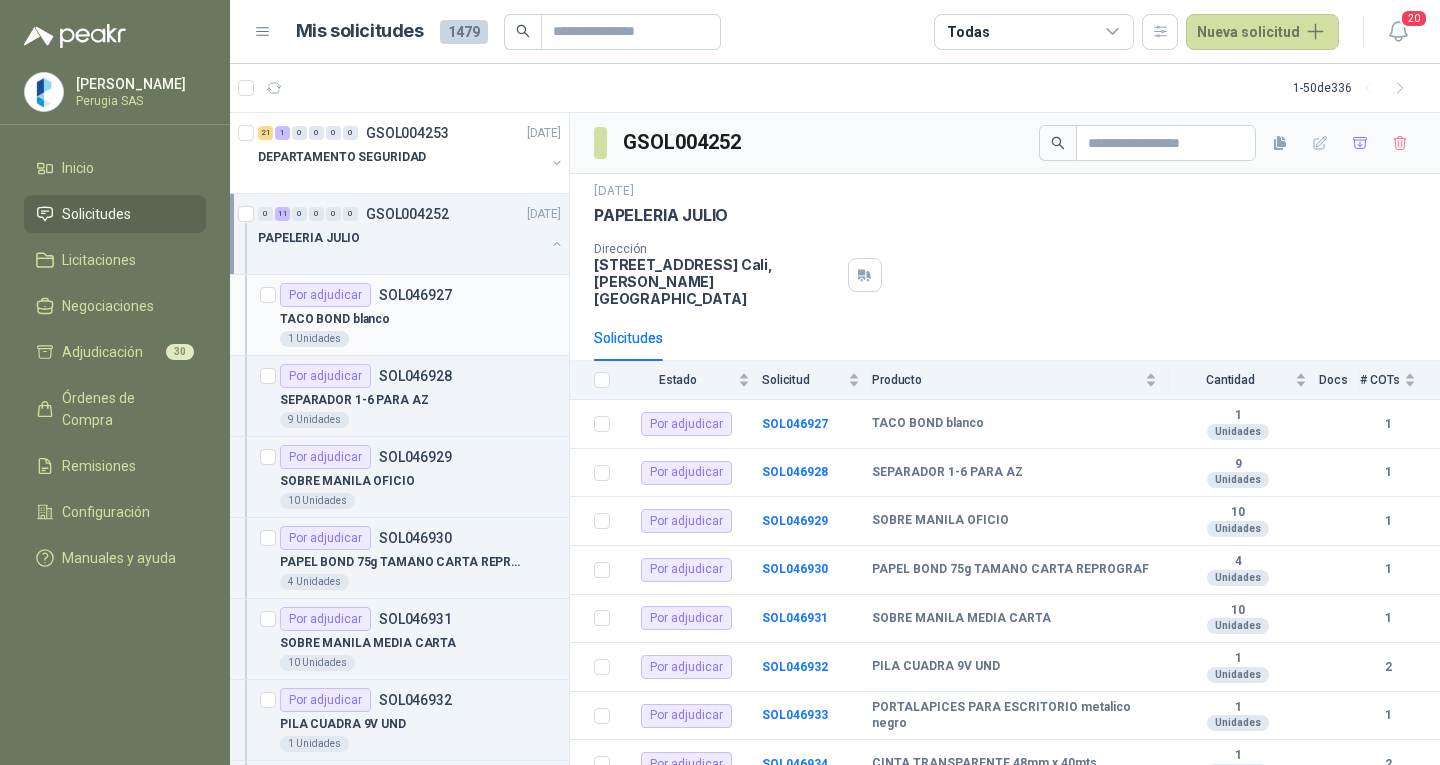 scroll, scrollTop: 1, scrollLeft: 0, axis: vertical 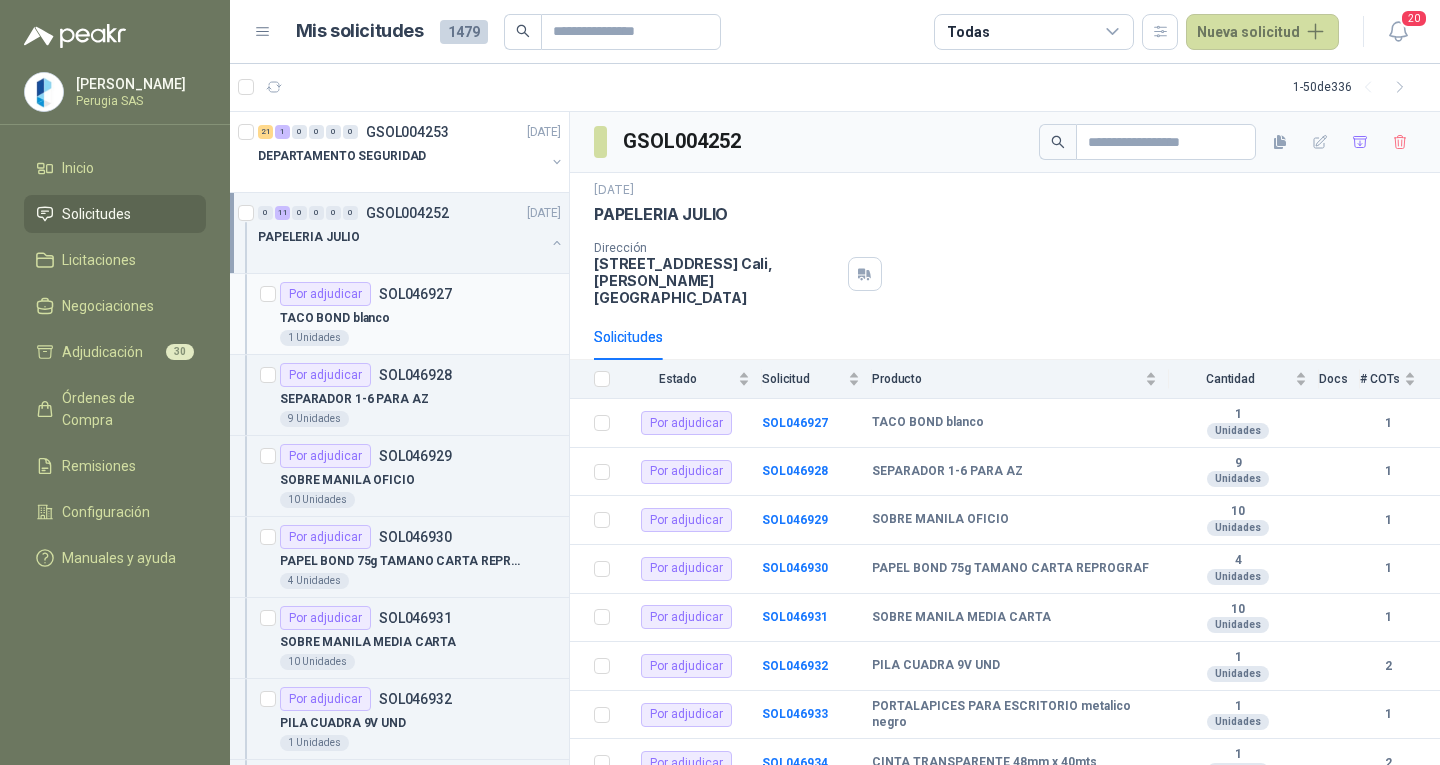 click on "TACO BOND blanco" at bounding box center (335, 318) 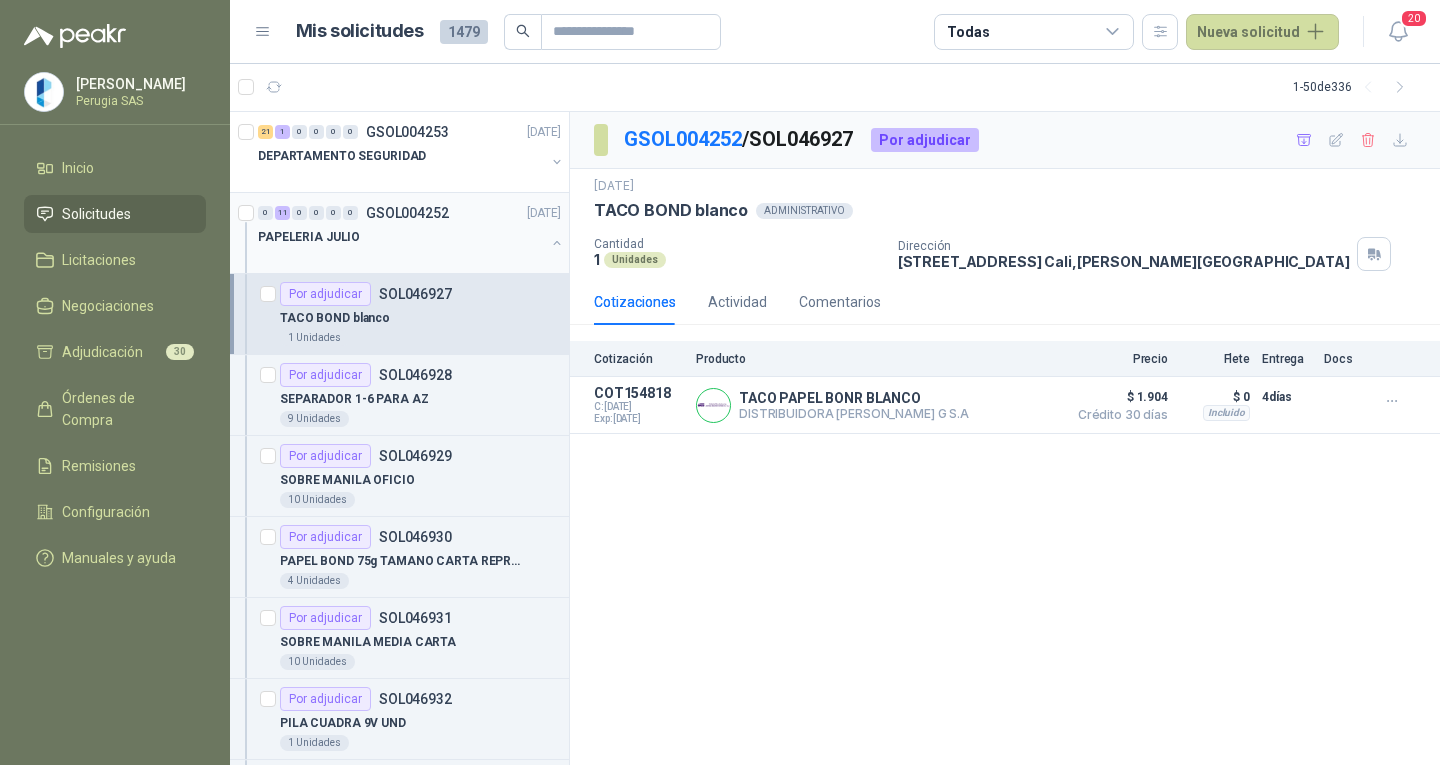 click on "PAPELERIA JULIO" at bounding box center [401, 237] 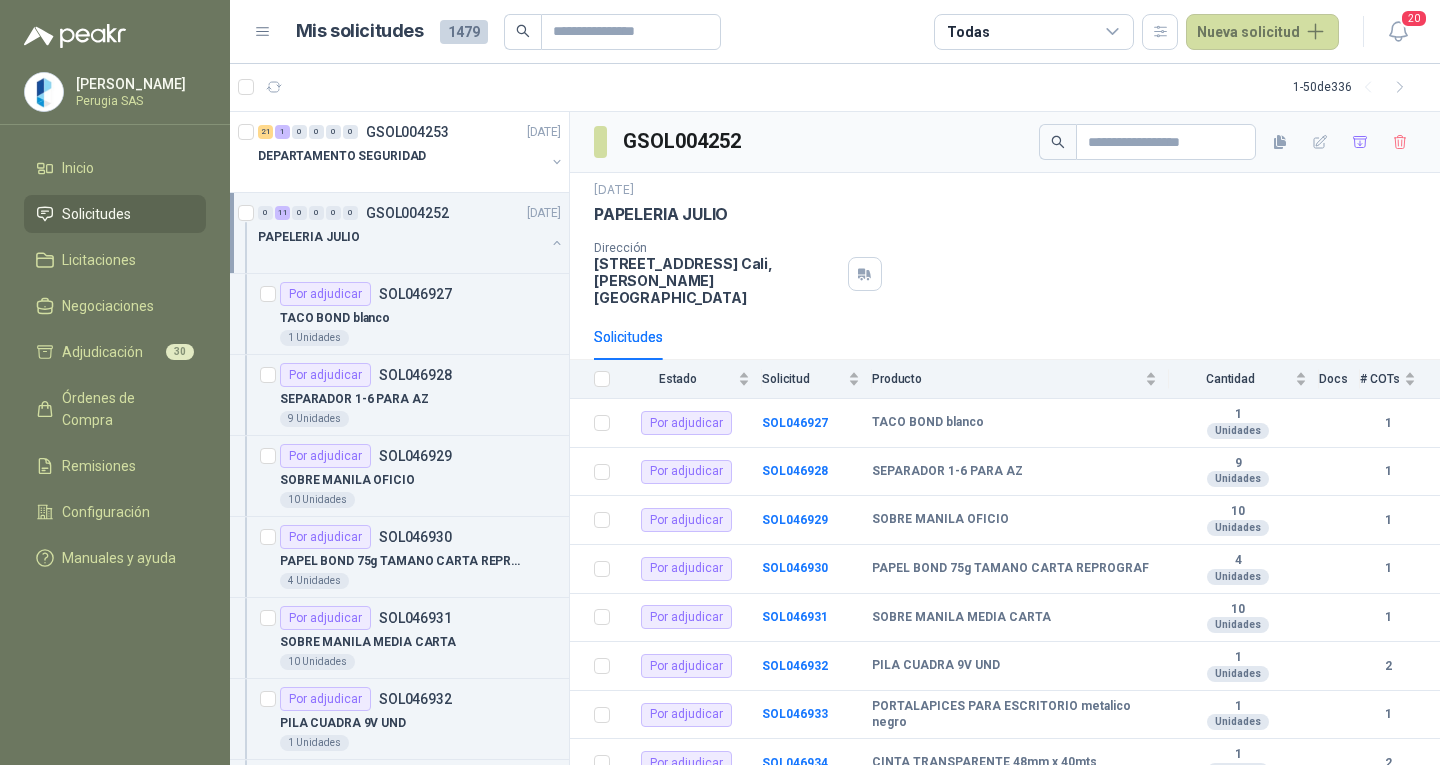 click on "PAPELERIA JULIO" at bounding box center [401, 237] 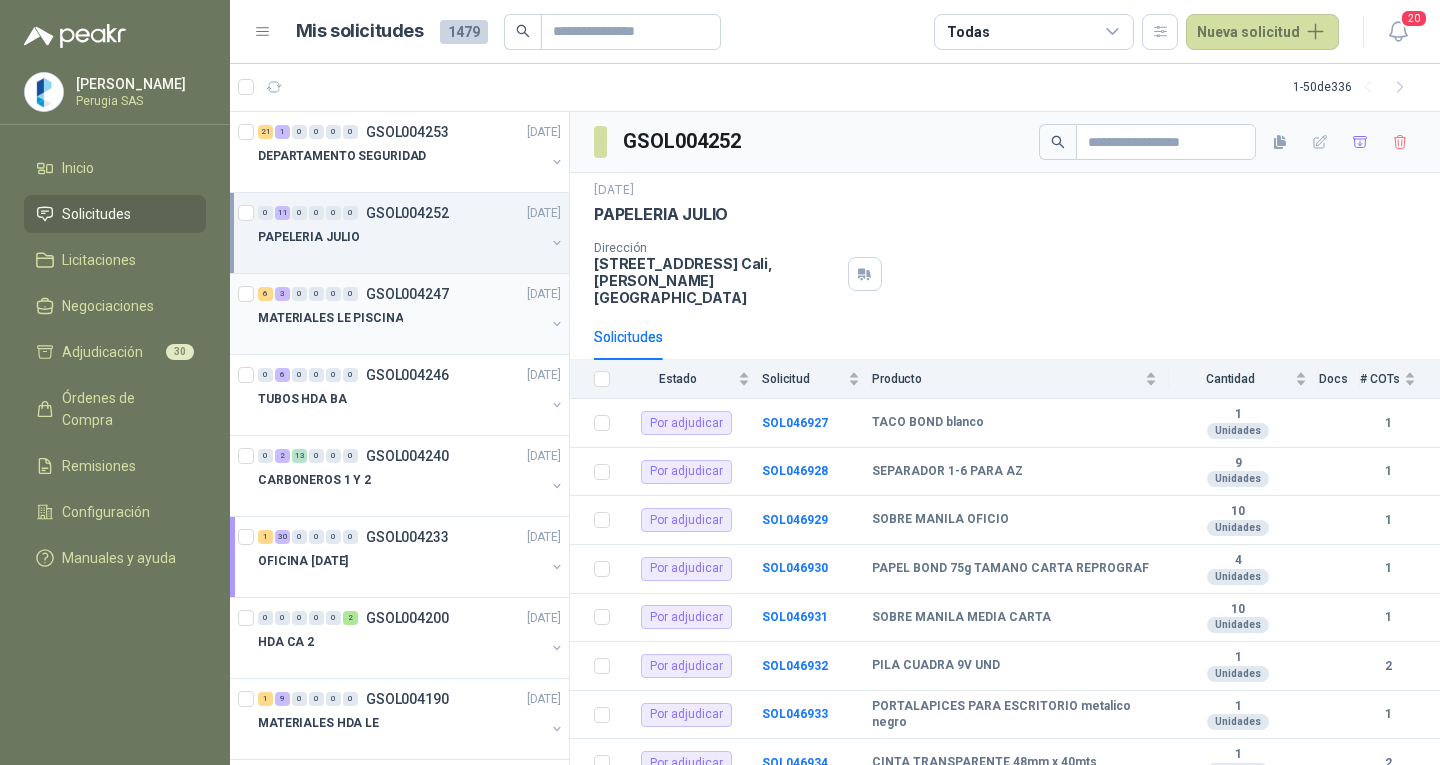 click at bounding box center (401, 338) 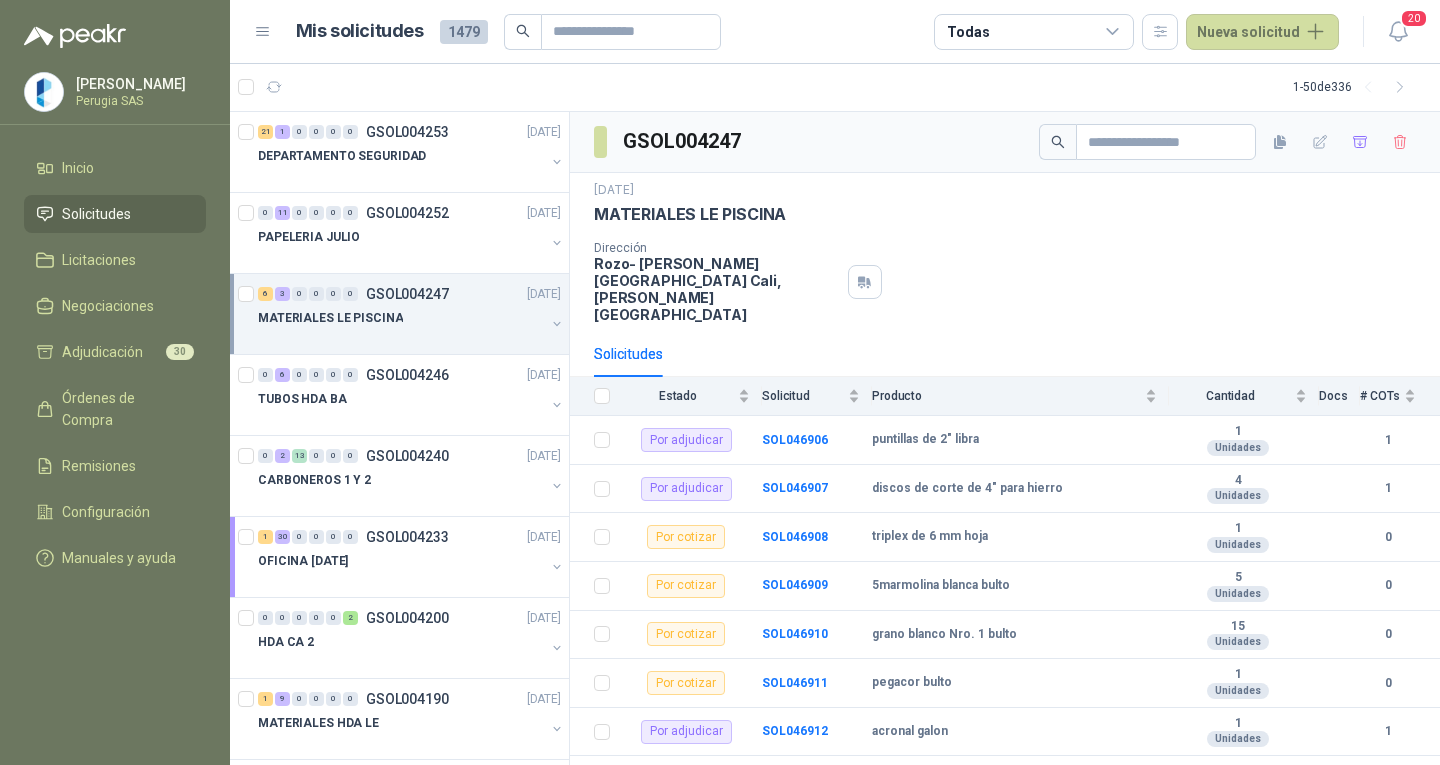 click on "MATERIALES LE PISCINA" at bounding box center [401, 318] 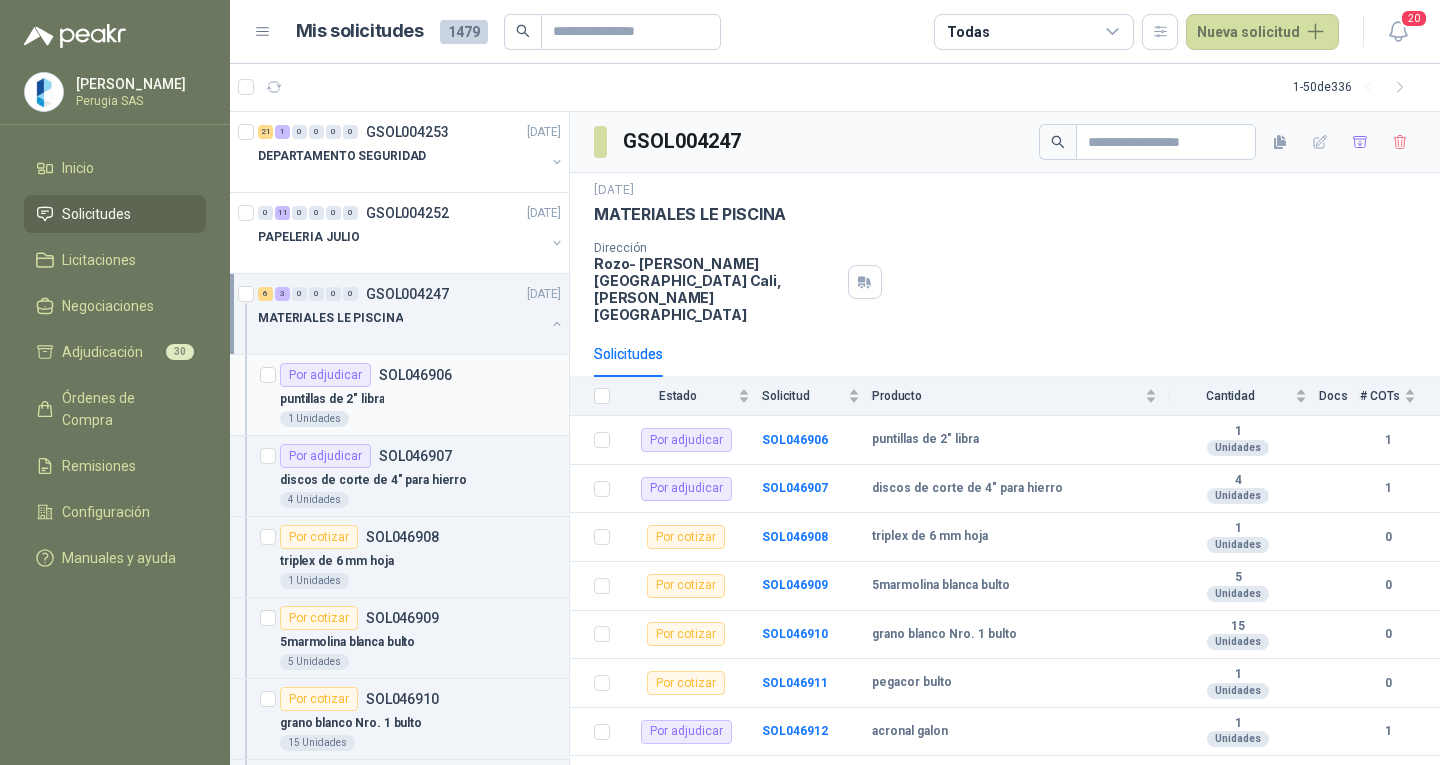 click on "1   Unidades" at bounding box center (420, 419) 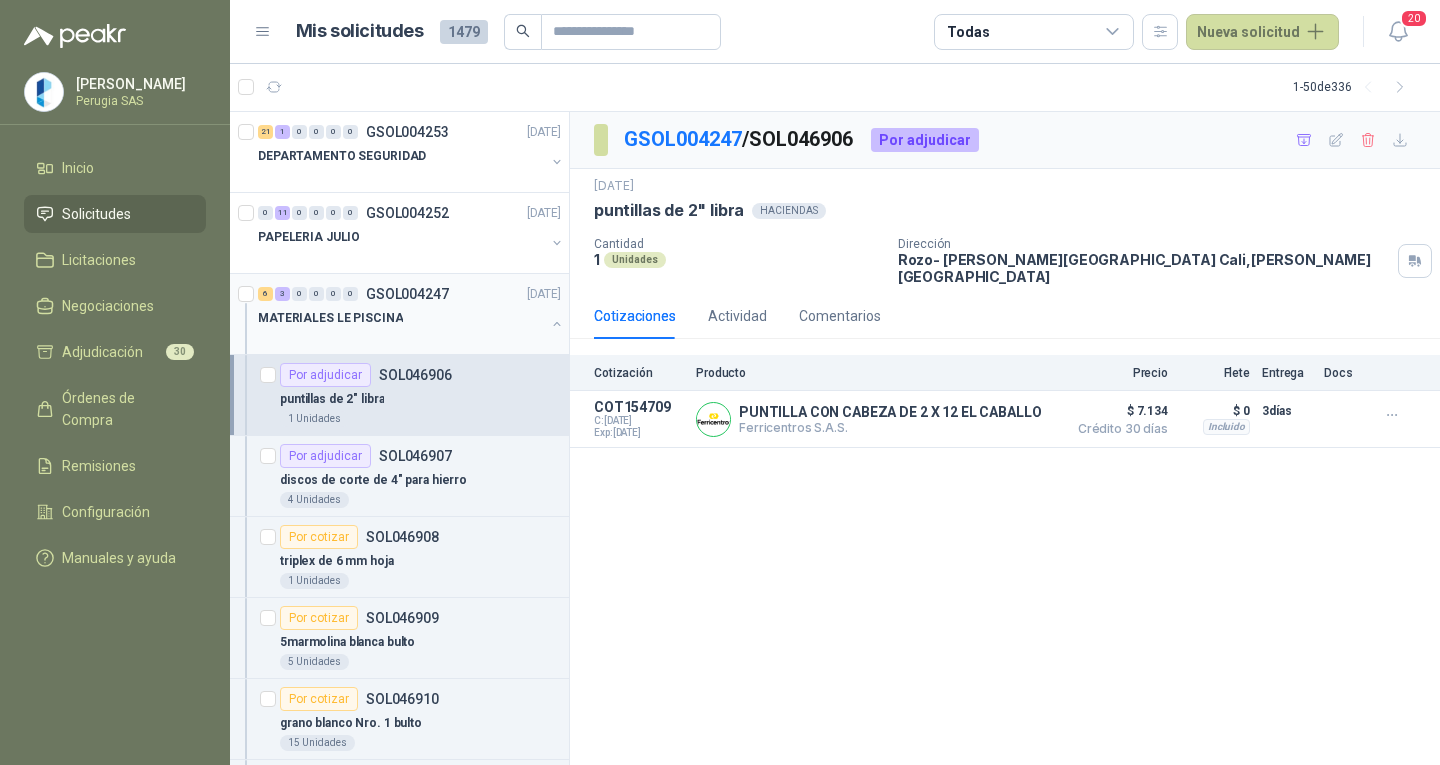 click at bounding box center (401, 338) 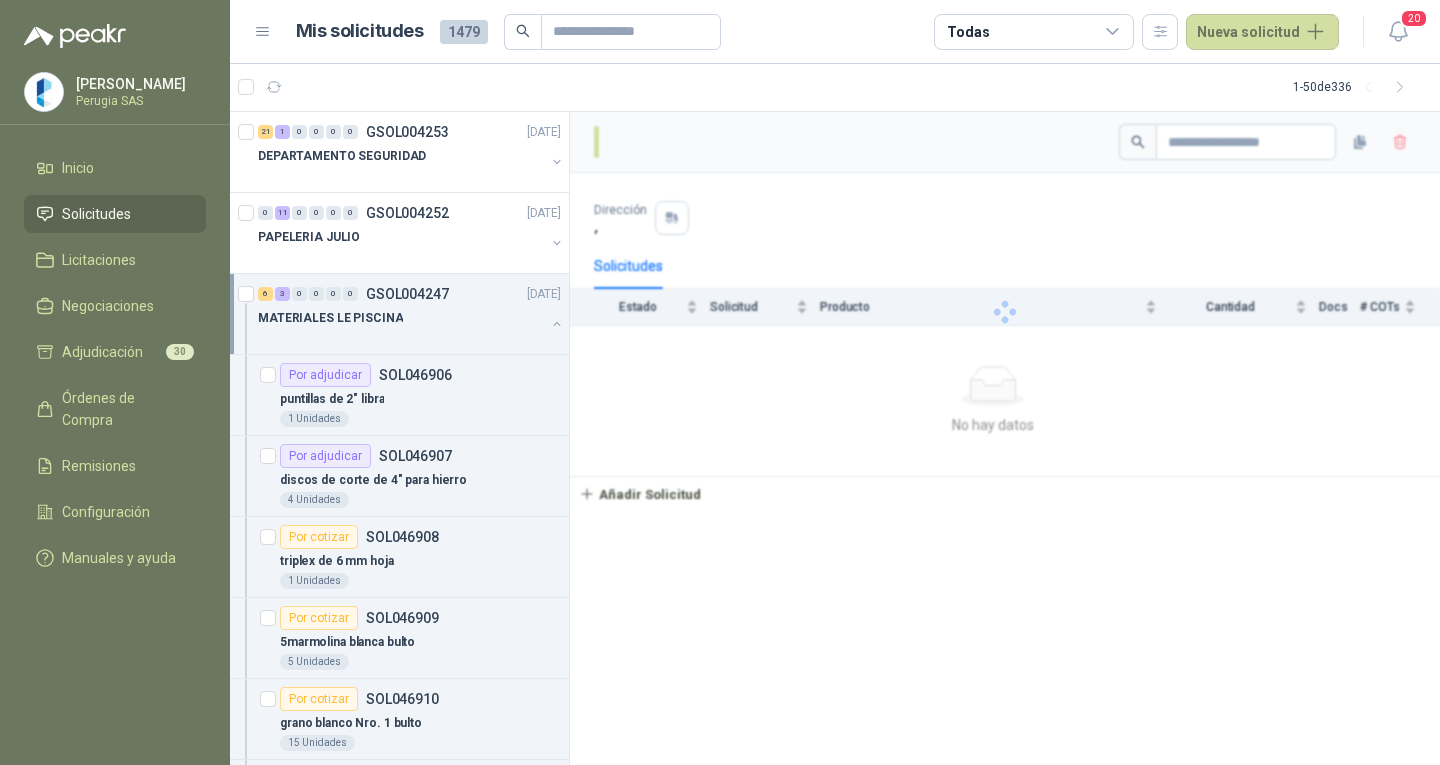 click on "MATERIALES LE PISCINA" at bounding box center (401, 318) 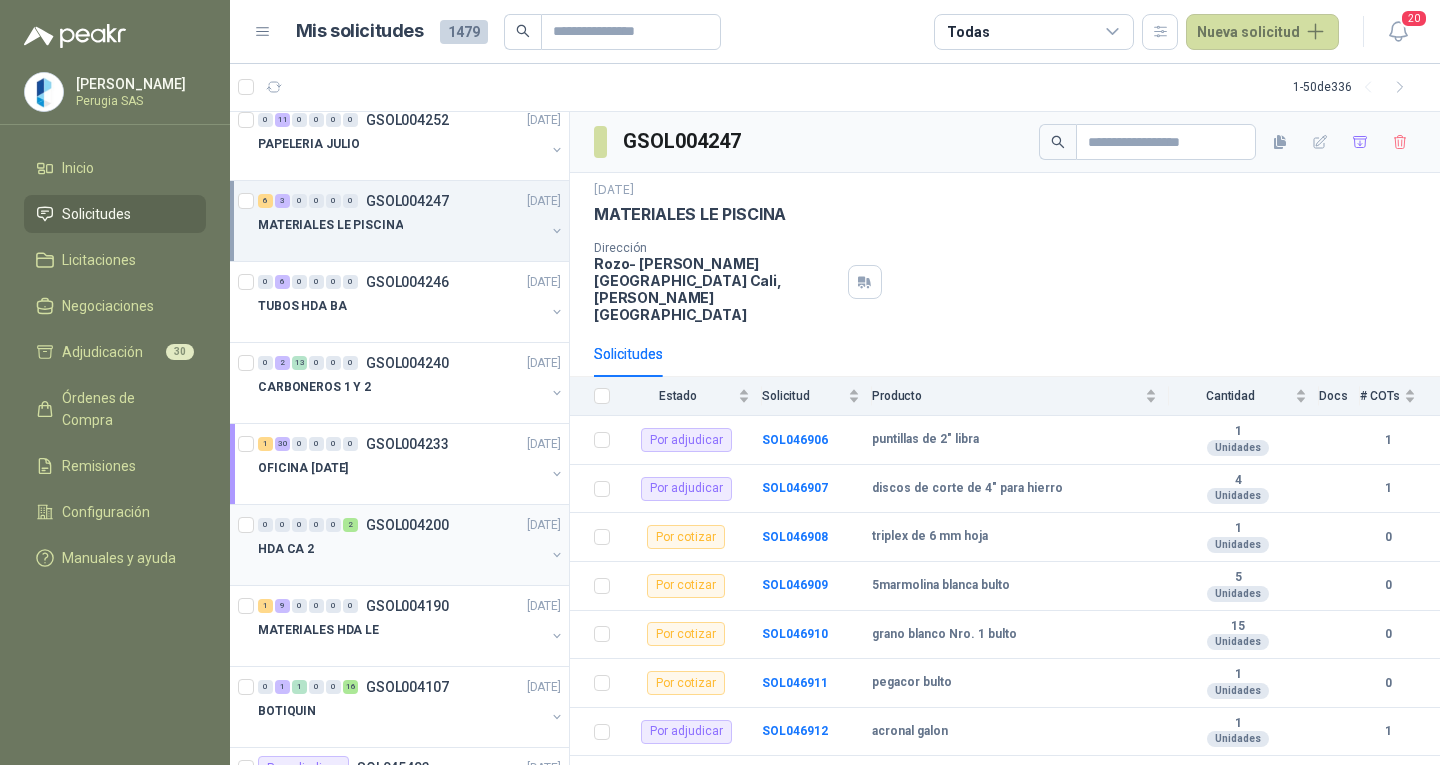 scroll, scrollTop: 0, scrollLeft: 0, axis: both 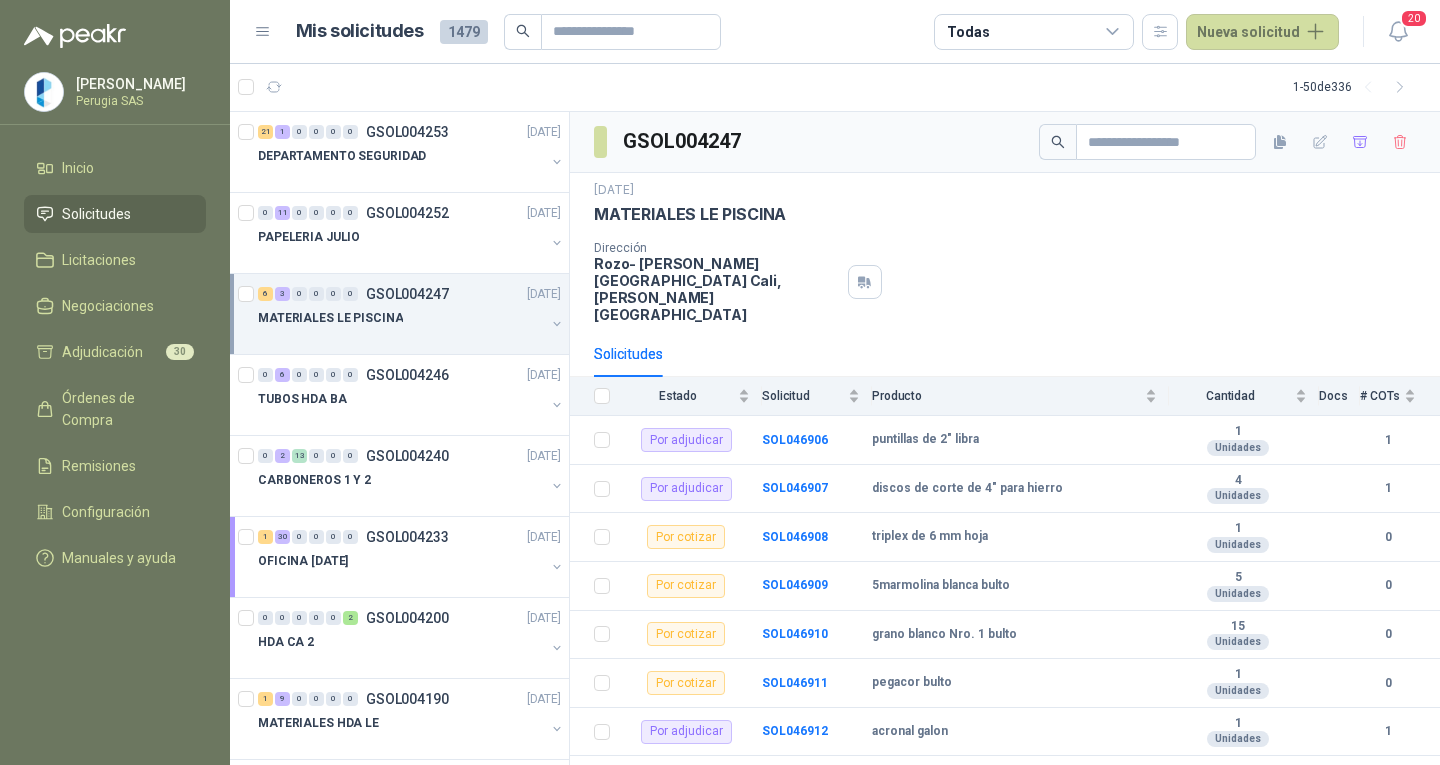 click on "MATERIALES LE PISCINA" at bounding box center (401, 318) 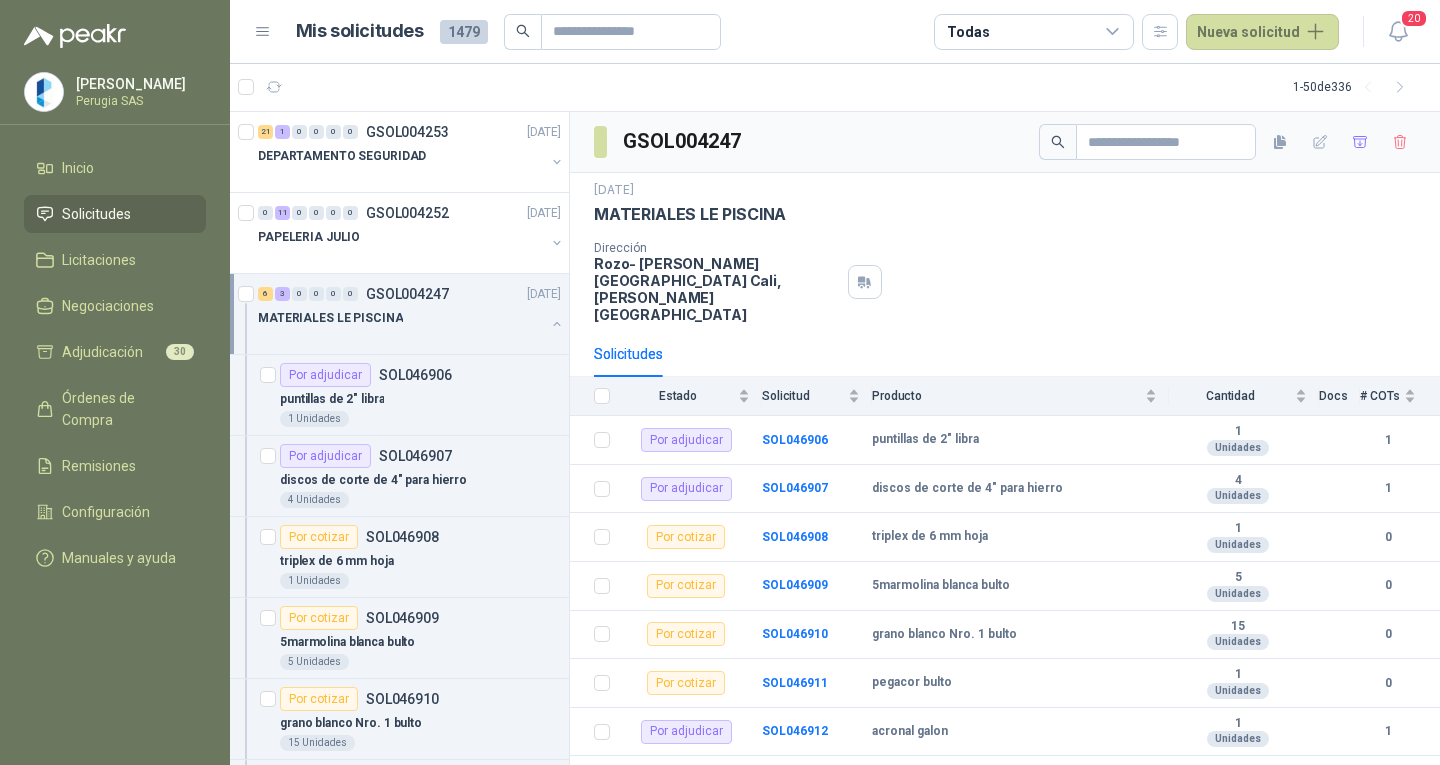 click on "MATERIALES LE PISCINA" at bounding box center [401, 318] 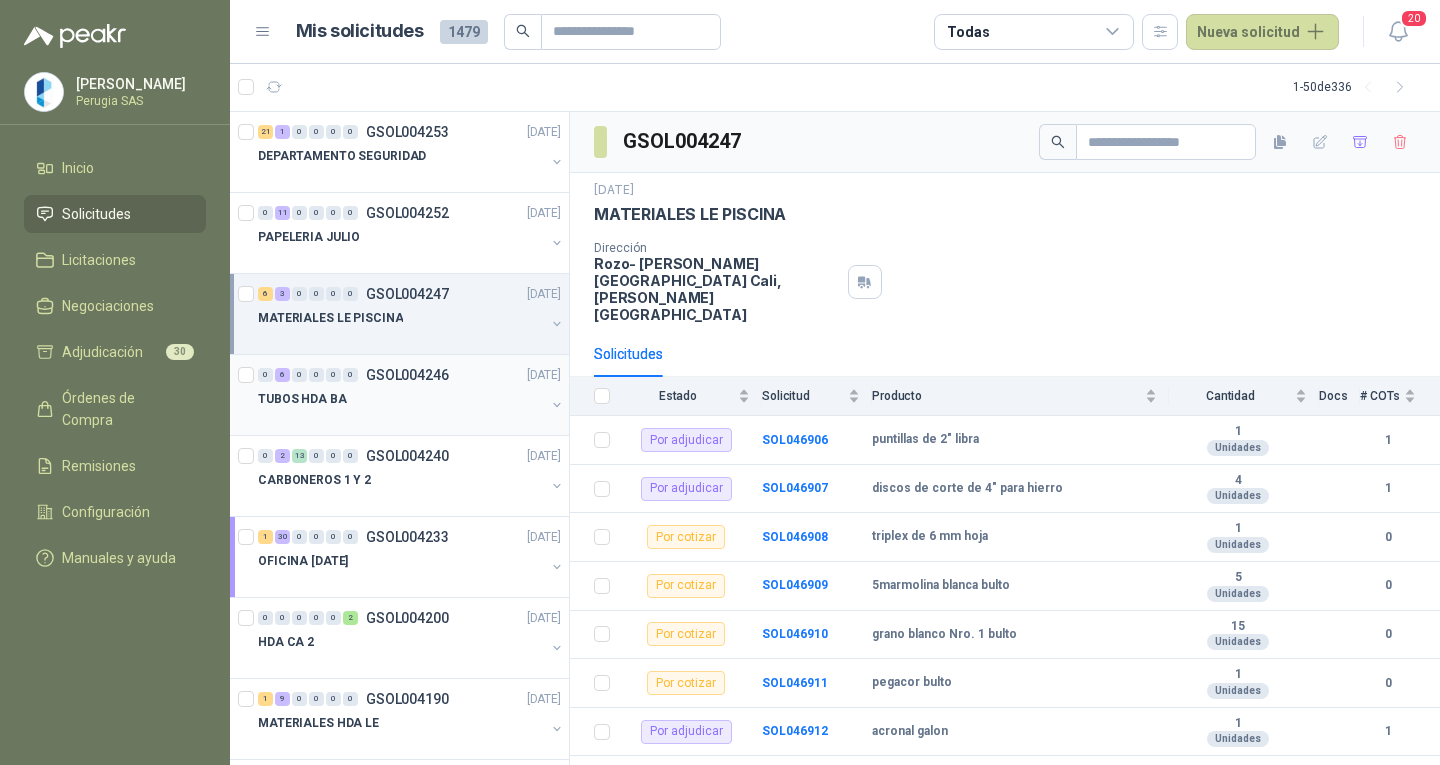 click at bounding box center [401, 419] 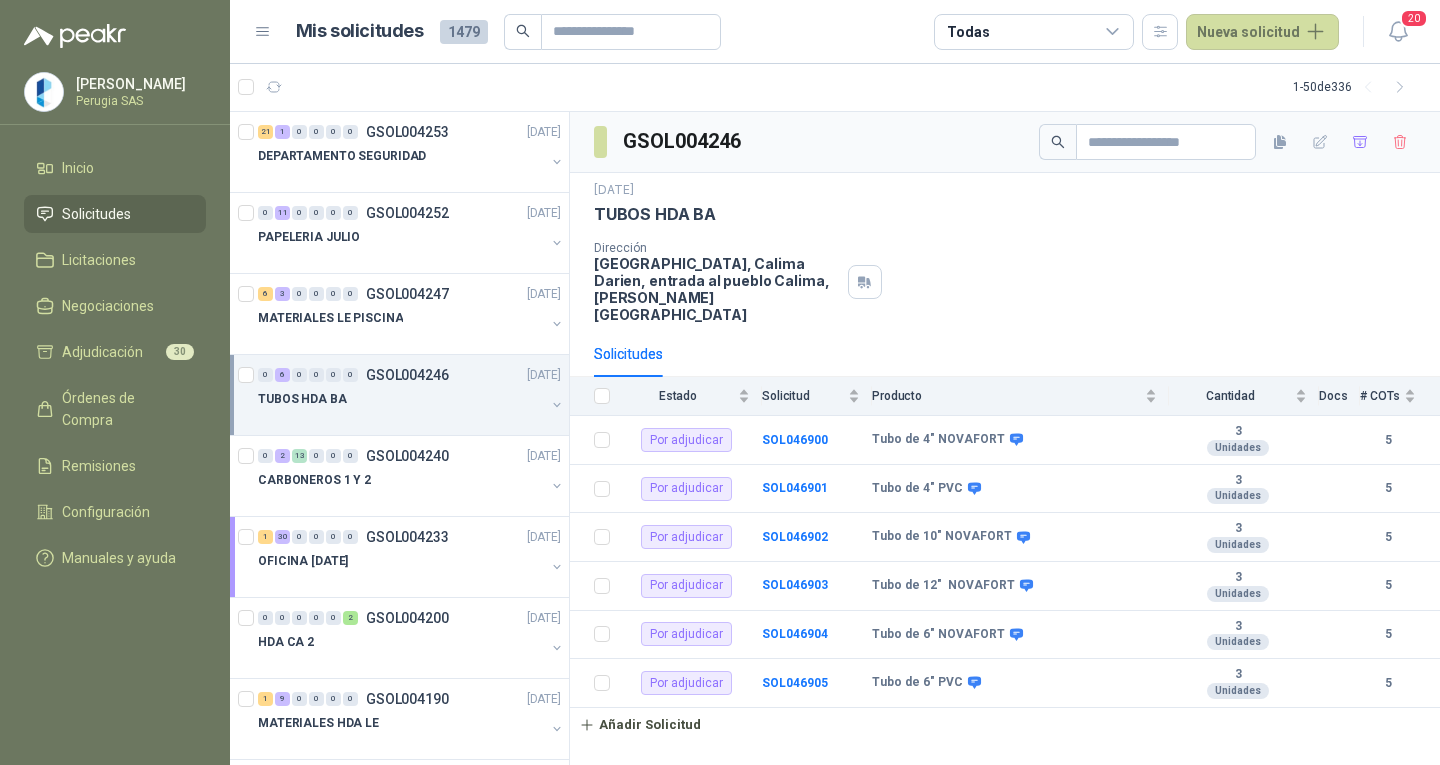 click on "0   6   0   0   0   0   GSOL004246" at bounding box center [353, 375] 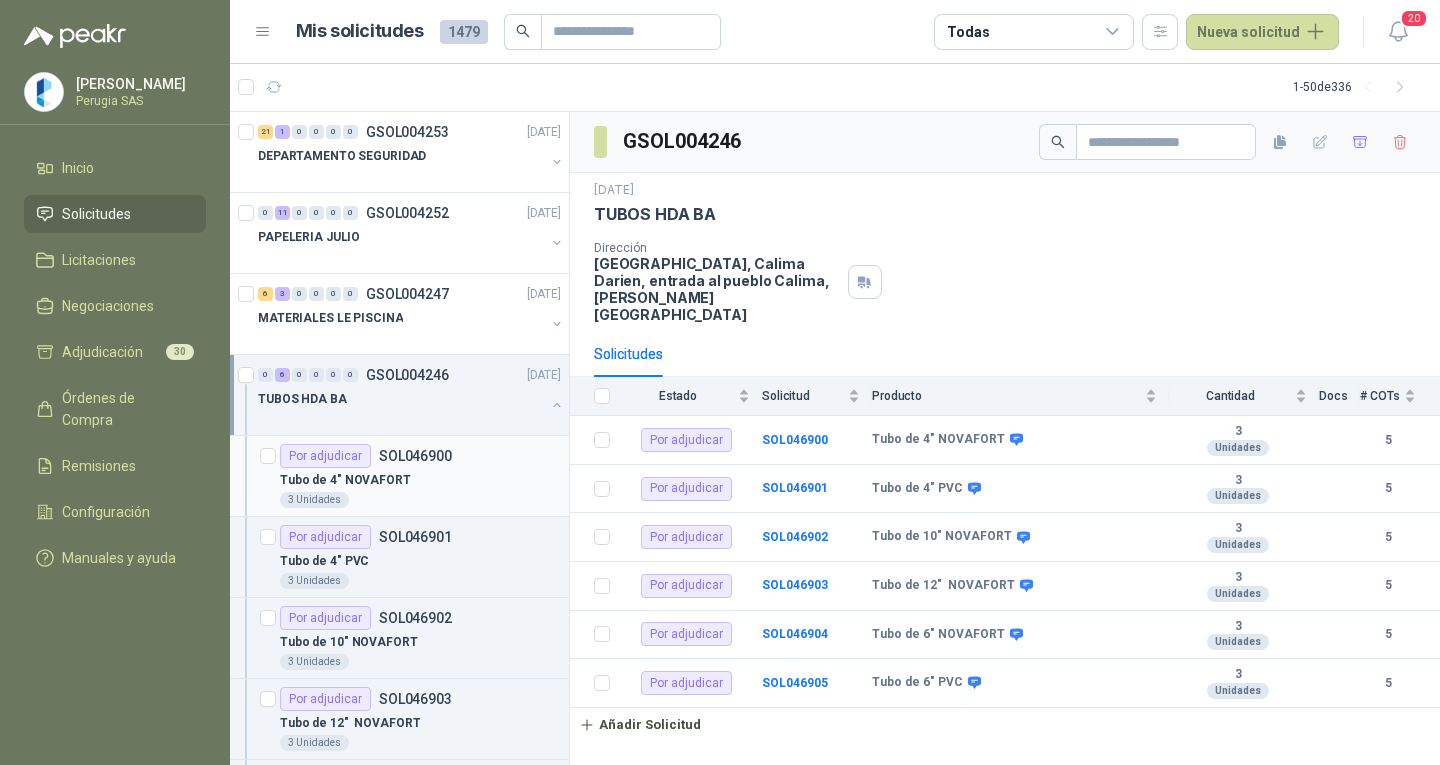 click on "Tubo de 4"  NOVAFORT" at bounding box center (345, 480) 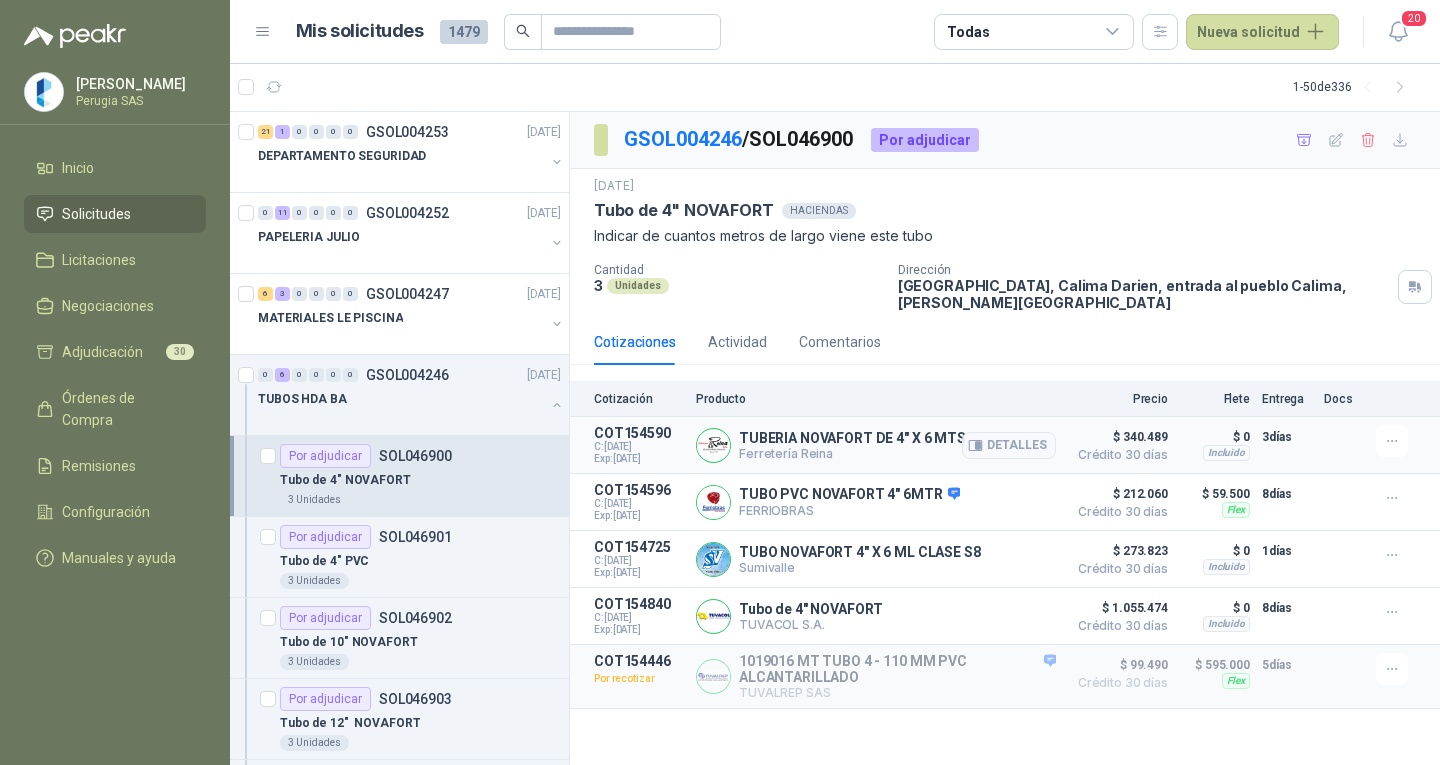 click on "TUBERIA NOVAFORT DE 4" X 6 MTS" at bounding box center (852, 438) 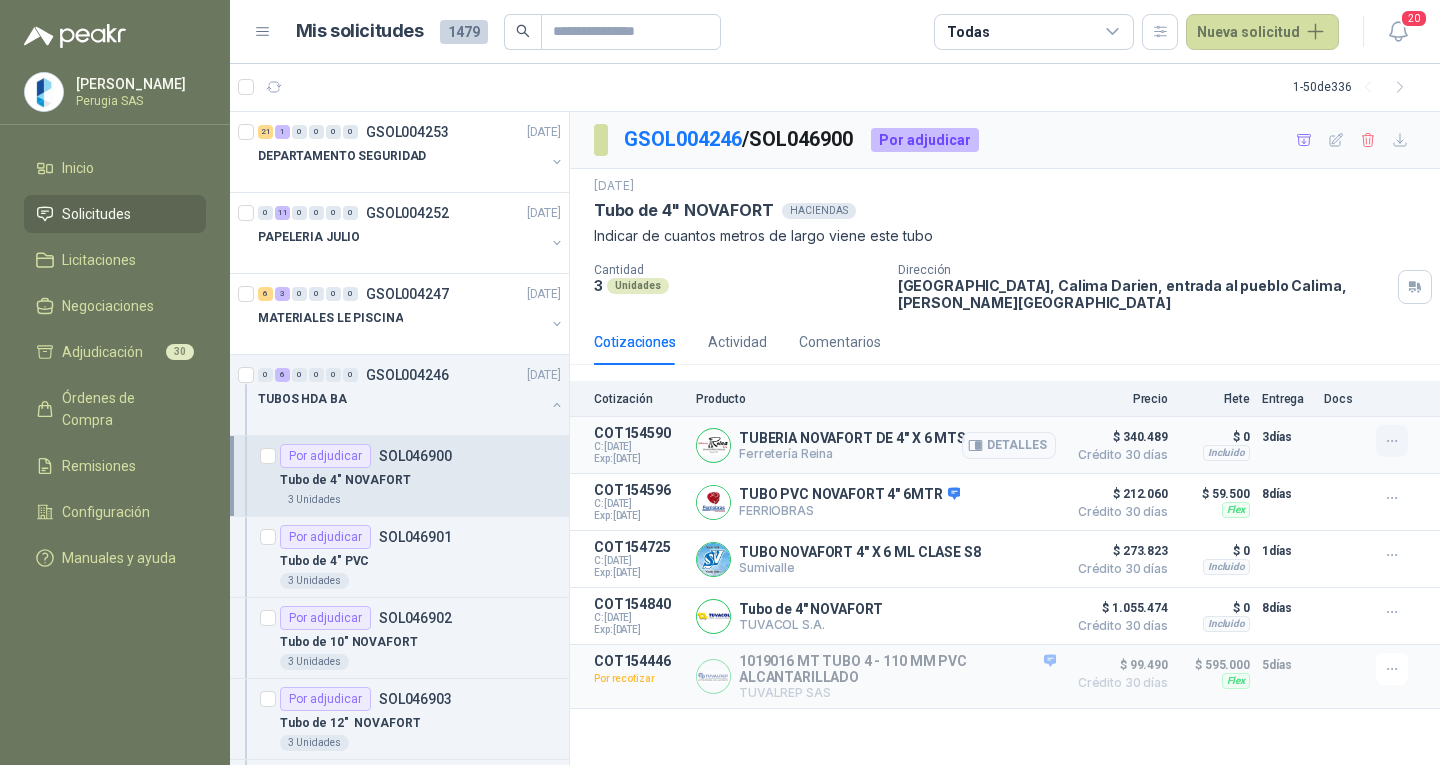 click at bounding box center [1392, 441] 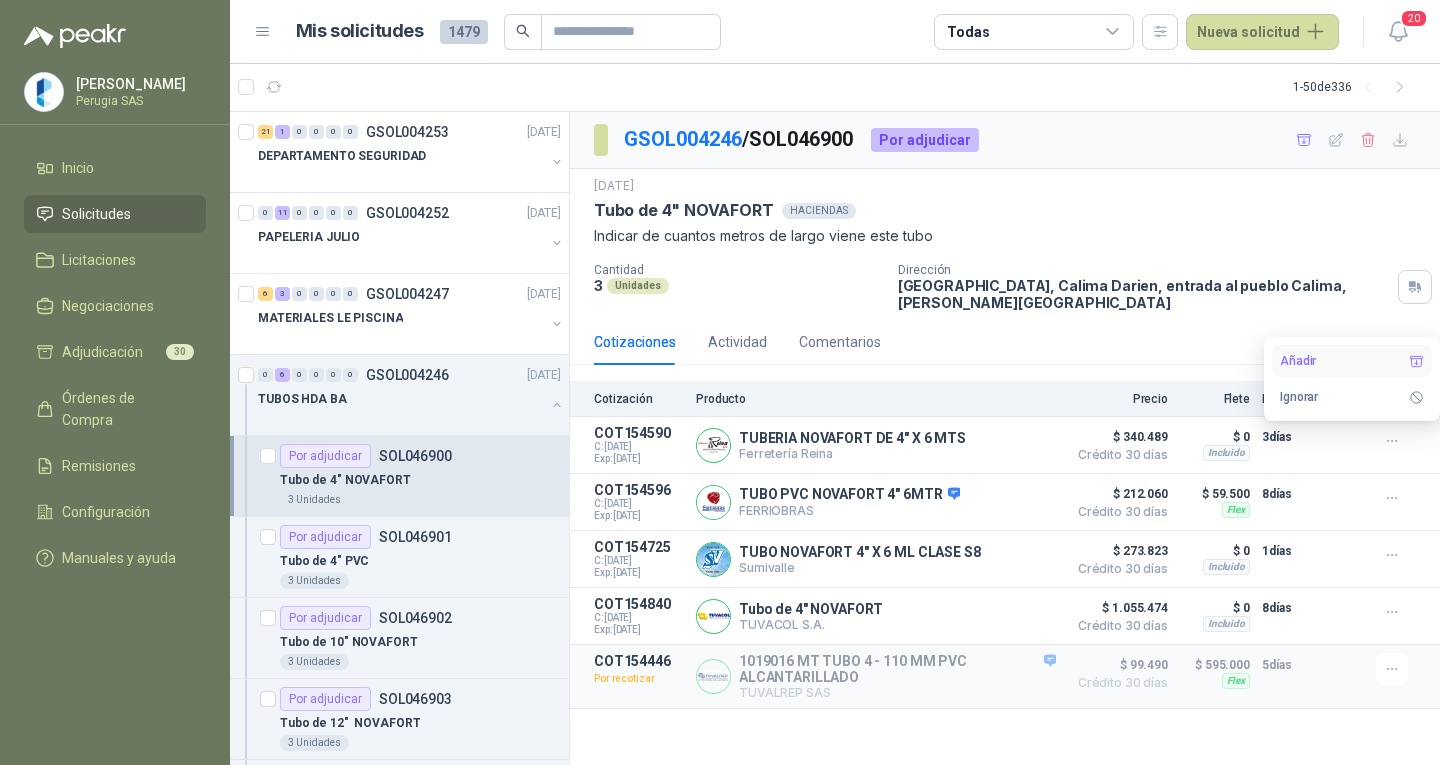 click on "Añadir" at bounding box center [1352, 361] 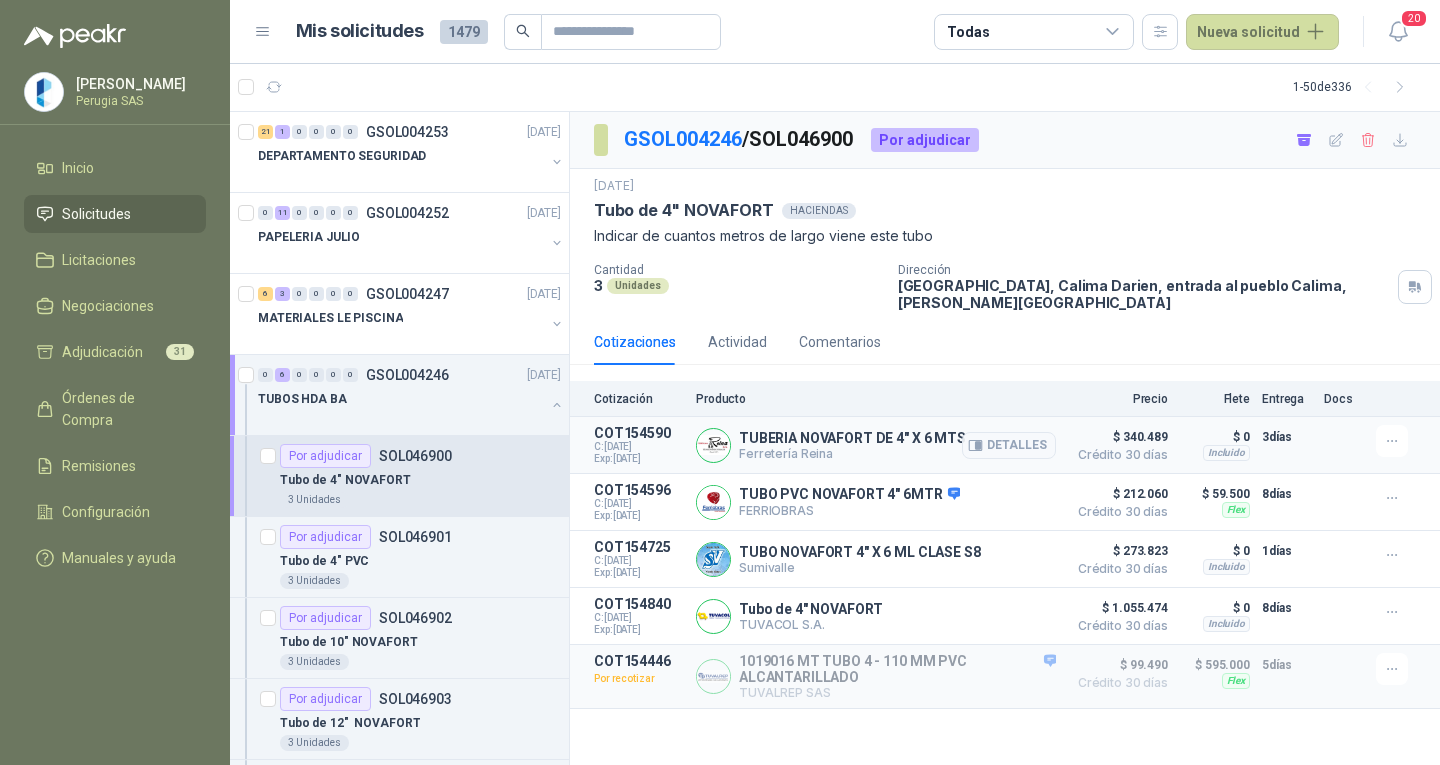 click on "Ferretería Reina" at bounding box center [852, 453] 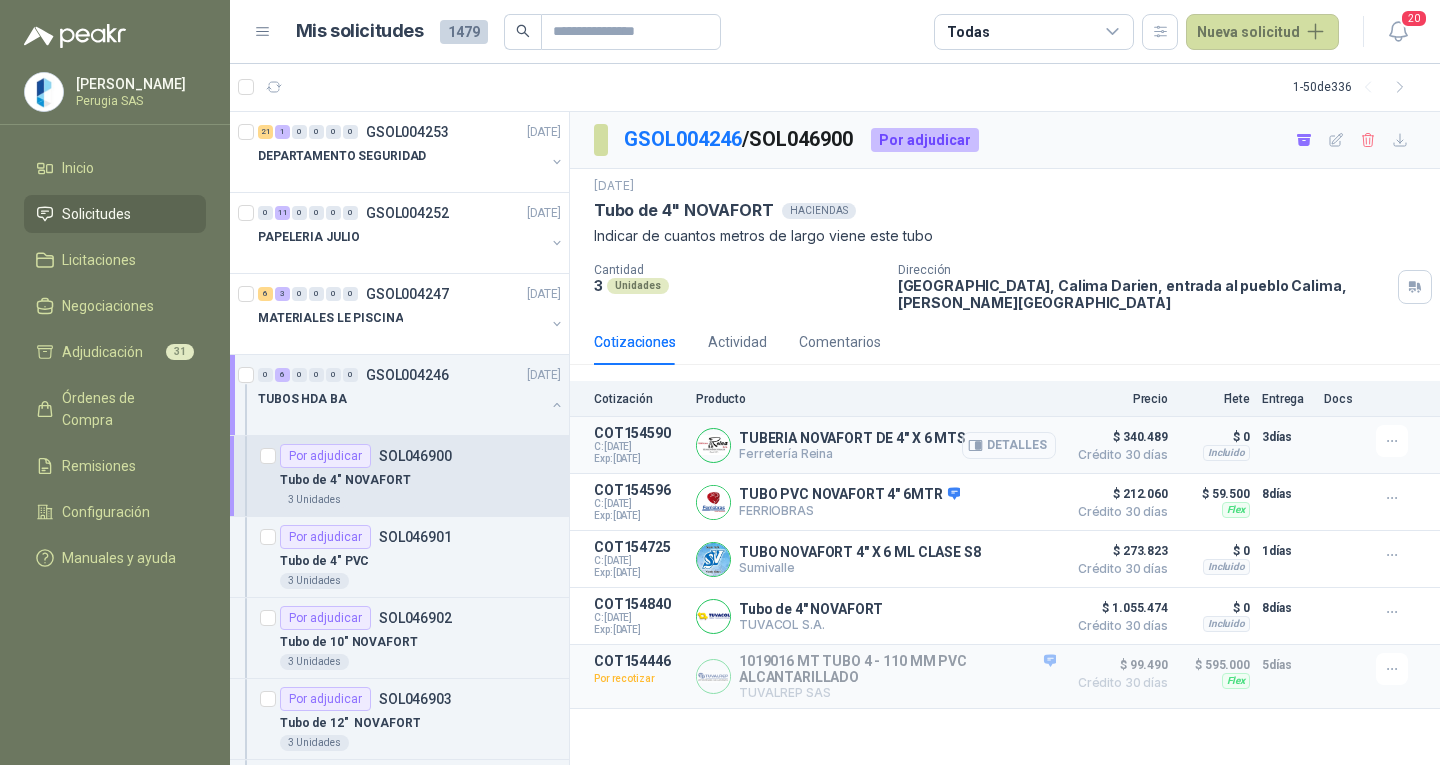click on "Detalles" at bounding box center [1009, 445] 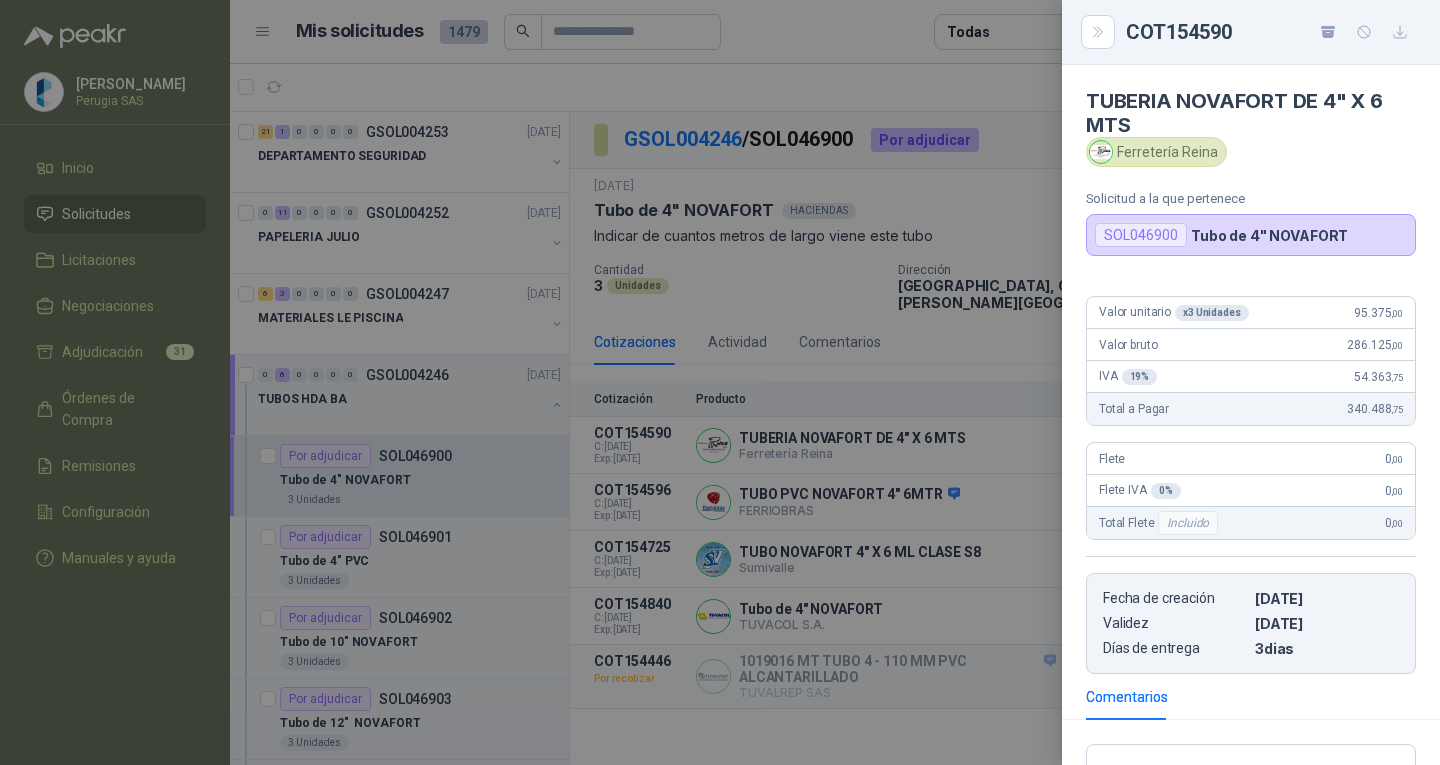 click at bounding box center [720, 382] 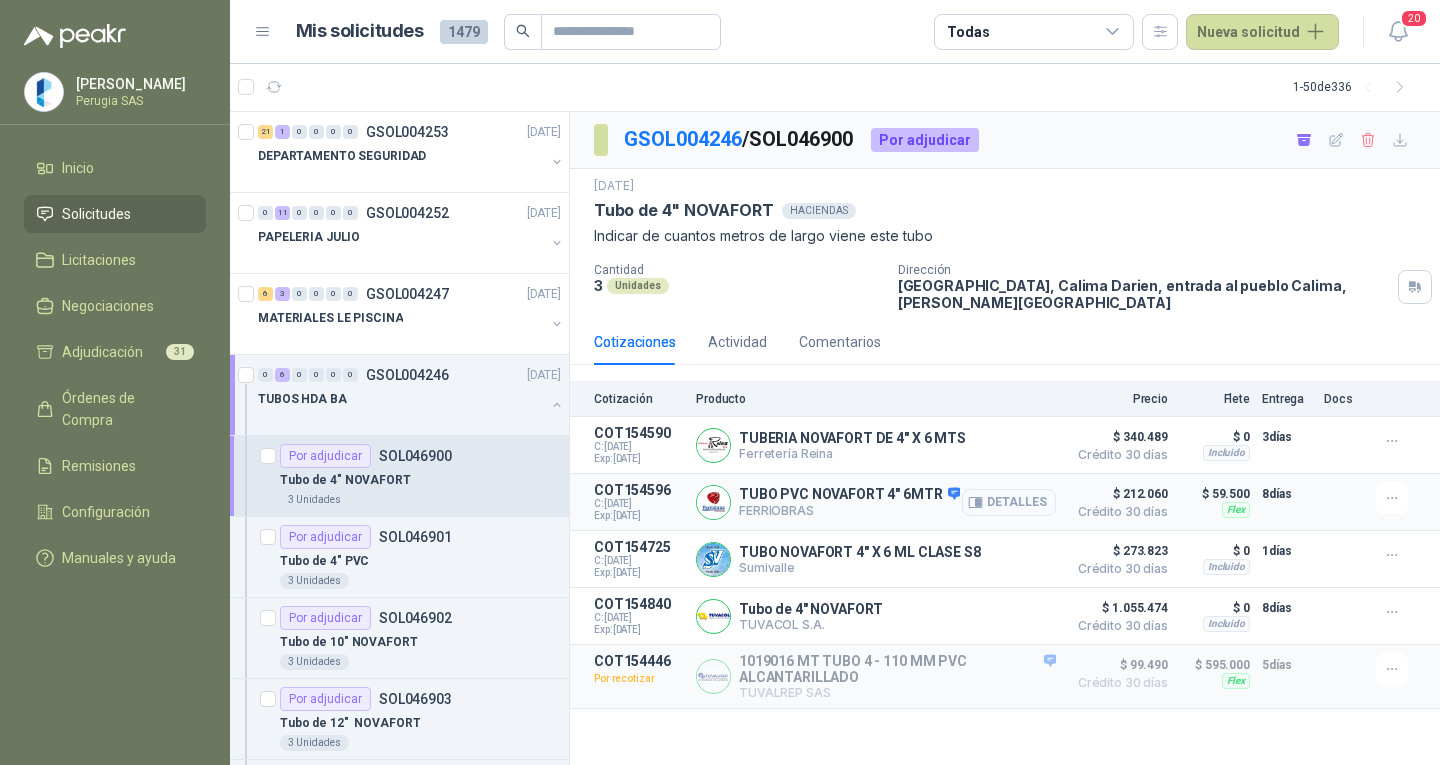 click 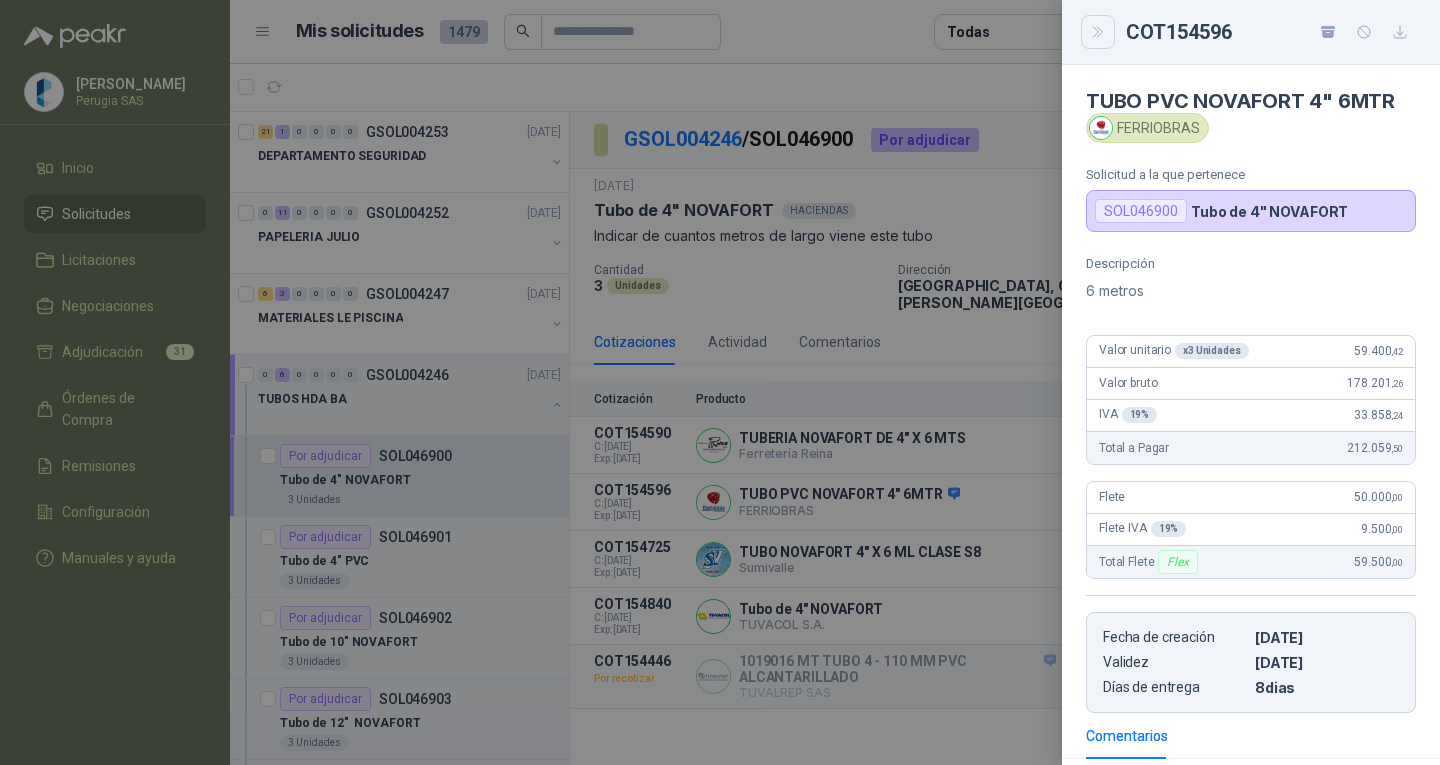 click 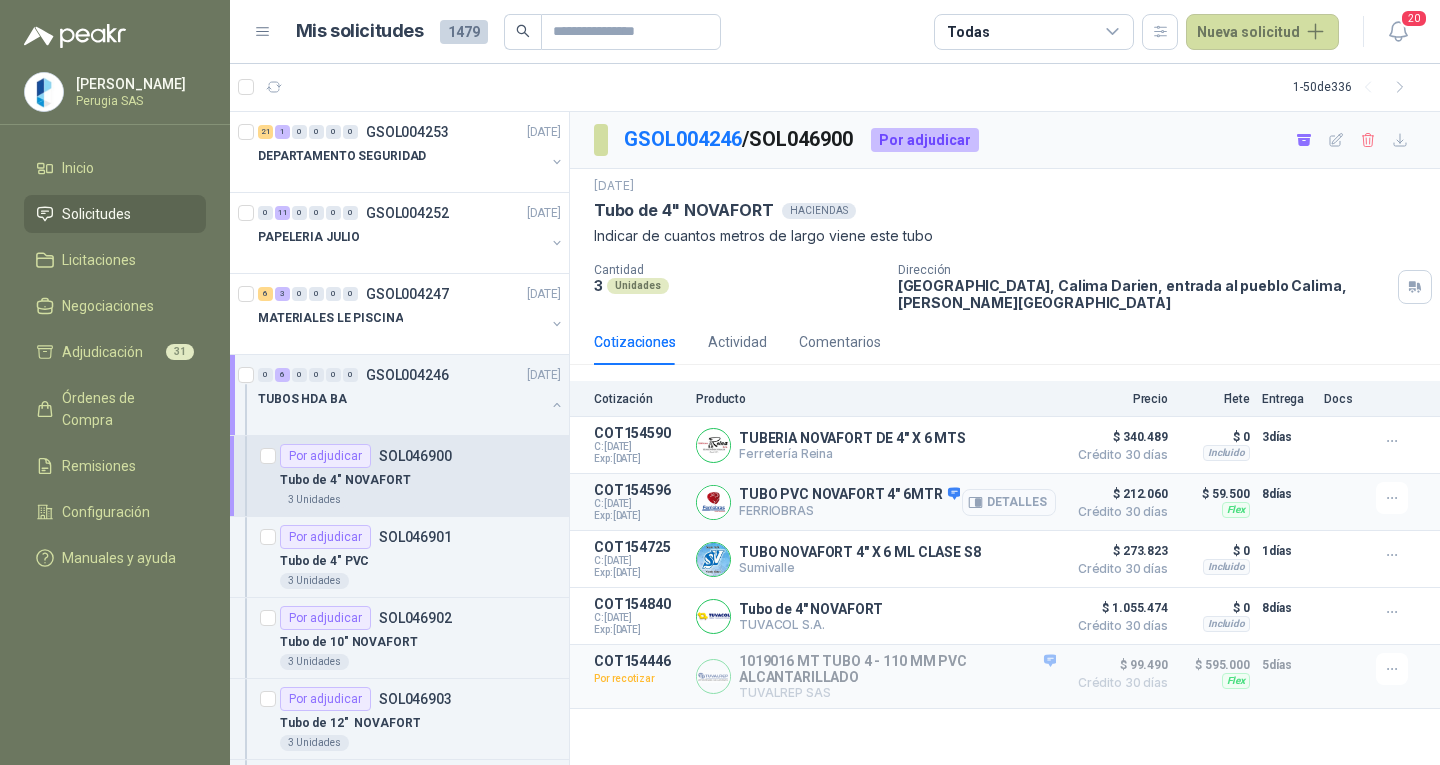 click on "Detalles" at bounding box center [1009, 502] 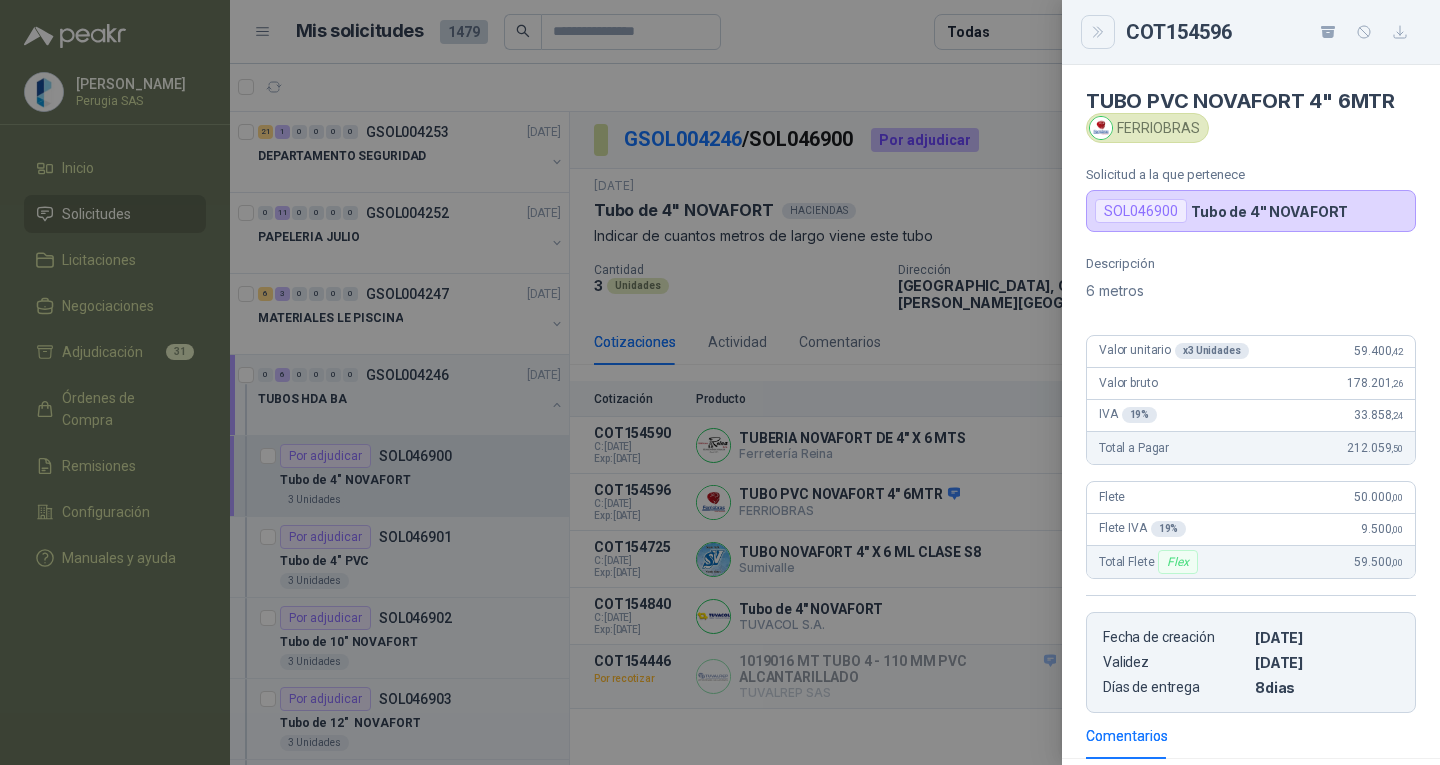 click 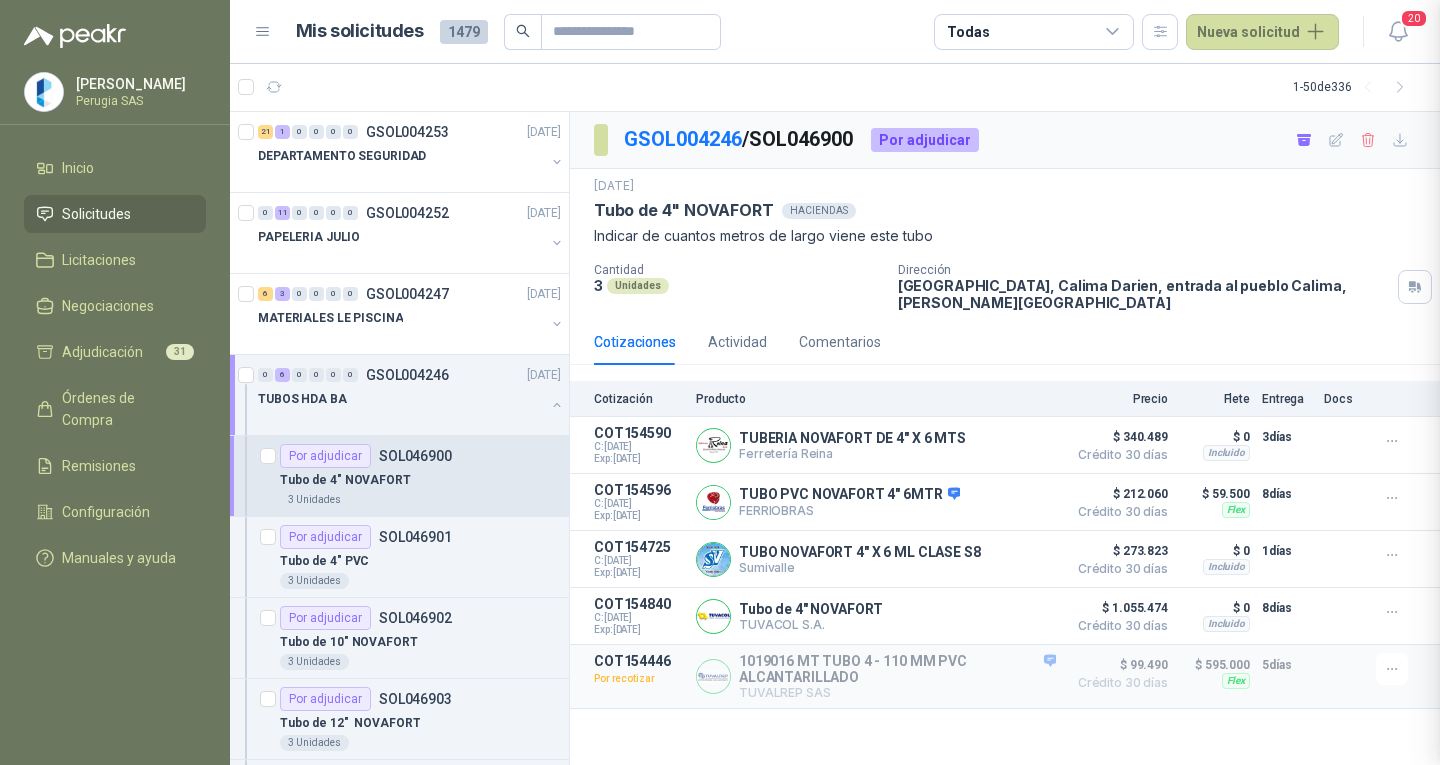 type 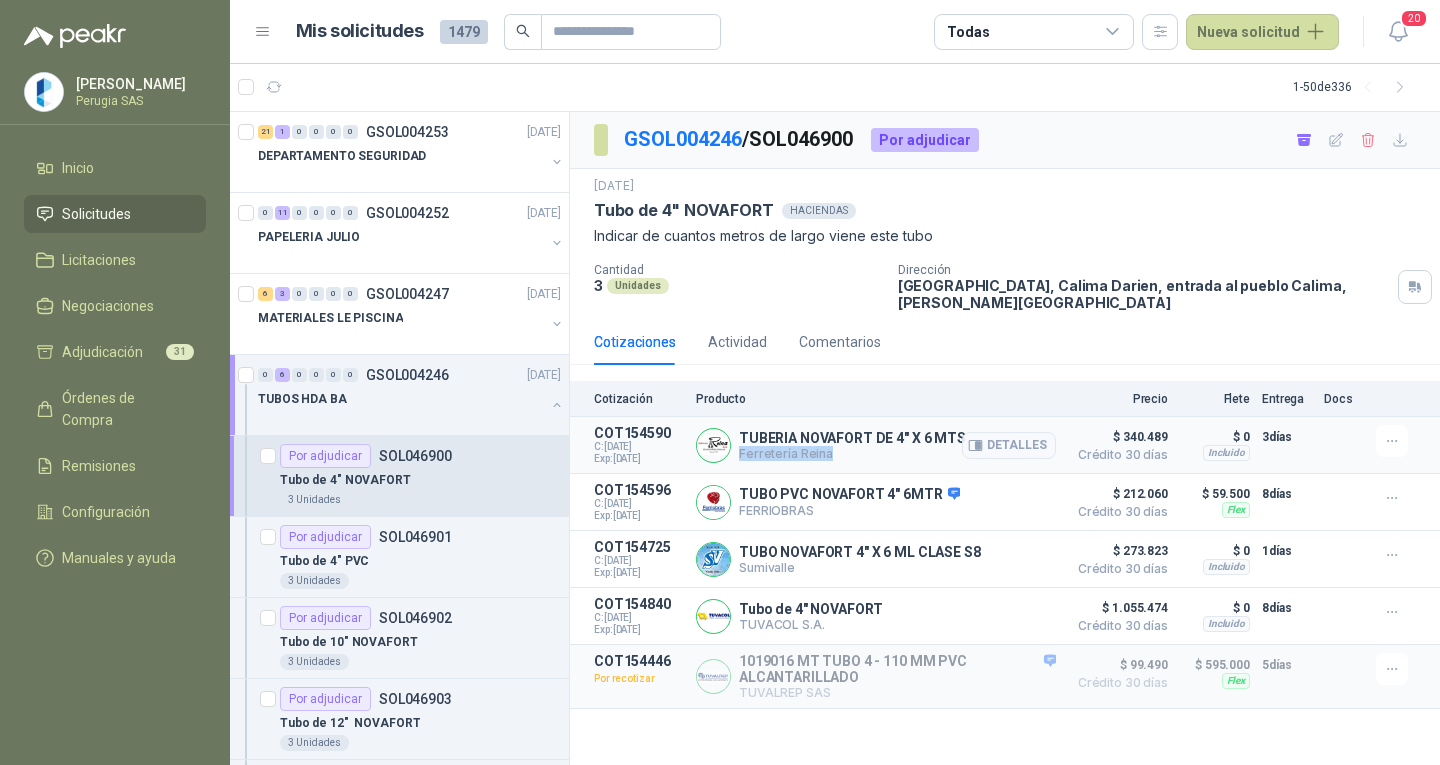 drag, startPoint x: 842, startPoint y: 465, endPoint x: 740, endPoint y: 461, distance: 102.0784 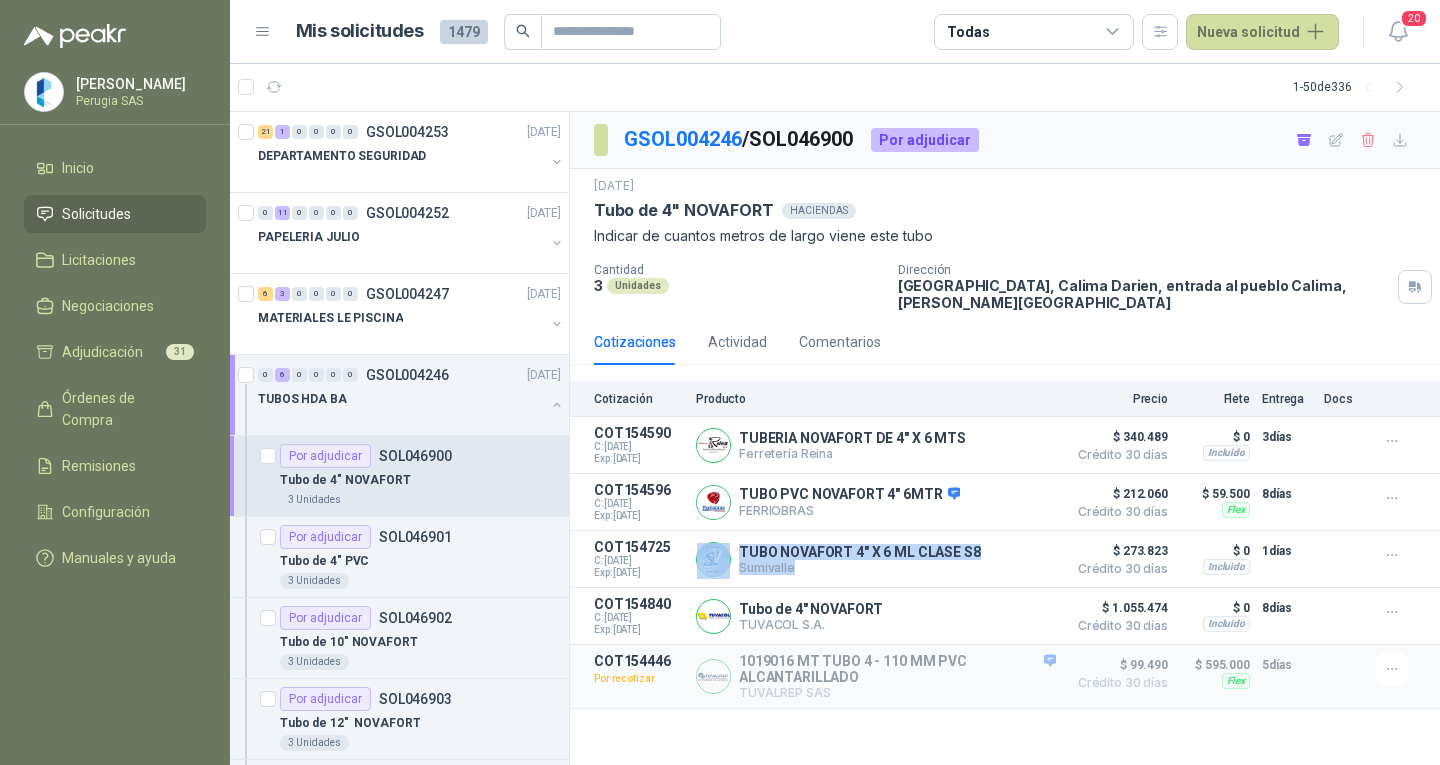 drag, startPoint x: 794, startPoint y: 570, endPoint x: 753, endPoint y: 721, distance: 156.46725 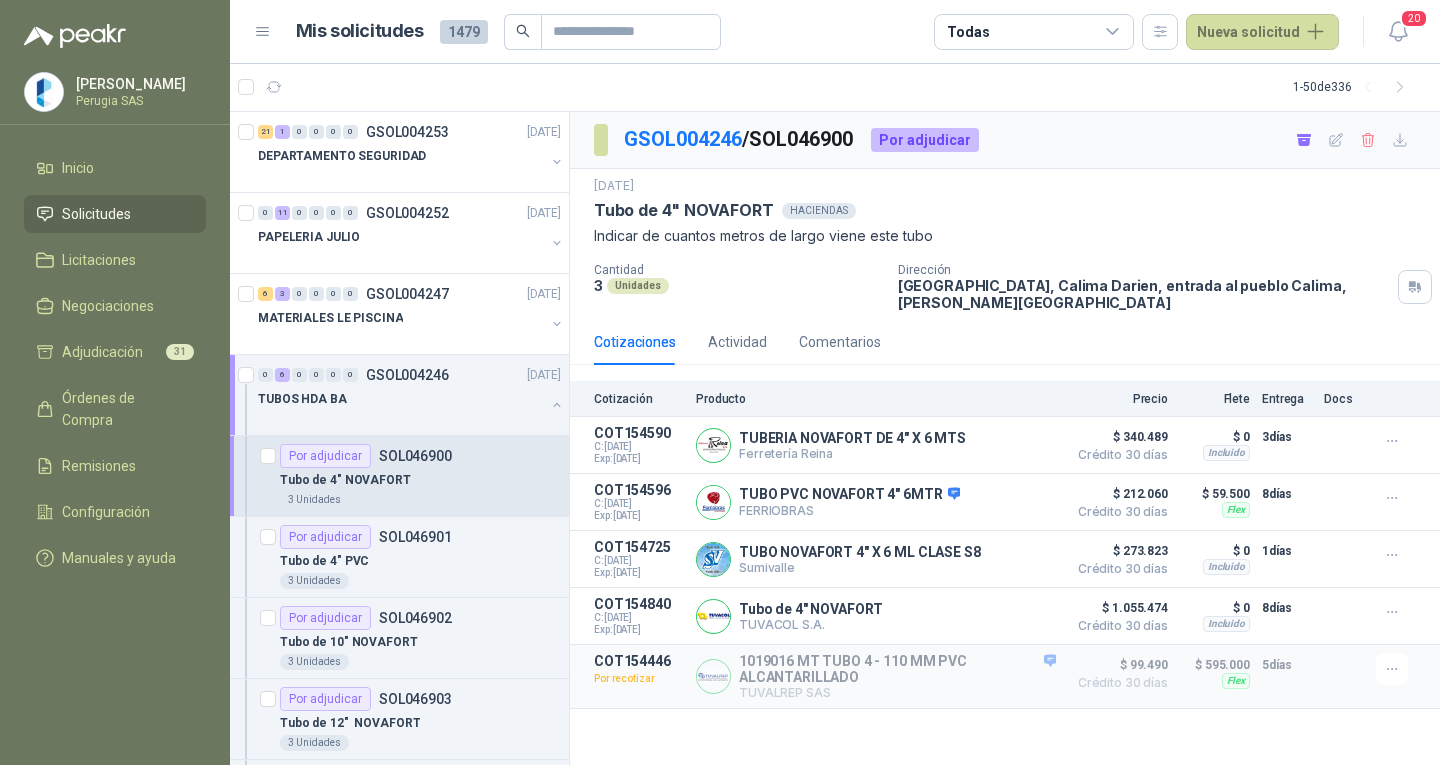 click on "Inicio   Solicitudes   Licitaciones   Negociaciones   Adjudicación 31   Órdenes de Compra   Remisiones   Configuración   Manuales y ayuda" at bounding box center [115, 367] 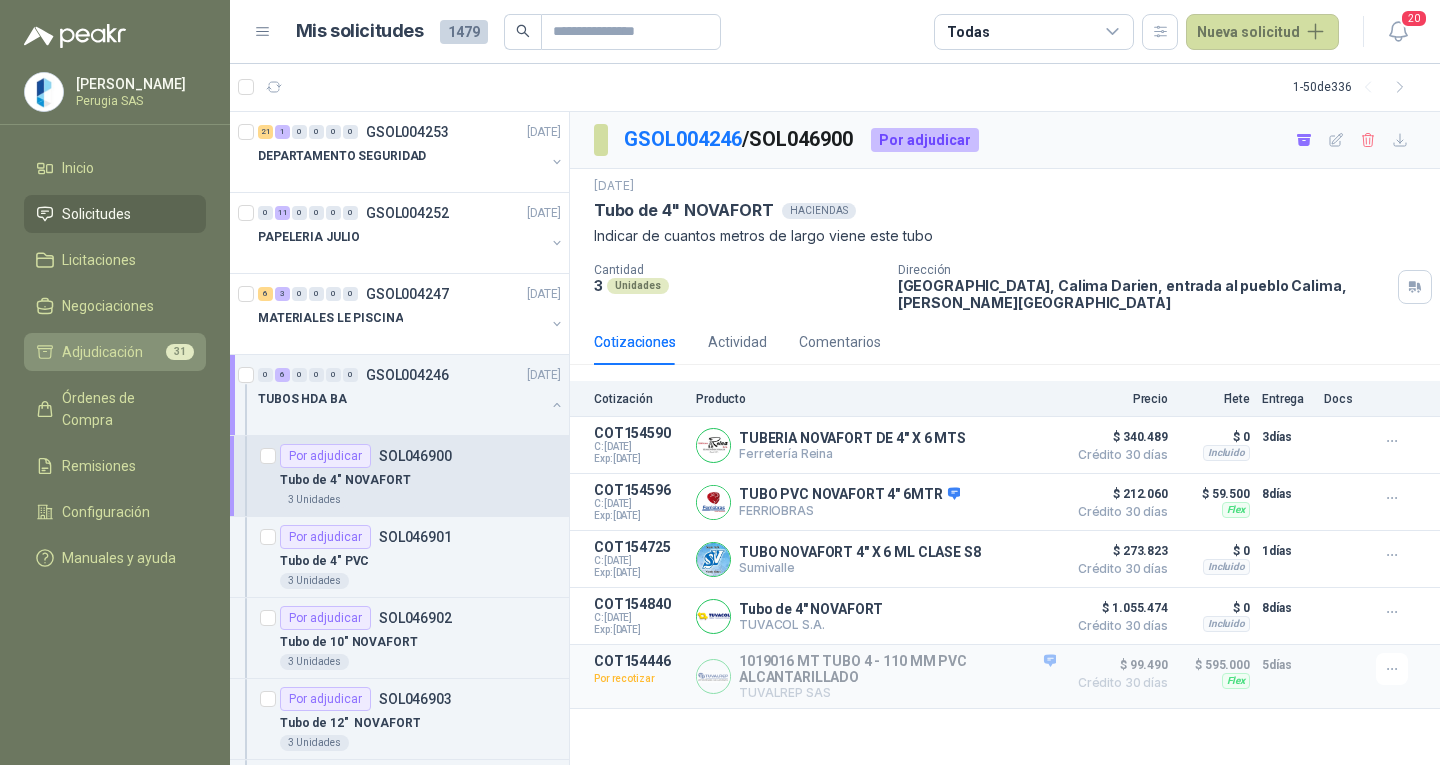 click on "Adjudicación 31" at bounding box center [115, 352] 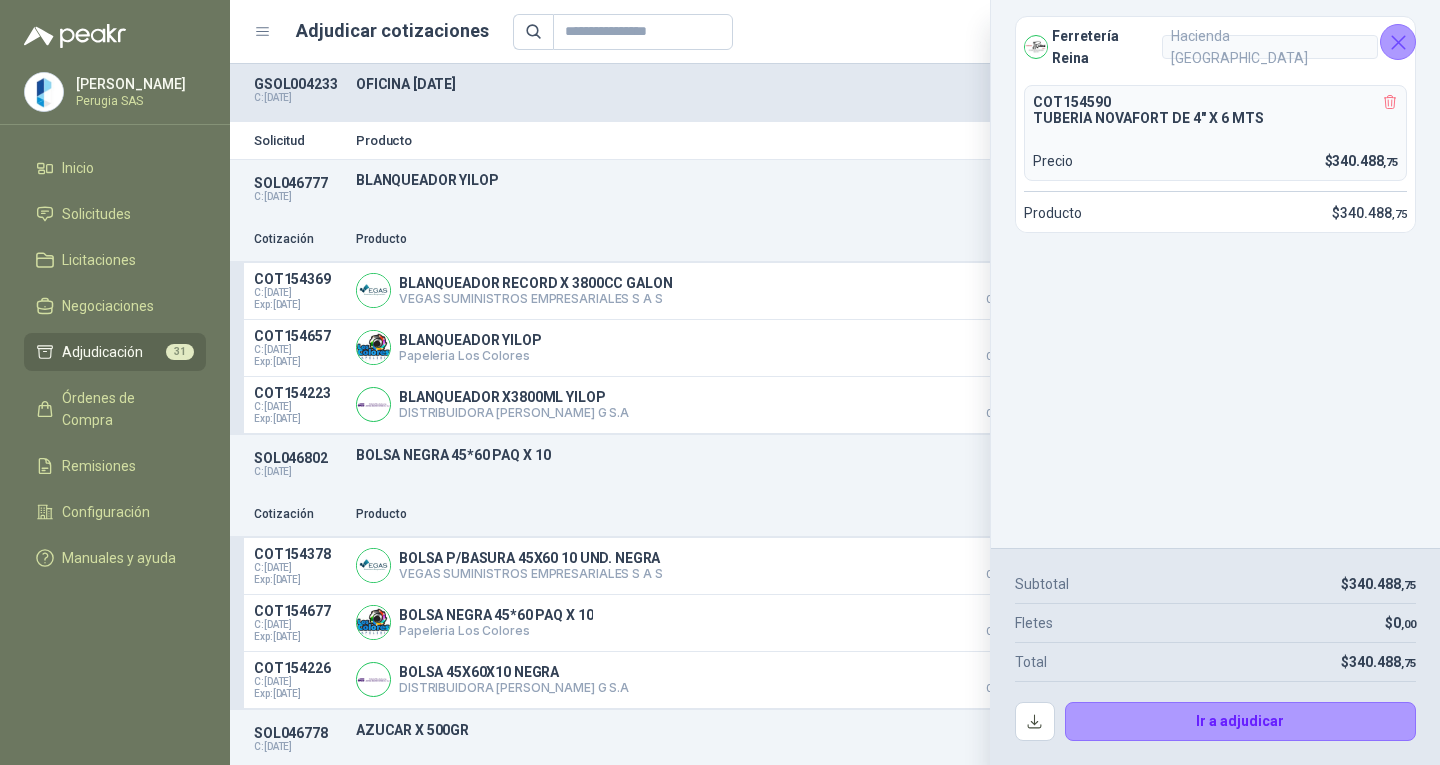 click 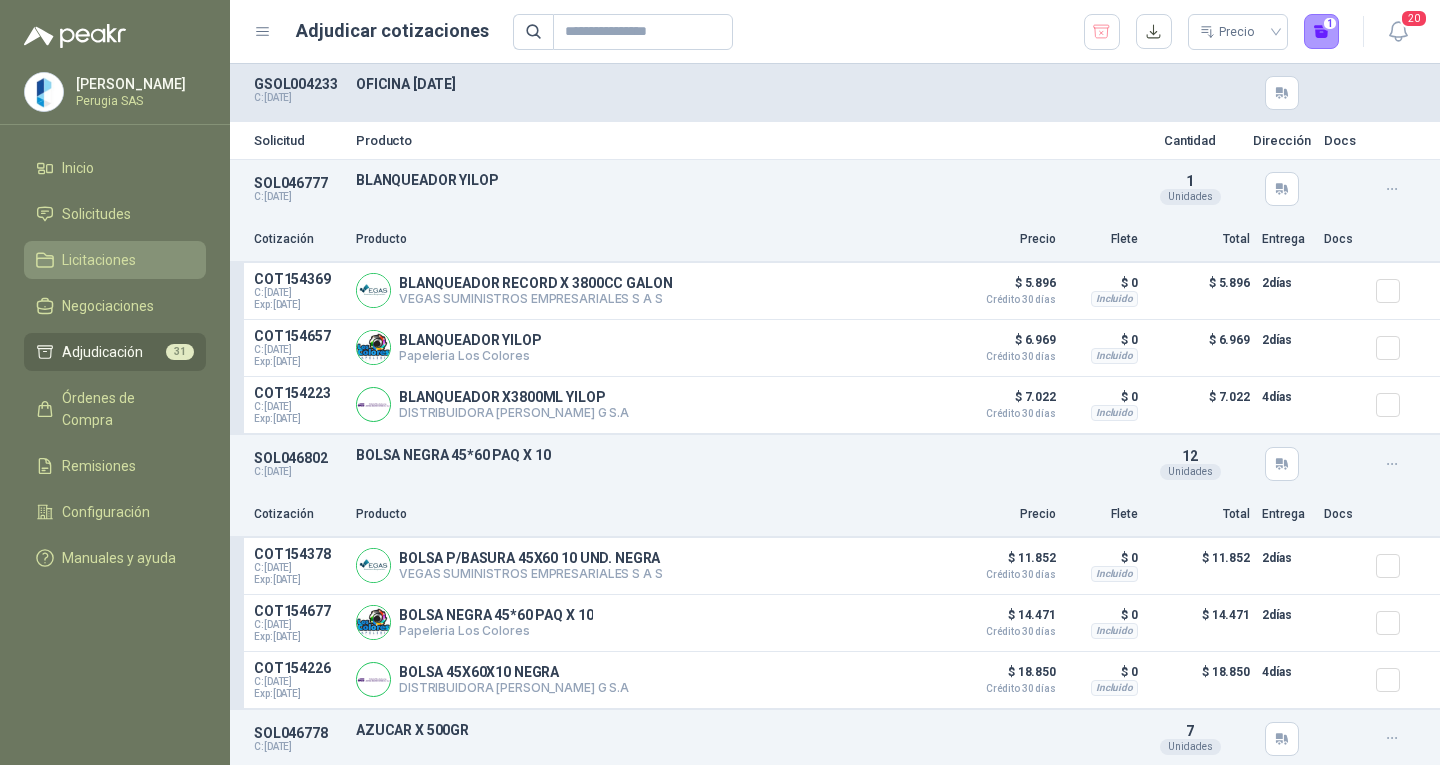click on "Licitaciones" at bounding box center [99, 260] 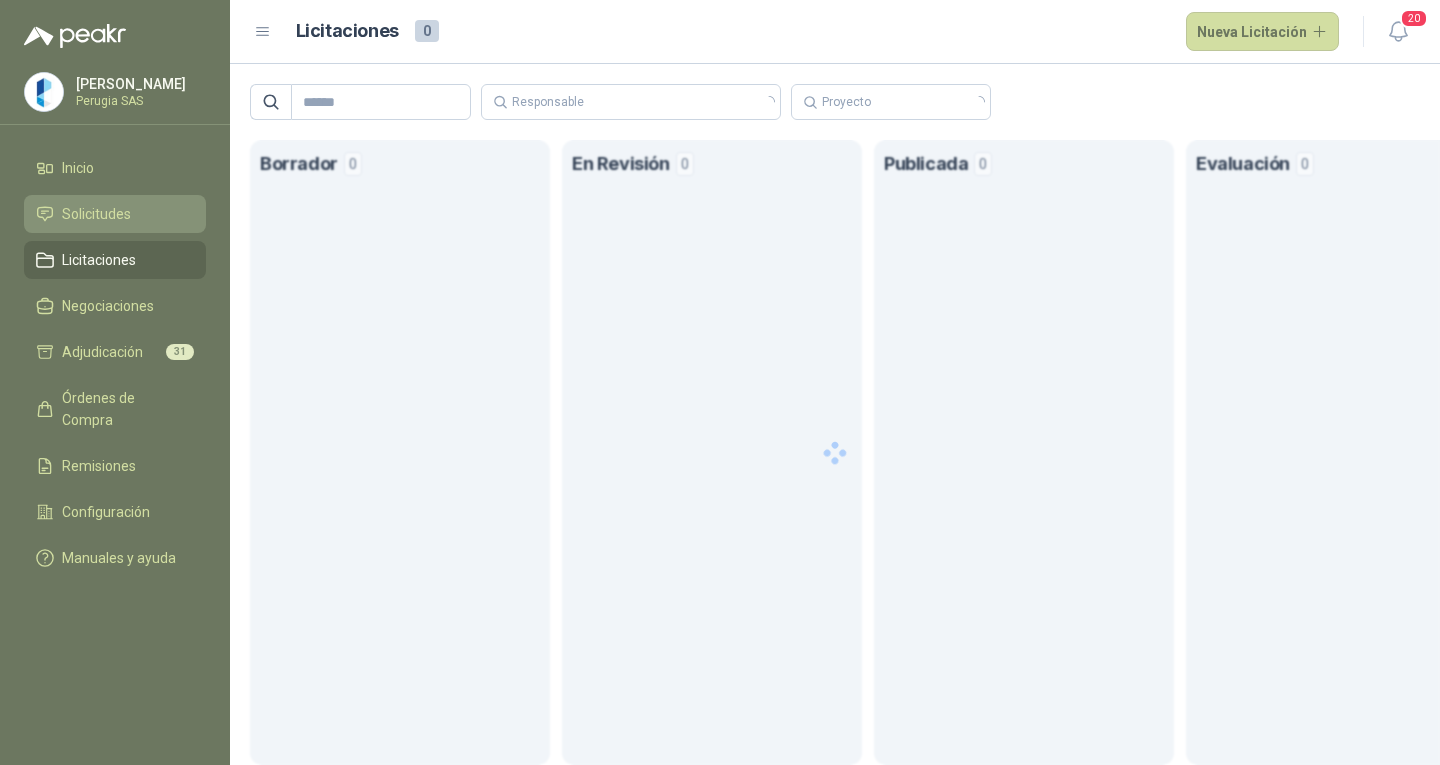 click on "Solicitudes" at bounding box center [96, 214] 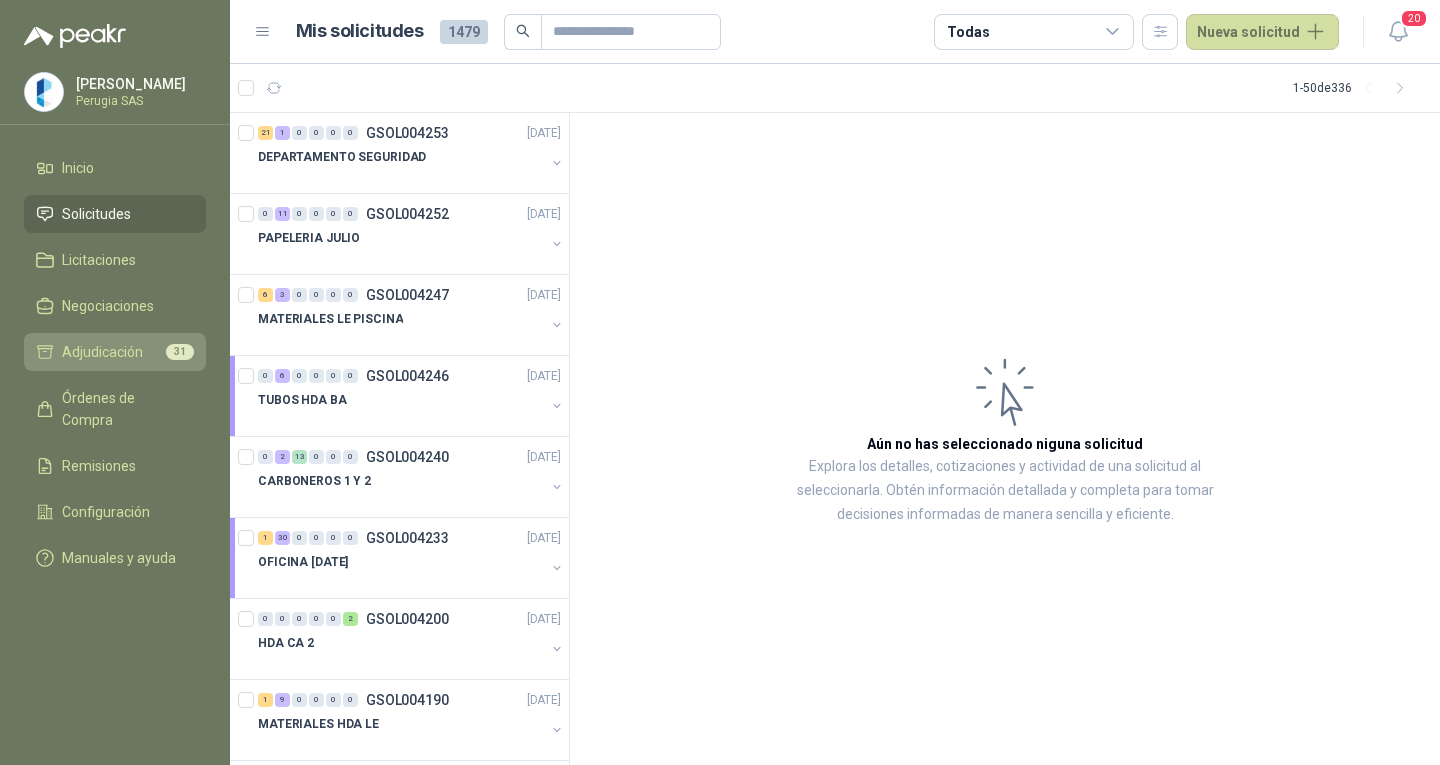 click on "Adjudicación" at bounding box center [102, 352] 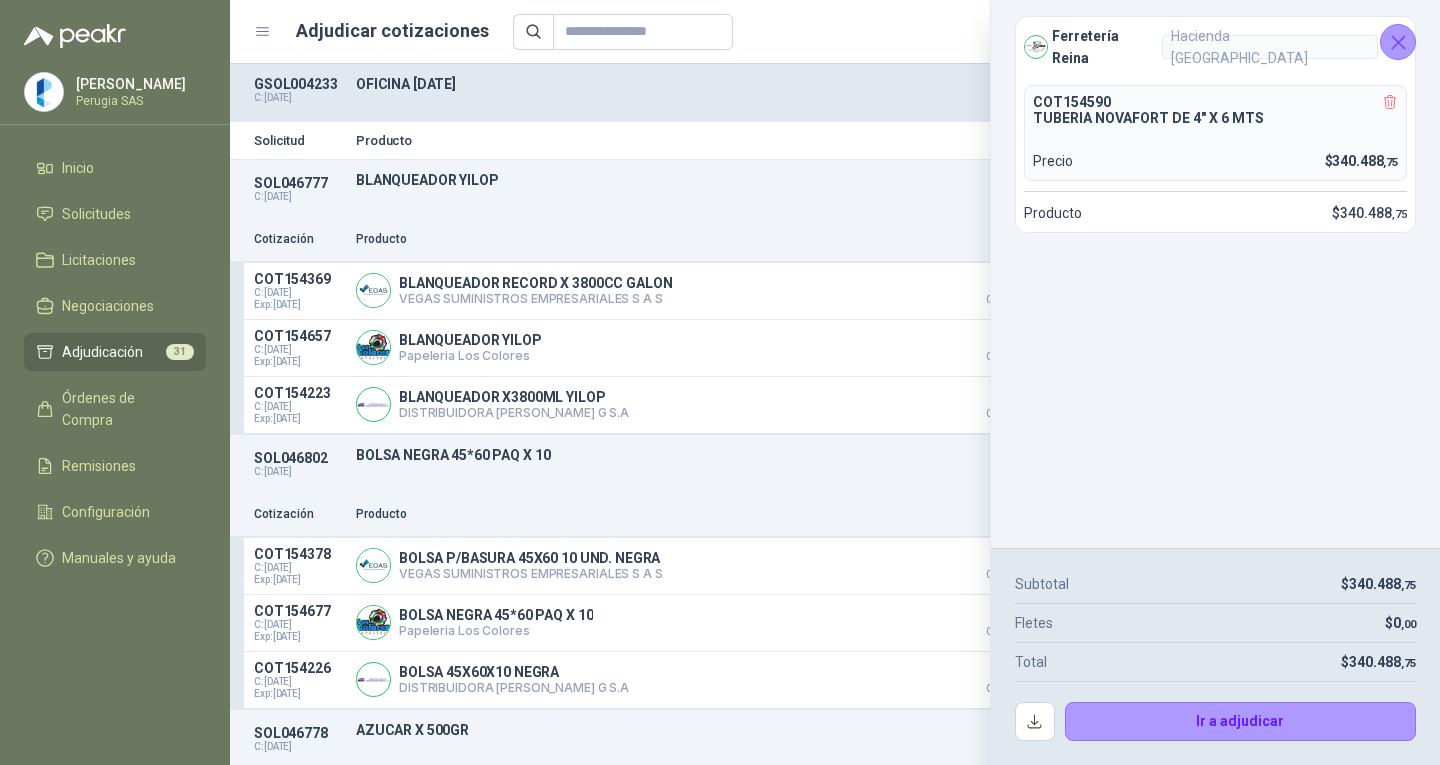 drag, startPoint x: 1401, startPoint y: 43, endPoint x: 1391, endPoint y: 39, distance: 10.770329 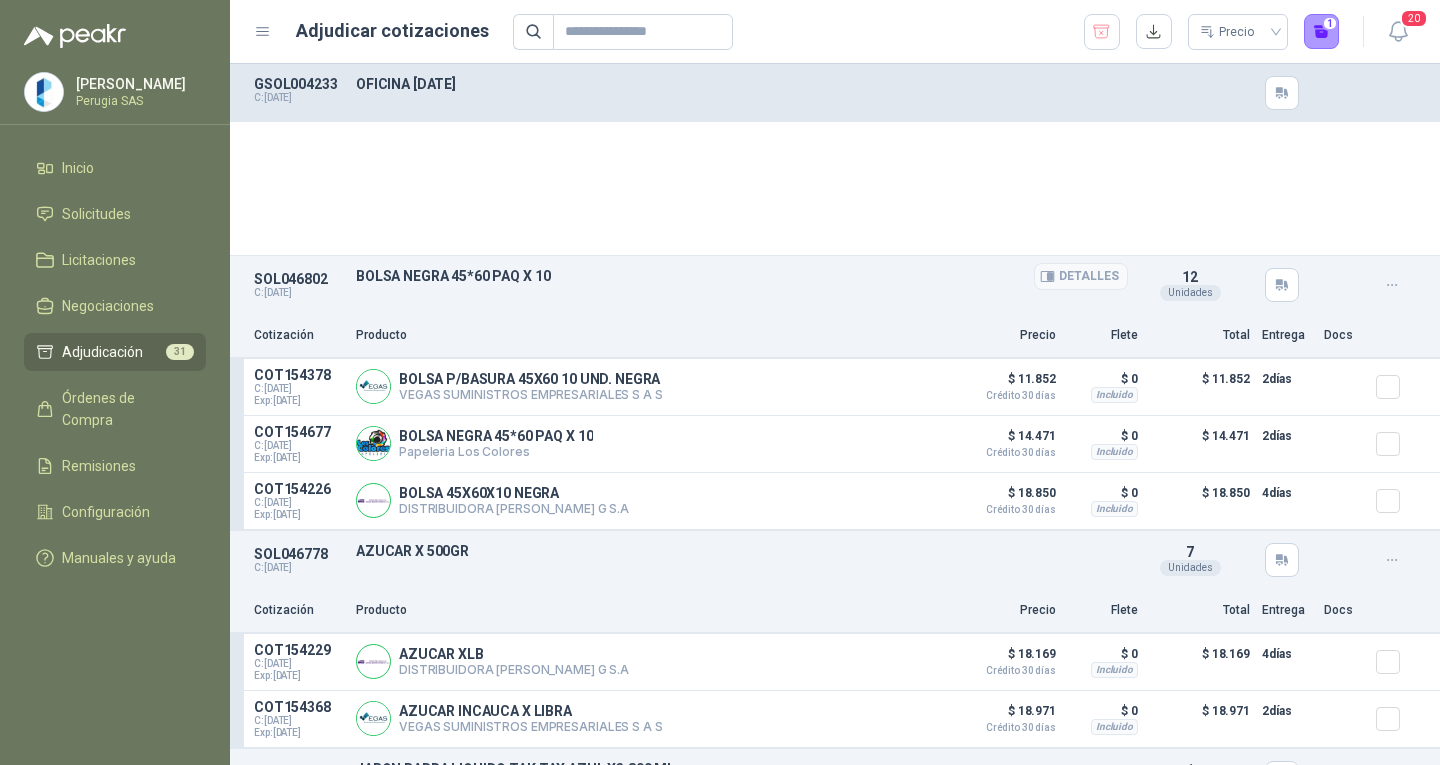 scroll, scrollTop: 0, scrollLeft: 0, axis: both 